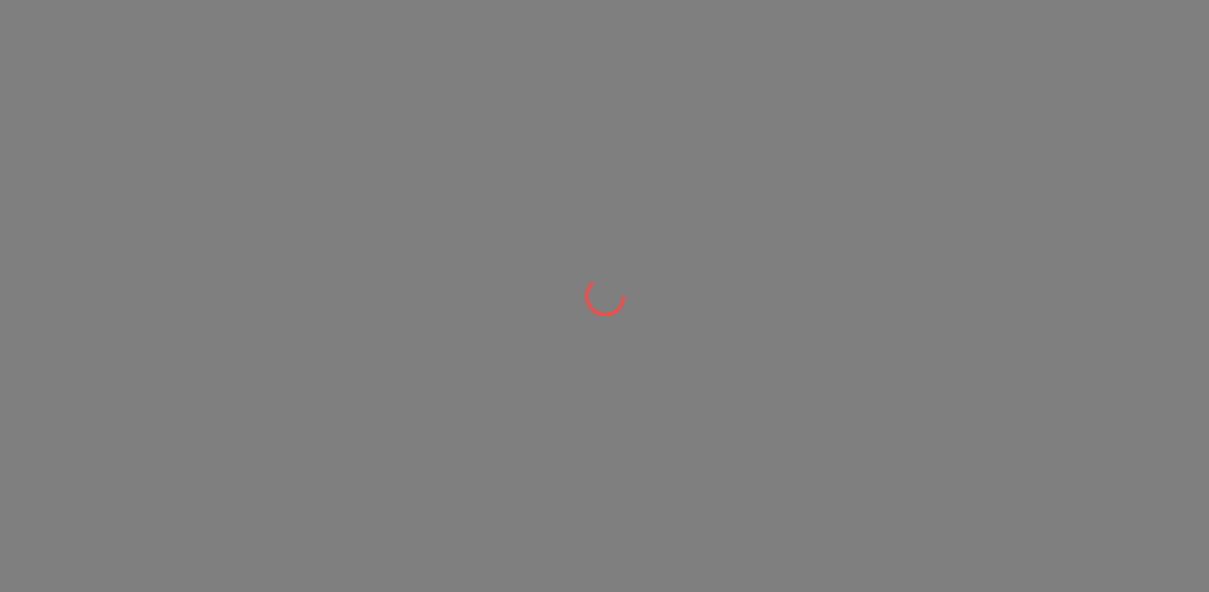 scroll, scrollTop: 0, scrollLeft: 0, axis: both 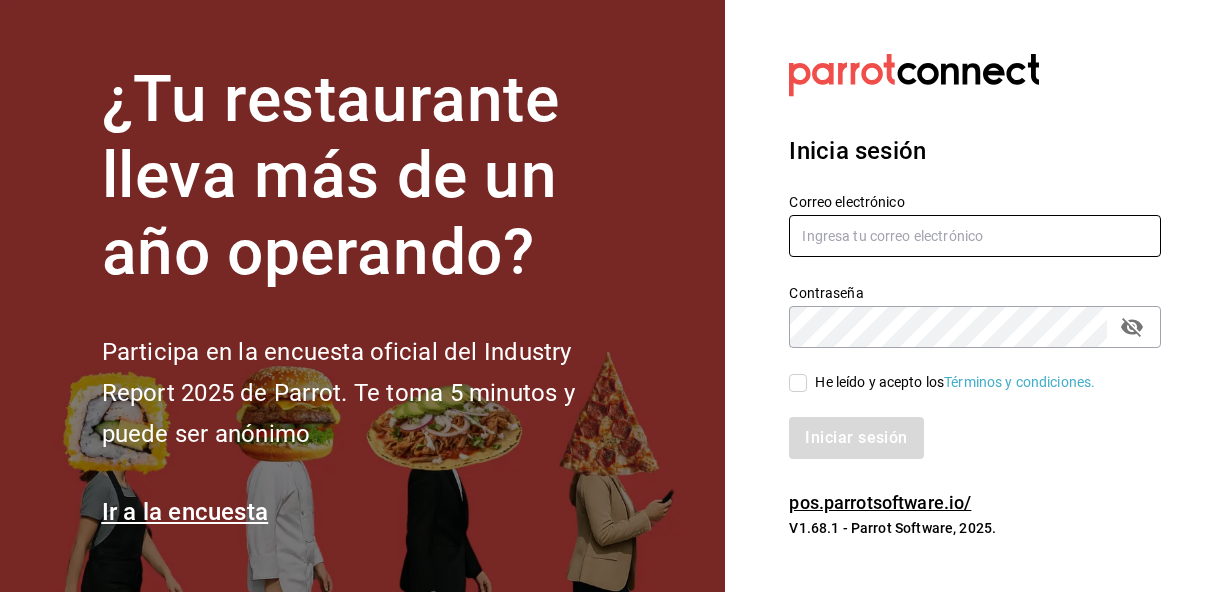 click at bounding box center (975, 236) 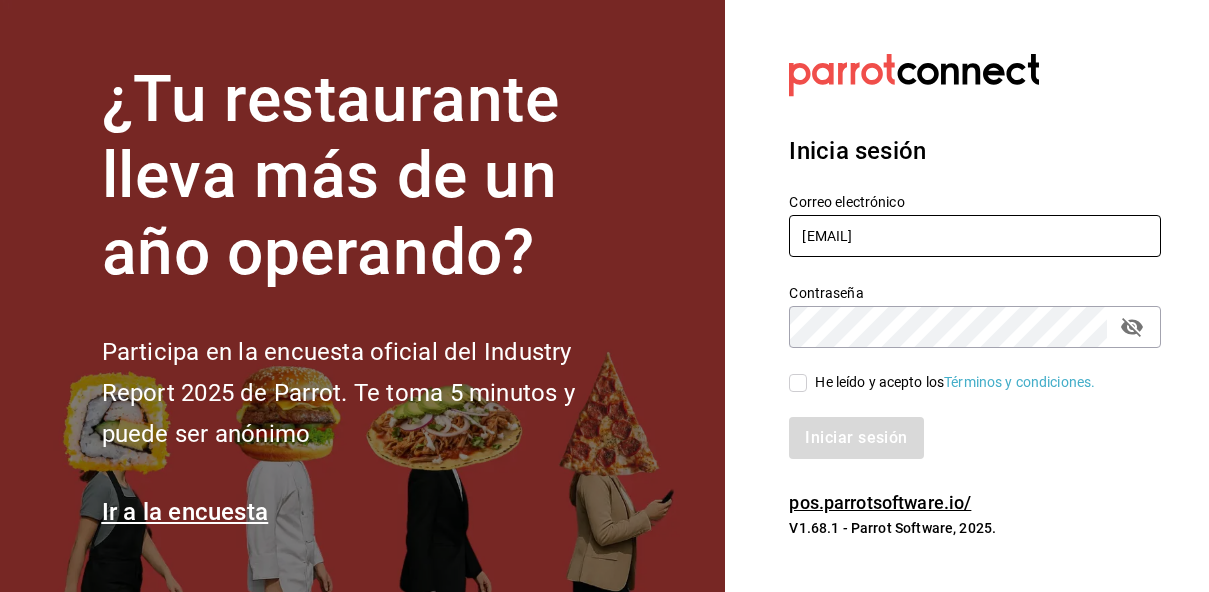 type on "lariletayf@gmail.com" 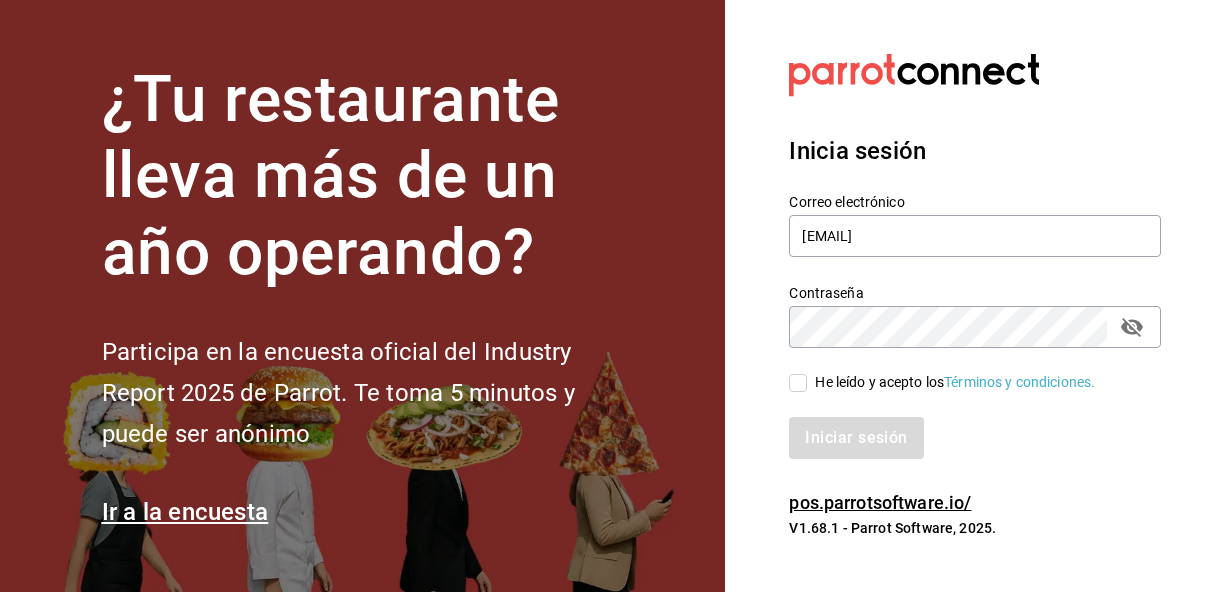 click on "He leído y acepto los  Términos y condiciones." at bounding box center (798, 383) 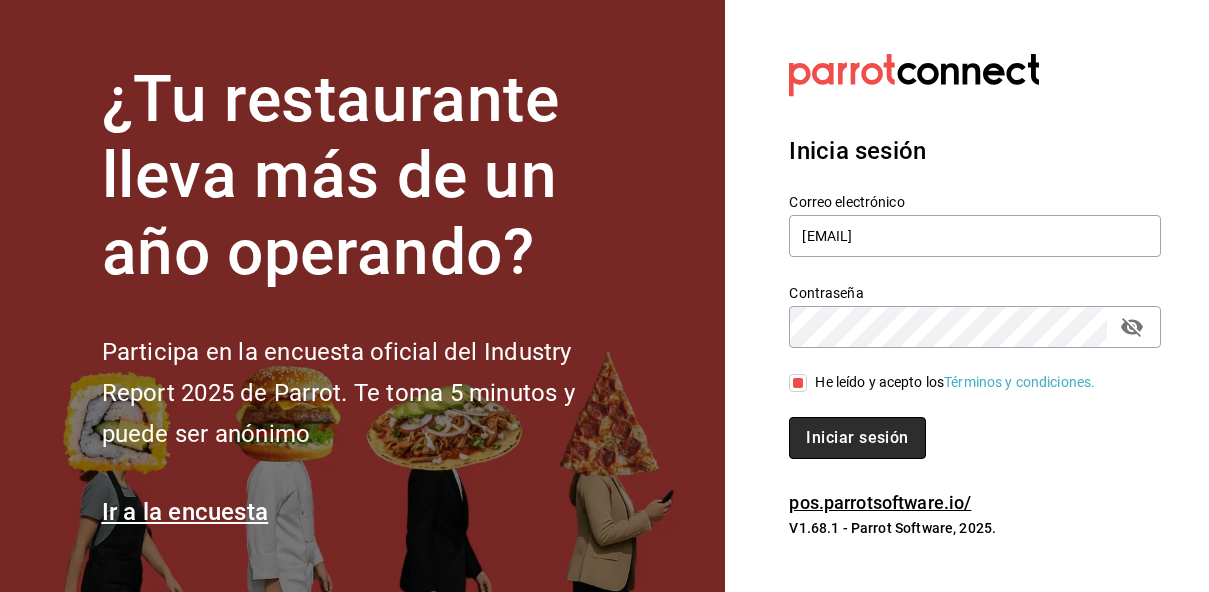 click on "Iniciar sesión" at bounding box center [857, 438] 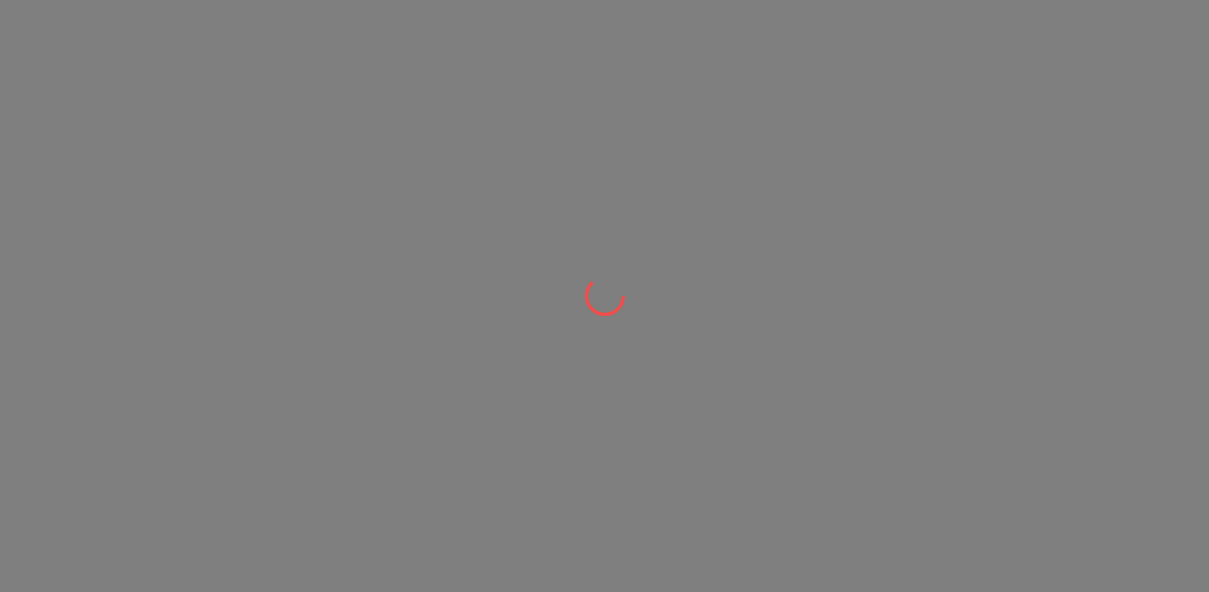 scroll, scrollTop: 0, scrollLeft: 0, axis: both 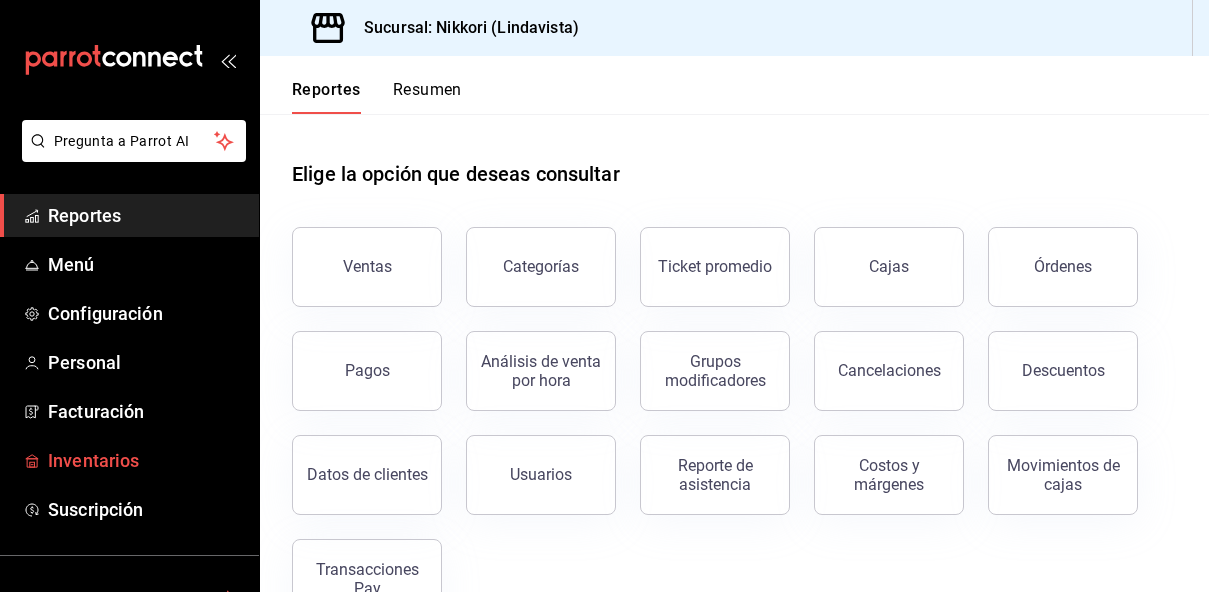click on "Inventarios" at bounding box center (145, 460) 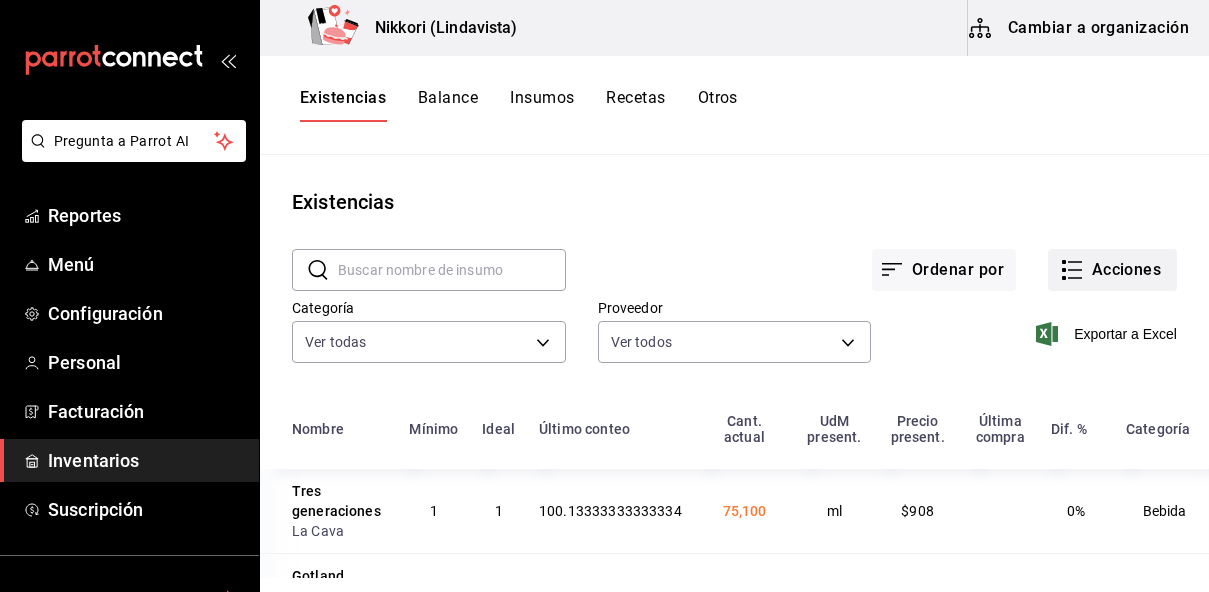 click on "Acciones" at bounding box center [1112, 270] 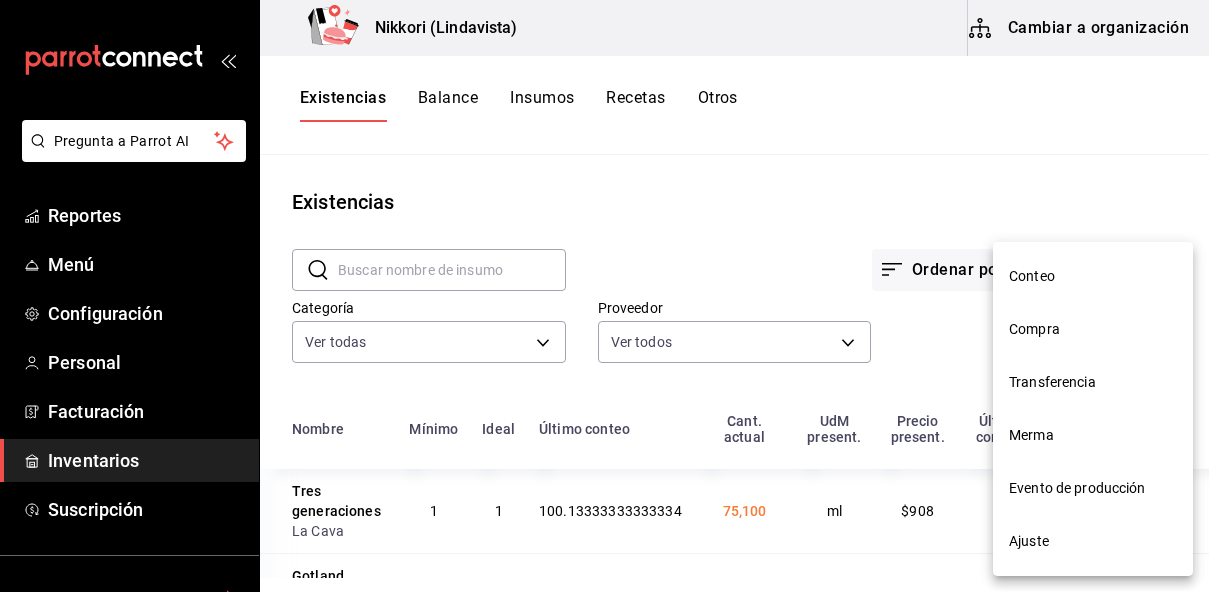 click on "Compra" at bounding box center (1093, 329) 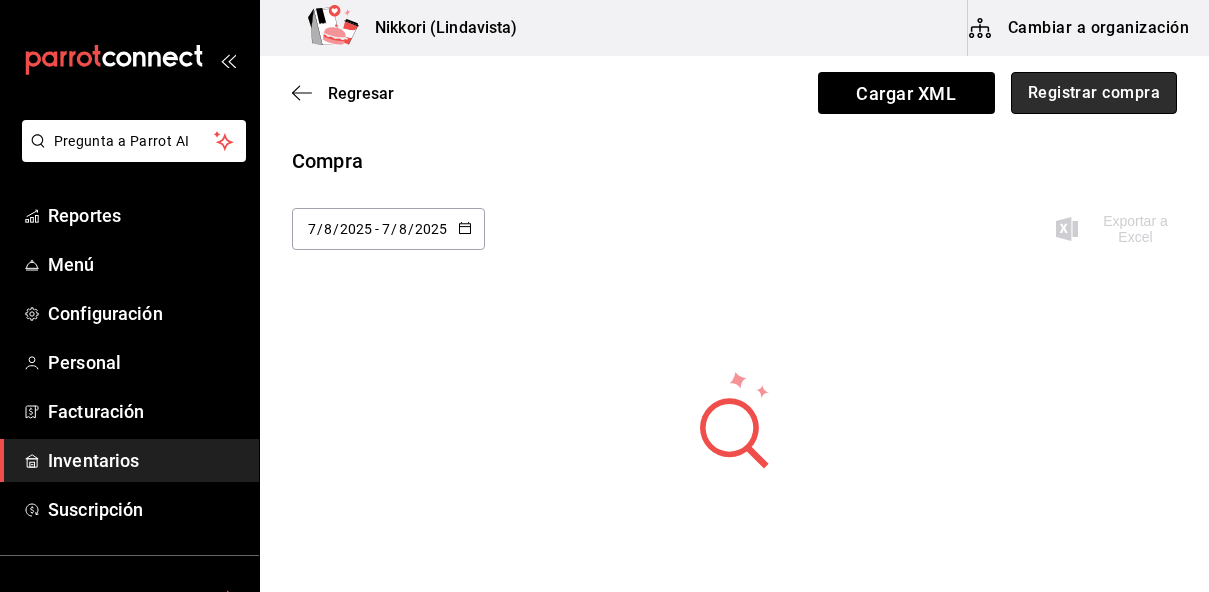 click on "Registrar compra" at bounding box center [1094, 93] 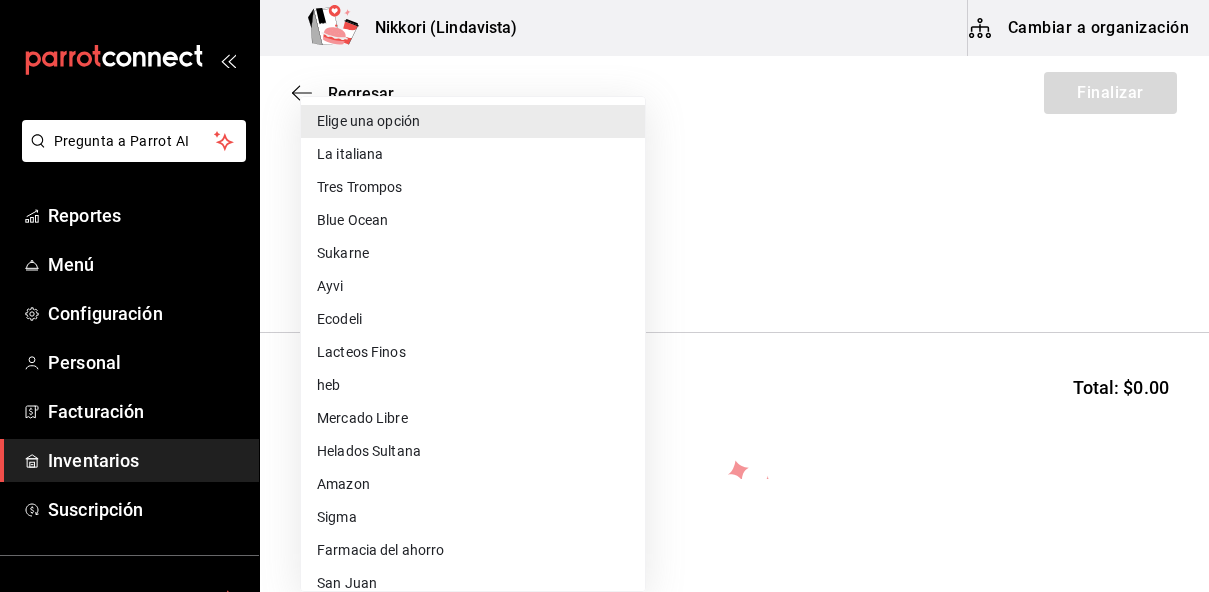 click on "Pregunta a Parrot AI Reportes   Menú   Configuración   Personal   Facturación   Inventarios   Suscripción   Ayuda Recomienda Parrot   [FIRST] [LAST]   Sugerir nueva función   Nikkori (Lindavista) Cambiar a organización Regresar Finalizar Compra Proveedor Elige una opción default Buscar Total: $0.00 No hay insumos a mostrar. Busca un insumo para agregarlo a la lista Pregunta a Parrot AI Reportes   Menú   Configuración   Personal   Facturación   Inventarios   Suscripción   Ayuda Recomienda Parrot   [FIRST] [LAST]   Sugerir nueva función   GANA 1 MES GRATIS EN TU SUSCRIPCIÓN AQUÍ ¿Recuerdas cómo empezó tu restaurante?
Hoy puedes ayudar a un colega a tener el mismo cambio que tú viviste.
Recomienda Parrot directamente desde tu Portal Administrador.
Es fácil y rápido.
🎁 Por cada restaurante que se una, ganas 1 mes gratis. Ver video tutorial Ir a video Editar Eliminar Visitar centro de ayuda ([PHONE]) soporte@example.com Visitar centro de ayuda ([PHONE]) Elige una opción heb" at bounding box center [604, 239] 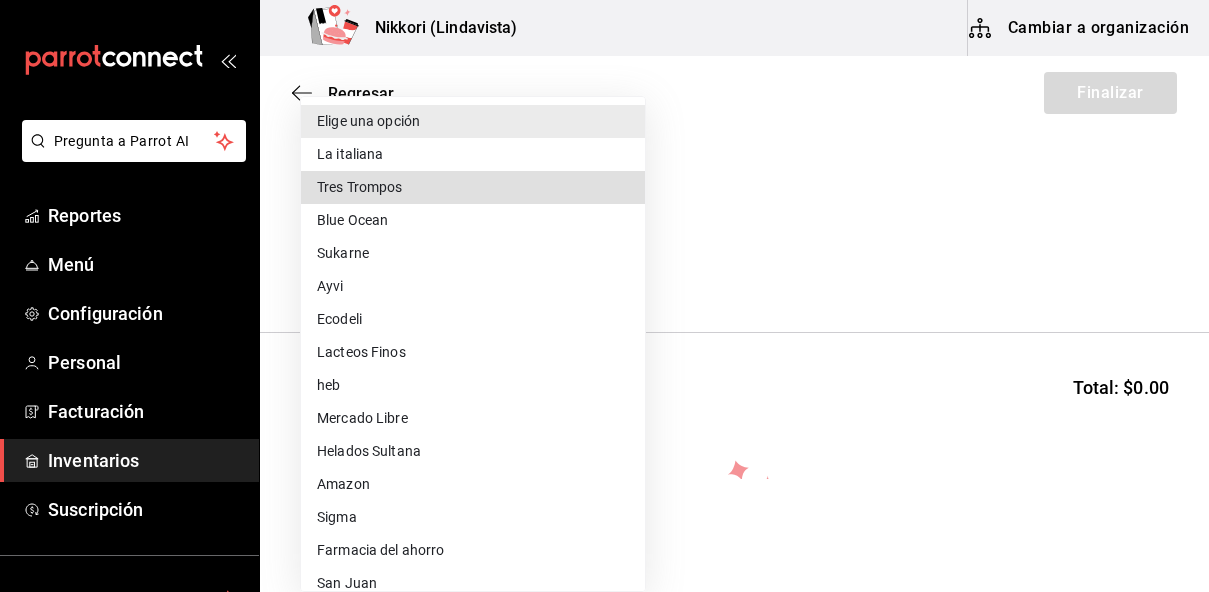 type 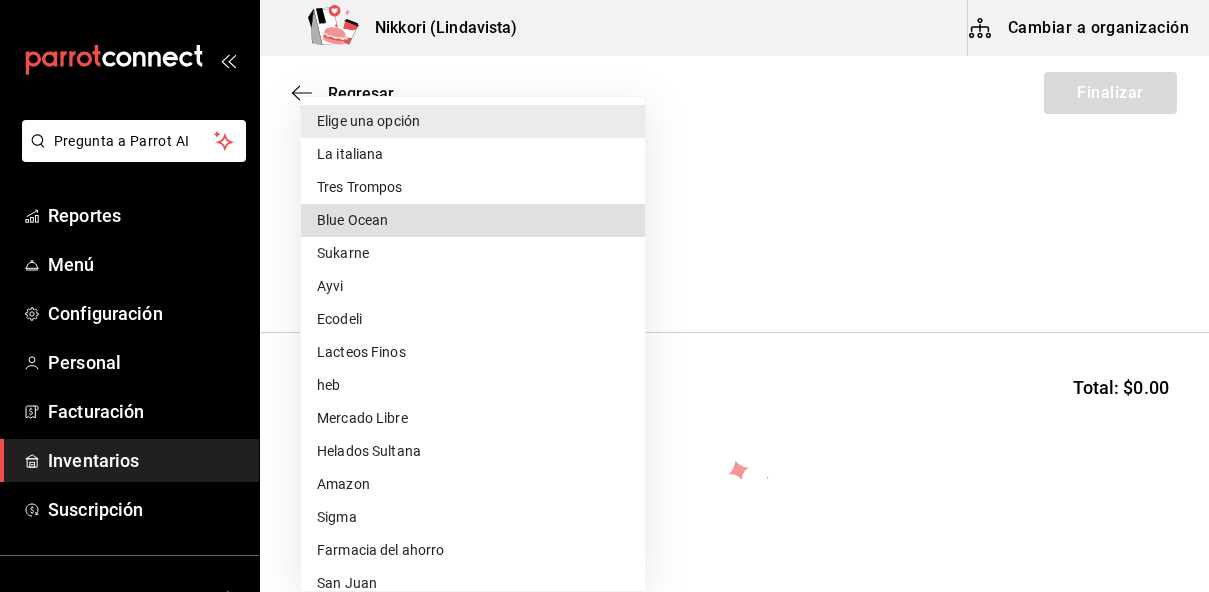 type 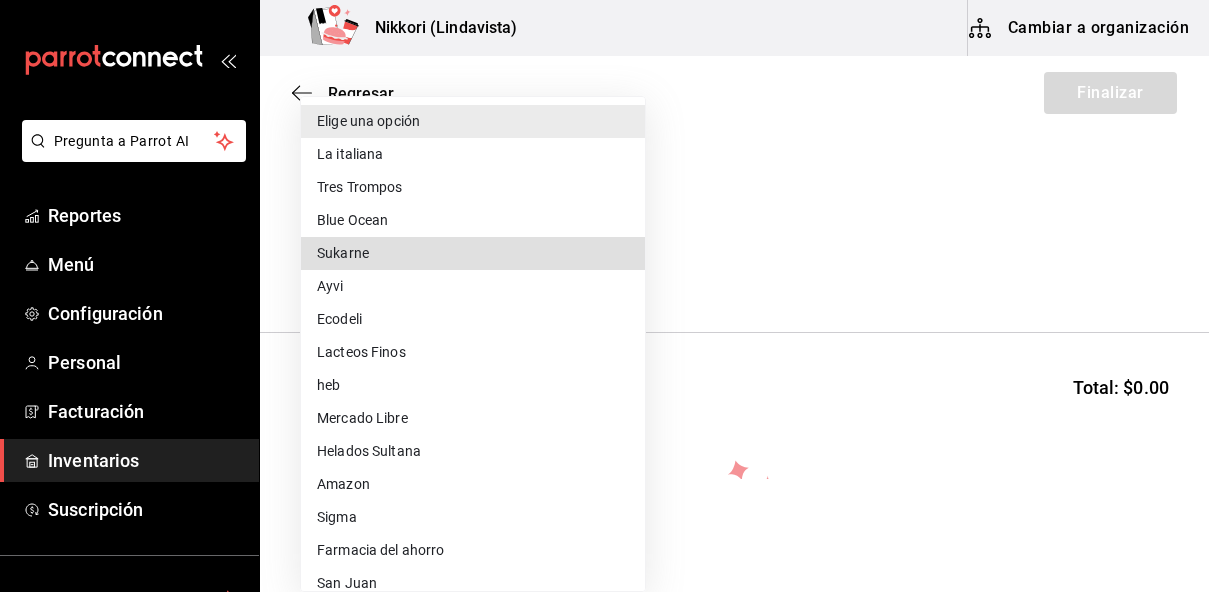 type 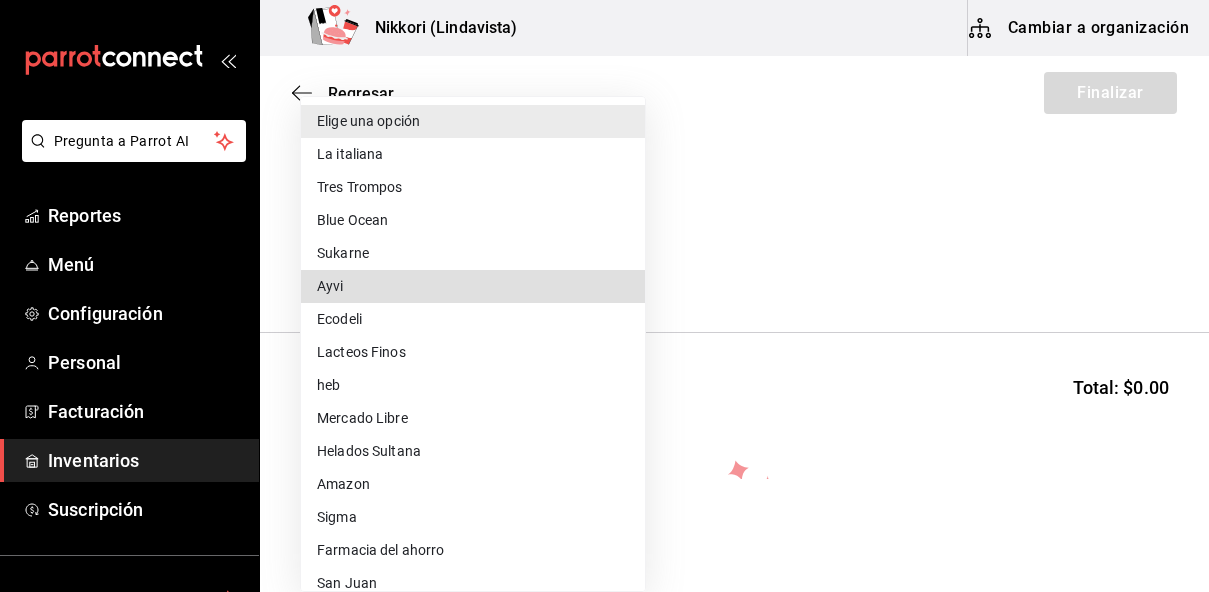 type 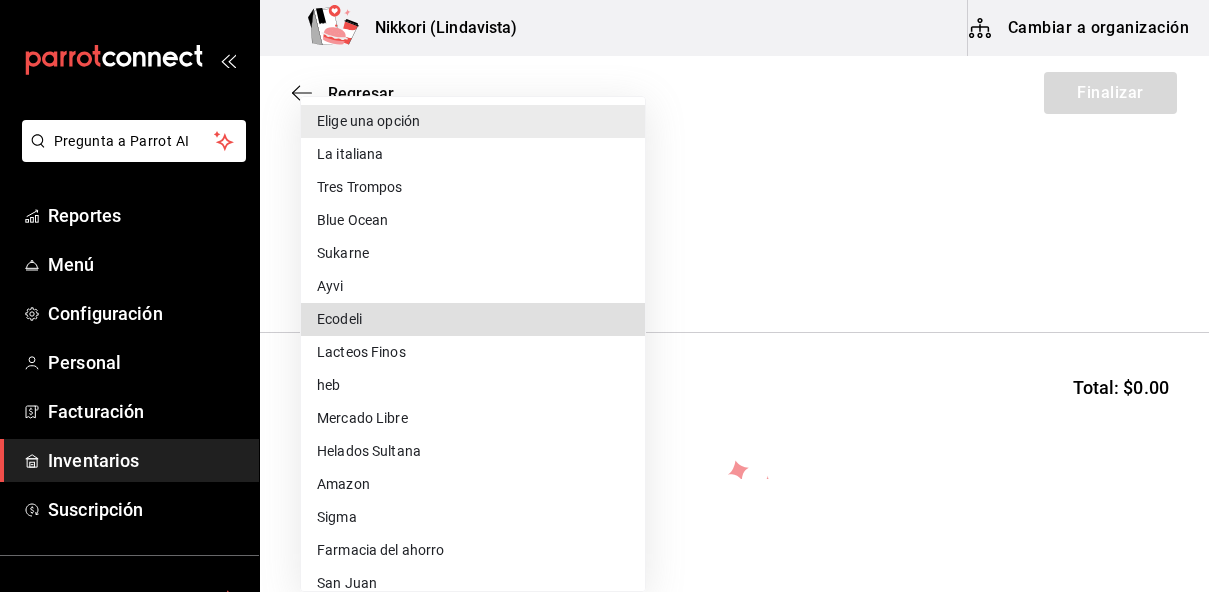 type 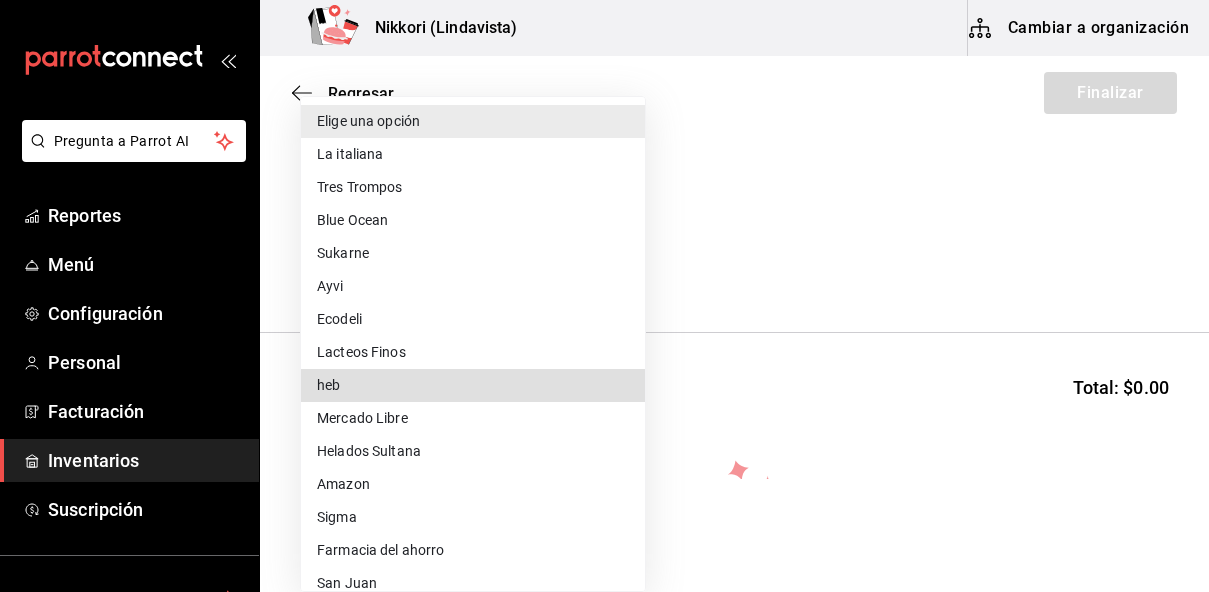 type 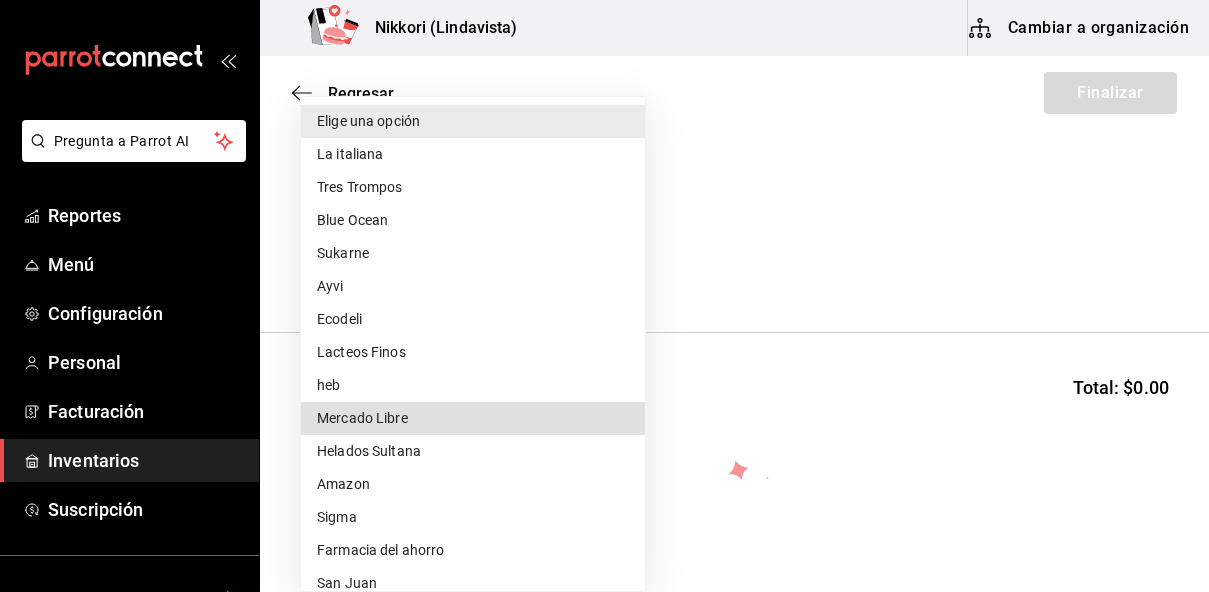 type 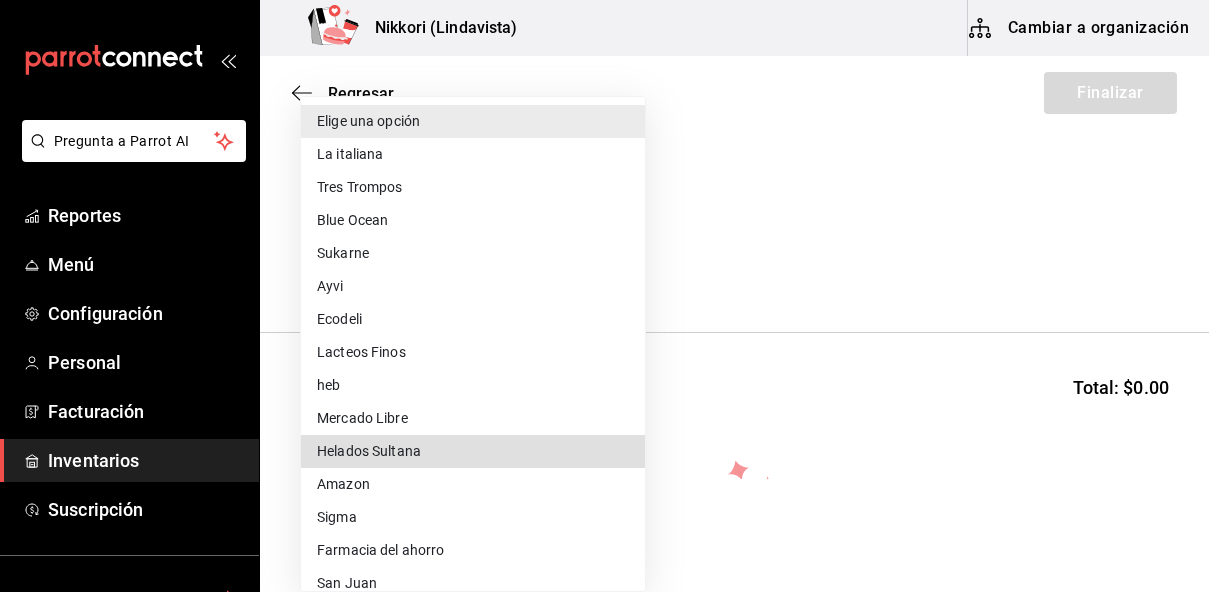 type 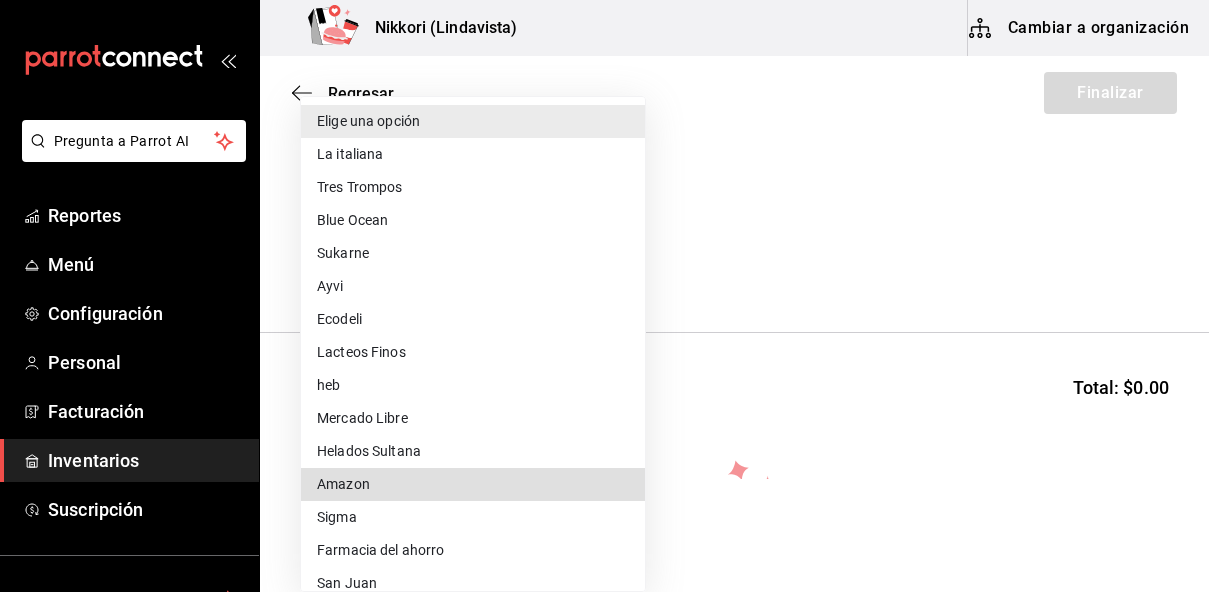 type 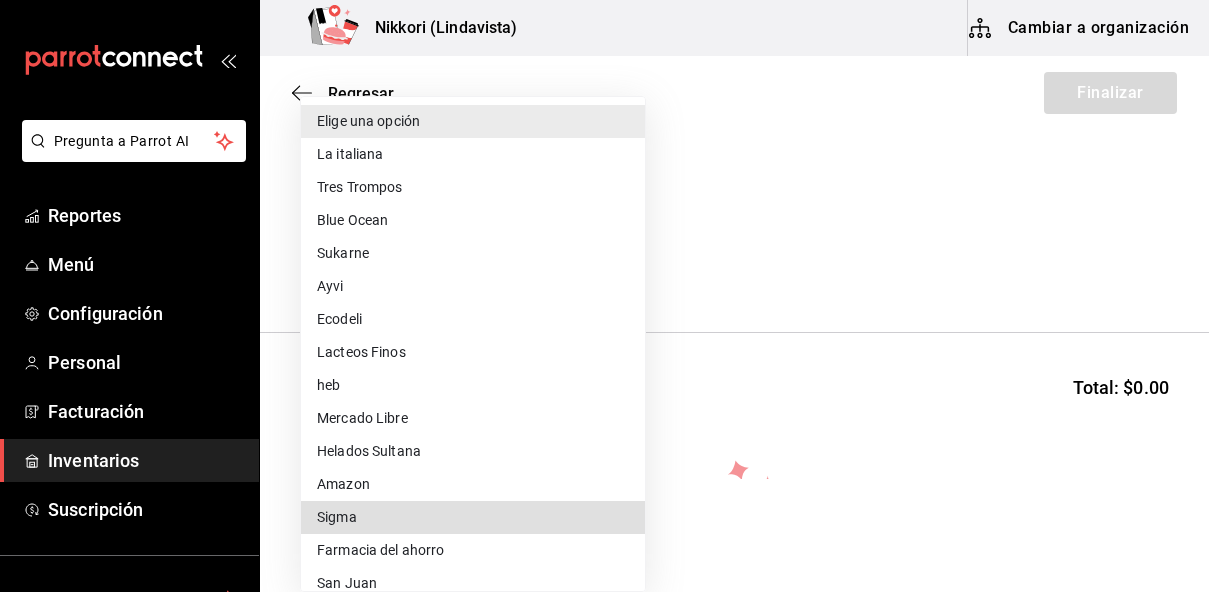 type 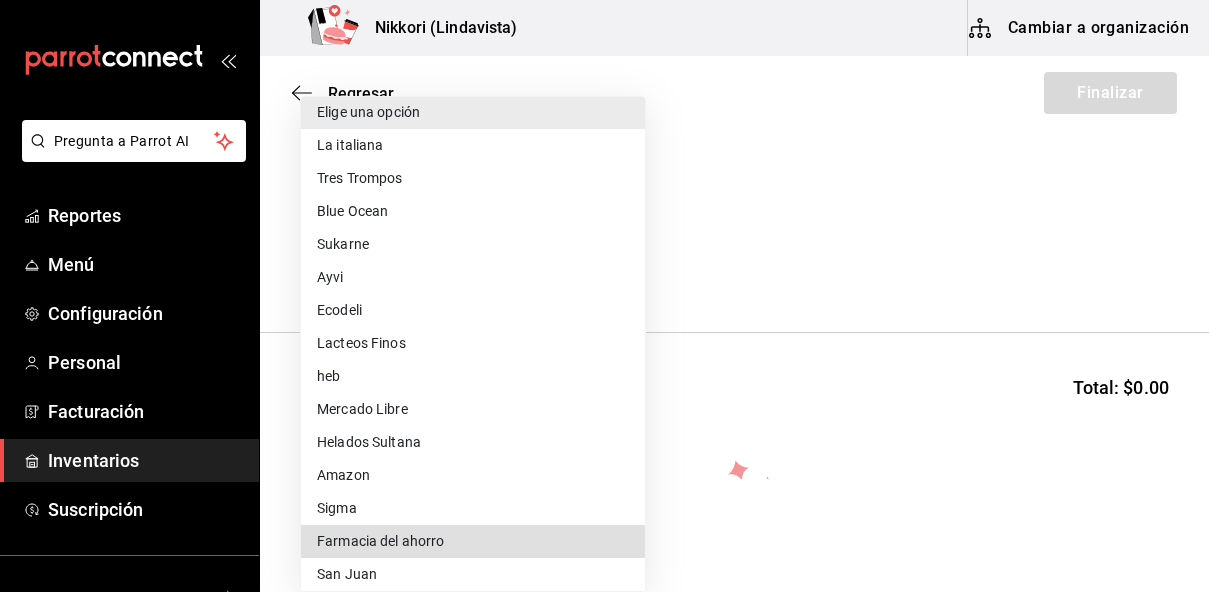 type 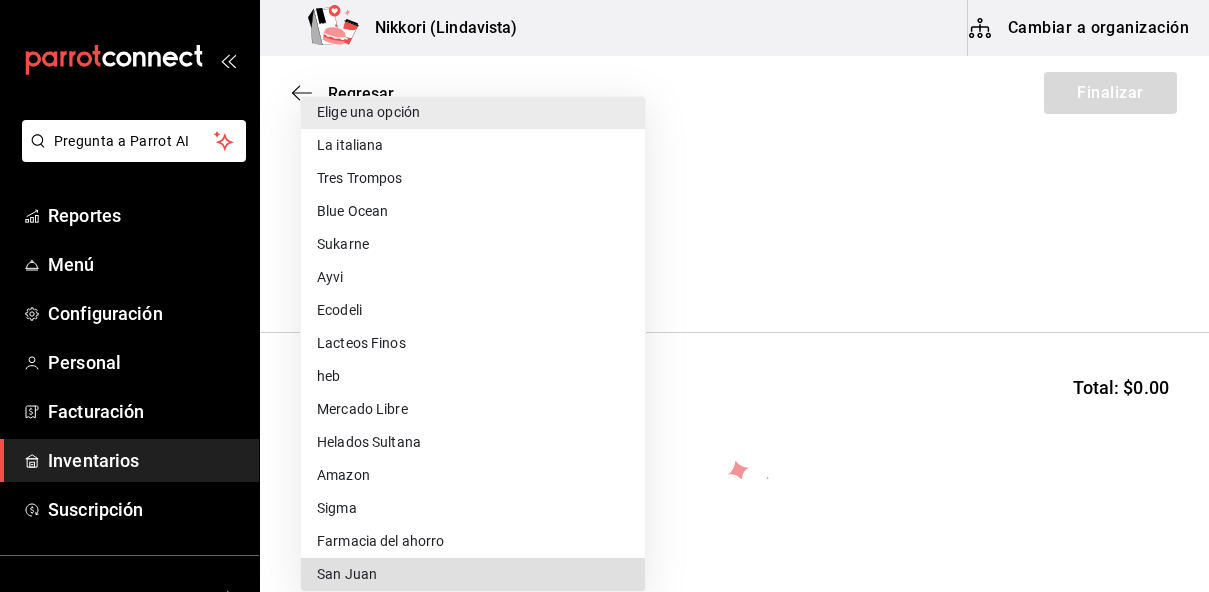 scroll, scrollTop: 272, scrollLeft: 0, axis: vertical 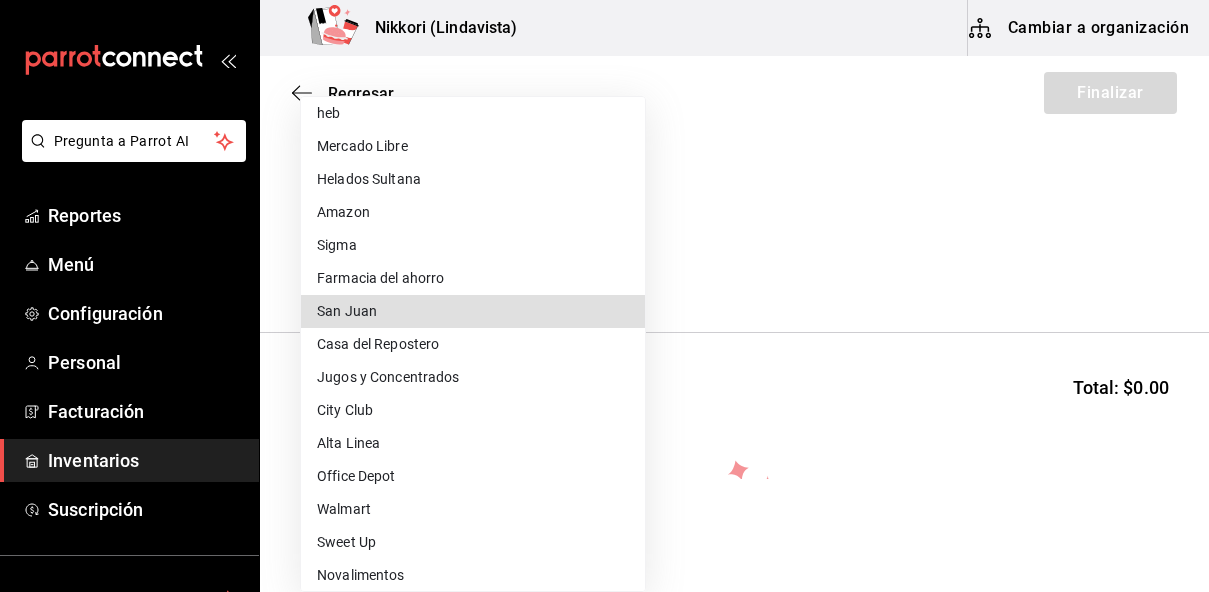 type 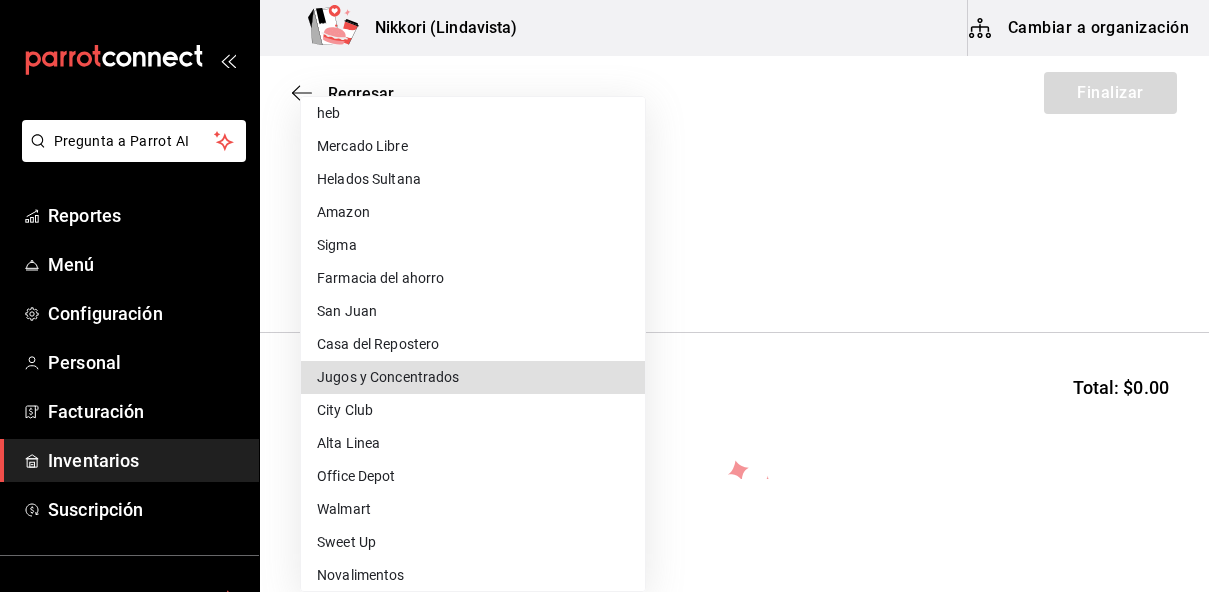 type 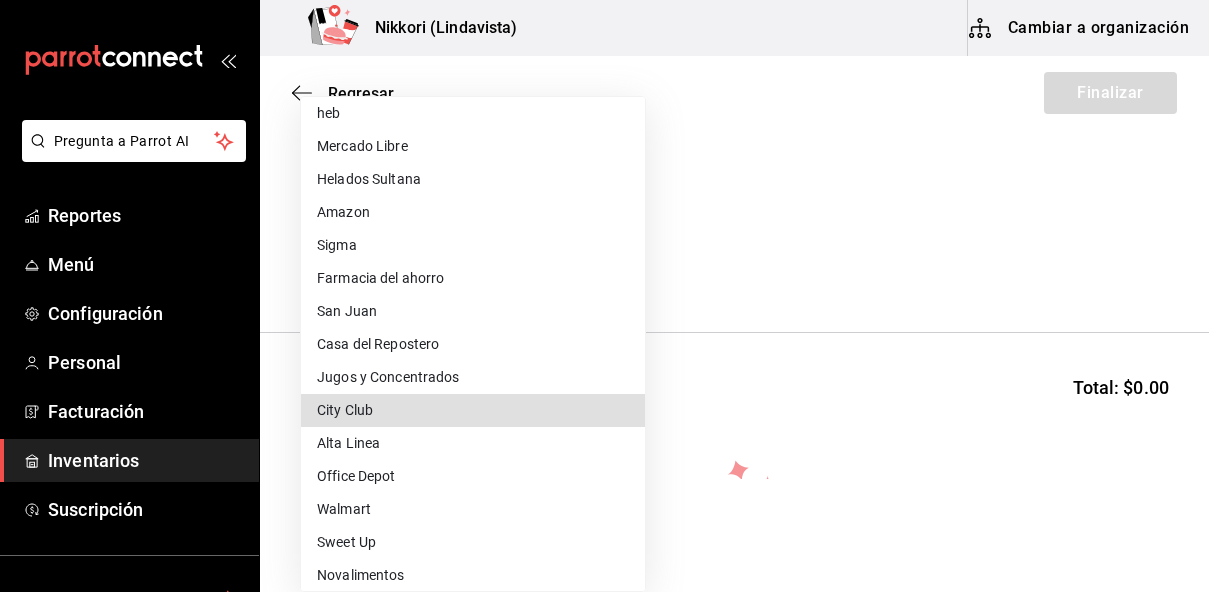type 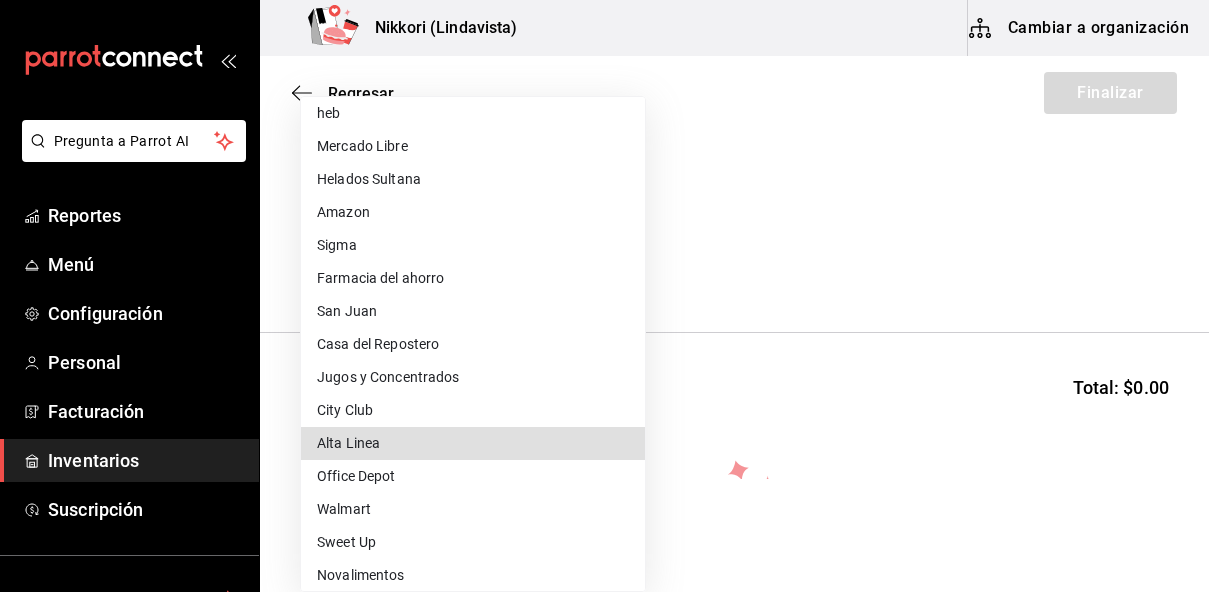type 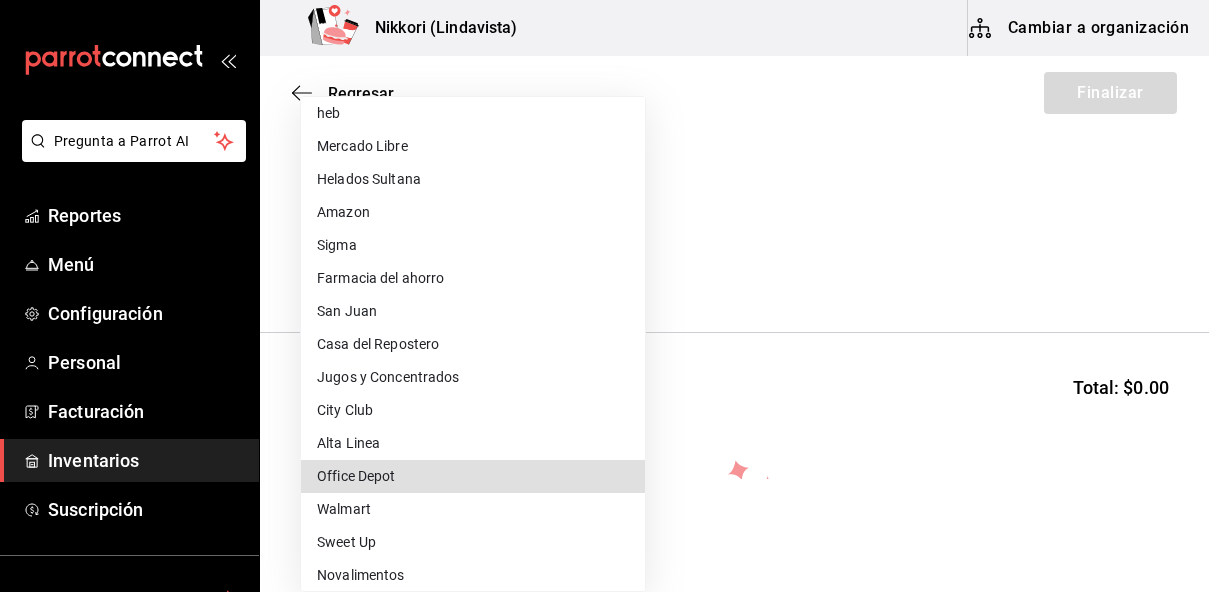 type 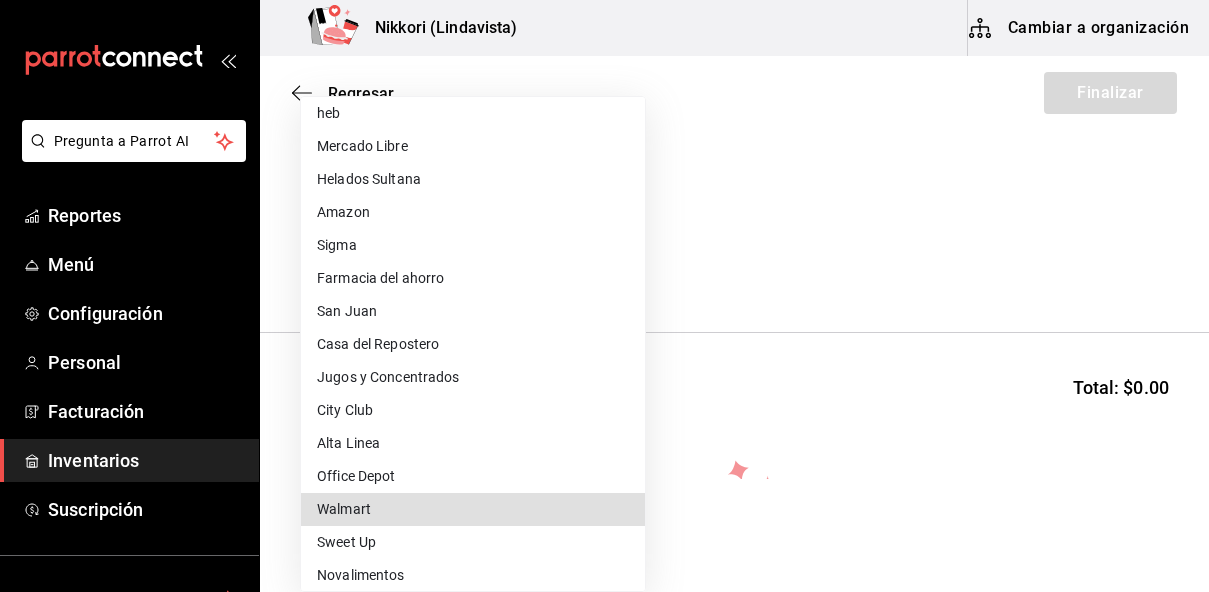 type 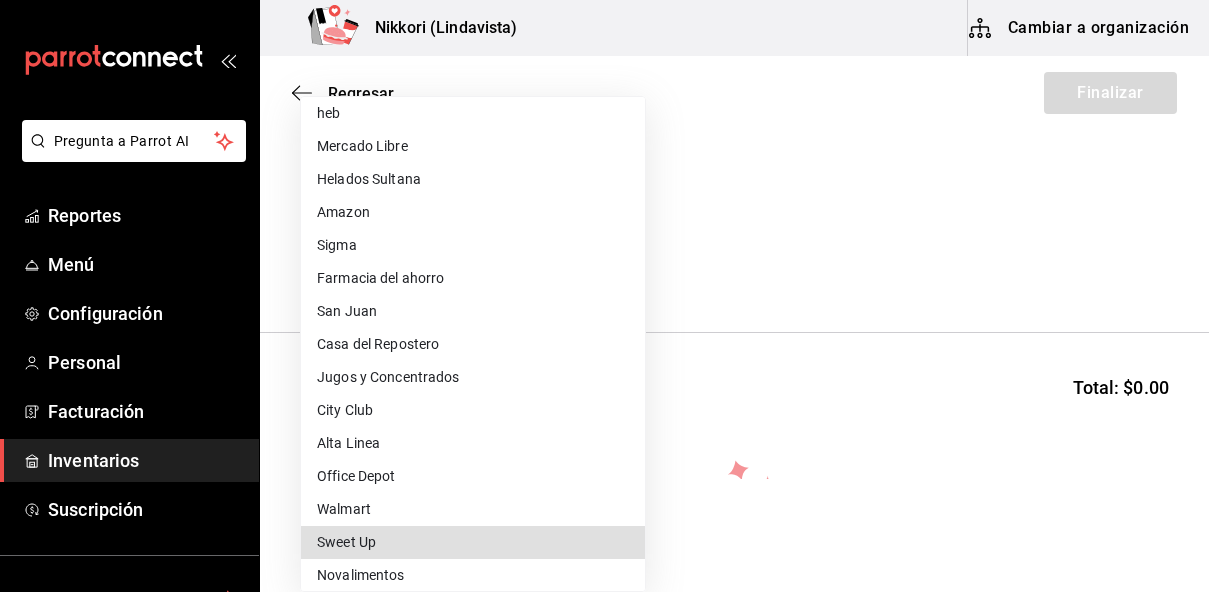 type 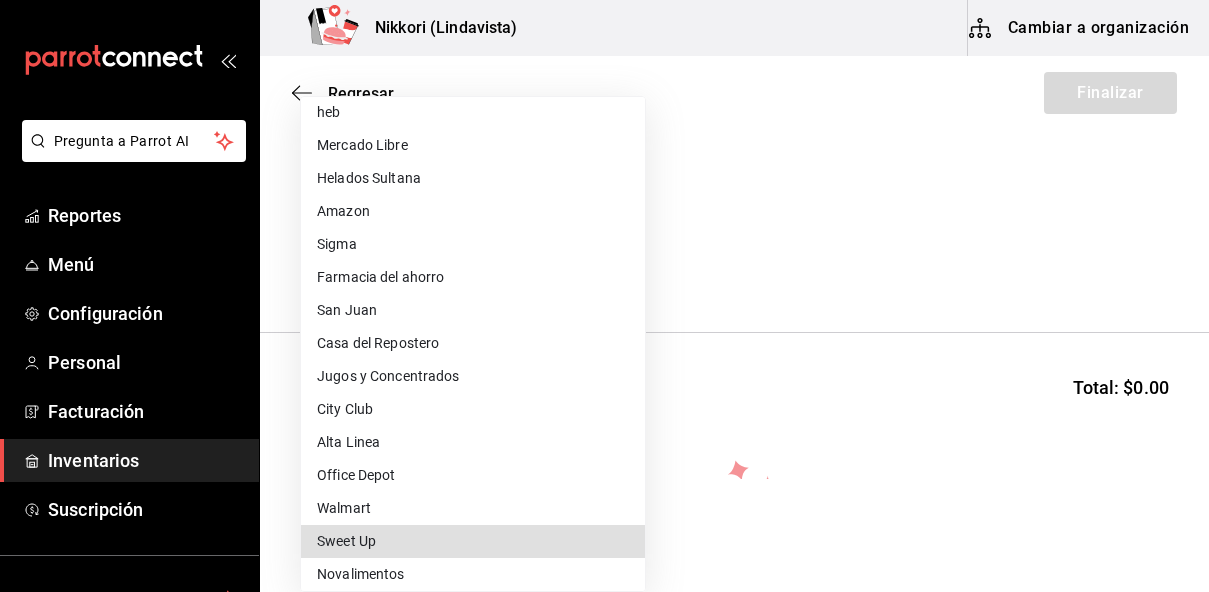 type 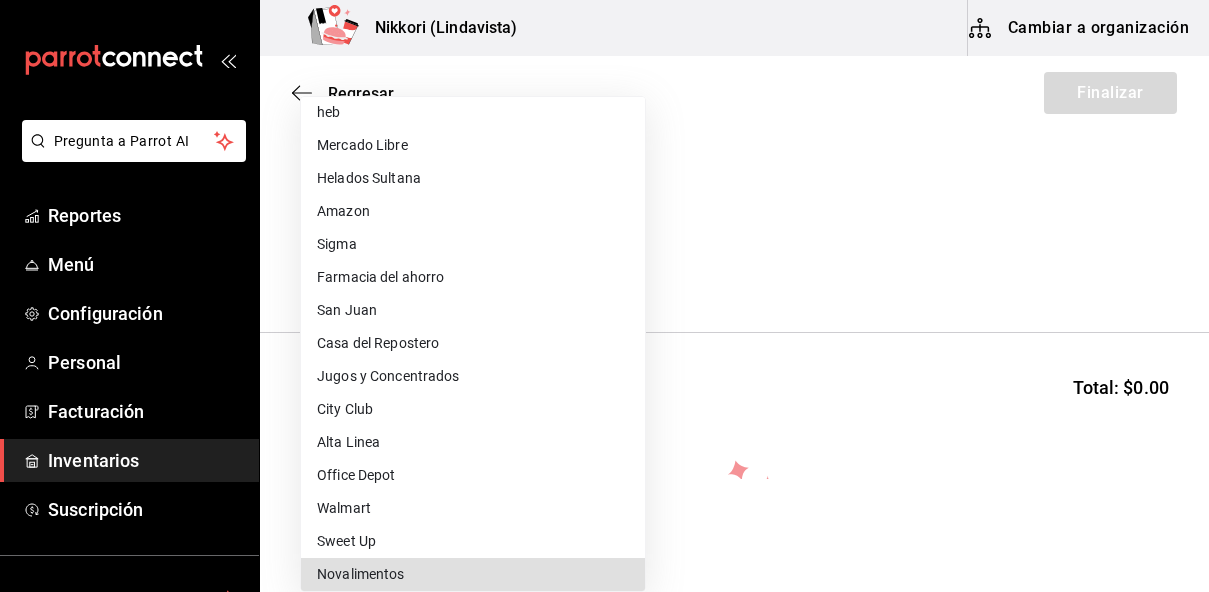 scroll, scrollTop: 536, scrollLeft: 0, axis: vertical 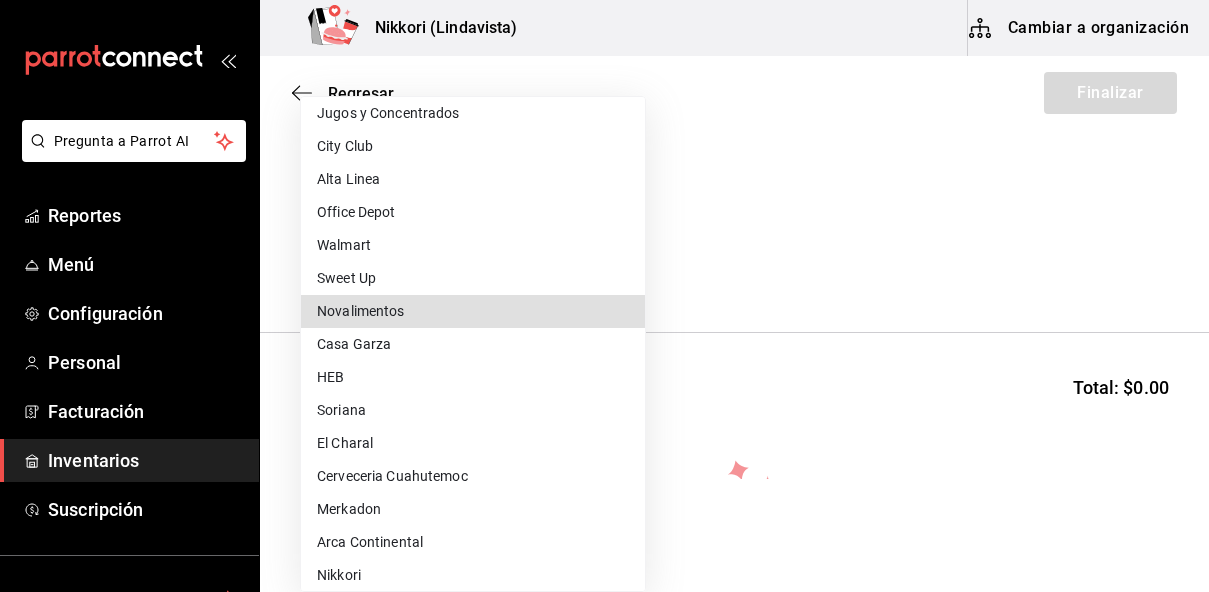 type 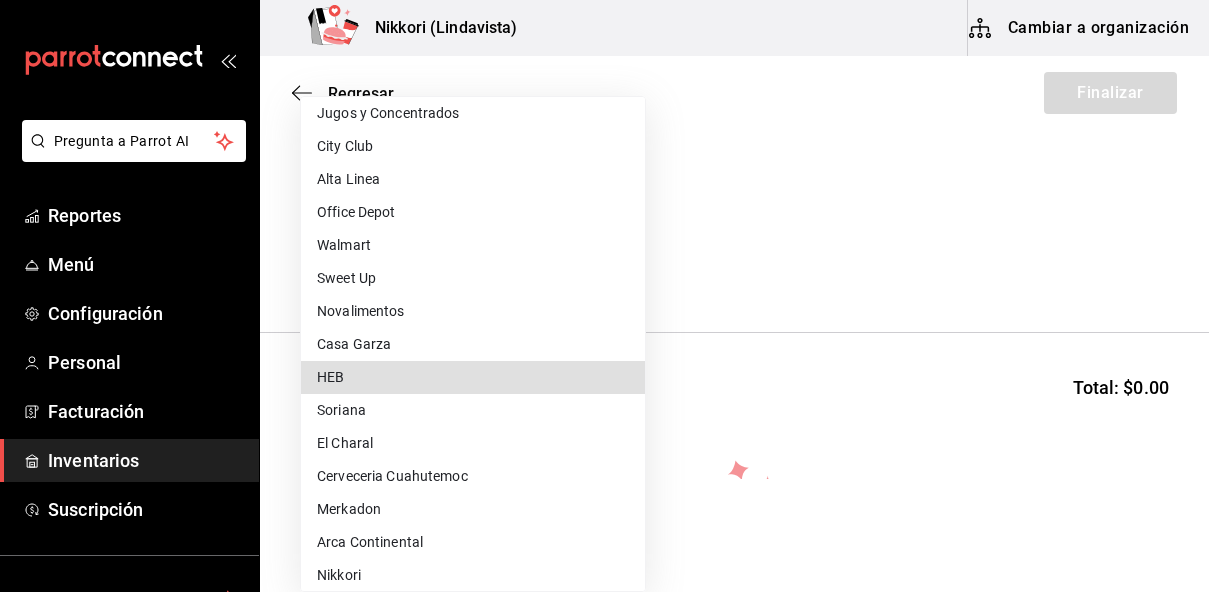 type 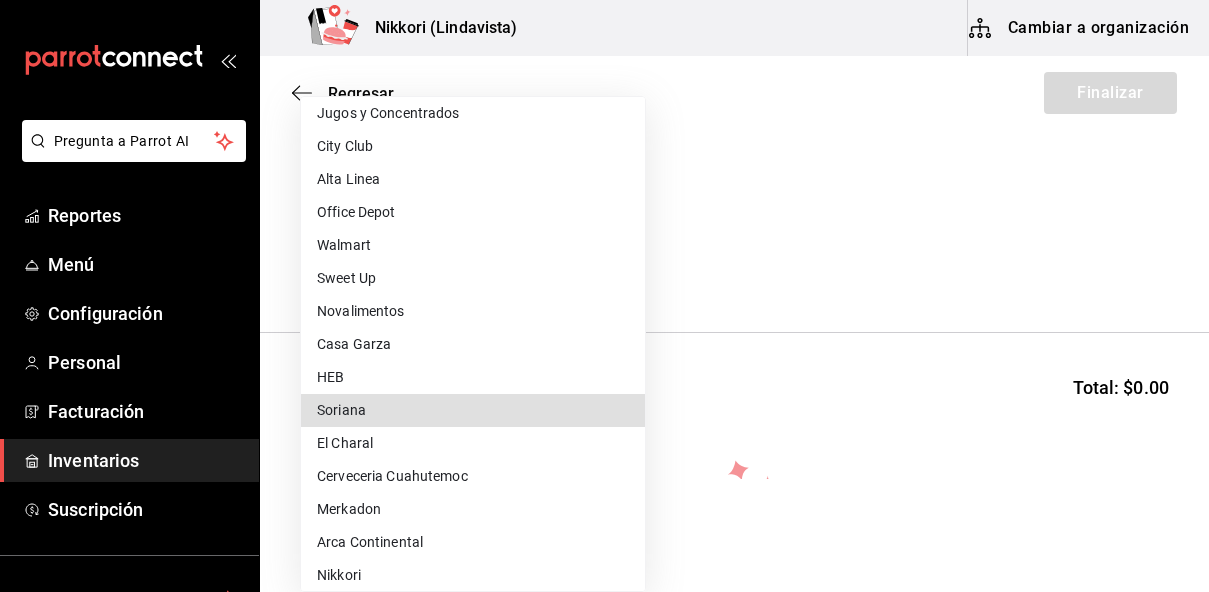 type 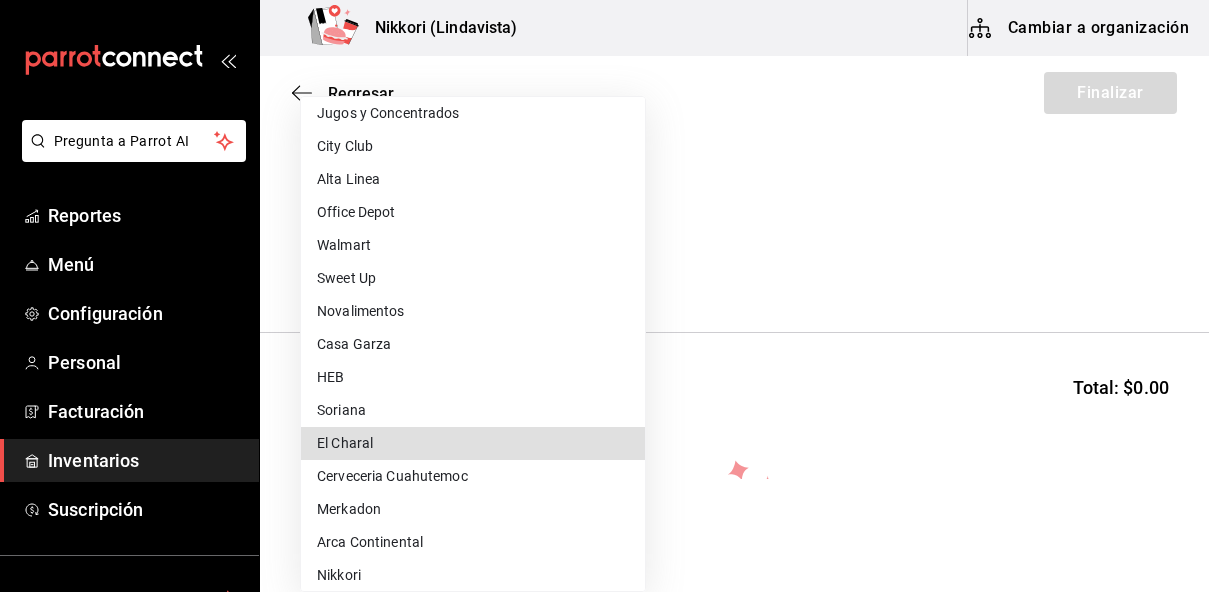 type 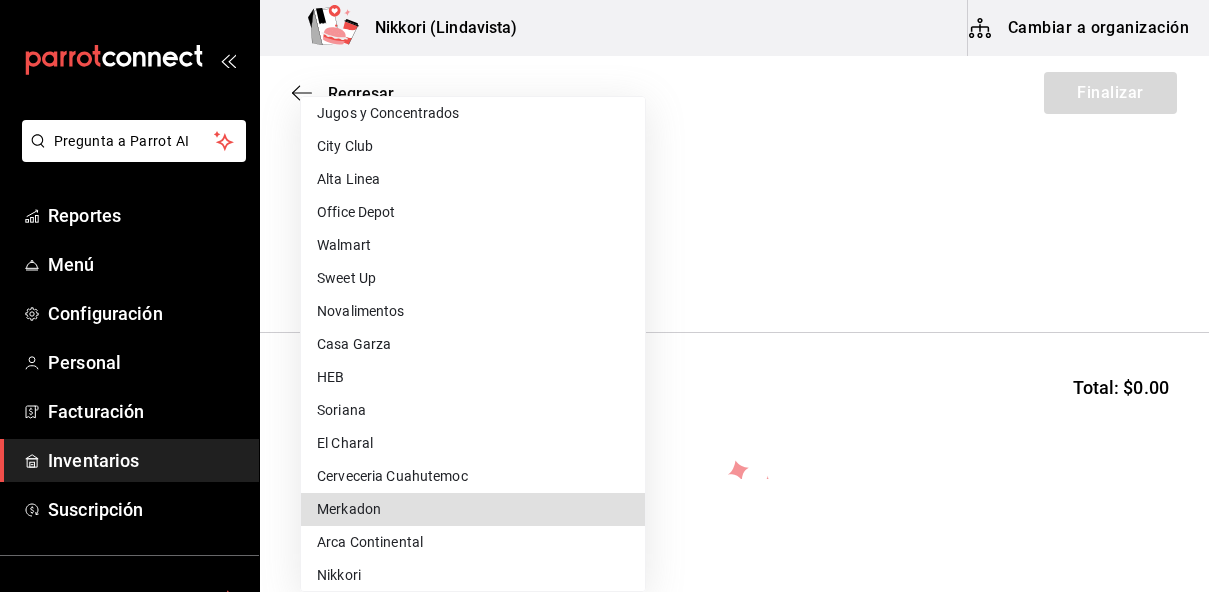 type 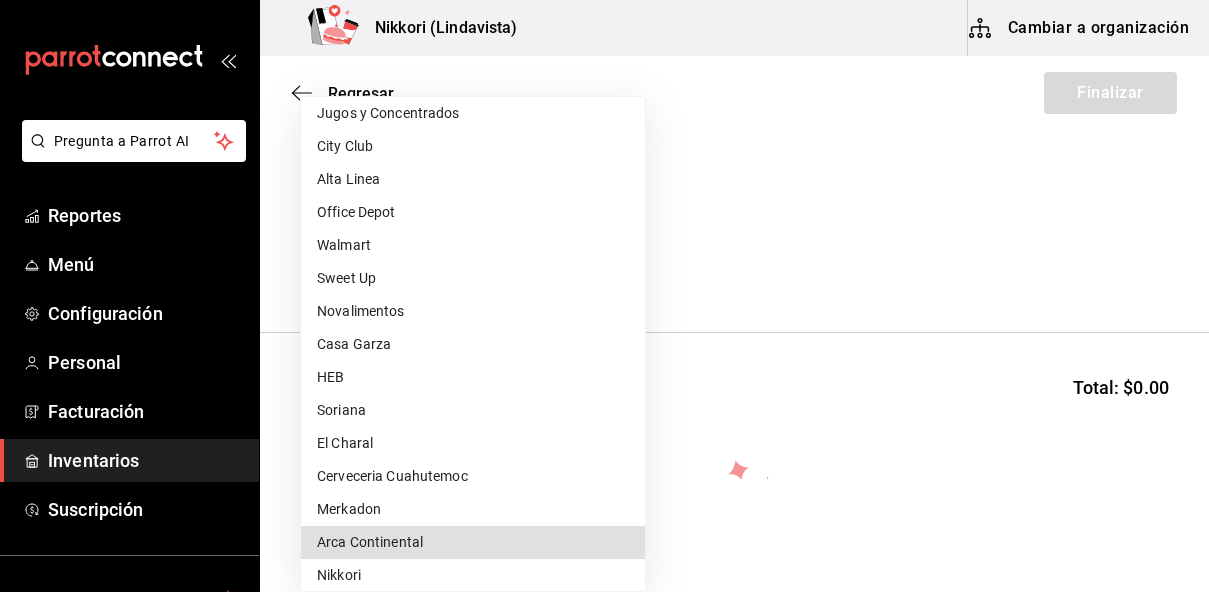 type on "e3f625f2-353b-4676-8a5b-dee8e42ca2e1" 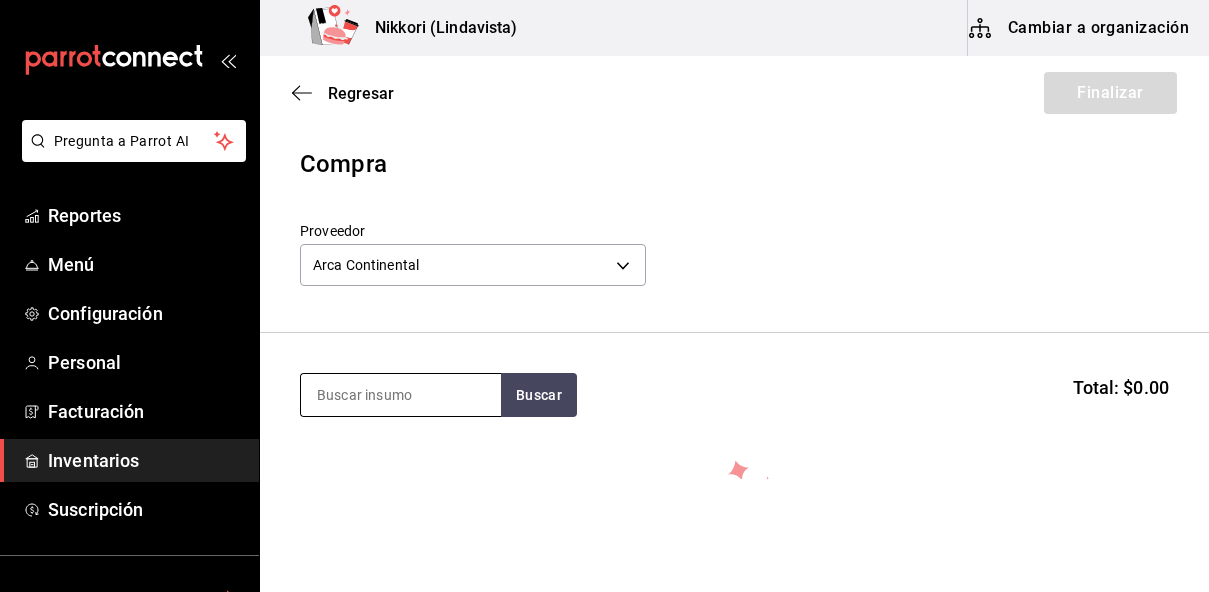 click at bounding box center (401, 395) 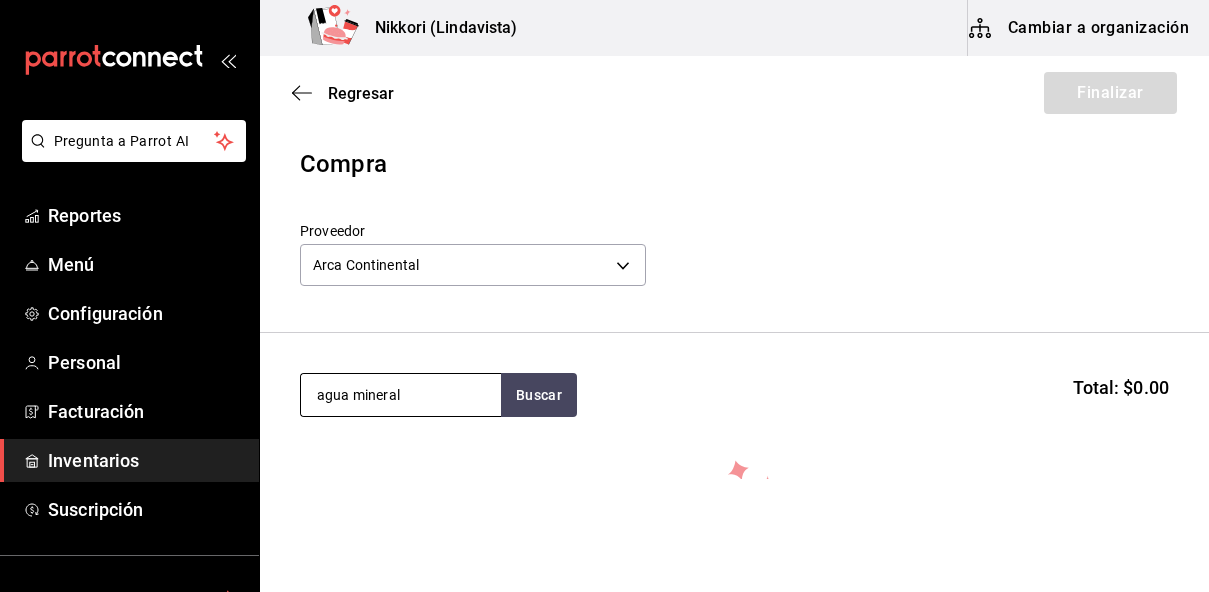 type on "agua mineral" 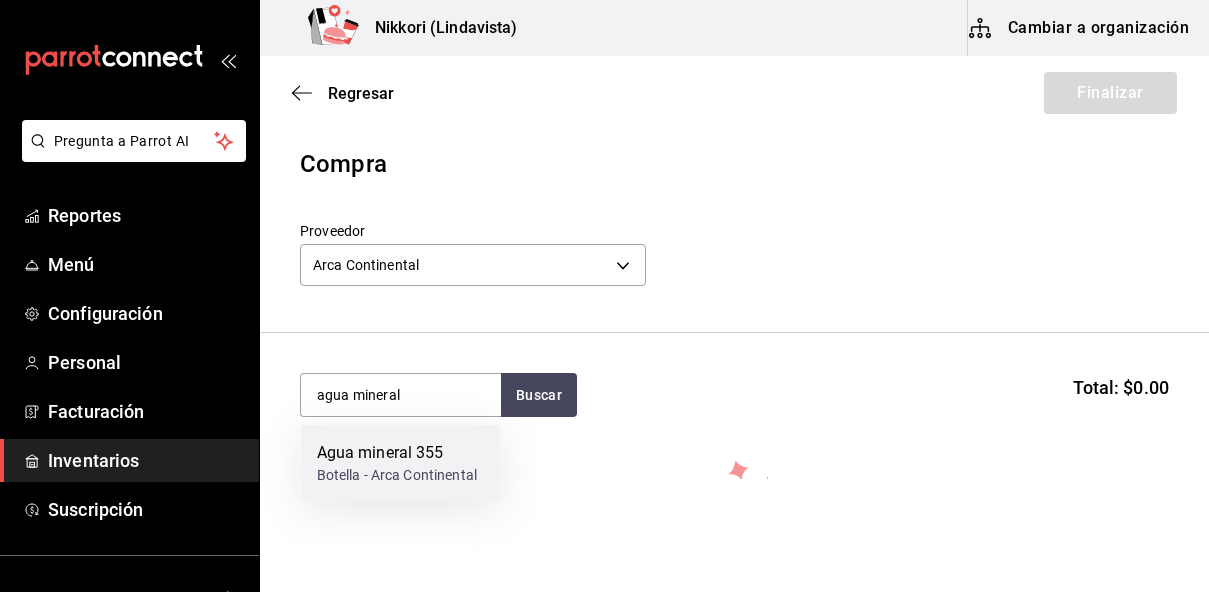 click on "Agua mineral 355" at bounding box center (397, 453) 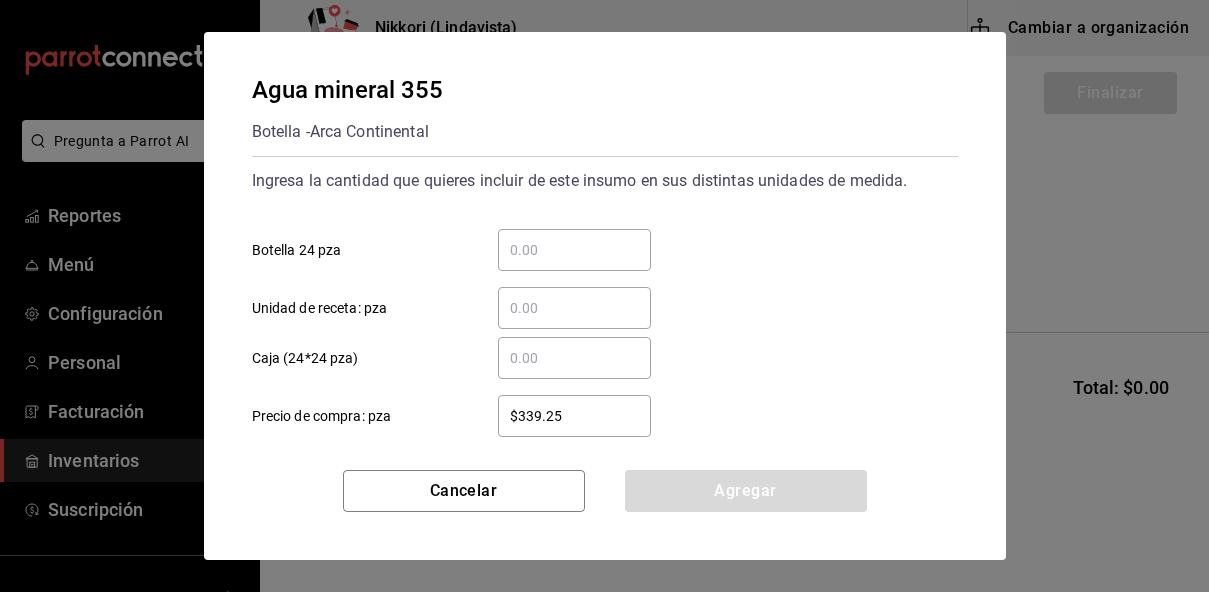 click on "​ Botella 24 pza" at bounding box center (574, 250) 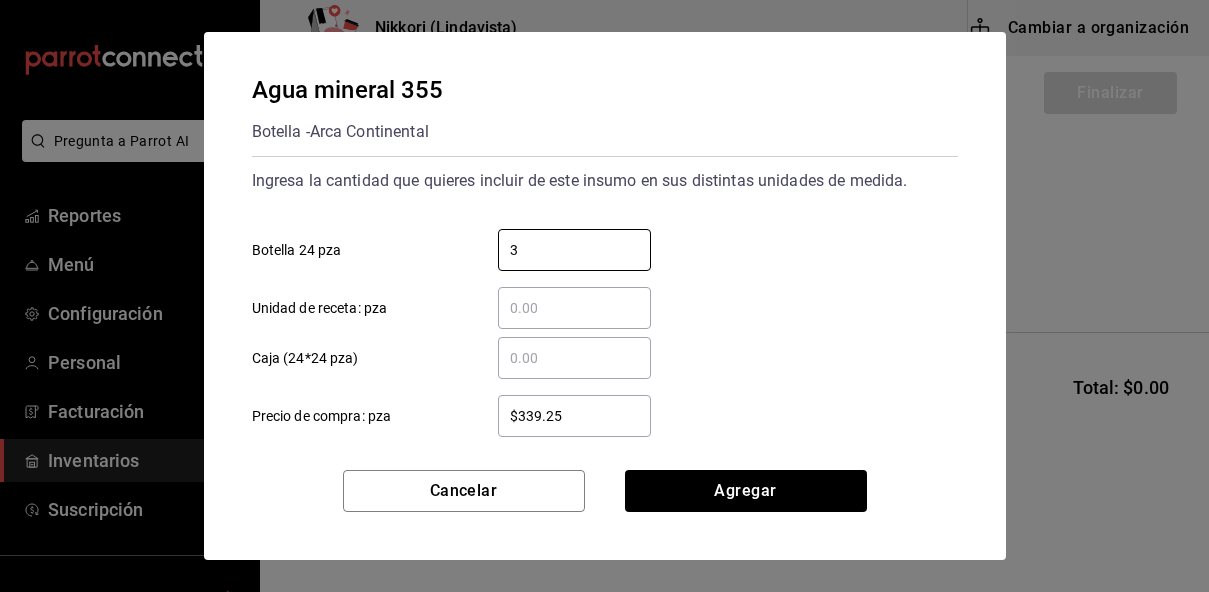 type on "3" 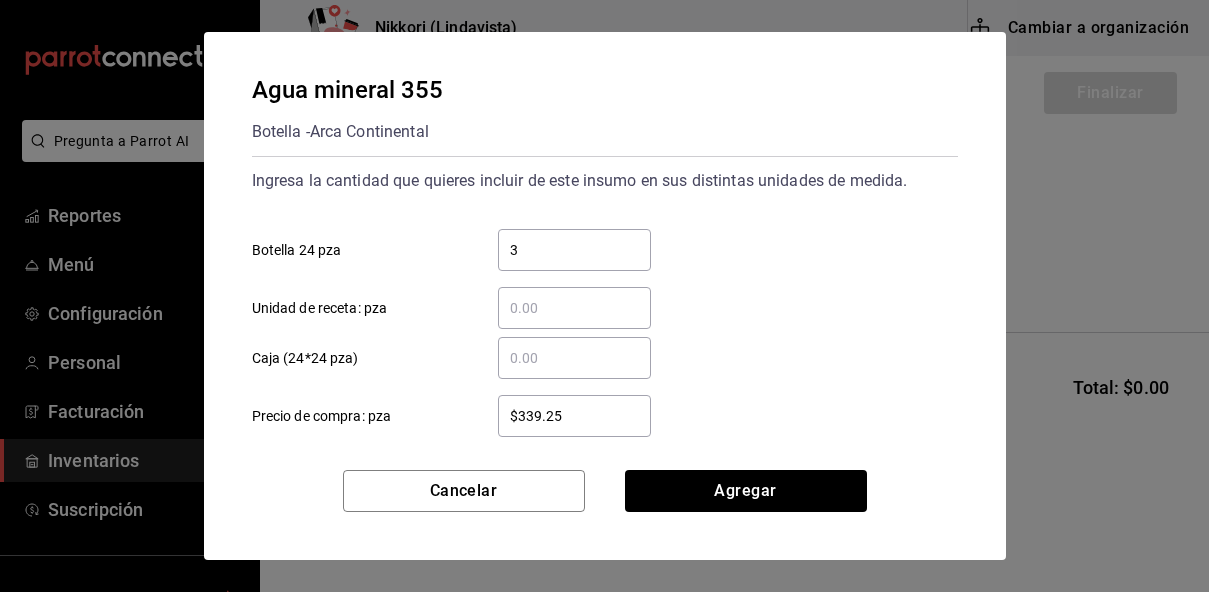 click on "$339.25" at bounding box center (574, 416) 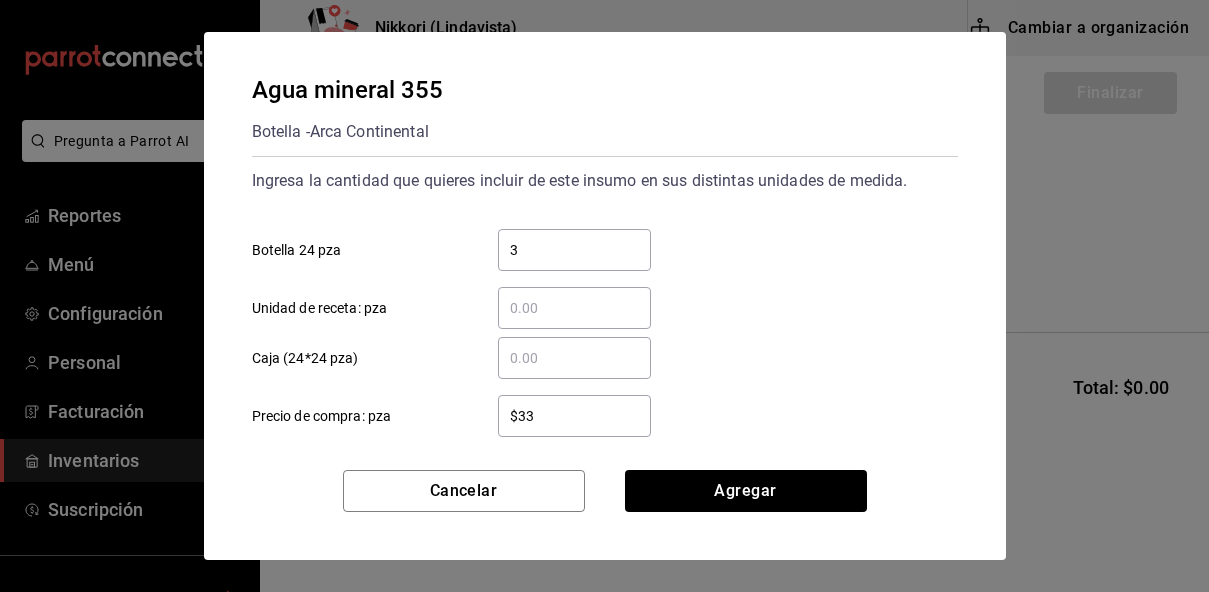 type on "$3" 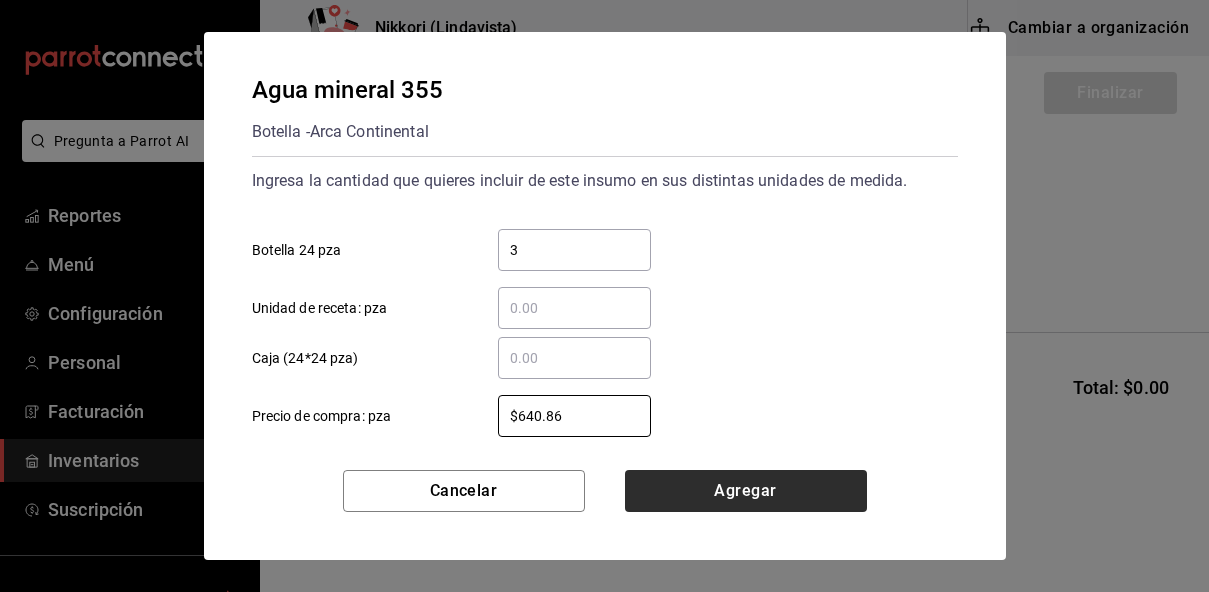 type on "$640.86" 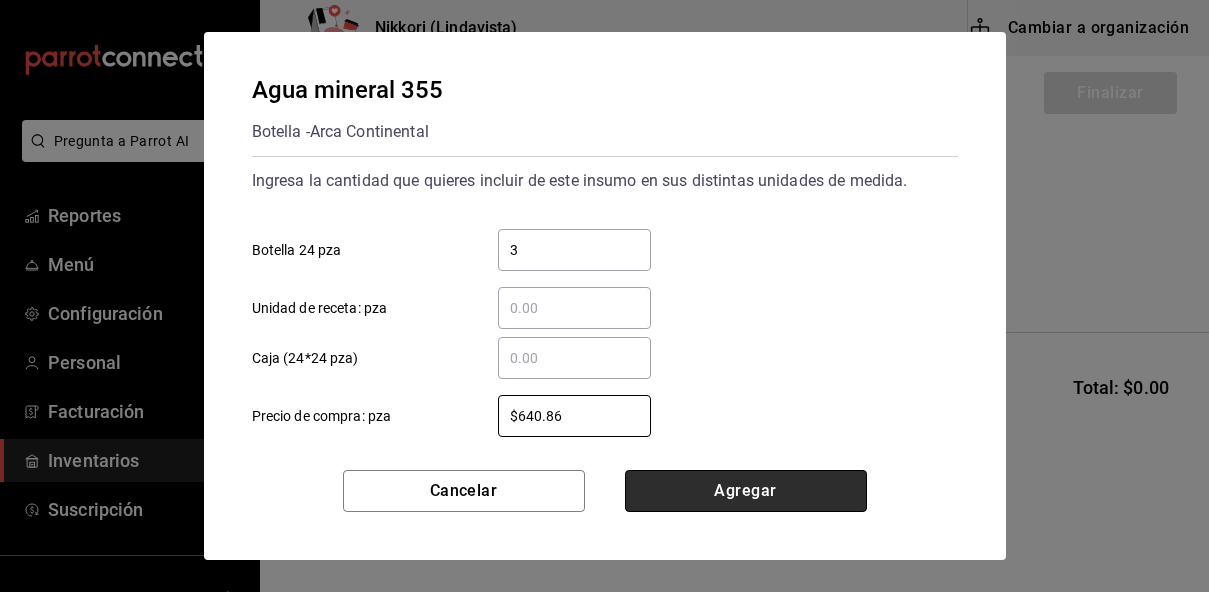 click on "Agregar" at bounding box center (746, 491) 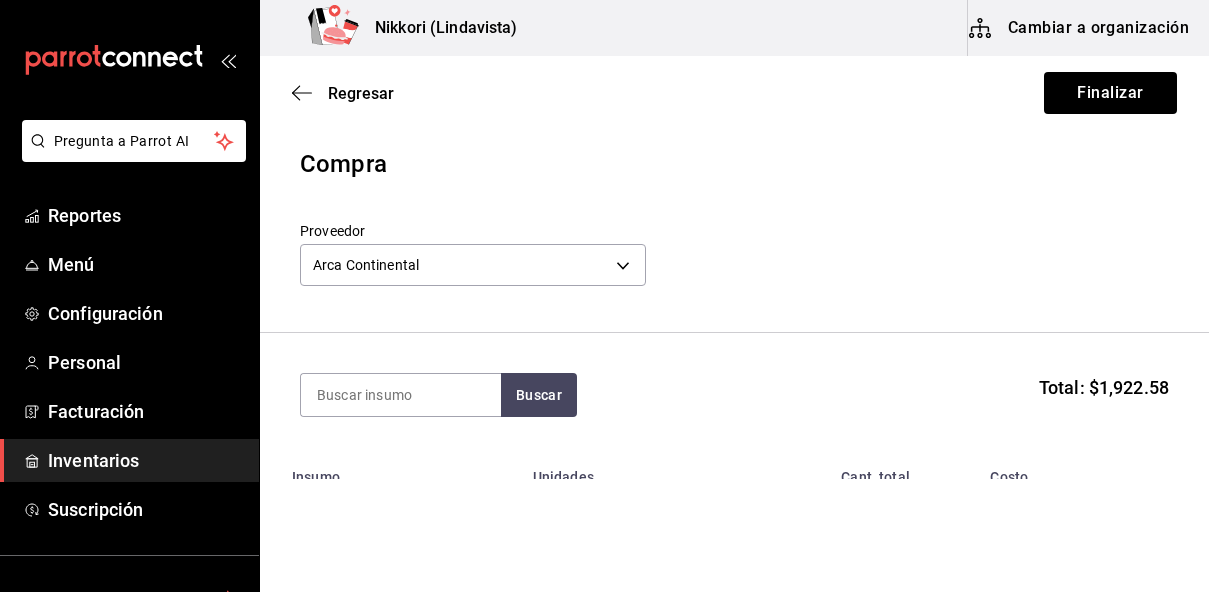 click on "Buscar Total: $1,922.58" at bounding box center [734, 395] 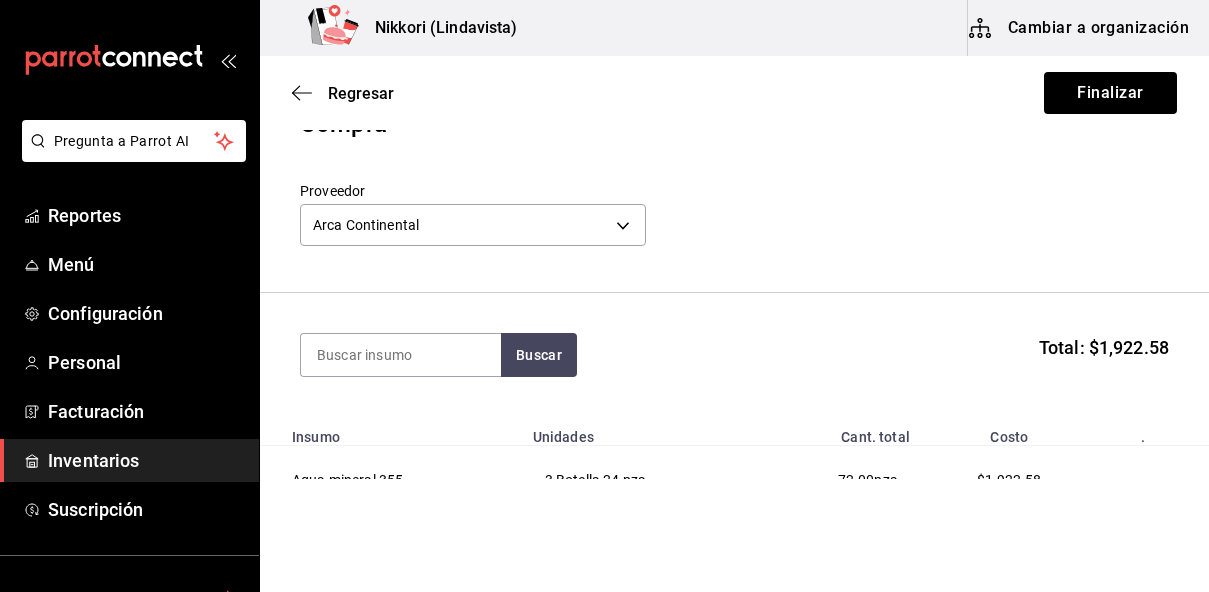 scroll, scrollTop: 0, scrollLeft: 0, axis: both 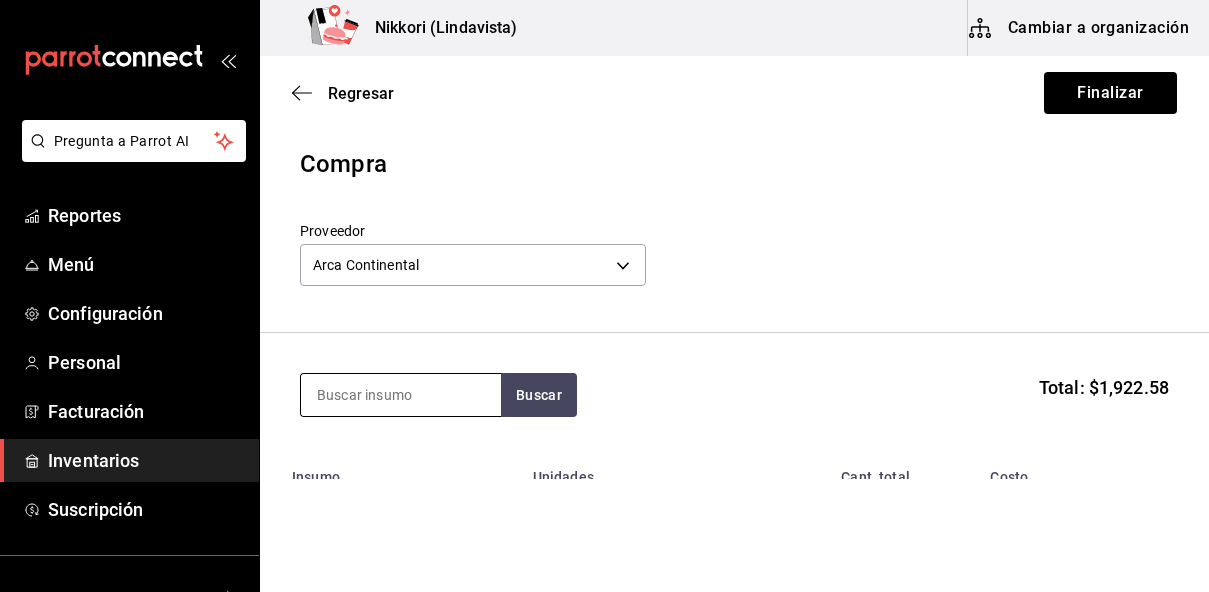 click at bounding box center (401, 395) 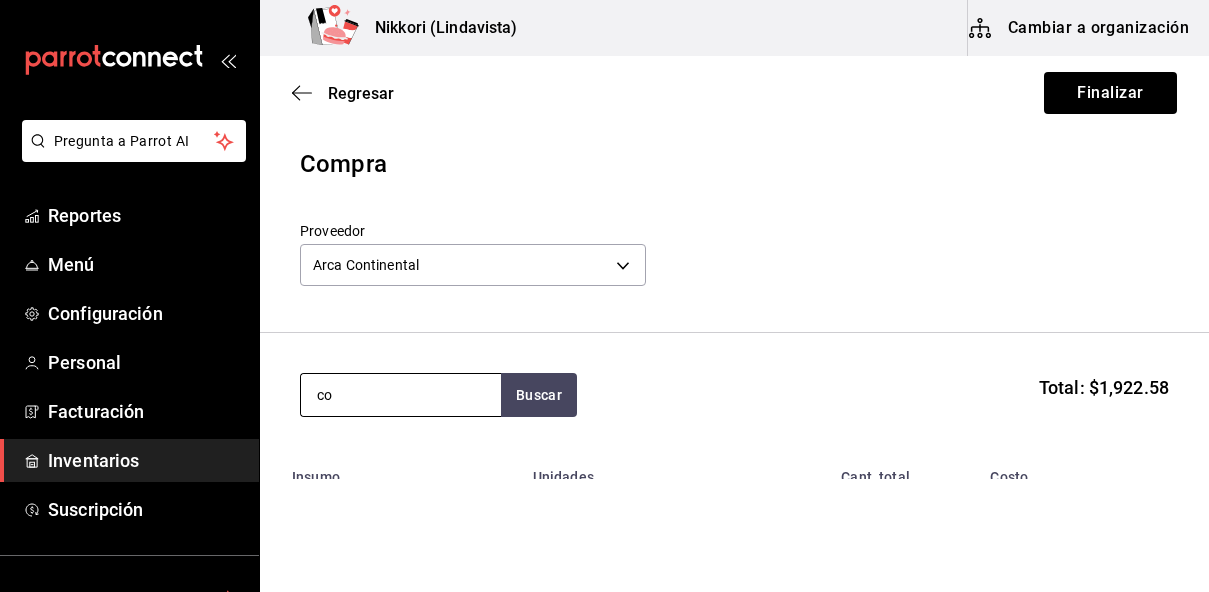 type on "c" 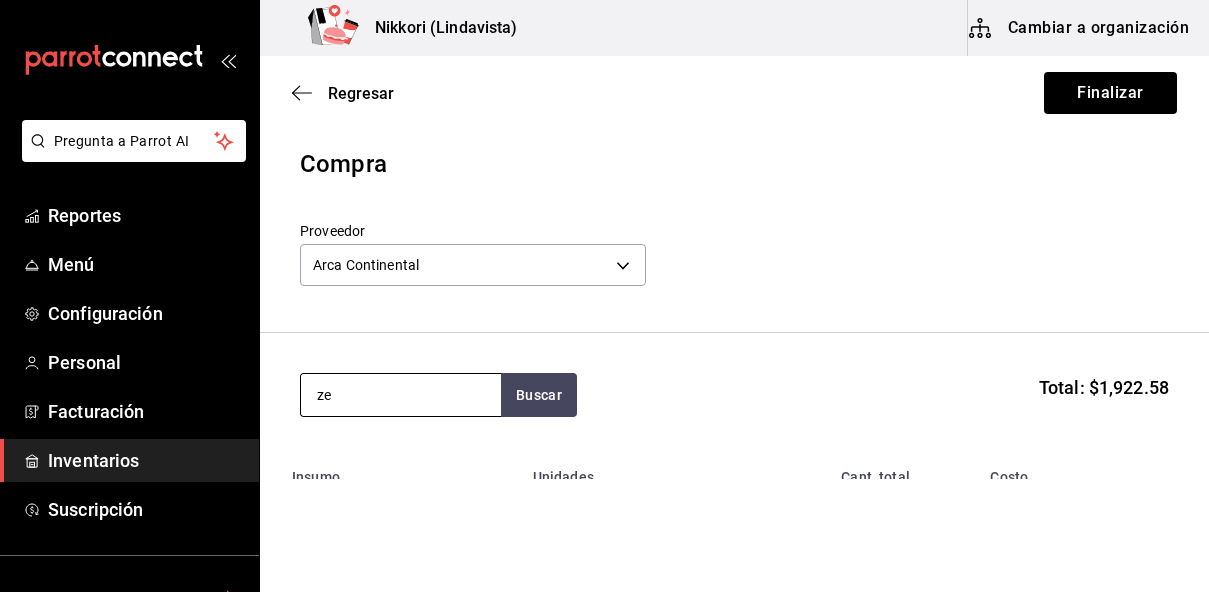 type on "z" 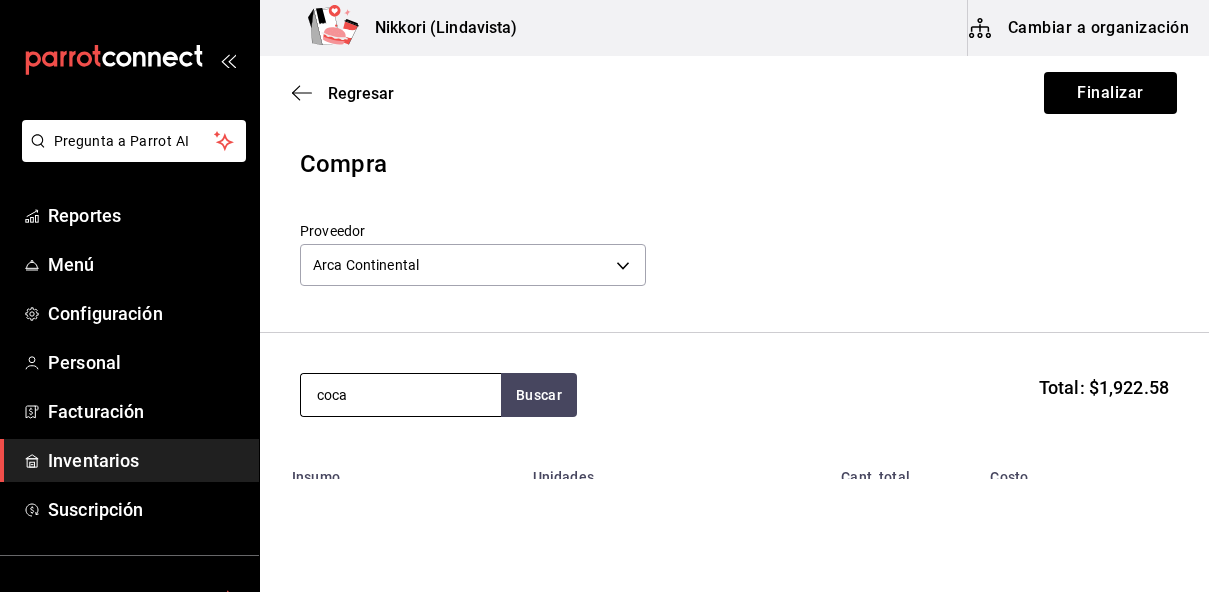 type on "coca" 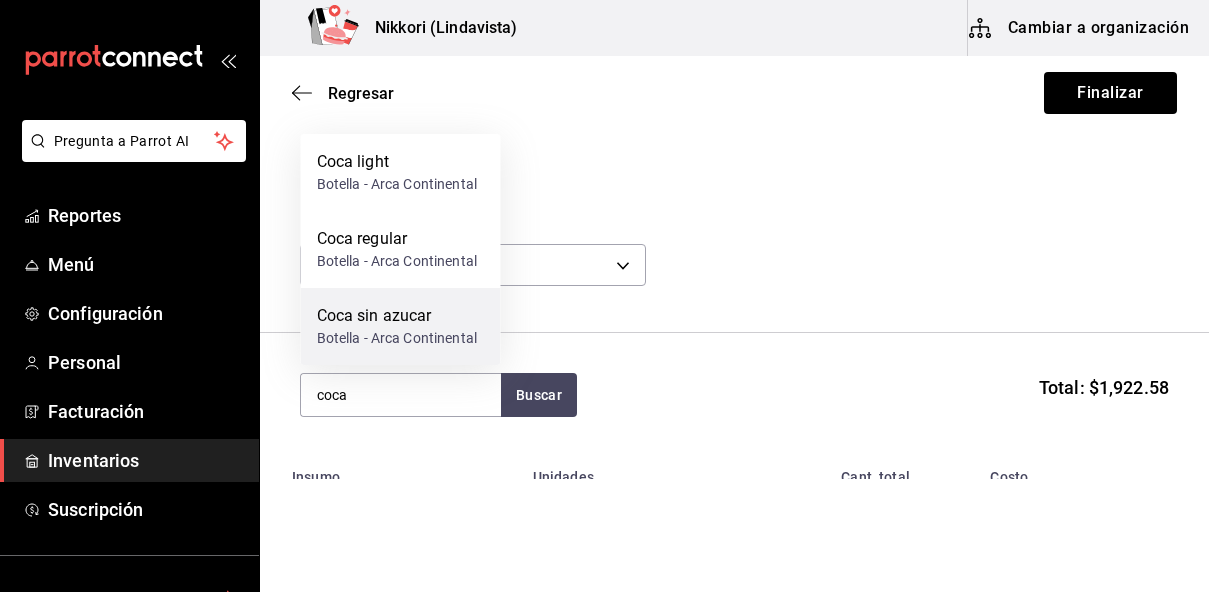 click on "Coca sin azucar" at bounding box center (397, 316) 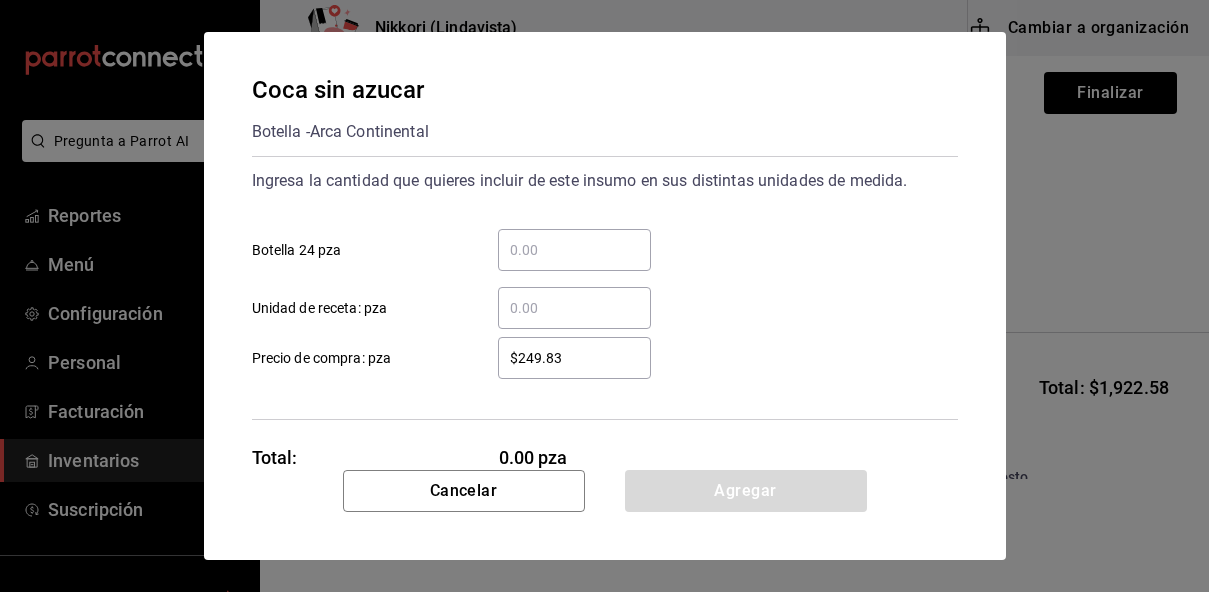 click on "​ Botella 24 pza" at bounding box center [574, 250] 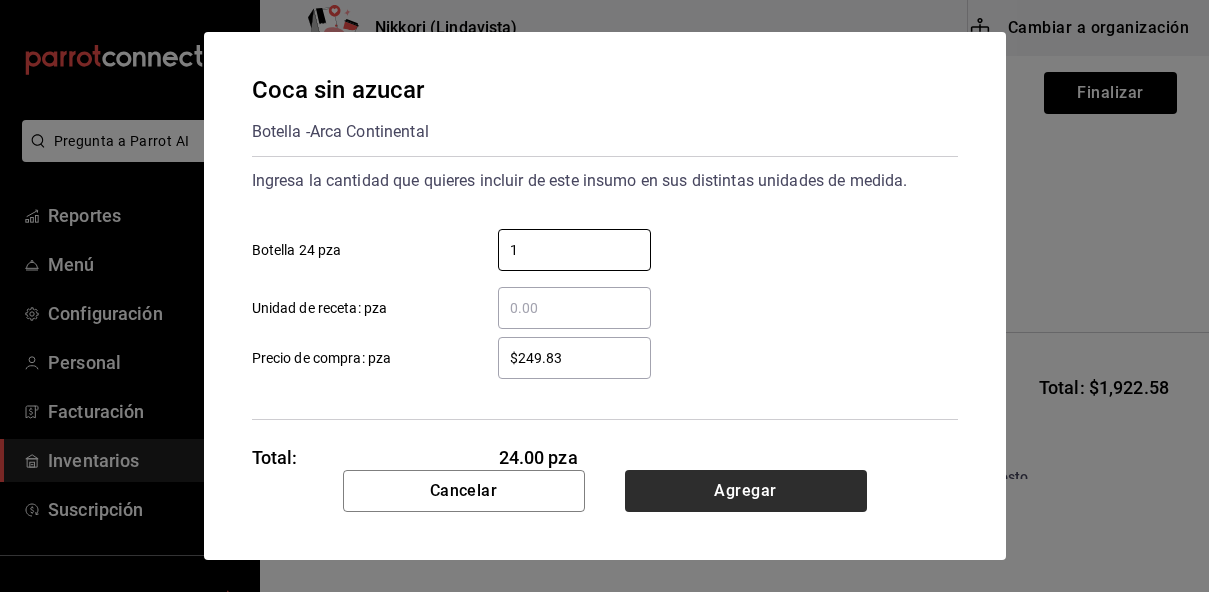 type on "1" 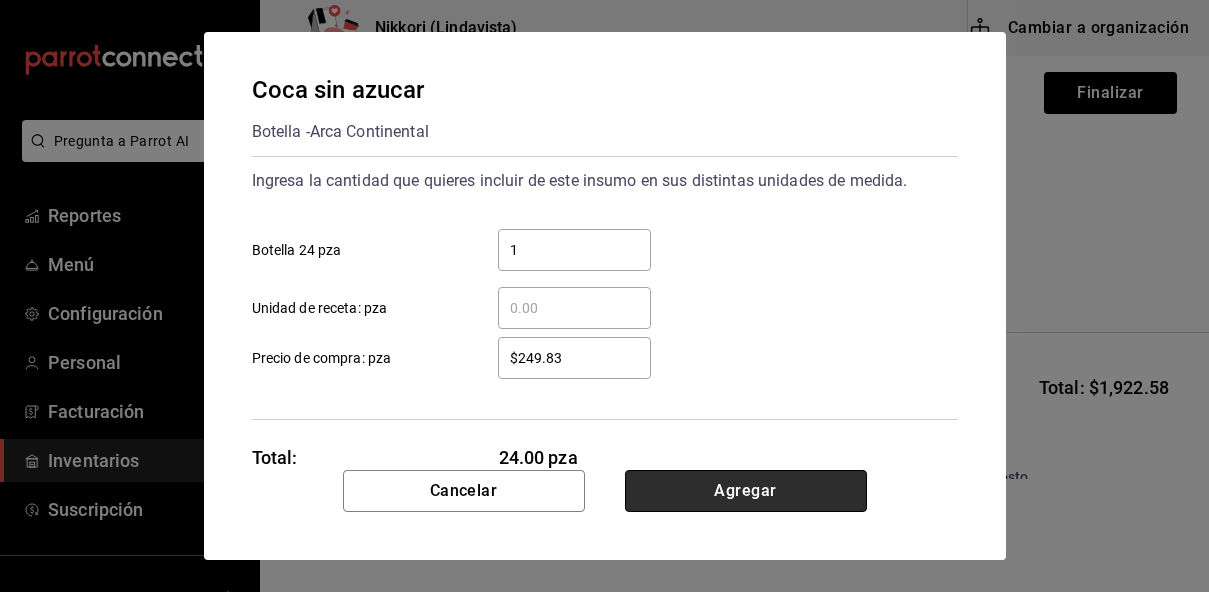 click on "Agregar" at bounding box center [746, 491] 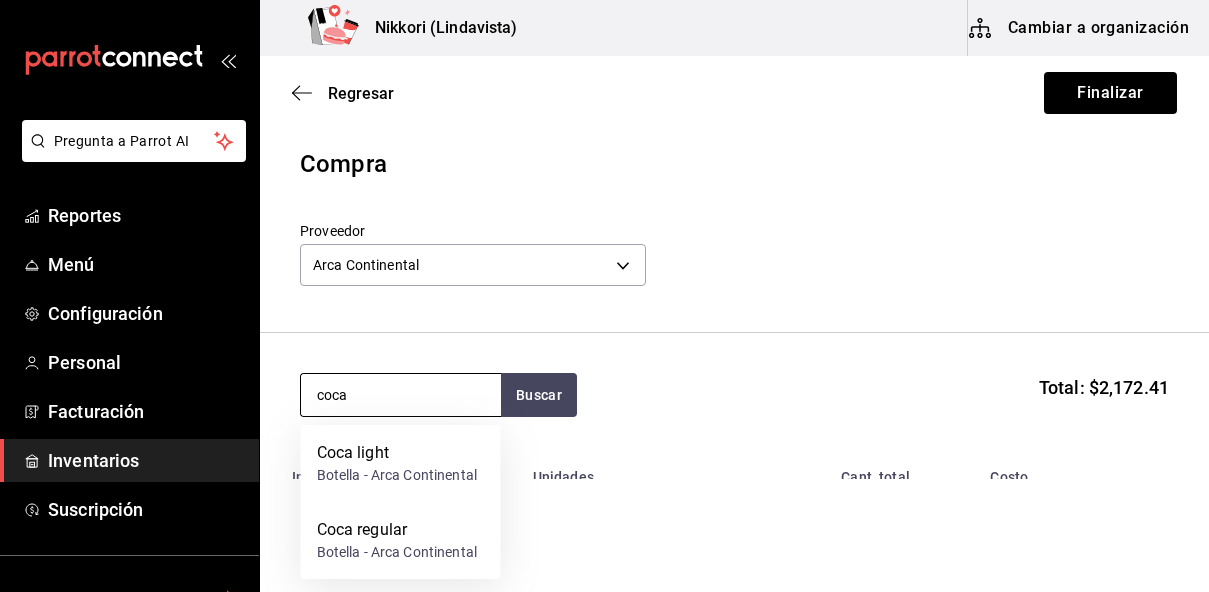 type on "coca" 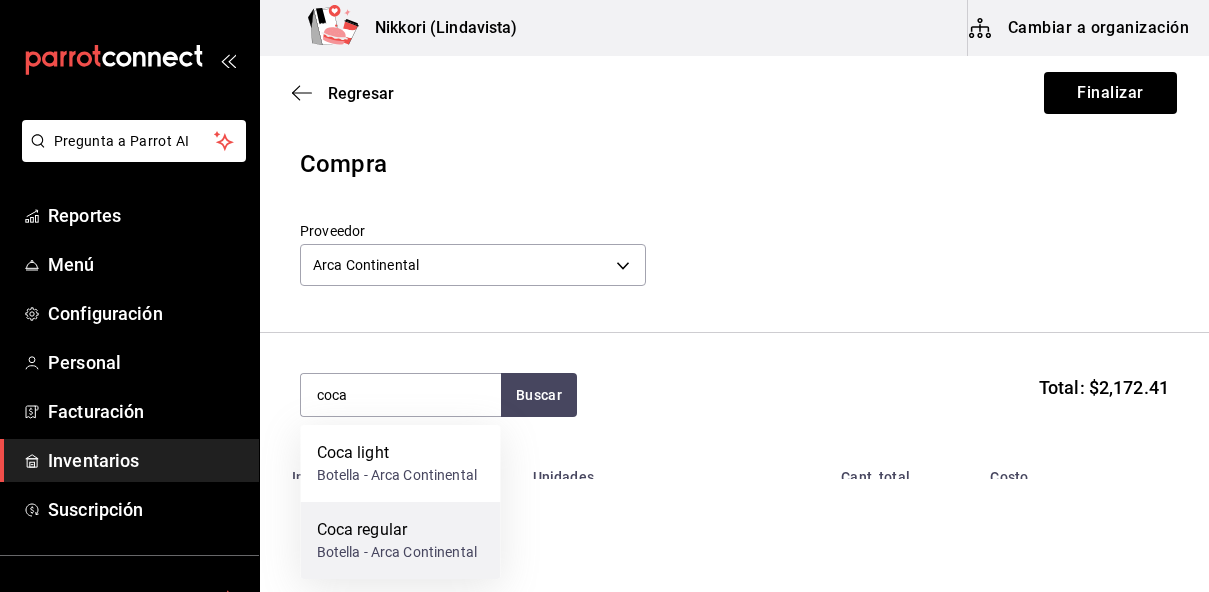 click on "Coca regular" at bounding box center (397, 530) 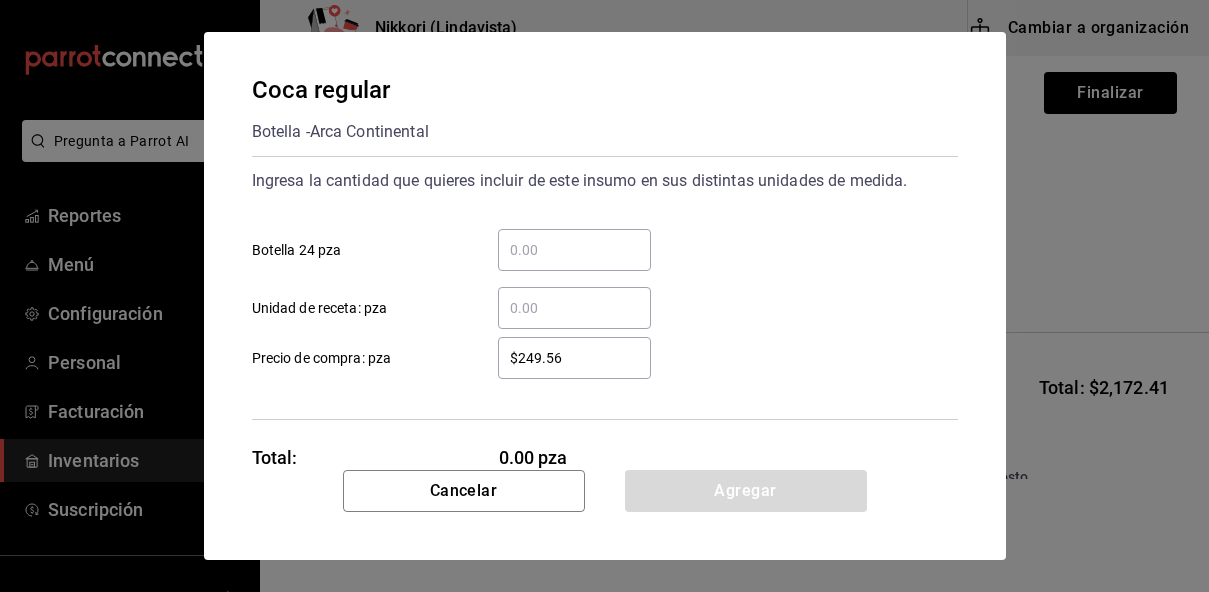 click on "​ Botella 24 pza" at bounding box center [574, 250] 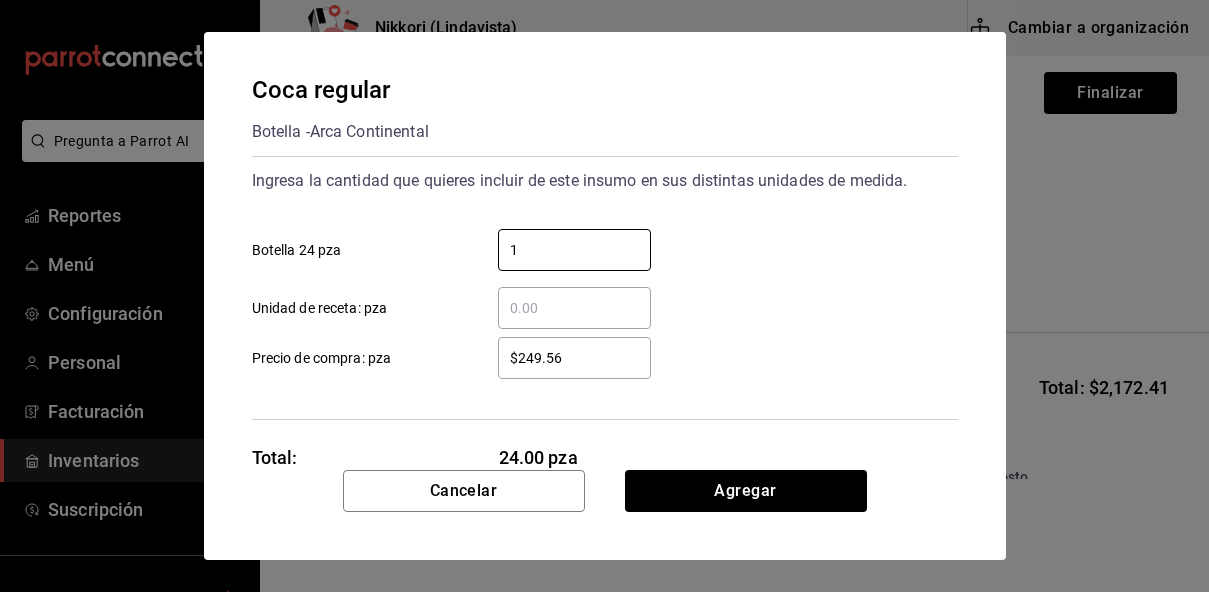 type on "1" 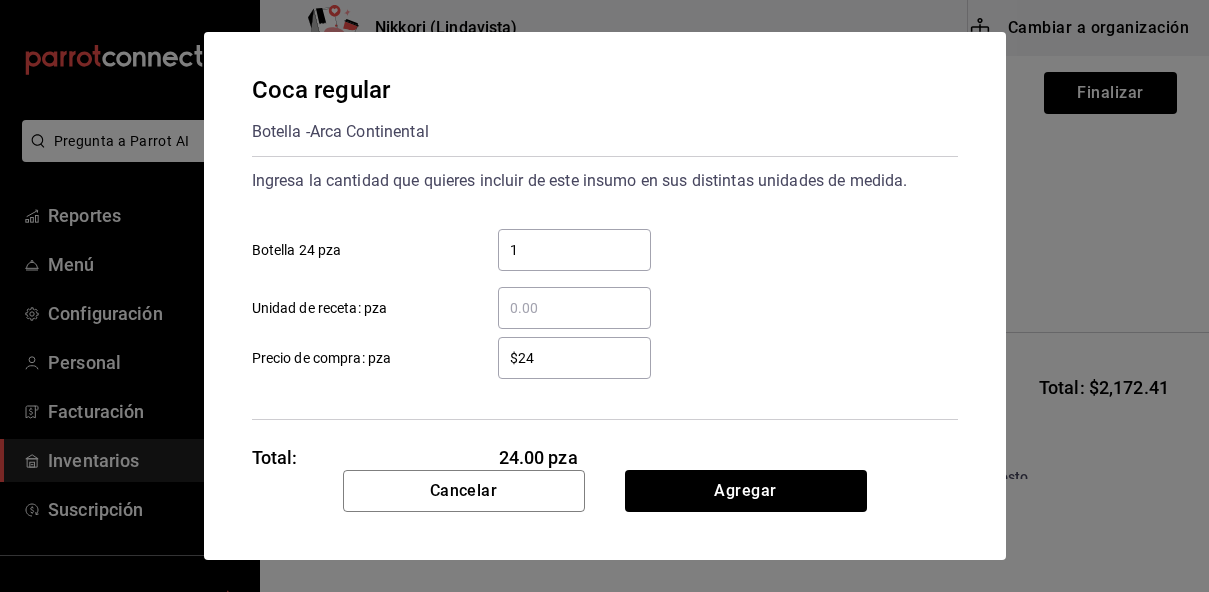 type on "$2" 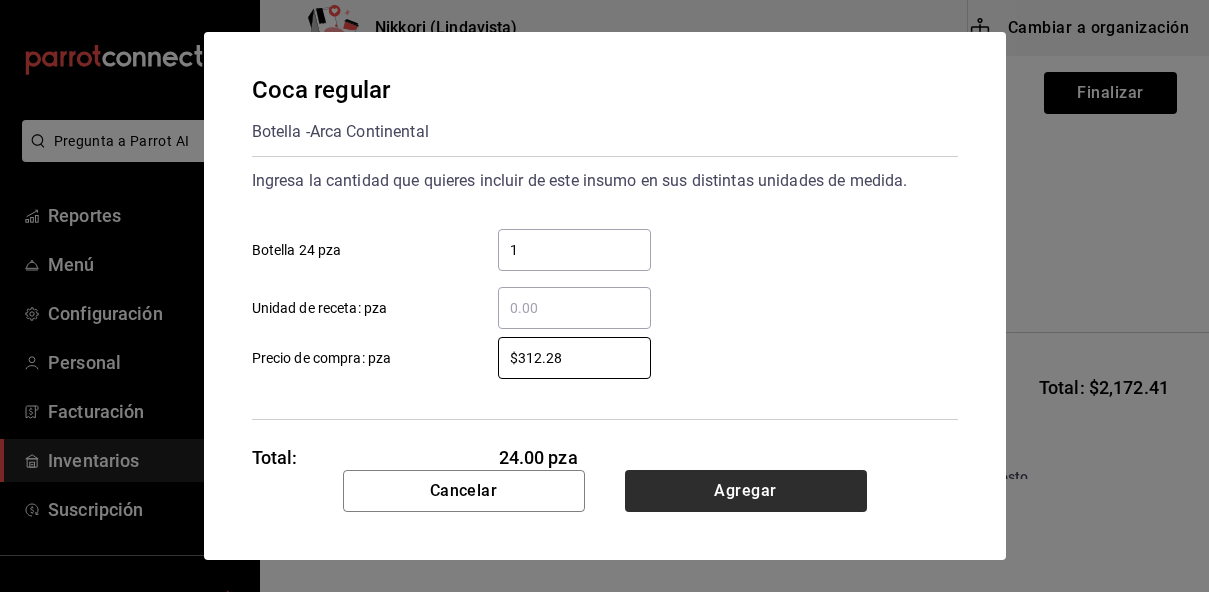 type on "$312.28" 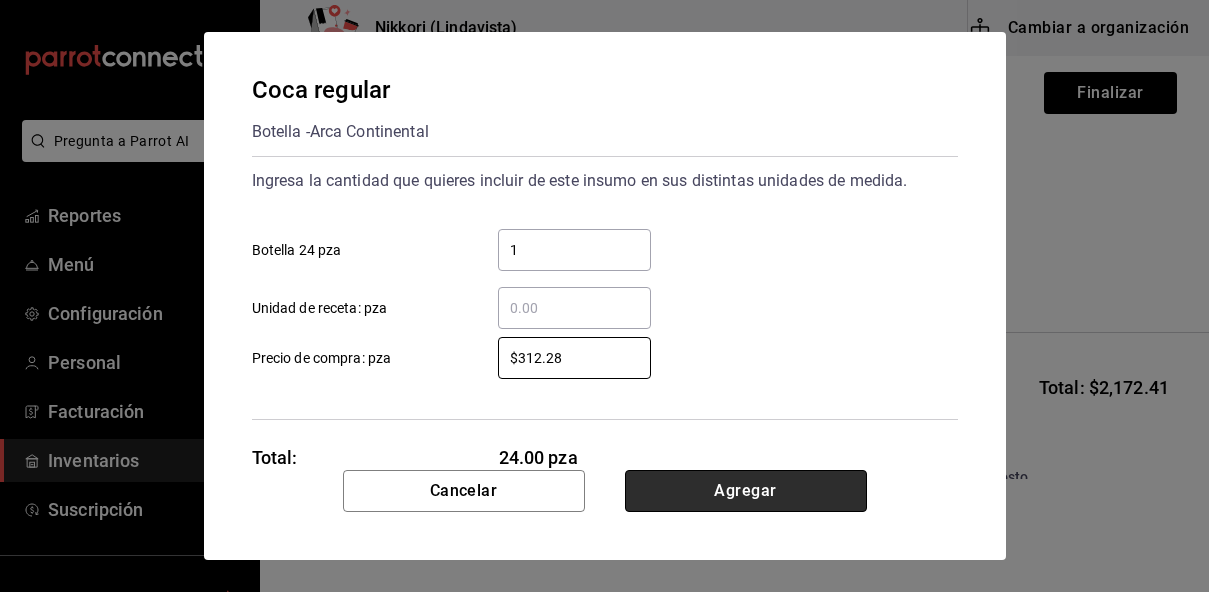 click on "Agregar" at bounding box center (746, 491) 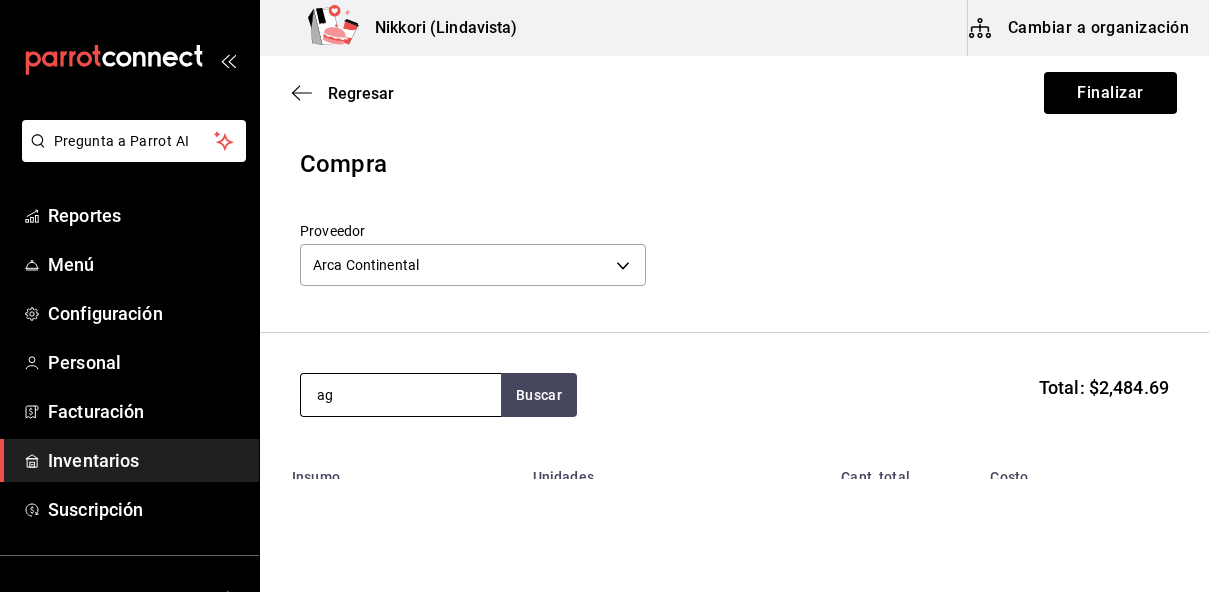 type on "a" 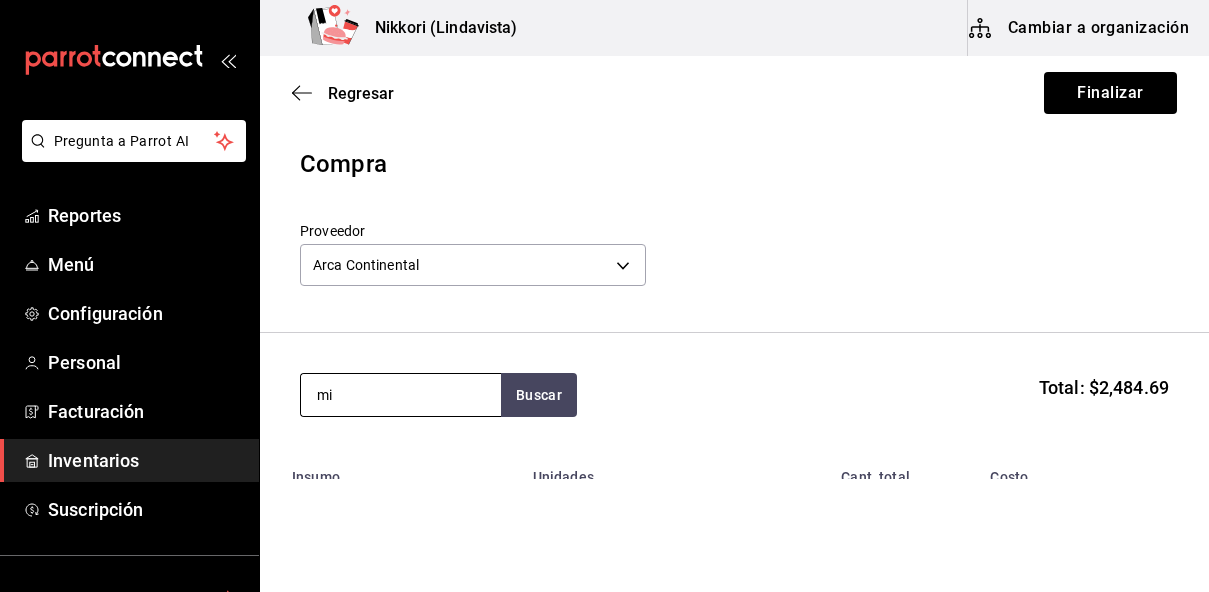 type on "m" 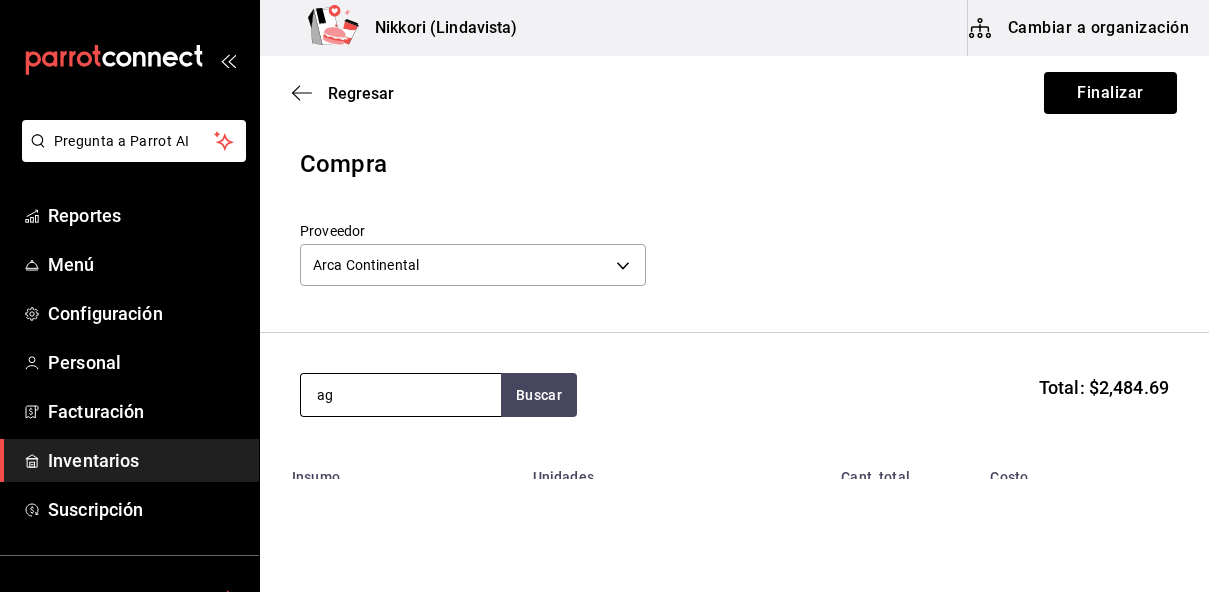 type on "a" 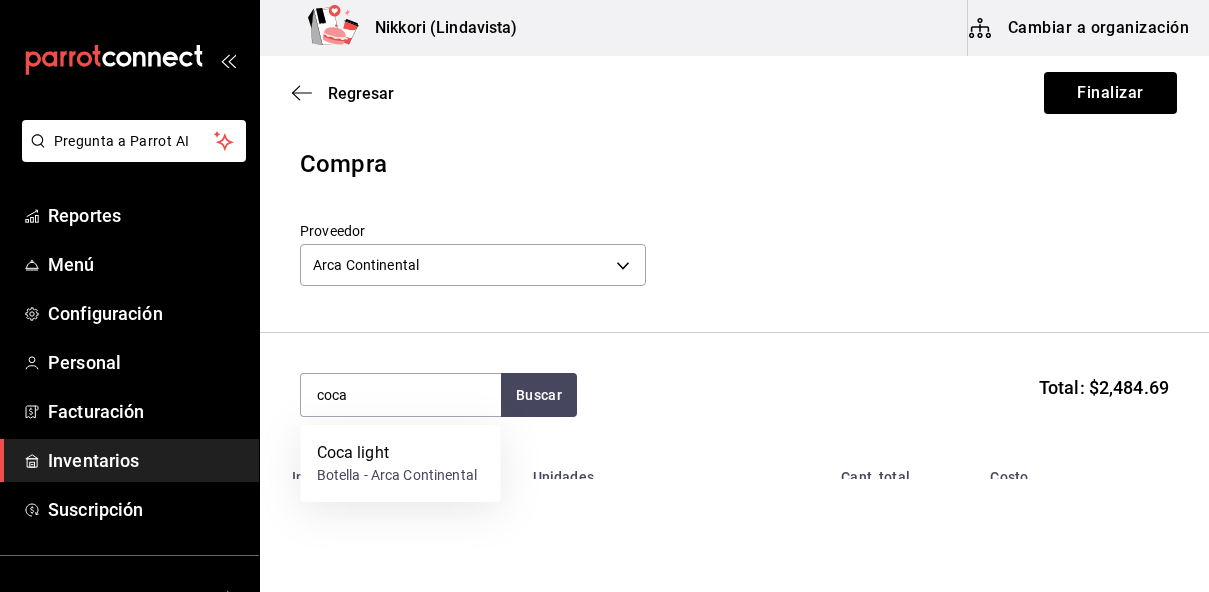 click on "coca Buscar Total: $2,484.69" at bounding box center (734, 395) 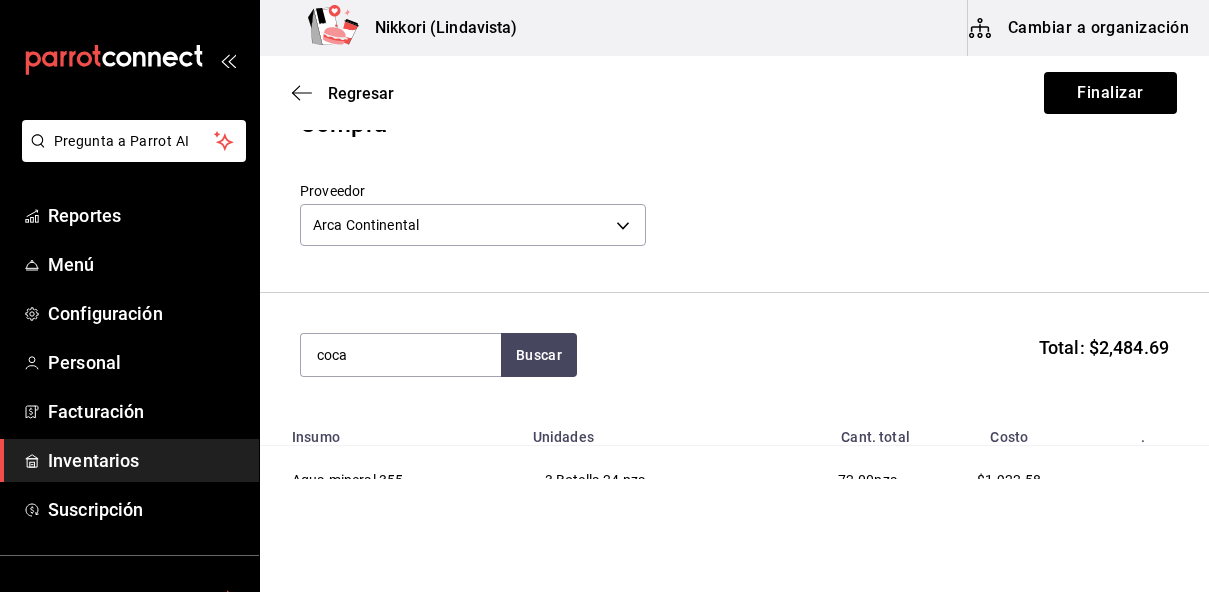 scroll, scrollTop: 80, scrollLeft: 0, axis: vertical 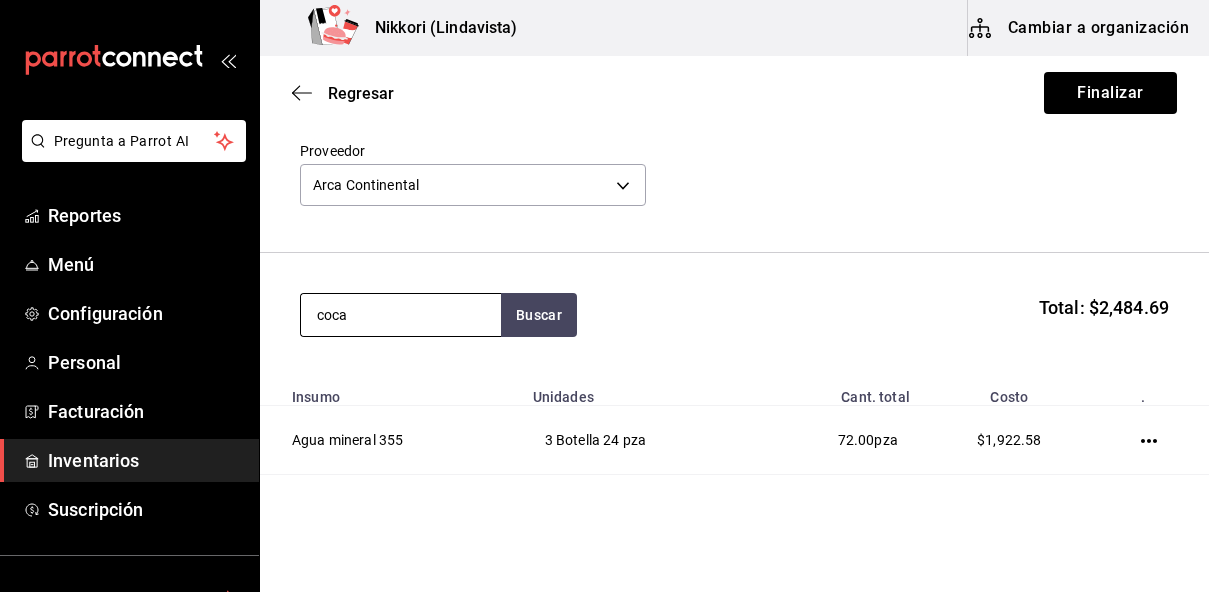 click on "coca" at bounding box center (401, 315) 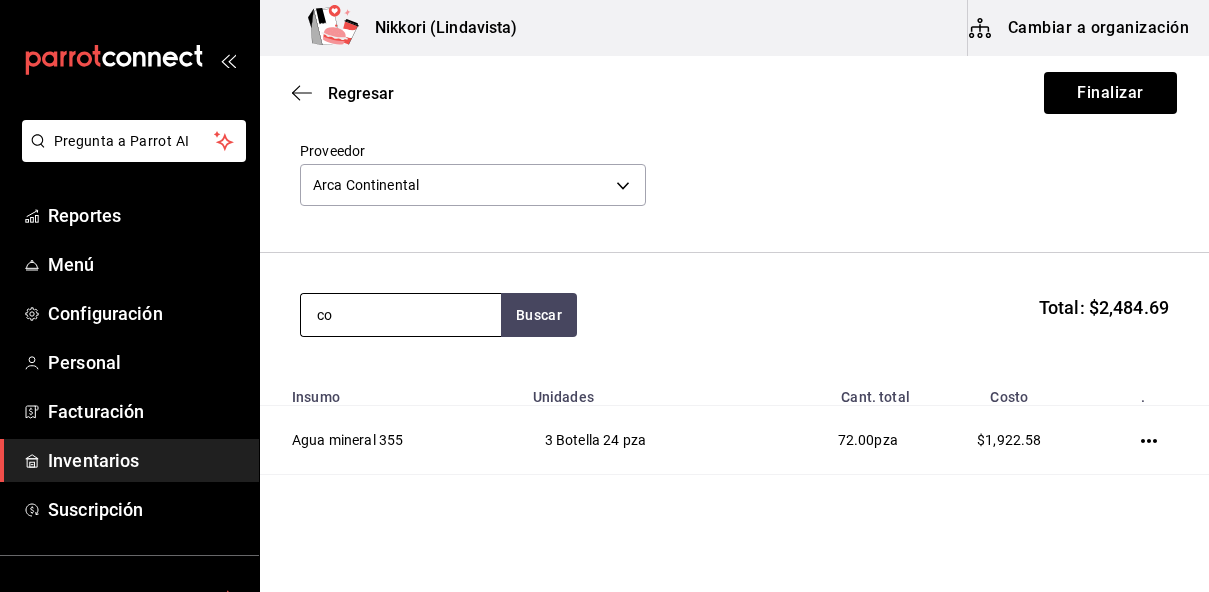 type on "c" 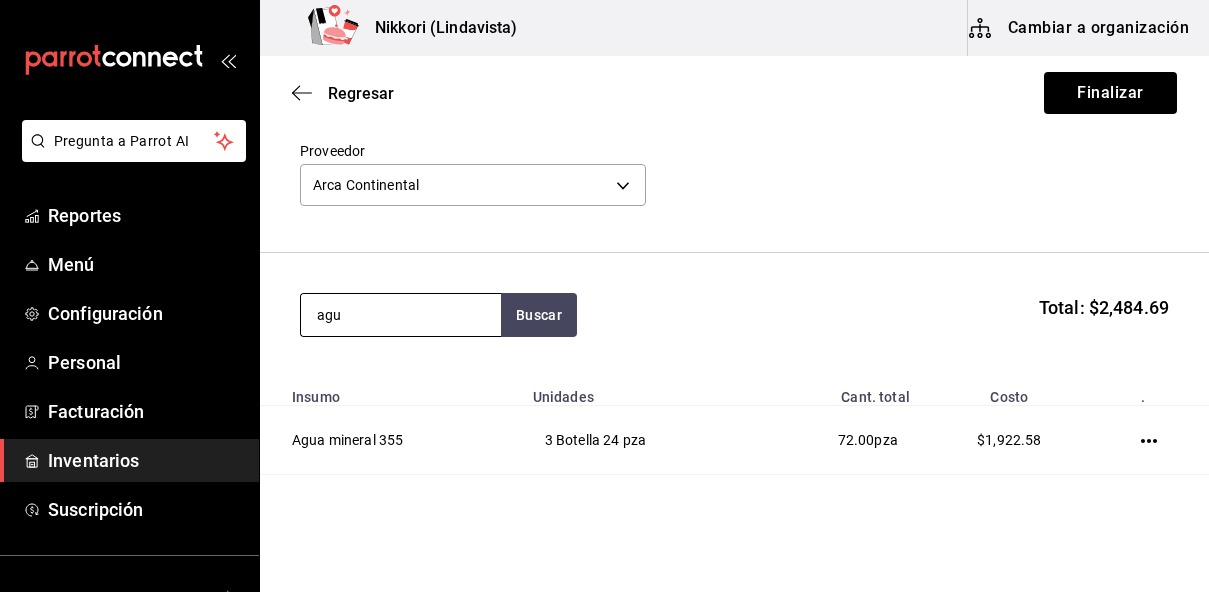 type on "agua" 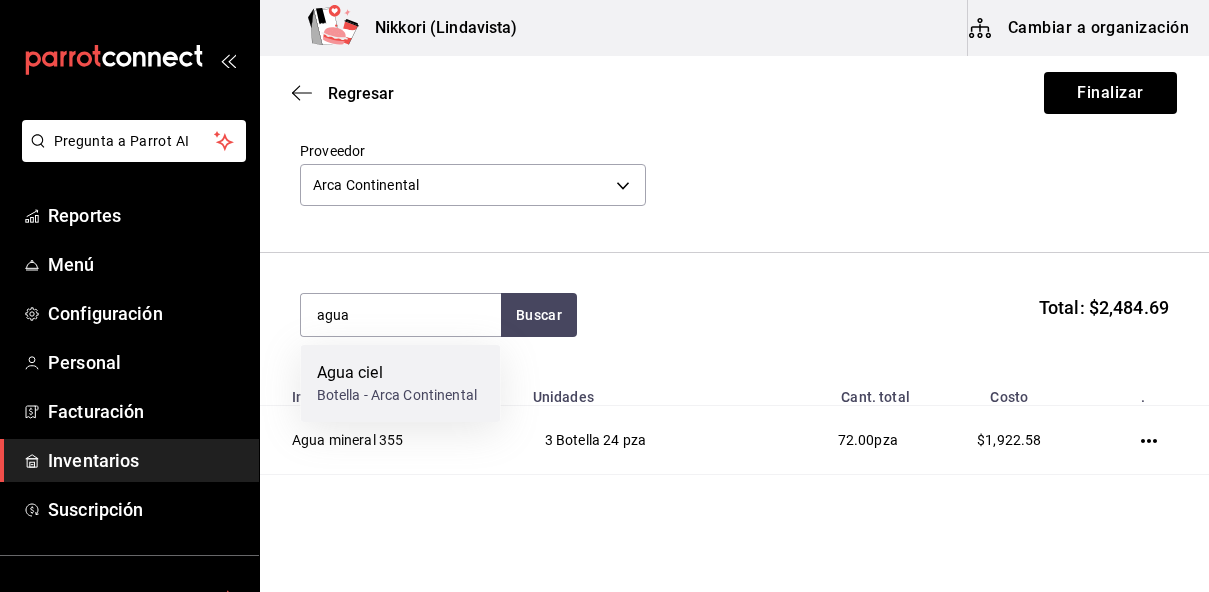 click on "Agua ciel Botella - Arca Continental" at bounding box center (401, 383) 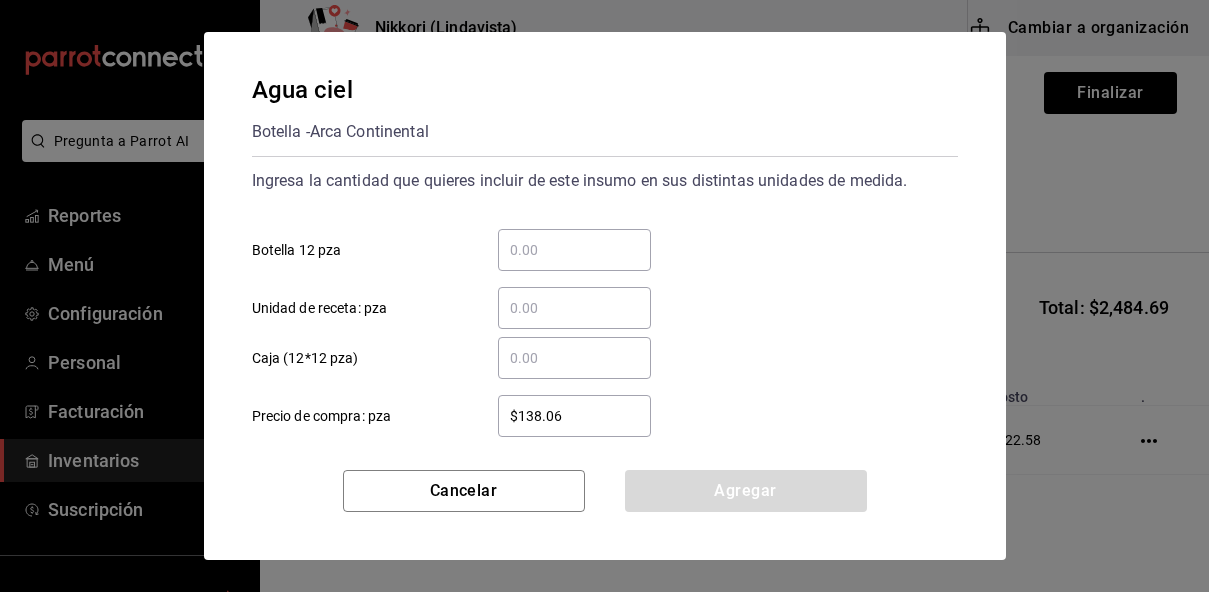 click on "​ Botella 12 pza" at bounding box center (574, 250) 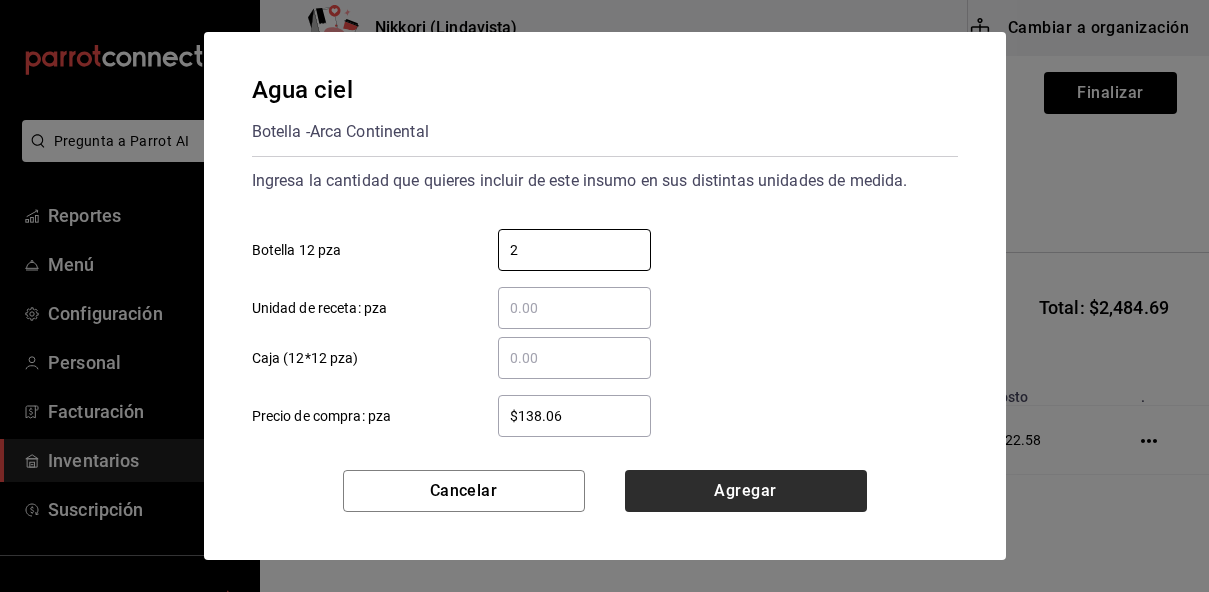 type on "2" 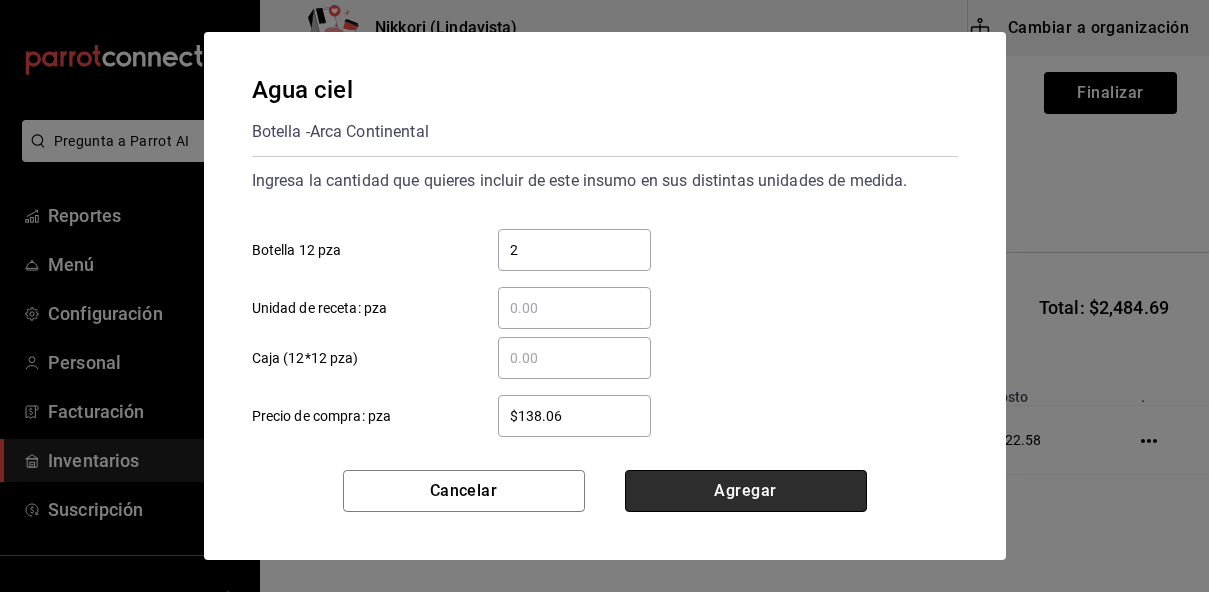 click on "Agregar" at bounding box center (746, 491) 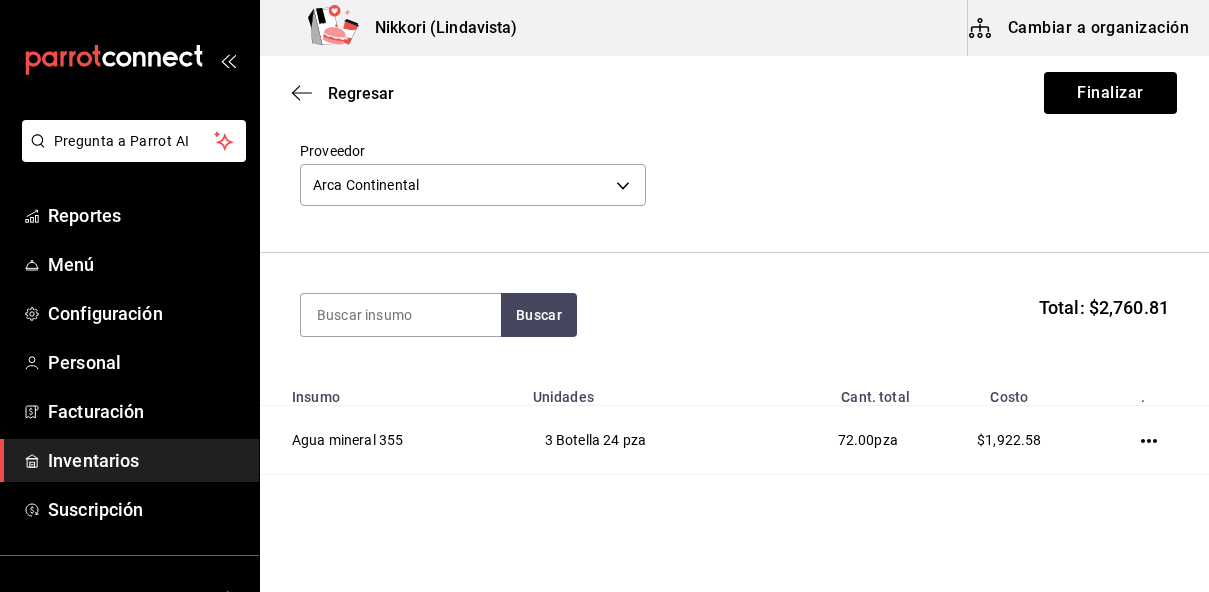 click on "Buscar Total: $2,760.81" at bounding box center (734, 315) 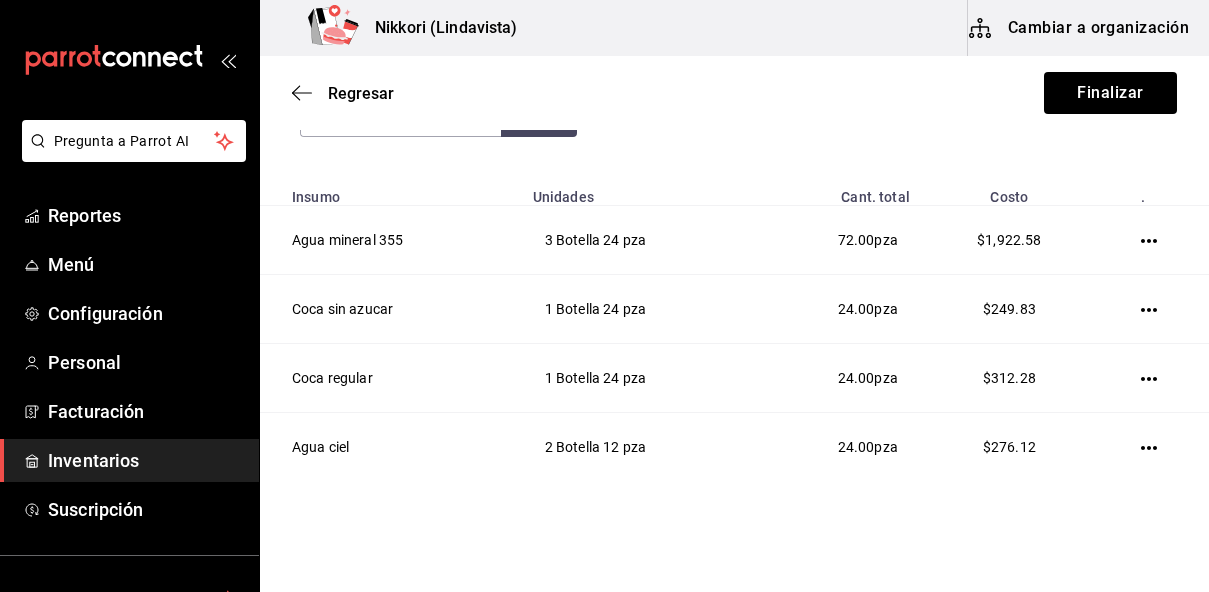 scroll, scrollTop: 240, scrollLeft: 0, axis: vertical 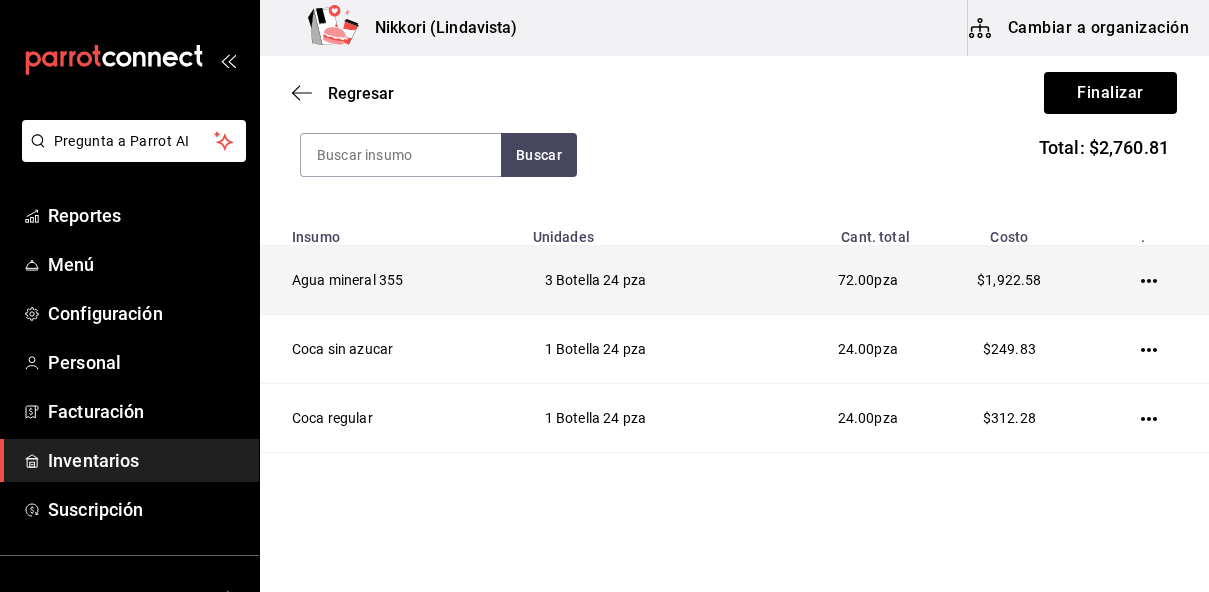 click 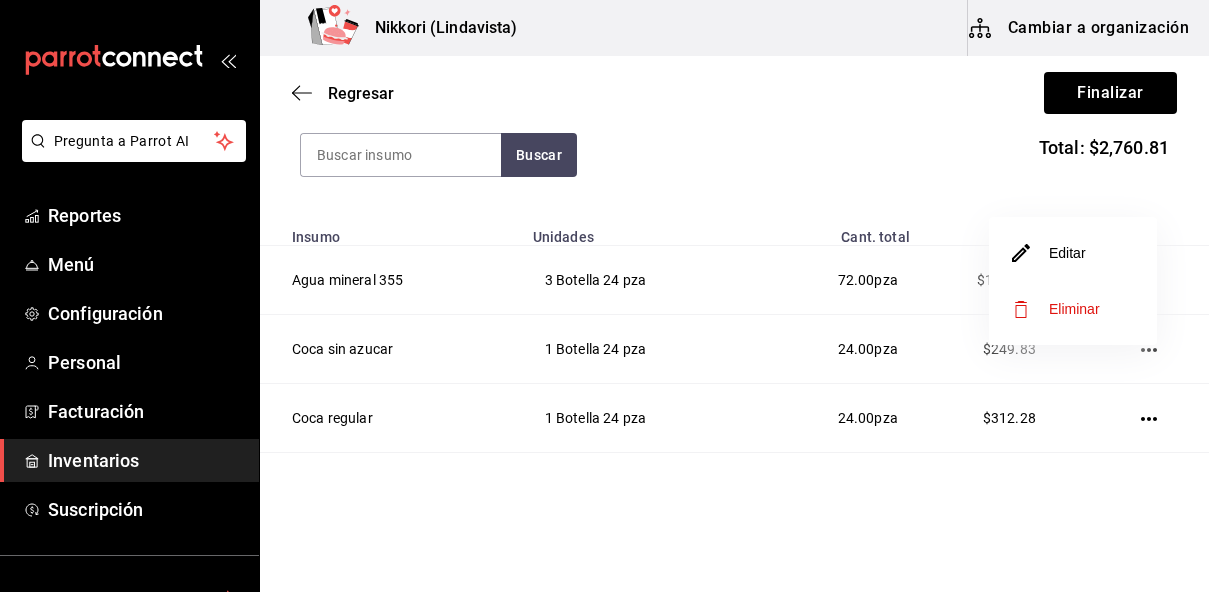 click on "Editar" at bounding box center [1073, 253] 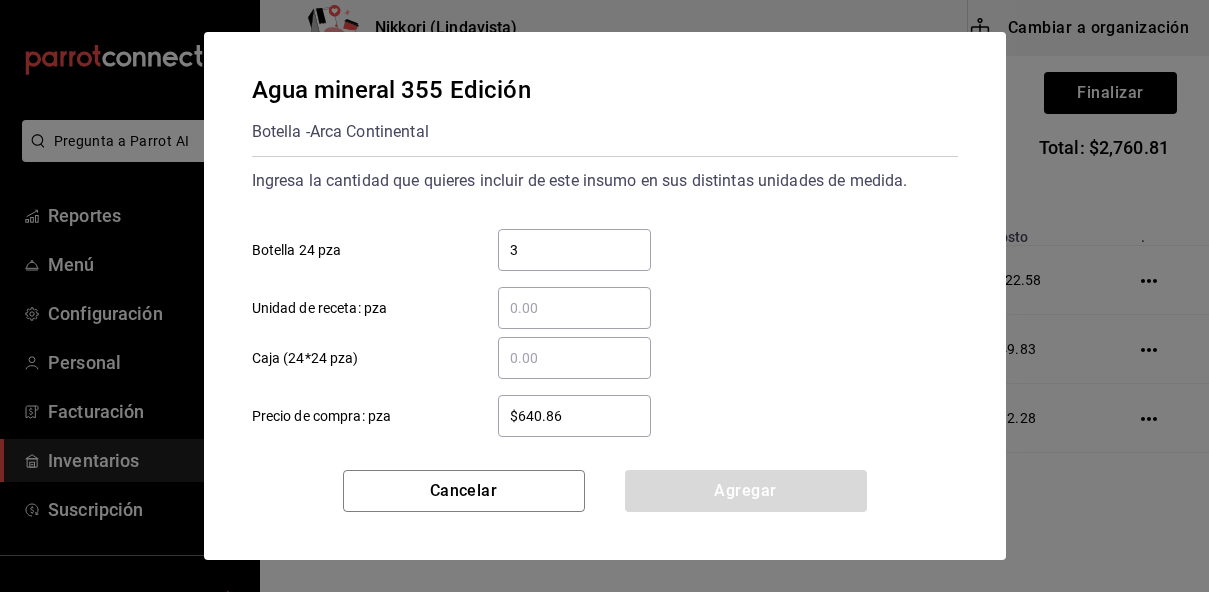 click on "$640.86" at bounding box center [574, 416] 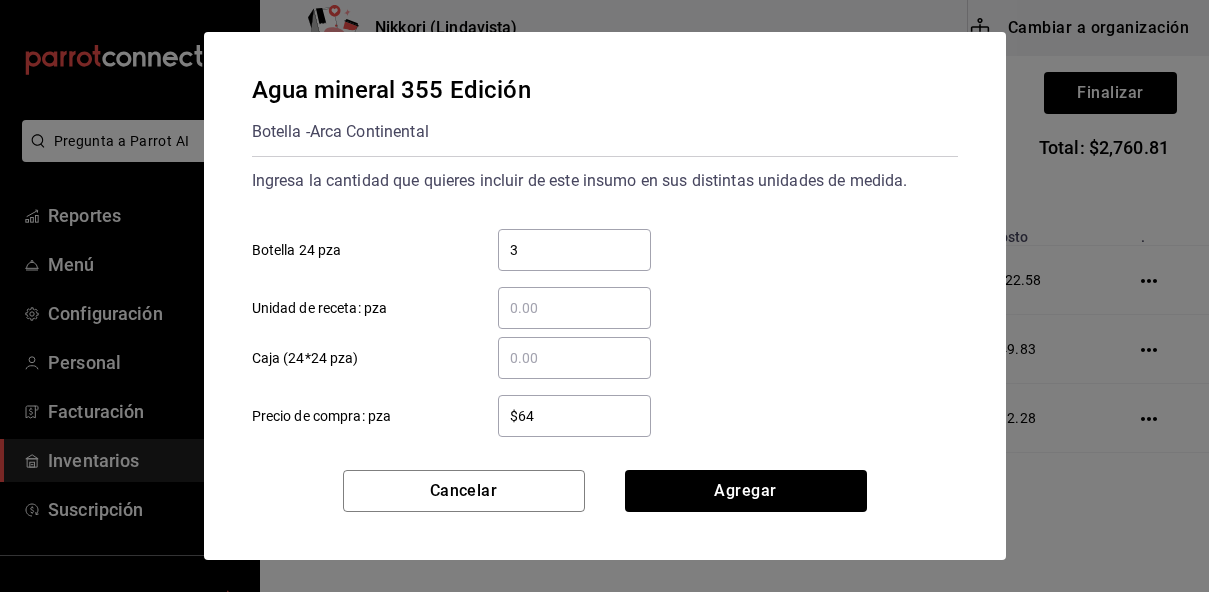 type on "$6" 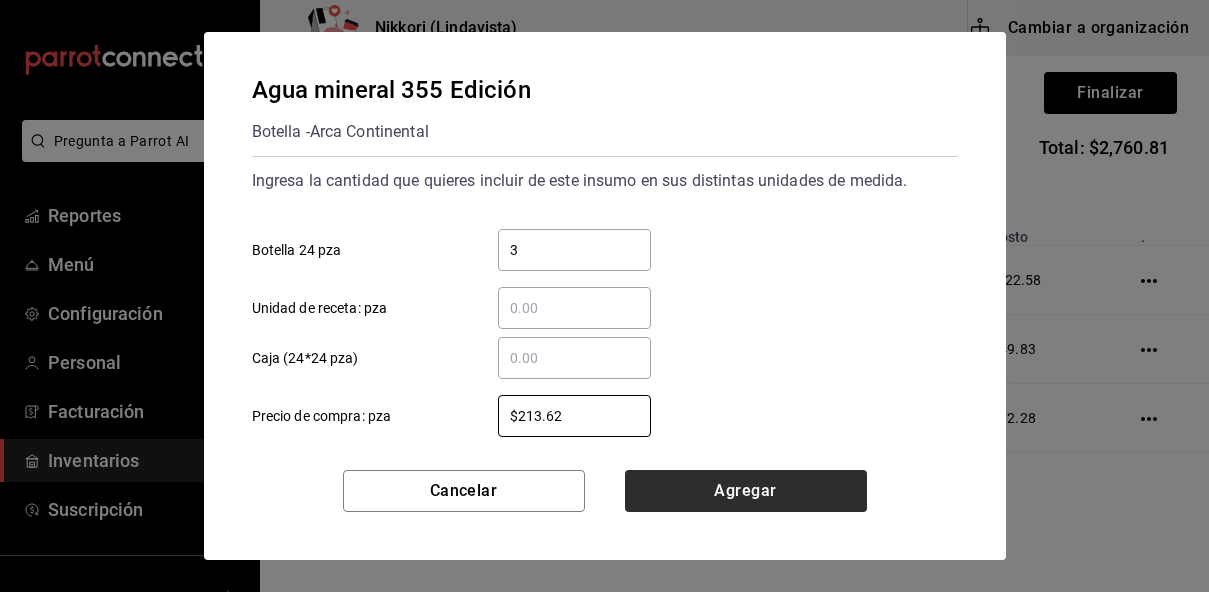 type on "$213.62" 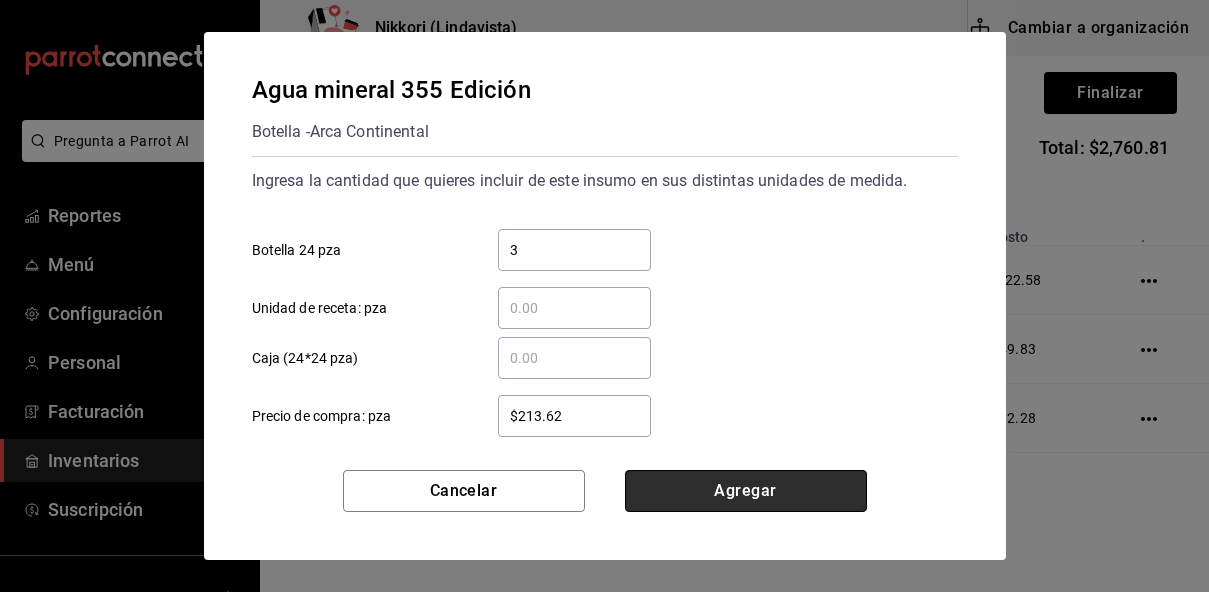 click on "Agregar" at bounding box center [746, 491] 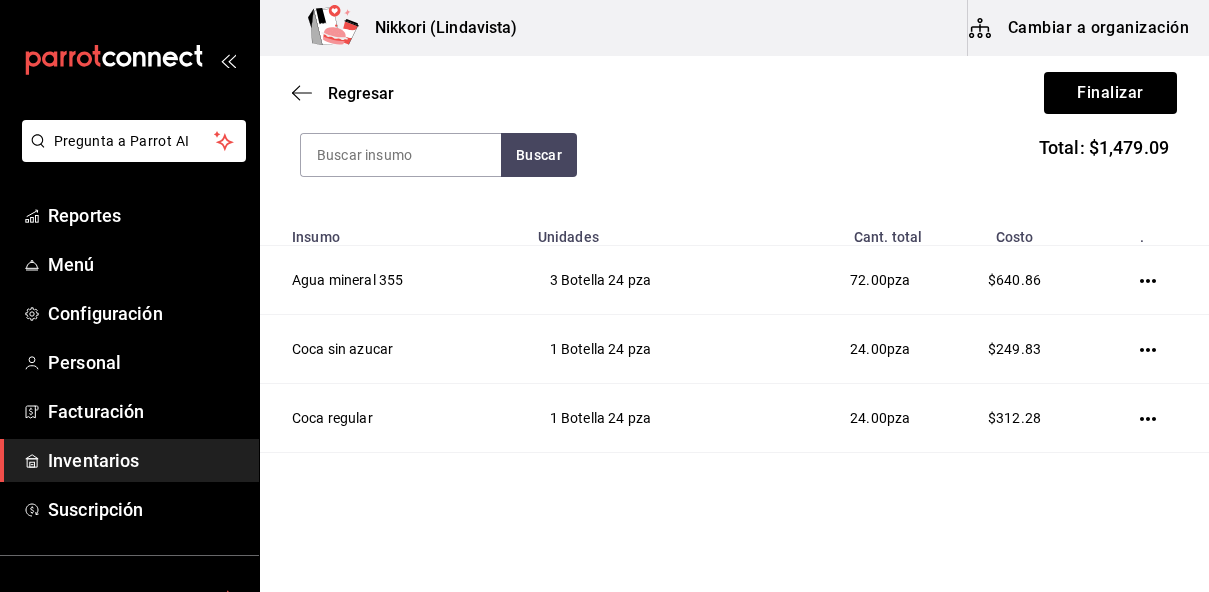 type 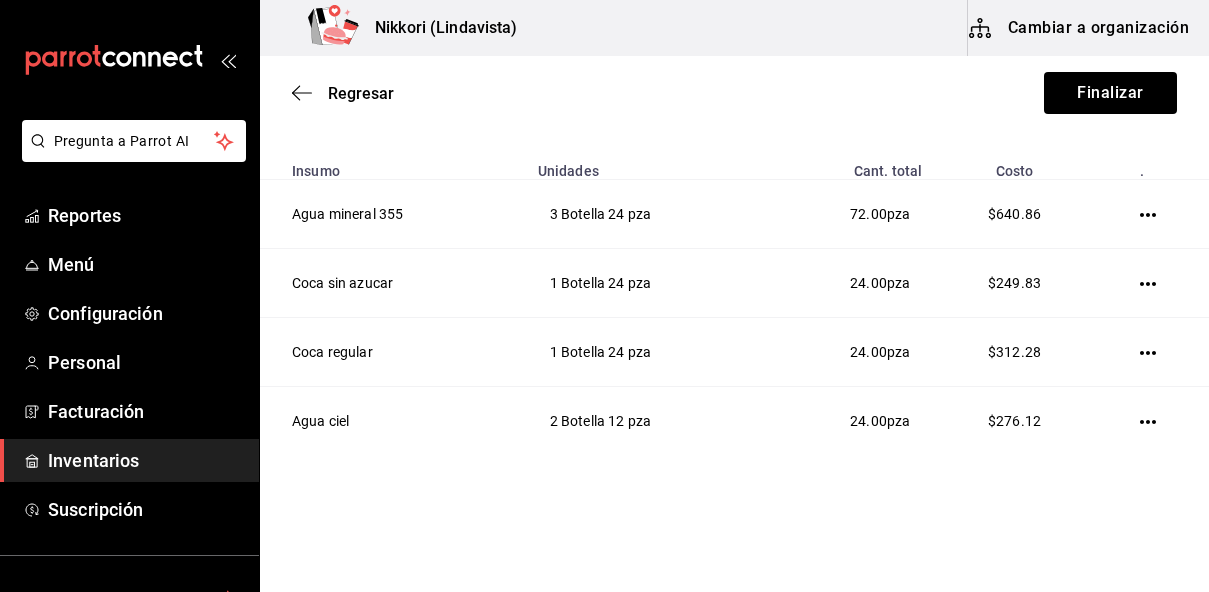 scroll, scrollTop: 346, scrollLeft: 0, axis: vertical 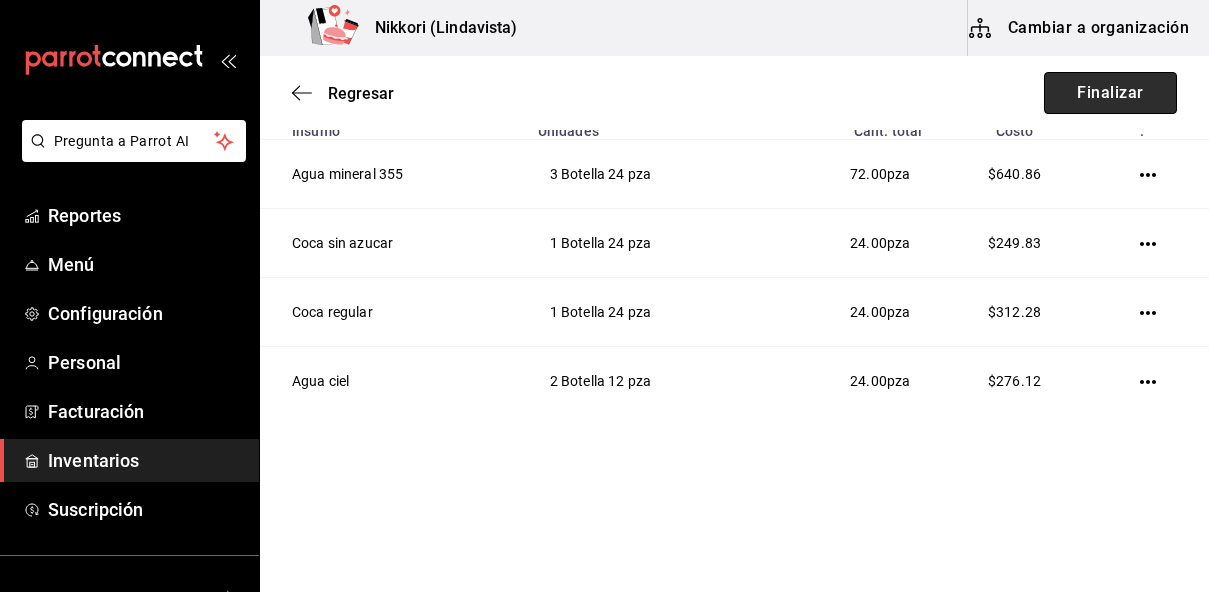 click on "Finalizar" at bounding box center (1110, 93) 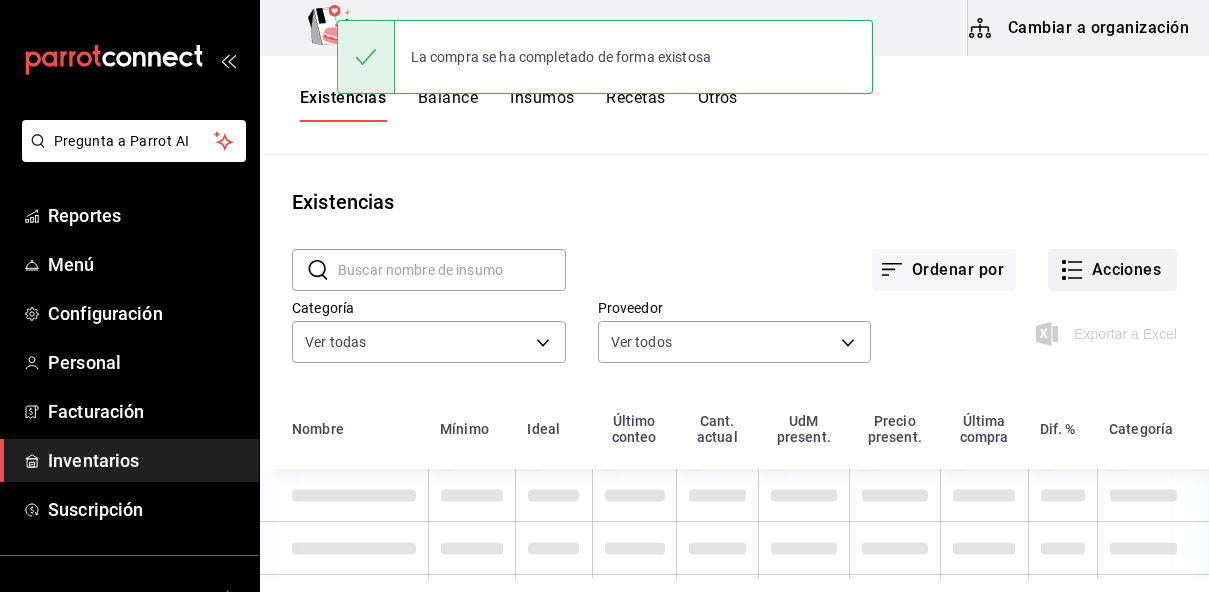 click 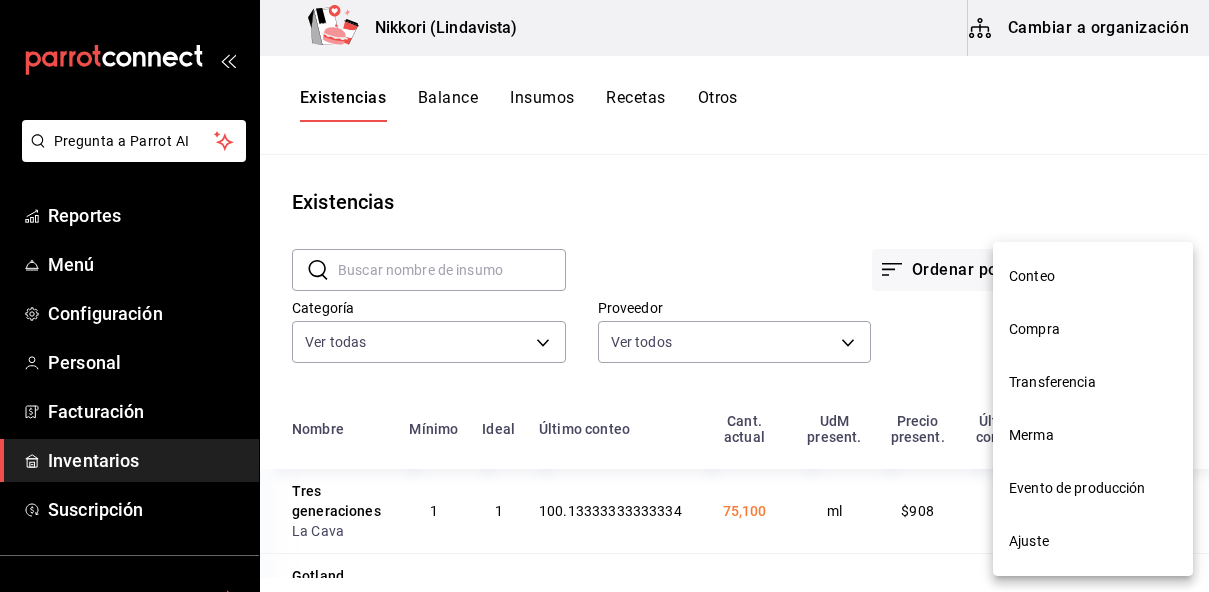 click on "Compra" at bounding box center (1093, 329) 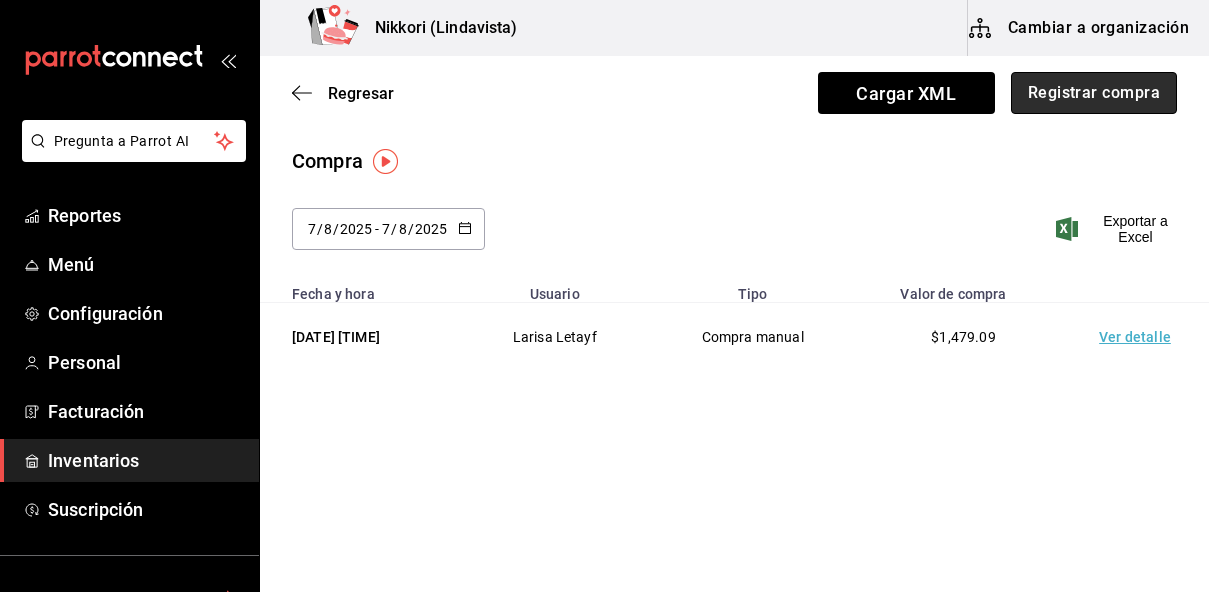 click on "Registrar compra" at bounding box center [1094, 93] 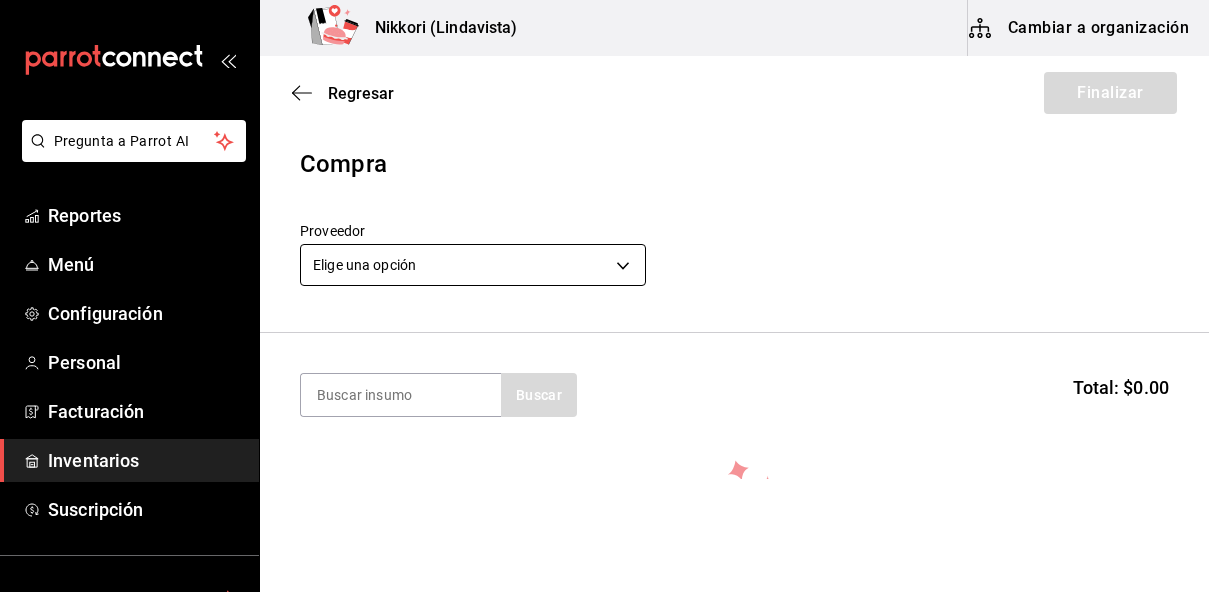 click on "Pregunta a Parrot AI Reportes   Menú   Configuración   Personal   Facturación   Inventarios   Suscripción   Ayuda Recomienda Parrot   [FIRST] [LAST]   Sugerir nueva función   Nikkori (Lindavista) Cambiar a organización Regresar Finalizar Compra Proveedor Elige una opción default Buscar Total: $0.00 No hay insumos a mostrar. Busca un insumo para agregarlo a la lista Pregunta a Parrot AI Reportes   Menú   Configuración   Personal   Facturación   Inventarios   Suscripción   Ayuda Recomienda Parrot   [FIRST] [LAST]   Sugerir nueva función   GANA 1 MES GRATIS EN TU SUSCRIPCIÓN AQUÍ ¿Recuerdas cómo empezó tu restaurante?
Hoy puedes ayudar a un colega a tener el mismo cambio que tú viviste.
Recomienda Parrot directamente desde tu Portal Administrador.
Es fácil y rápido.
🎁 Por cada restaurante que se una, ganas 1 mes gratis. Ver video tutorial Ir a video Editar Eliminar Visitar centro de ayuda ([PHONE]) soporte@example.com Visitar centro de ayuda ([PHONE])" at bounding box center [604, 239] 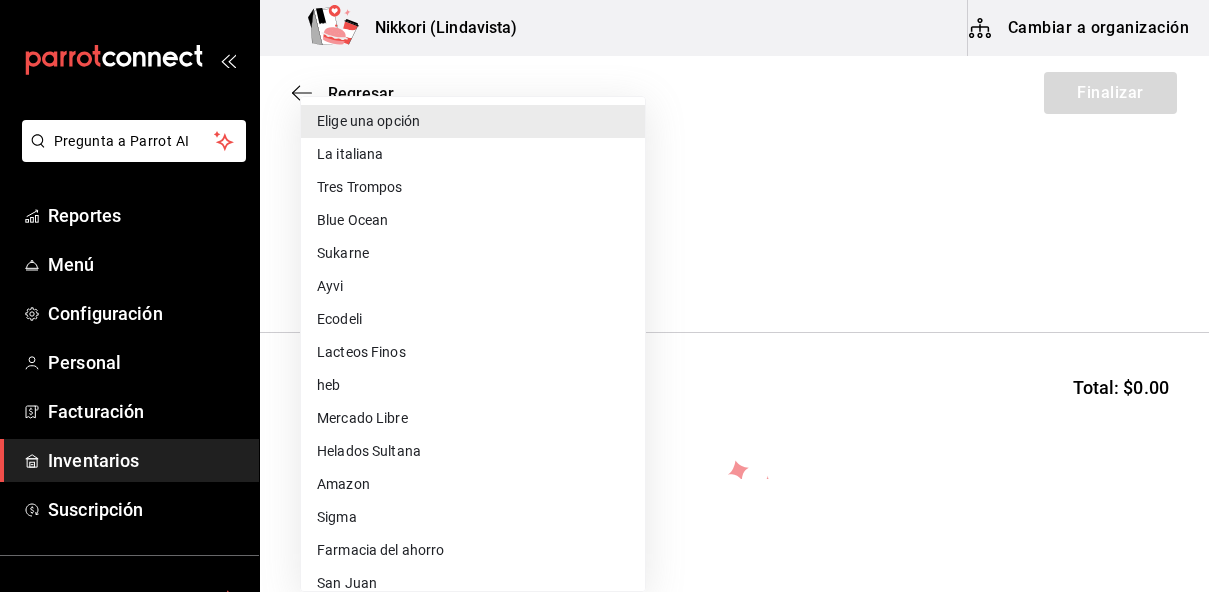 type 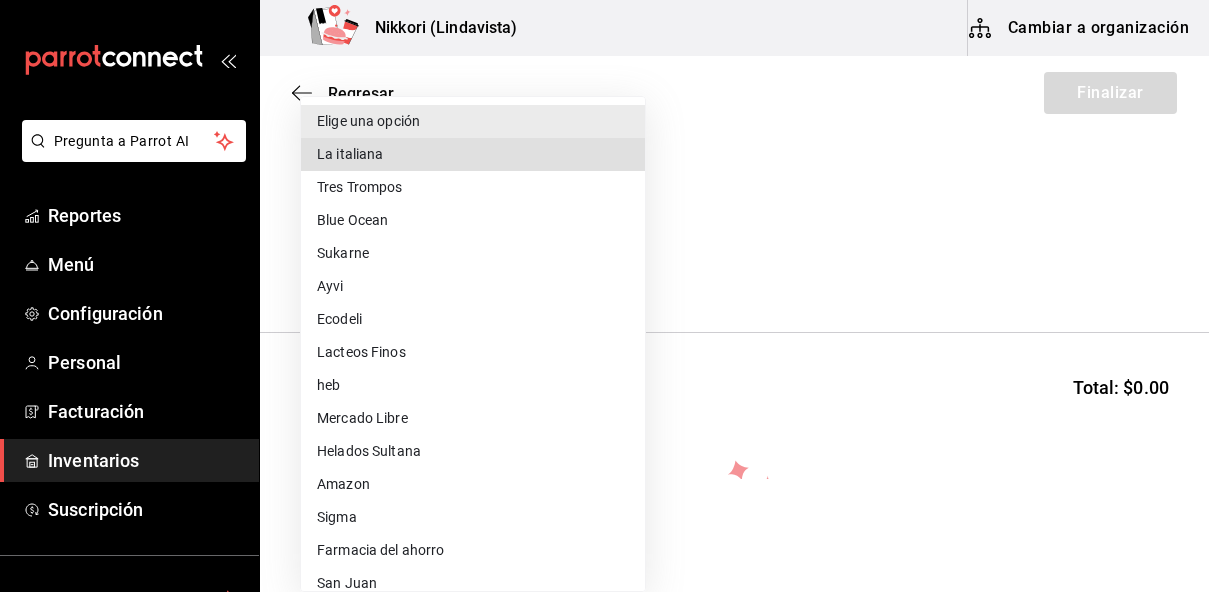 type 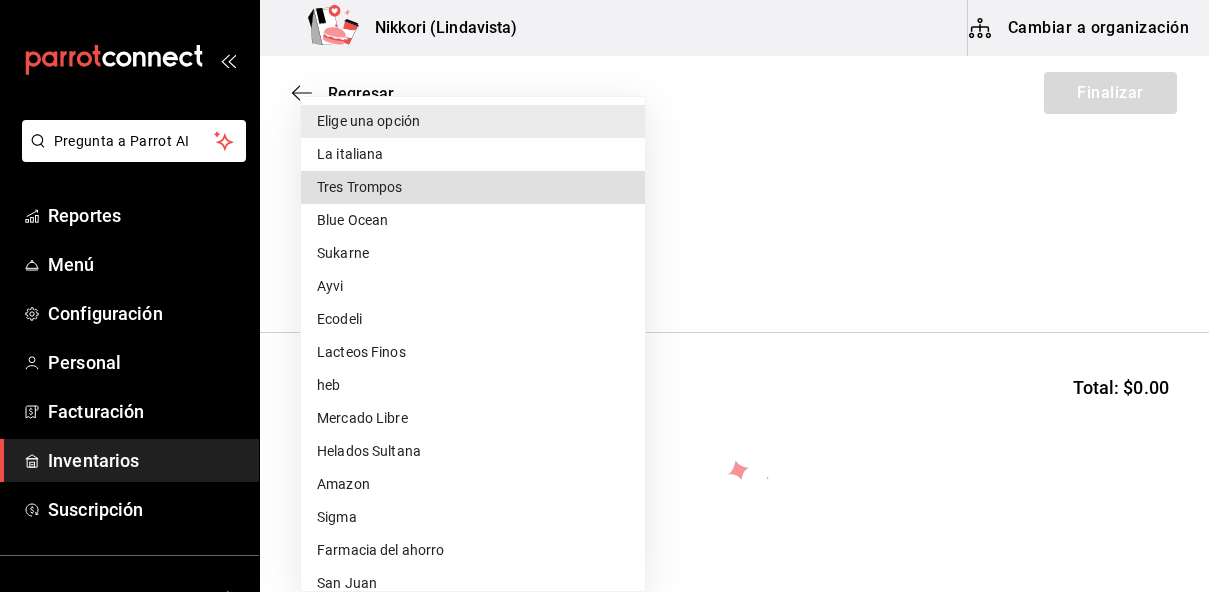 type 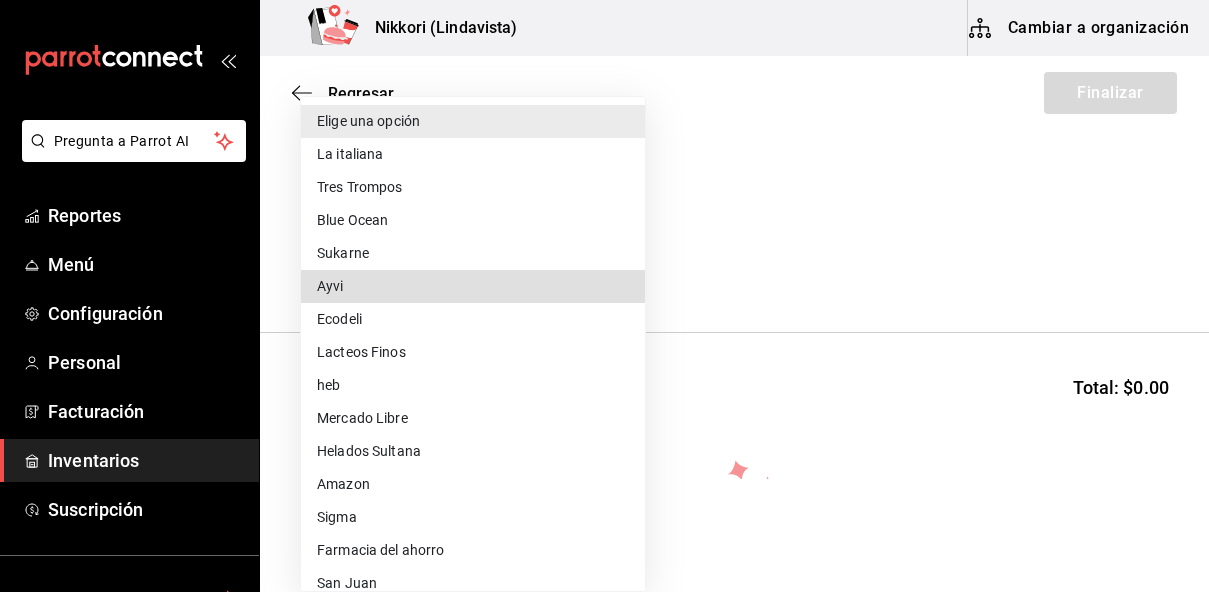 type 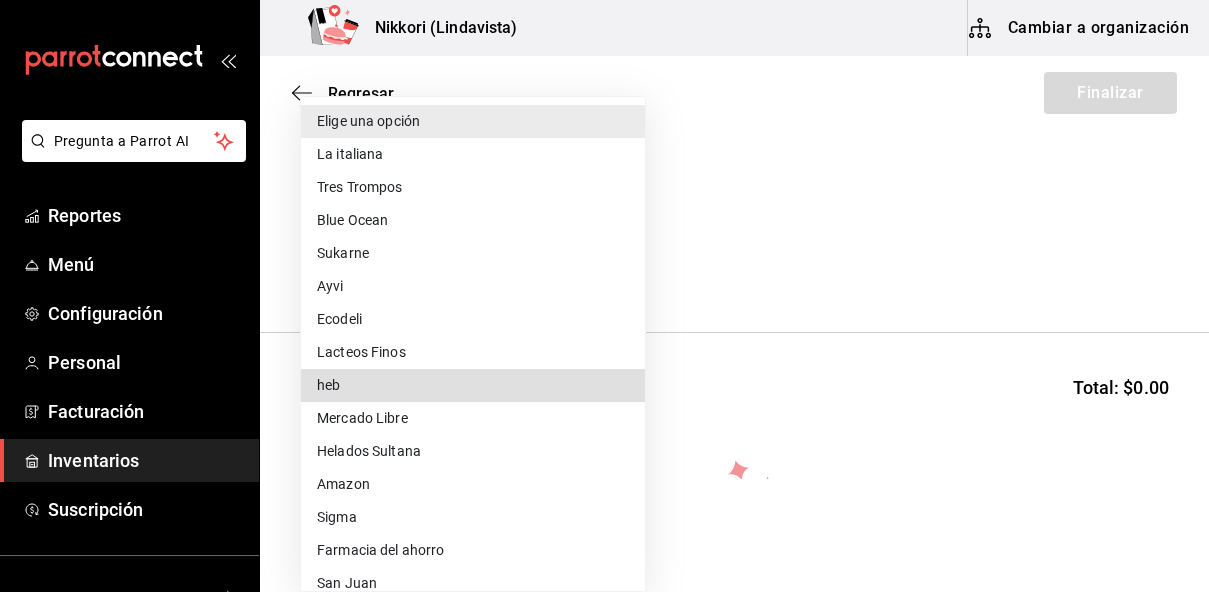 type 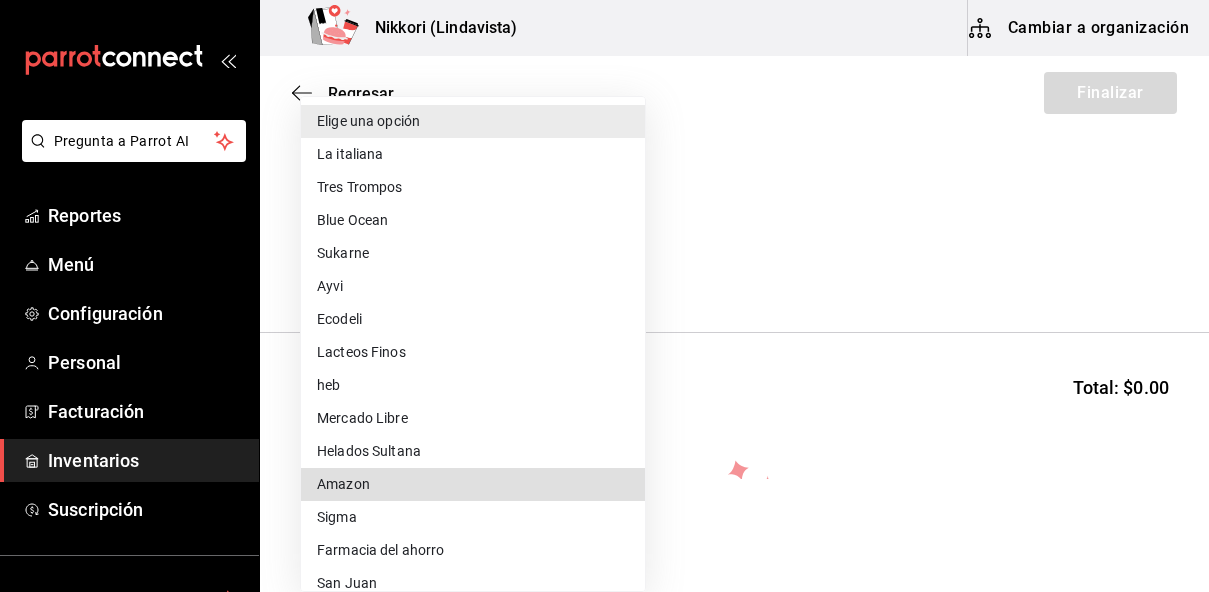 type 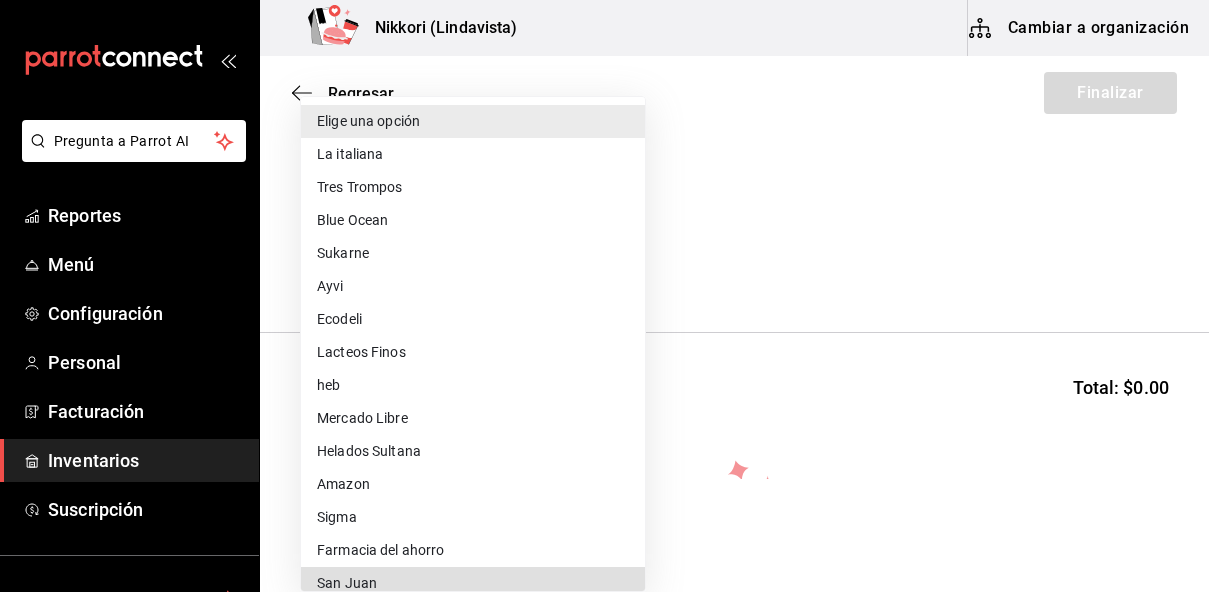 type 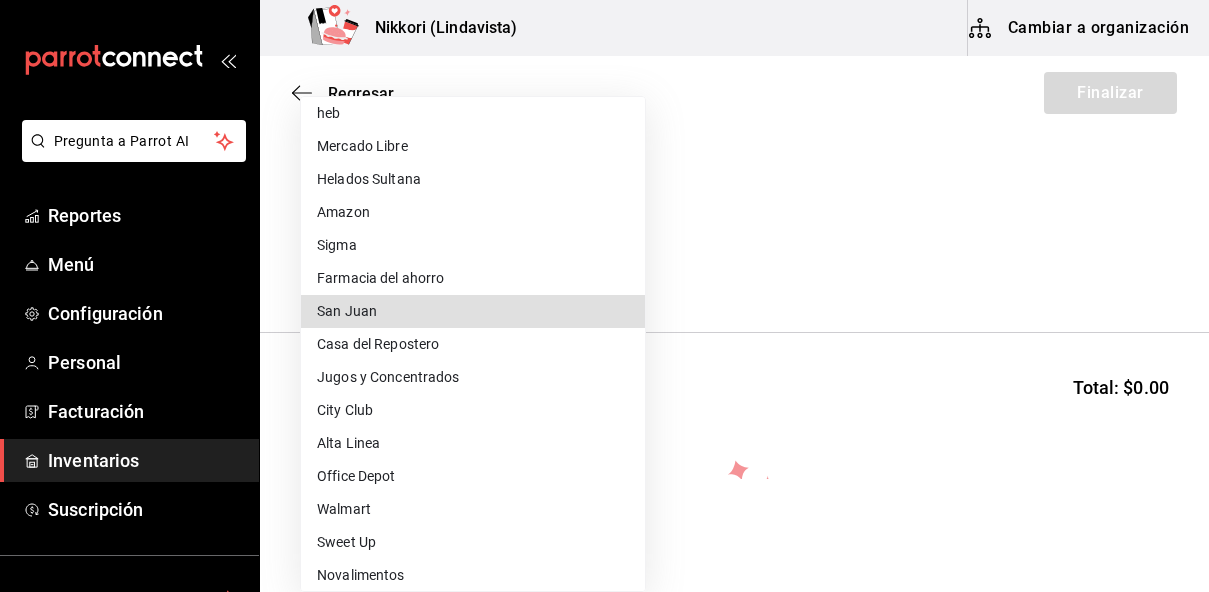 type 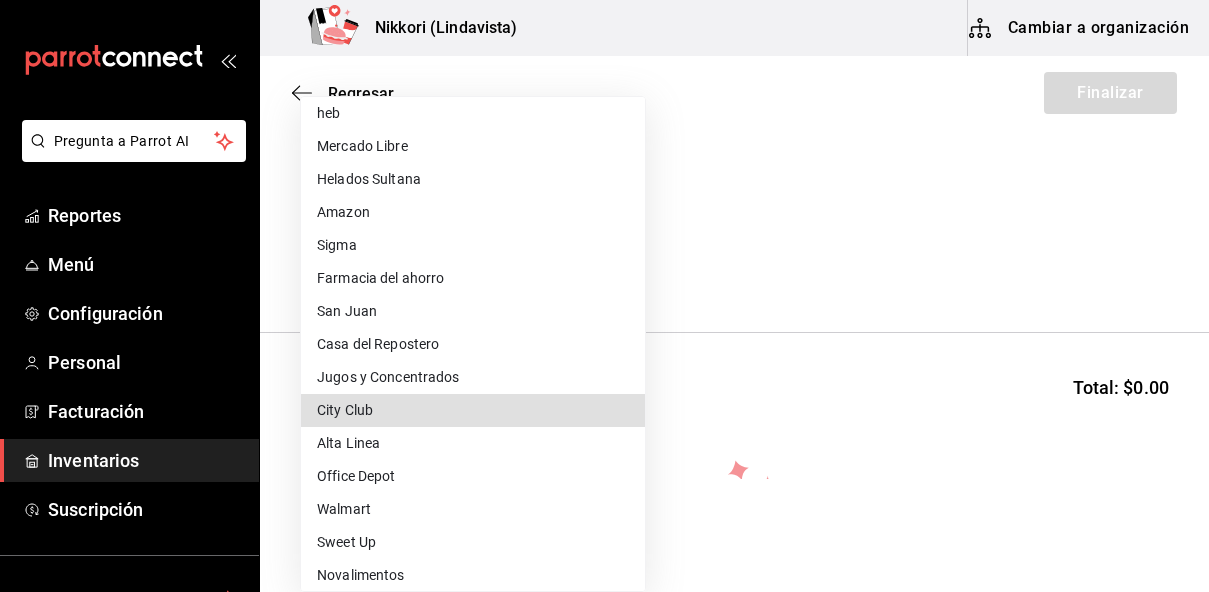 type 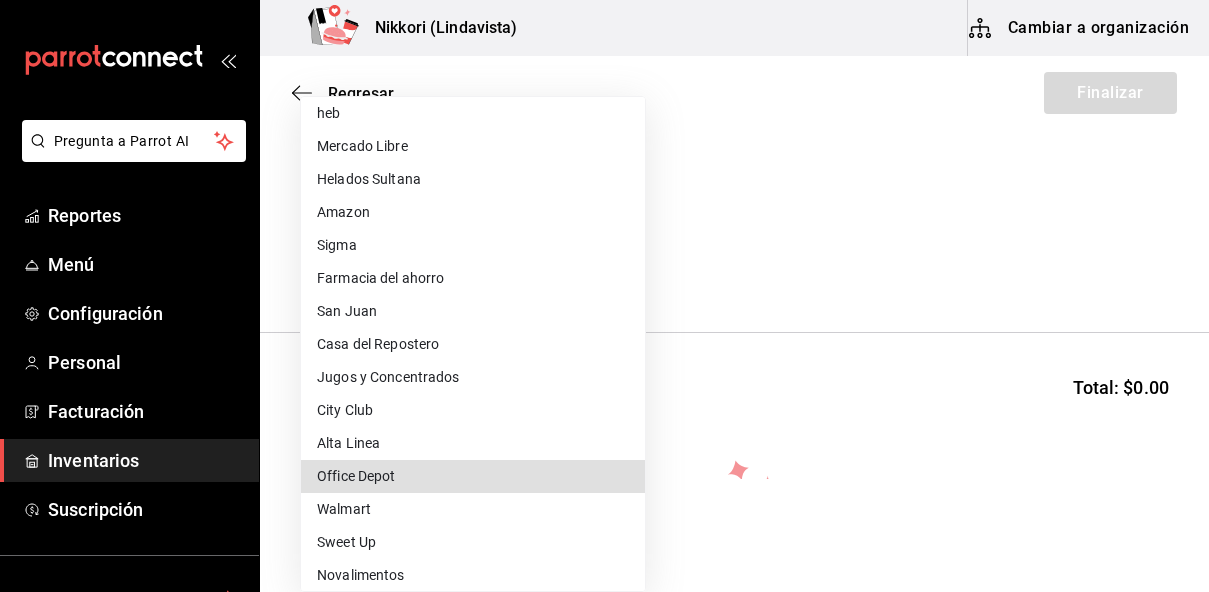 type 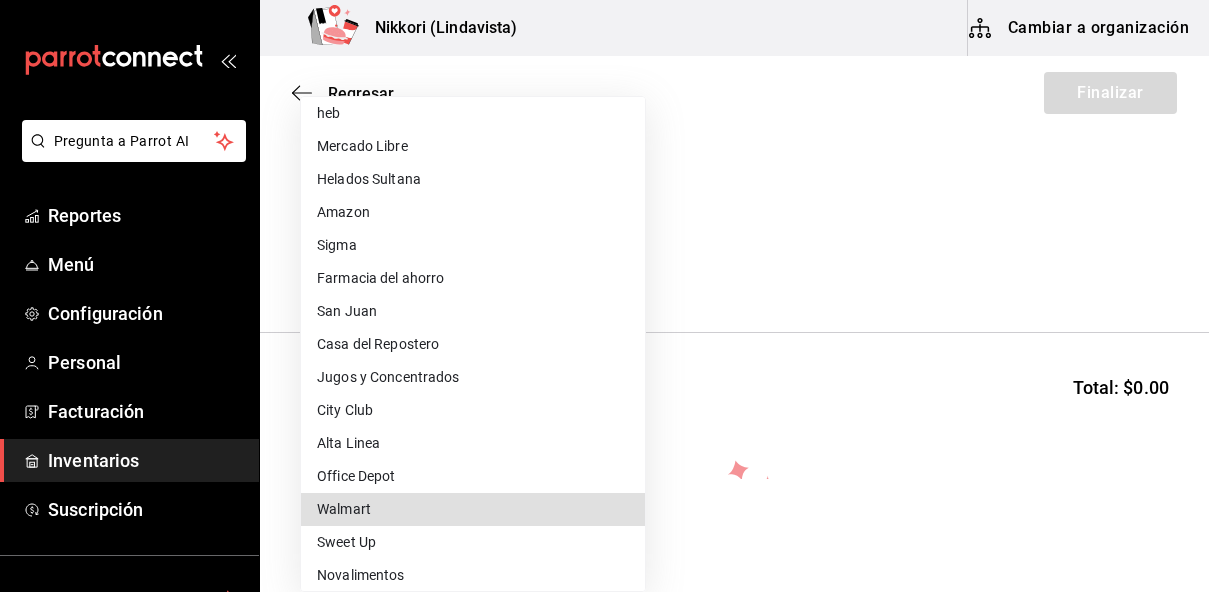 type 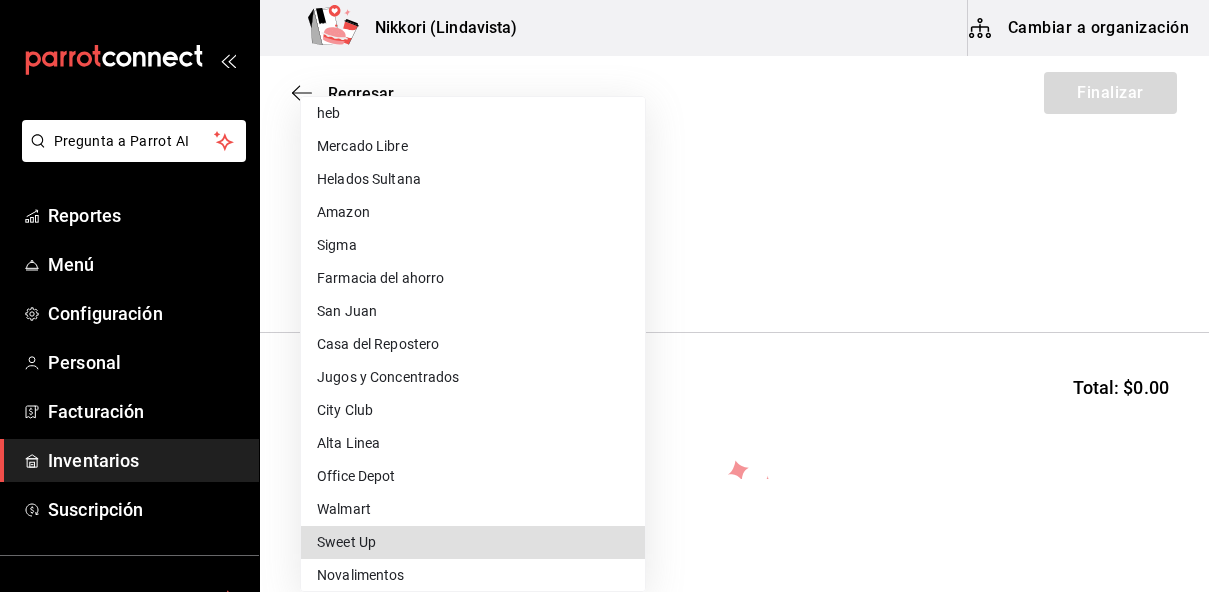 type 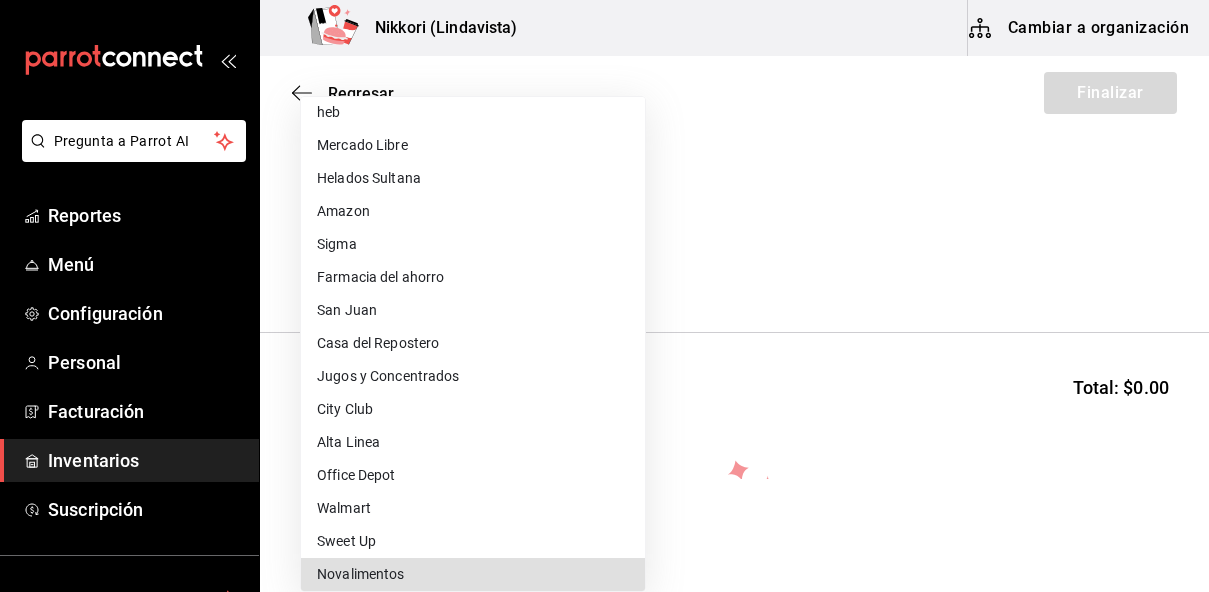 type 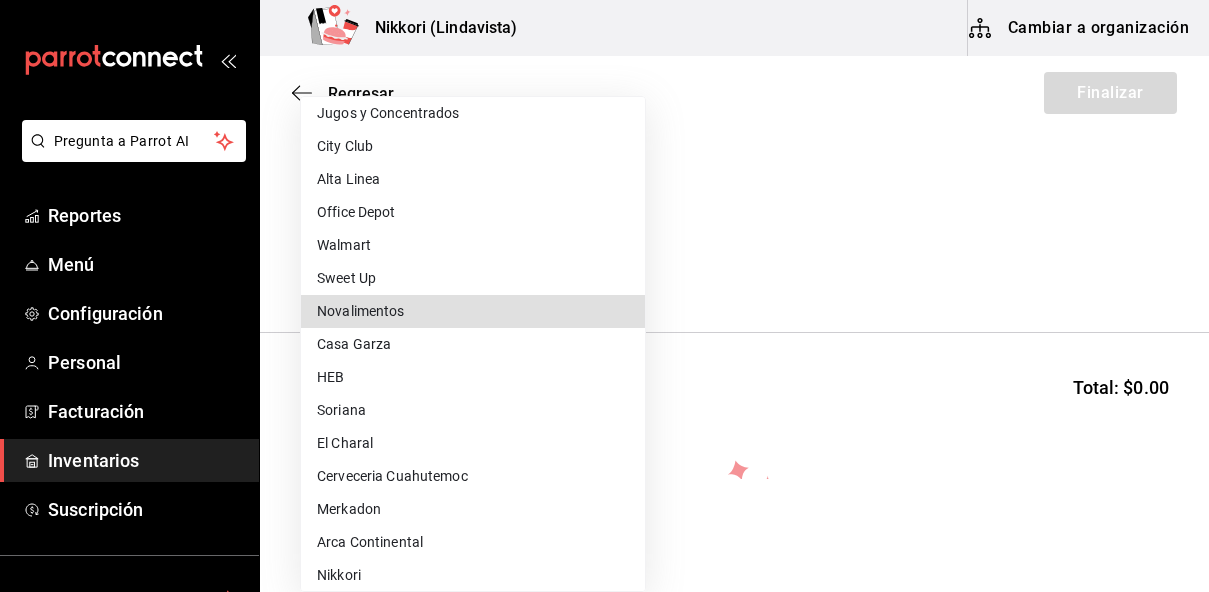 type 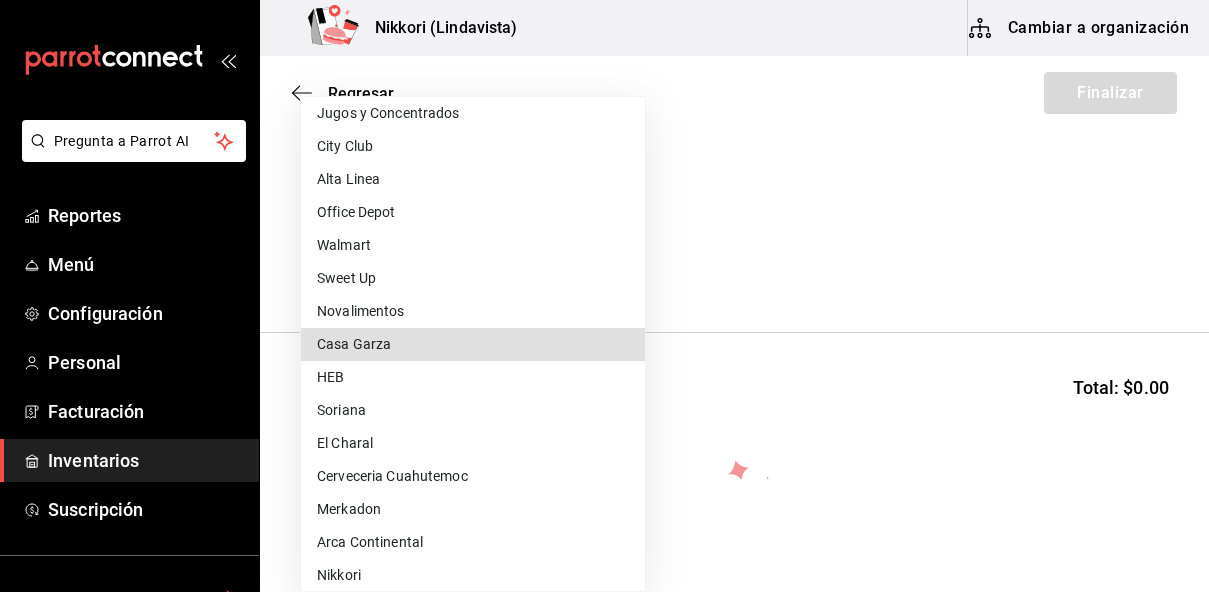 type 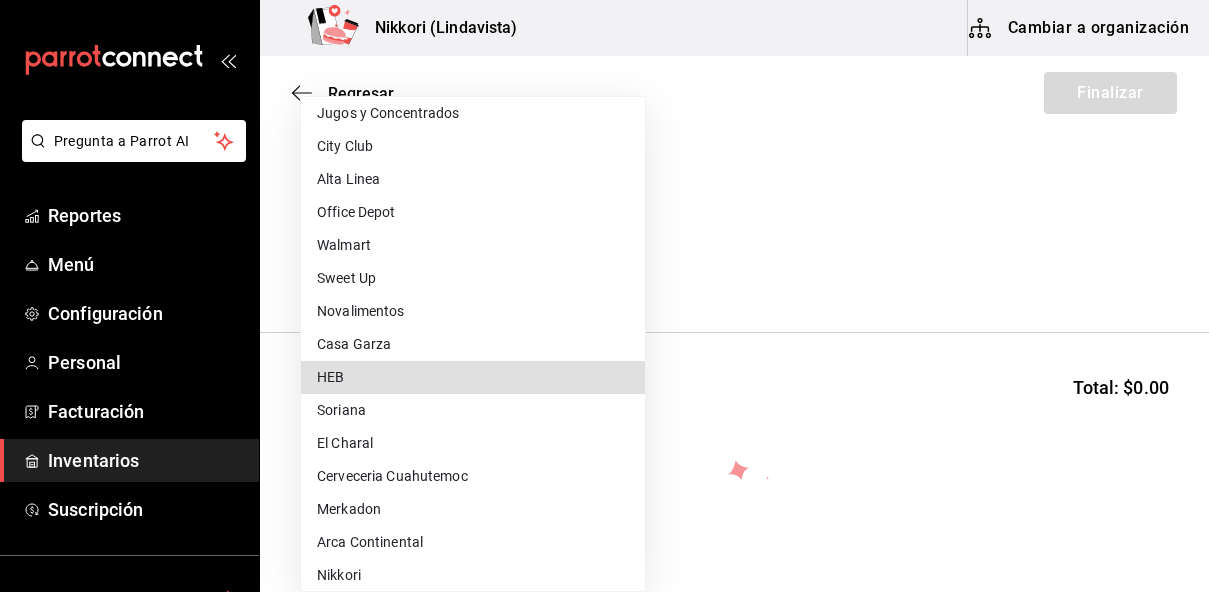 type 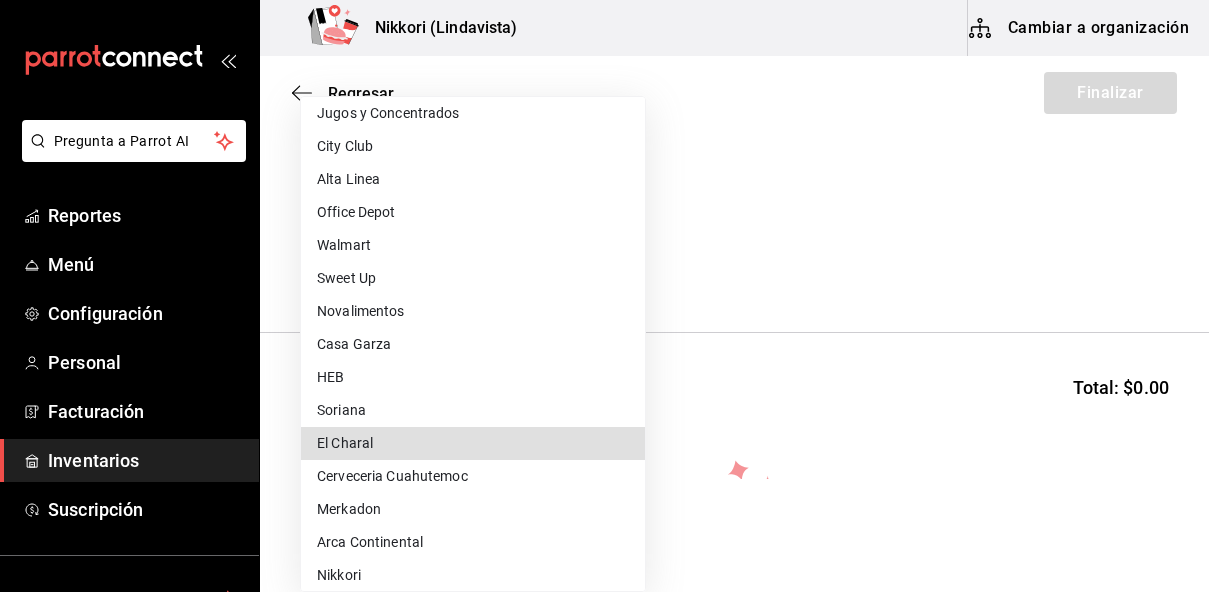 type 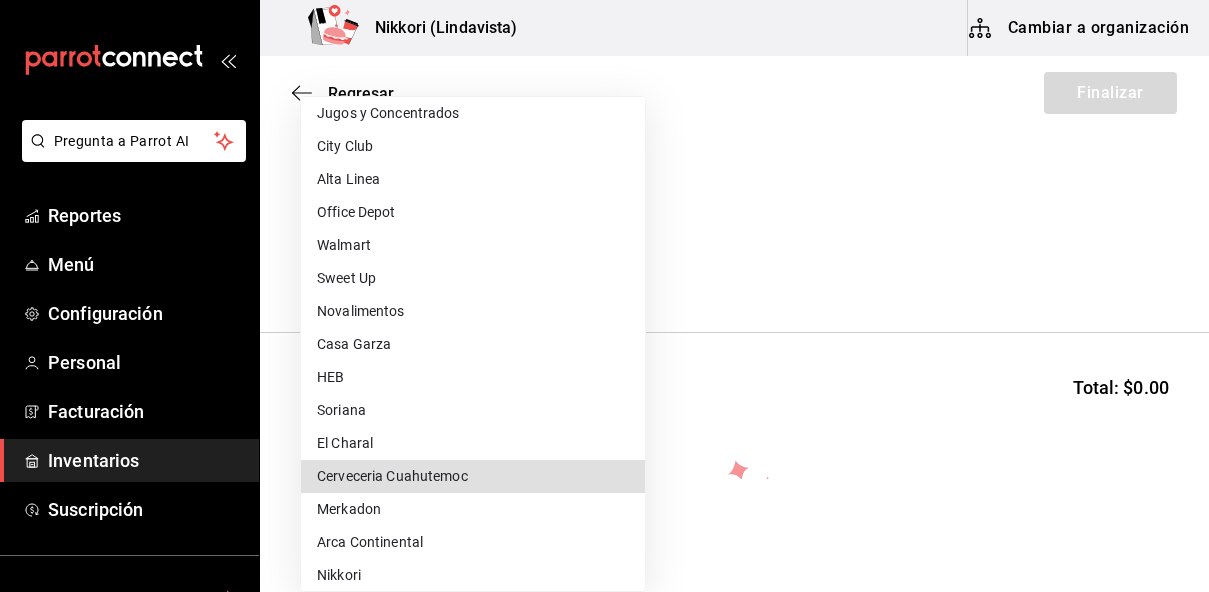 type 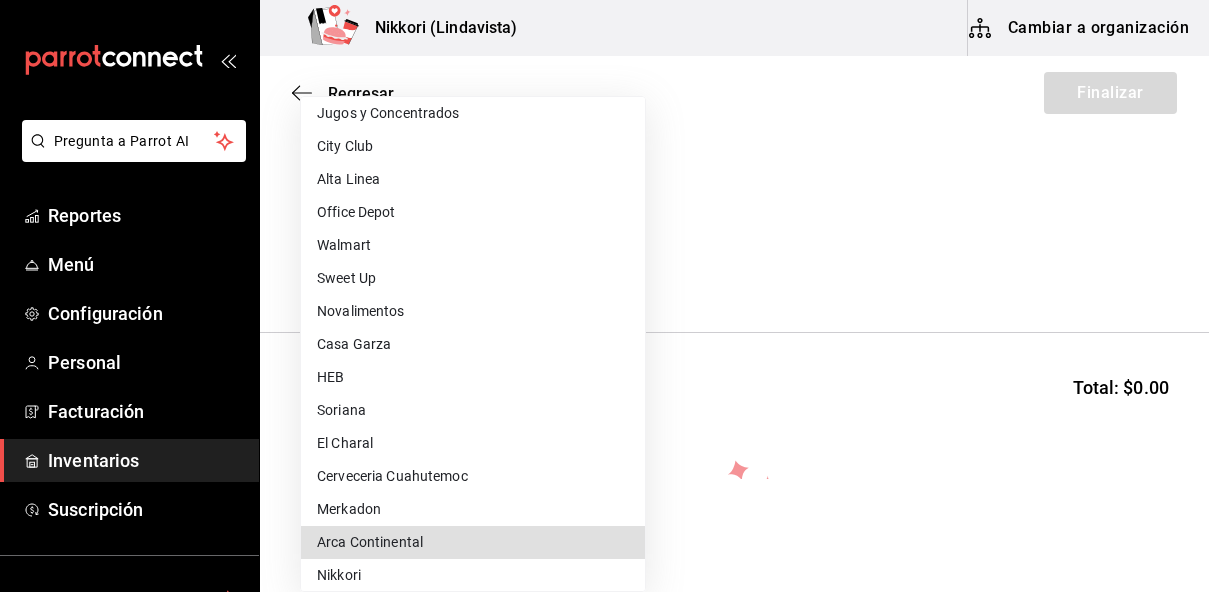 type 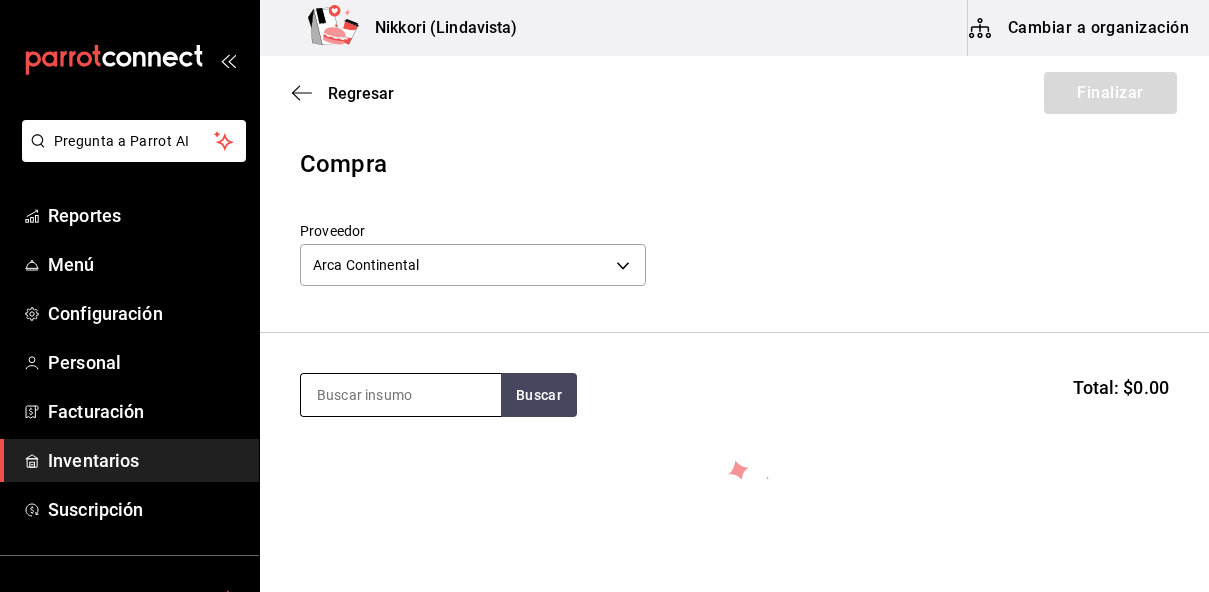 click at bounding box center (401, 395) 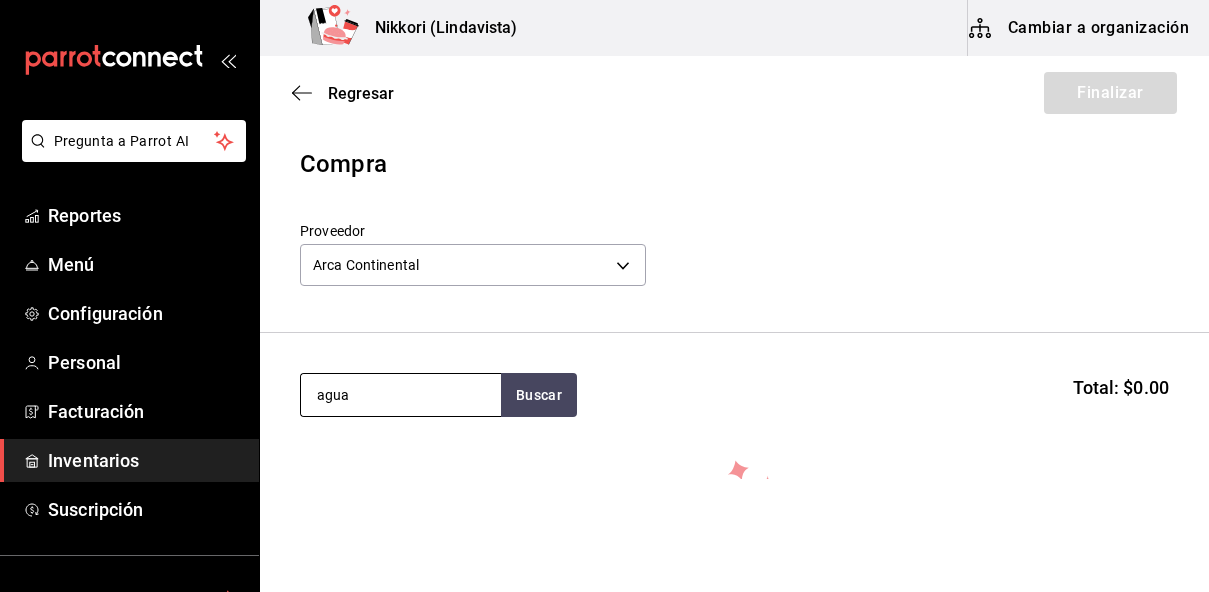 type on "agua" 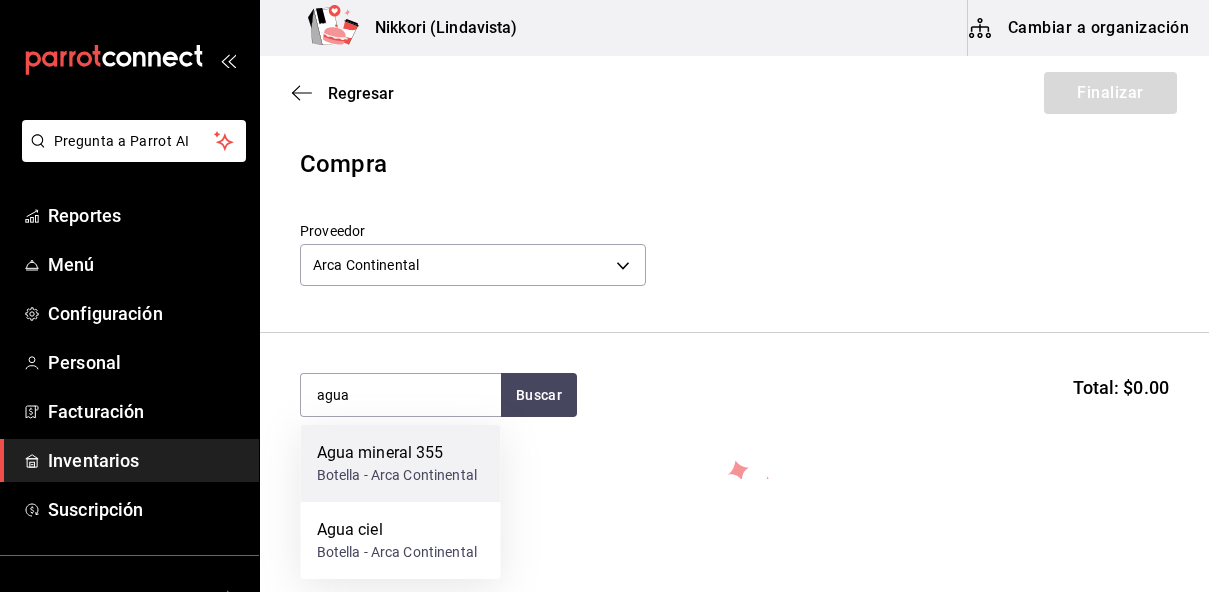 click on "Agua mineral 355" at bounding box center (397, 453) 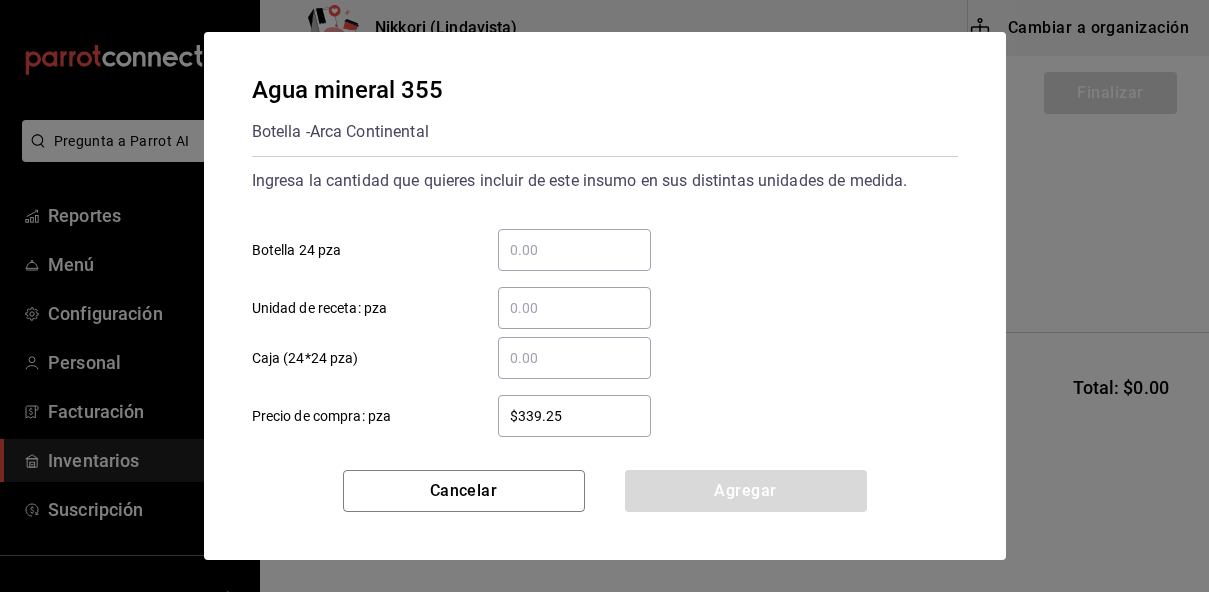 click on "​ Botella 24 pza" at bounding box center (574, 250) 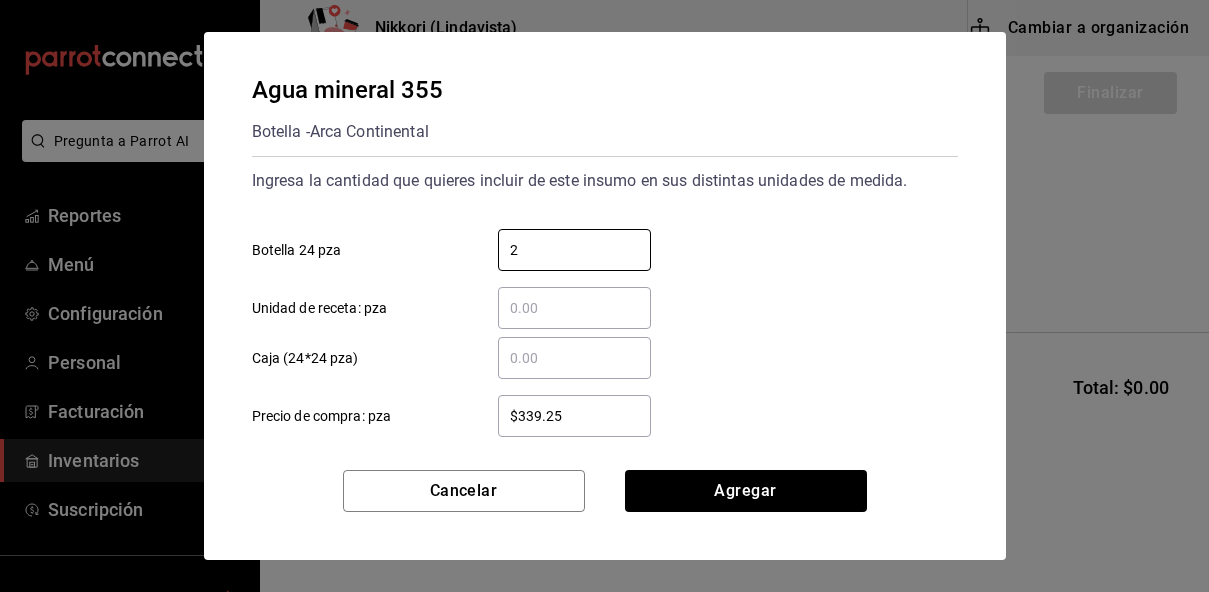 type on "2" 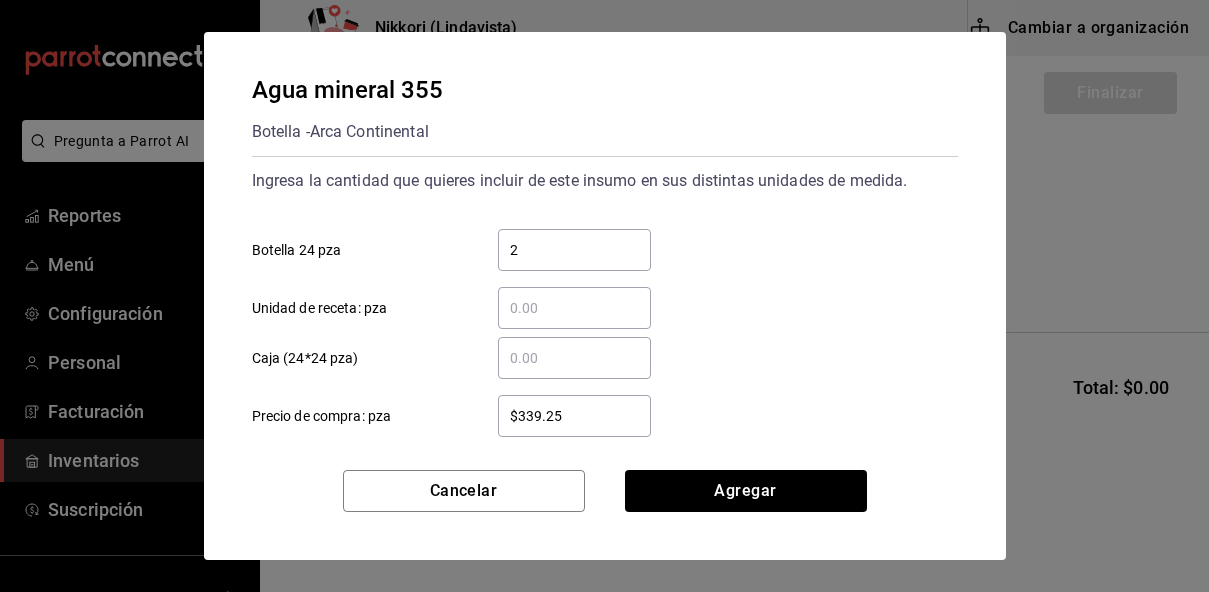 click on "$339.25" at bounding box center (574, 416) 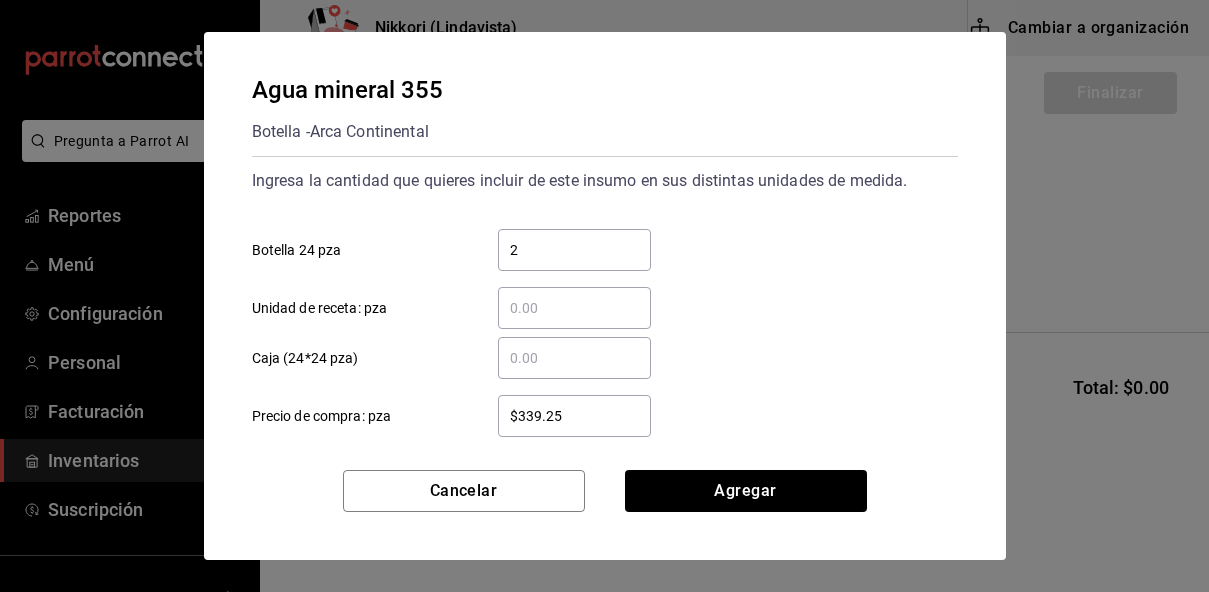 click on "$339.25" at bounding box center [574, 416] 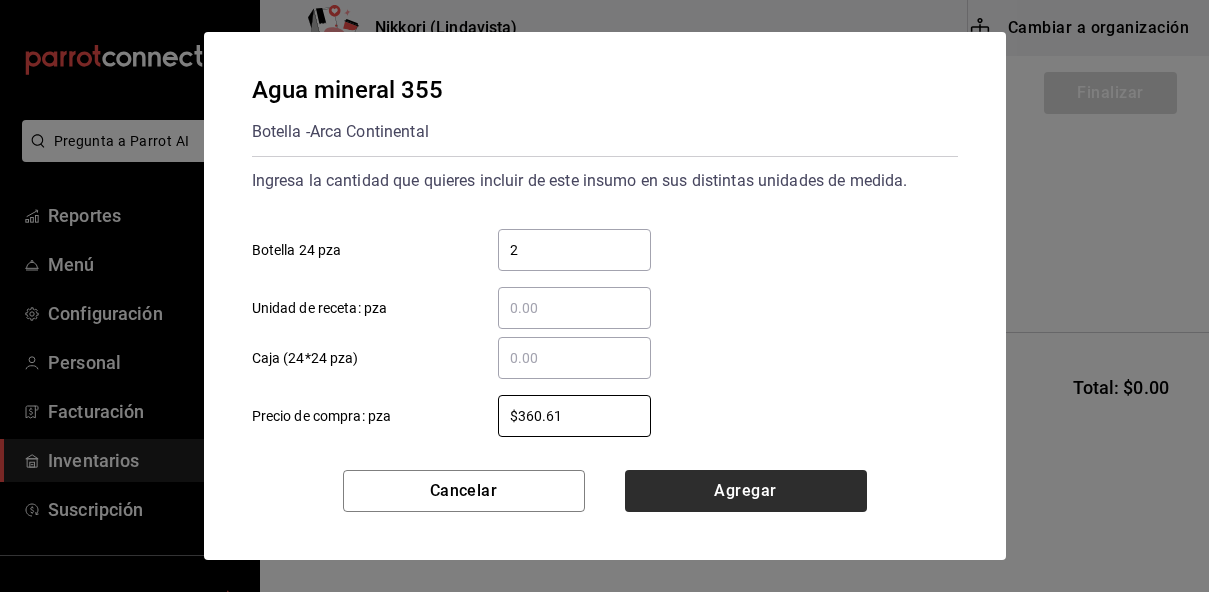 type on "$360.61" 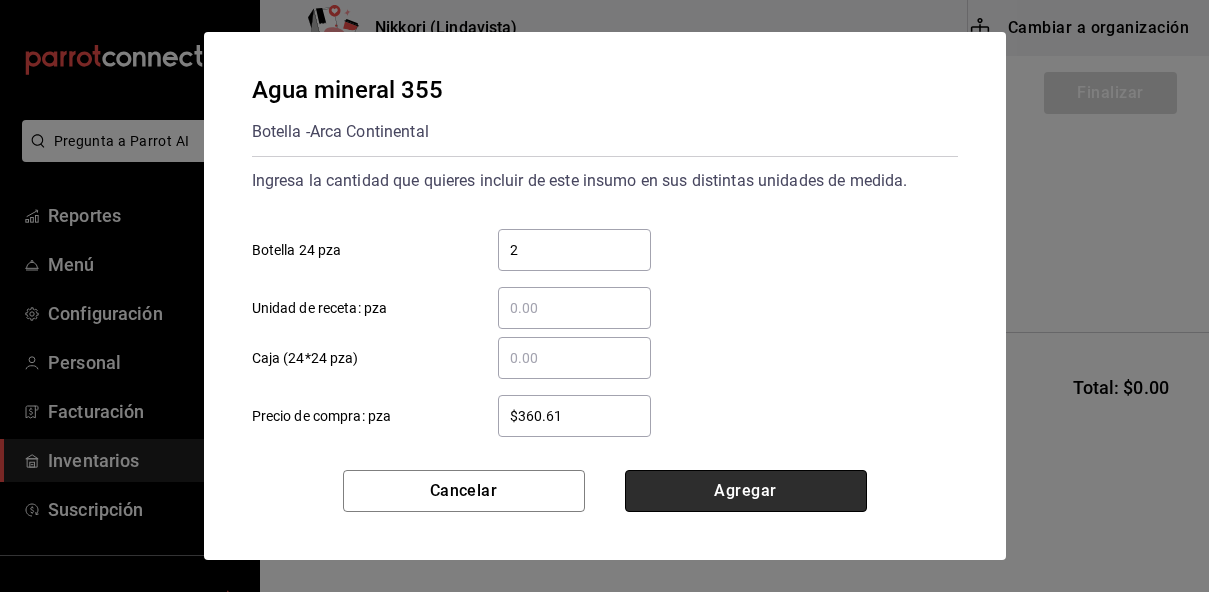click on "Agregar" at bounding box center [746, 491] 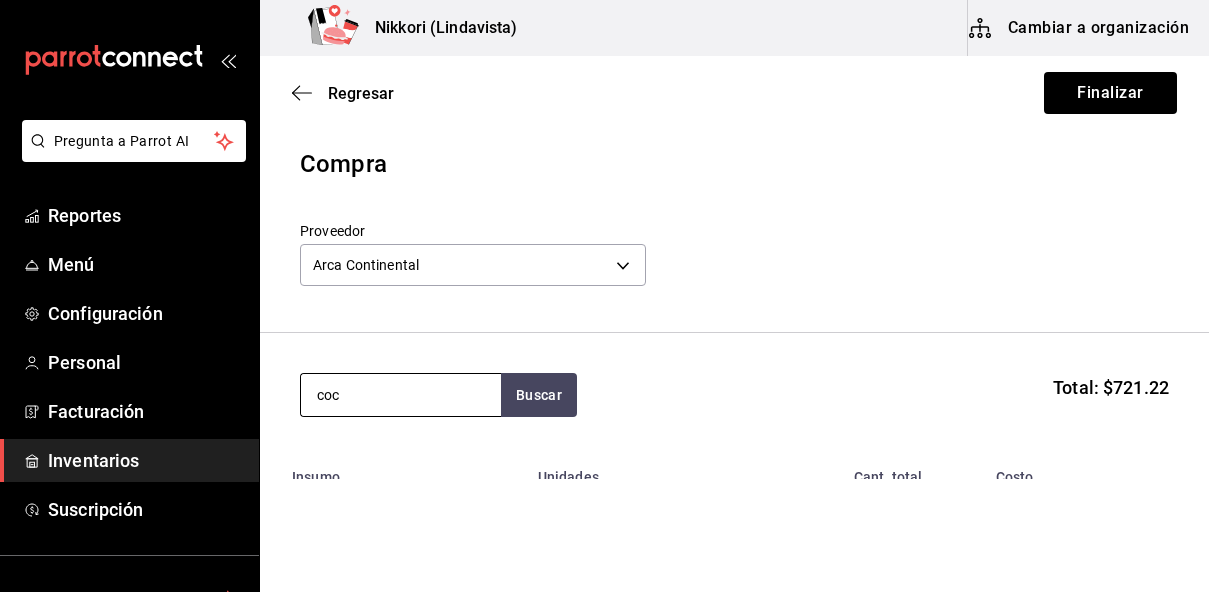 type on "coca" 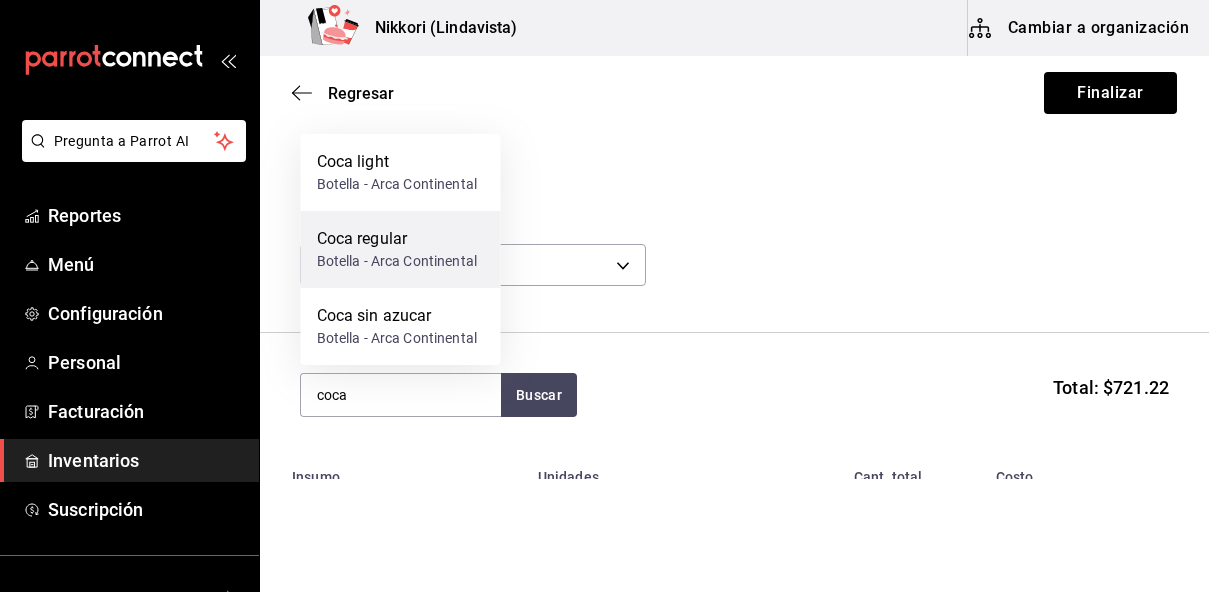 click on "Botella - Arca Continental" at bounding box center (397, 261) 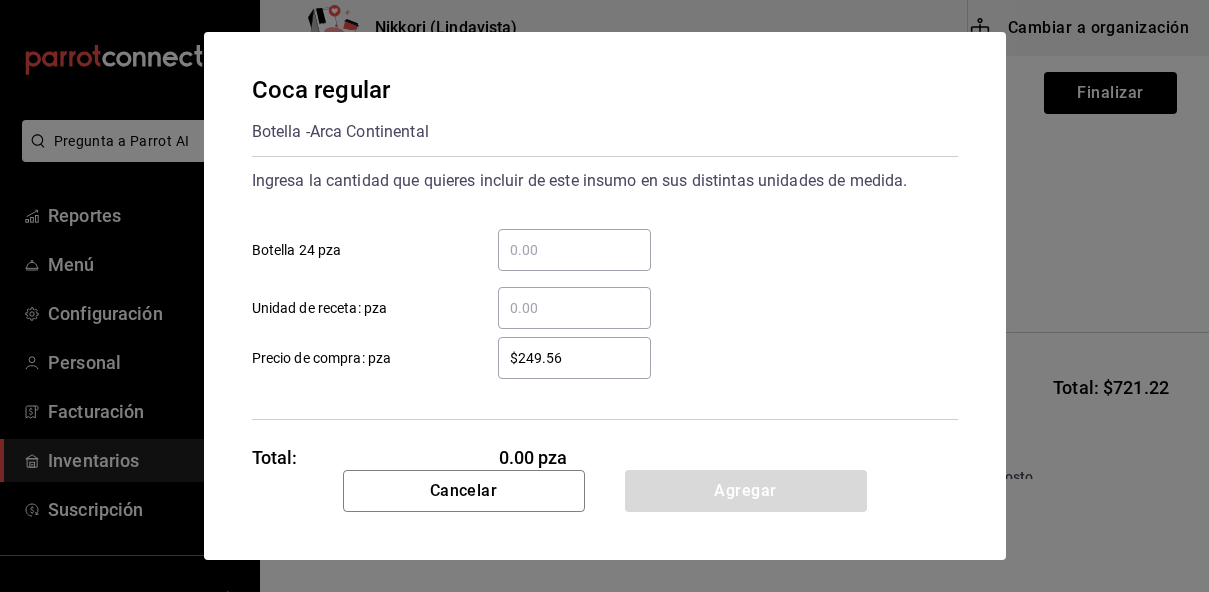 click on "​ Botella 24 pza" at bounding box center (574, 250) 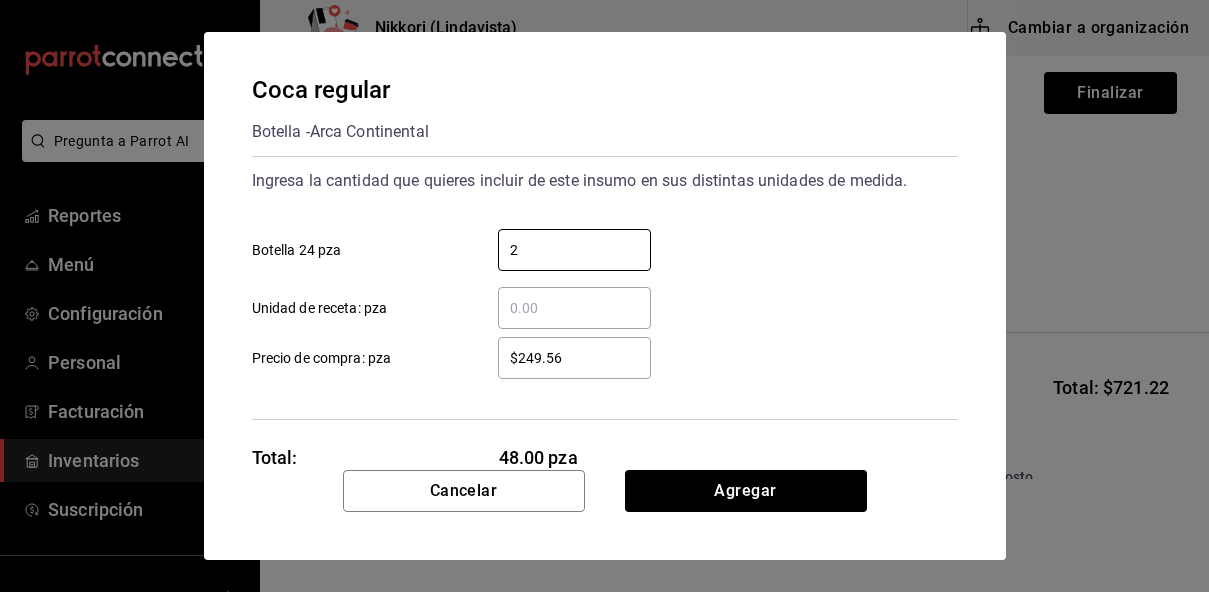 type on "2" 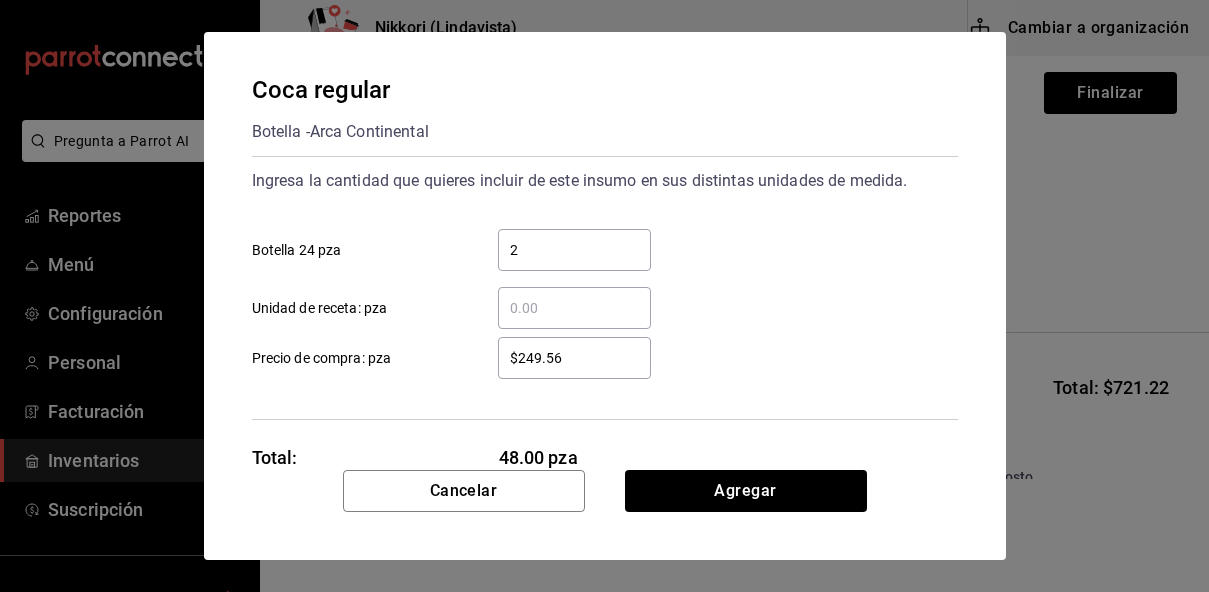 click on "$249.56 ​" at bounding box center (574, 358) 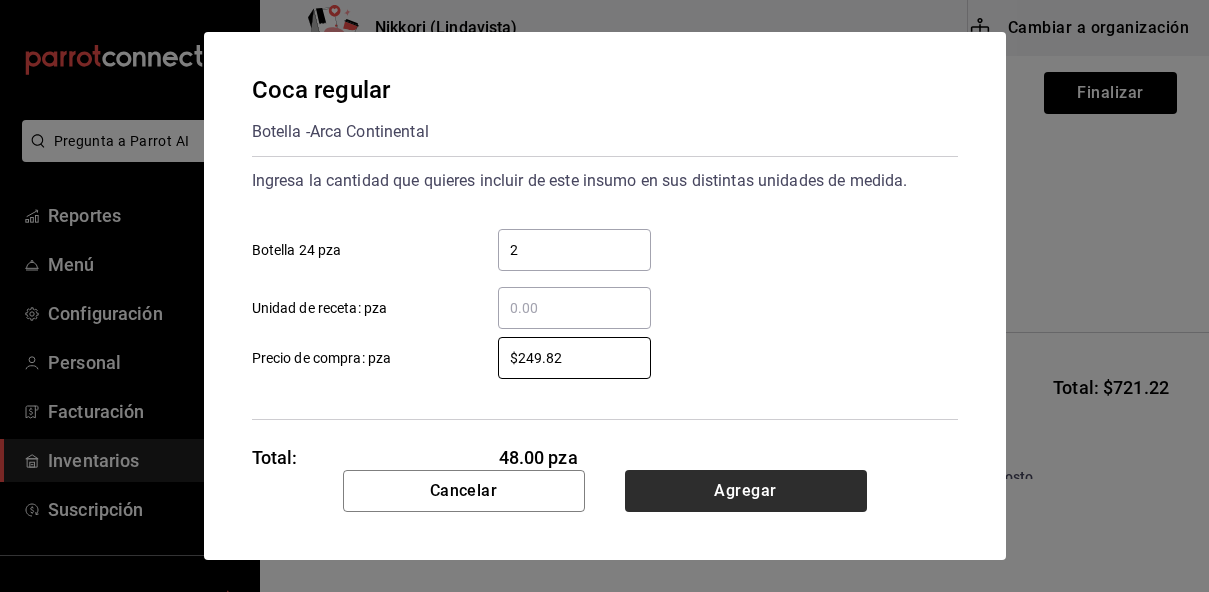 type on "$249.82" 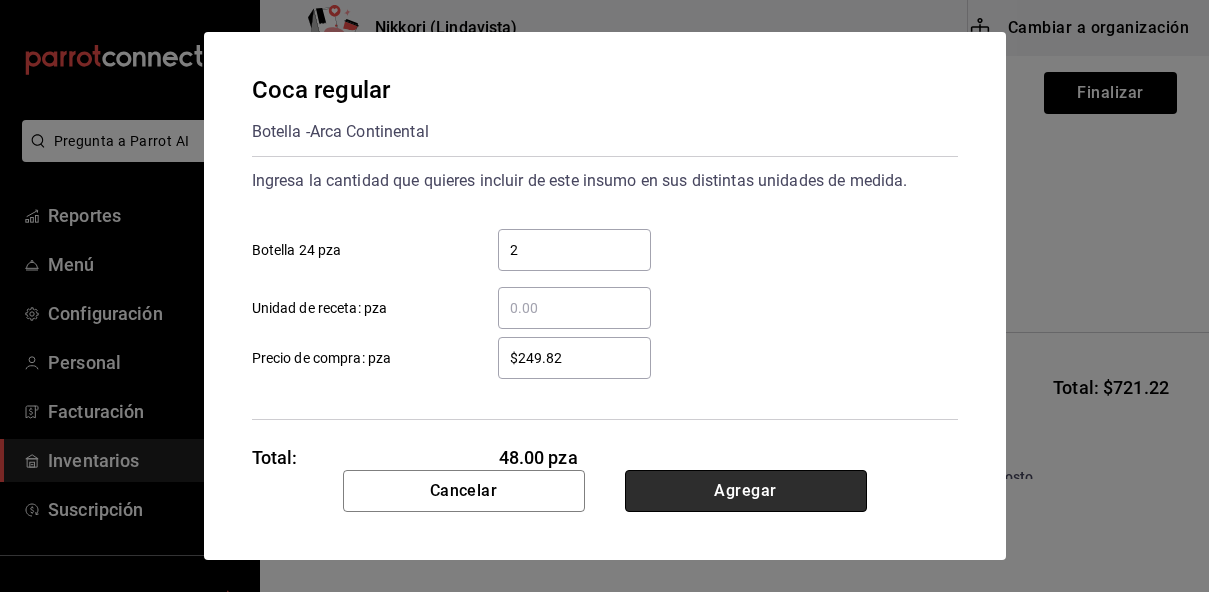 click on "Agregar" at bounding box center (746, 491) 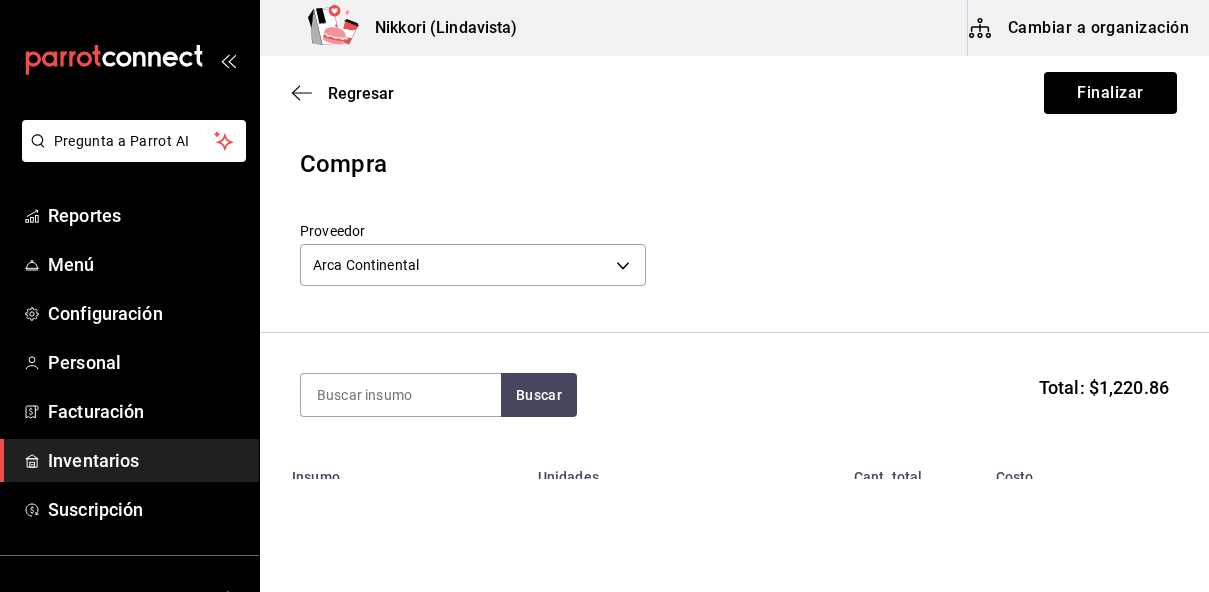 click on "Regresar Finalizar" at bounding box center (734, 93) 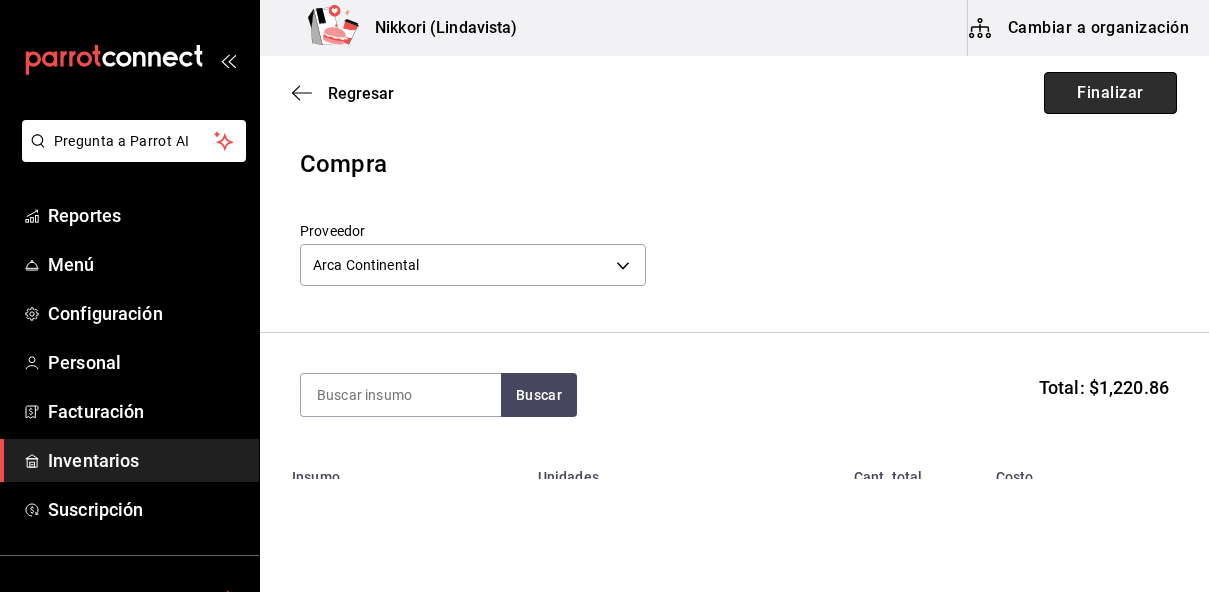 click on "Finalizar" at bounding box center (1110, 93) 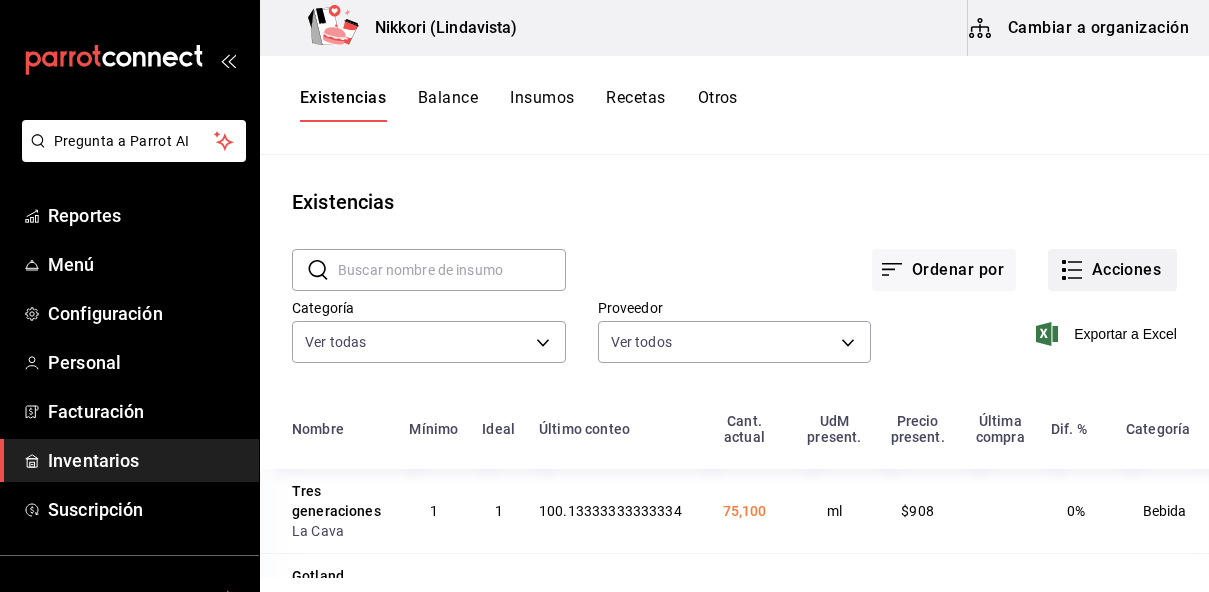 click on "Acciones" at bounding box center [1112, 270] 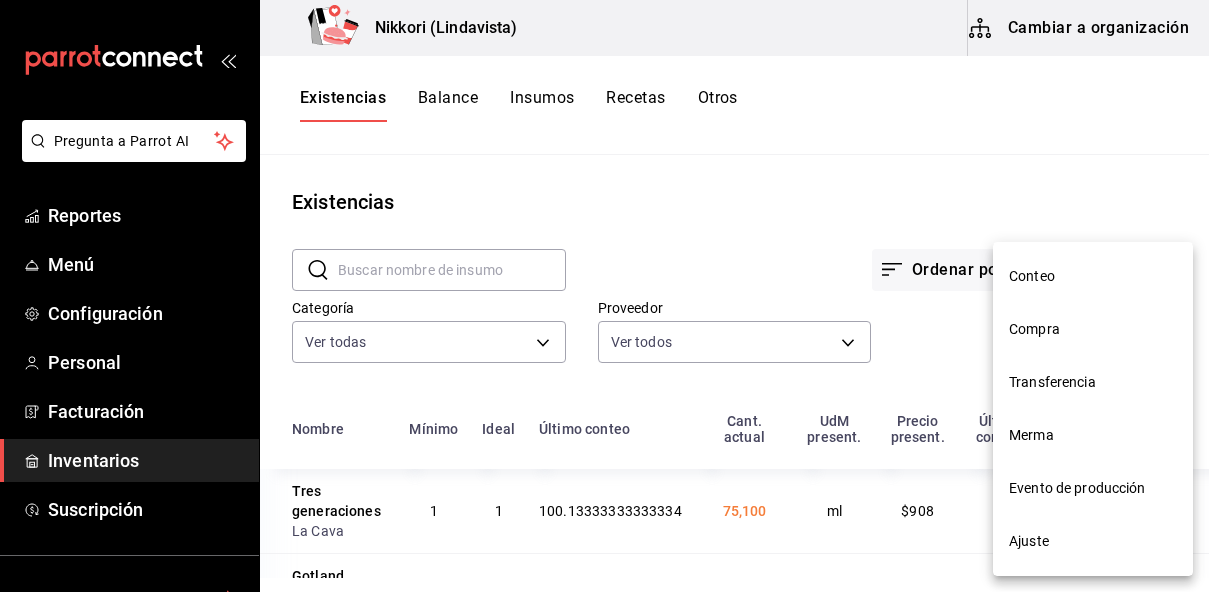 click on "Compra" at bounding box center [1093, 329] 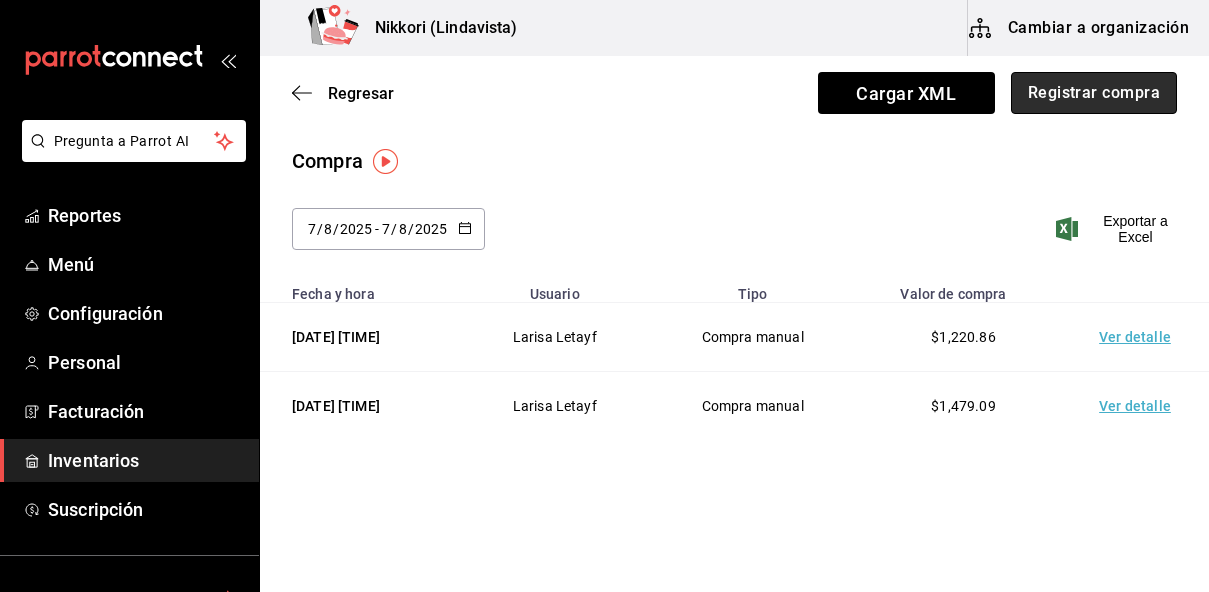 click on "Registrar compra" at bounding box center (1094, 93) 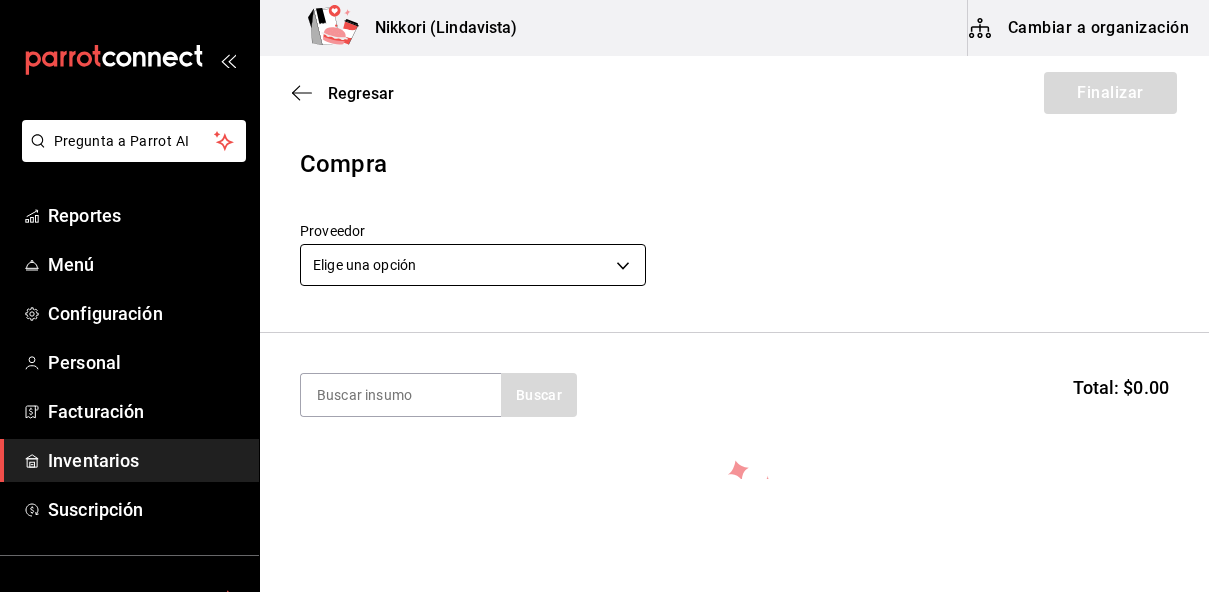 click on "Pregunta a Parrot AI Reportes   Menú   Configuración   Personal   Facturación   Inventarios   Suscripción   Ayuda Recomienda Parrot   [FIRST] [LAST]   Sugerir nueva función   Nikkori (Lindavista) Cambiar a organización Regresar Finalizar Compra Proveedor Elige una opción default Buscar Total: $0.00 No hay insumos a mostrar. Busca un insumo para agregarlo a la lista Pregunta a Parrot AI Reportes   Menú   Configuración   Personal   Facturación   Inventarios   Suscripción   Ayuda Recomienda Parrot   [FIRST] [LAST]   Sugerir nueva función   GANA 1 MES GRATIS EN TU SUSCRIPCIÓN AQUÍ ¿Recuerdas cómo empezó tu restaurante?
Hoy puedes ayudar a un colega a tener el mismo cambio que tú viviste.
Recomienda Parrot directamente desde tu Portal Administrador.
Es fácil y rápido.
🎁 Por cada restaurante que se una, ganas 1 mes gratis. Ver video tutorial Ir a video Editar Eliminar Visitar centro de ayuda ([PHONE]) soporte@example.com Visitar centro de ayuda ([PHONE])" at bounding box center [604, 239] 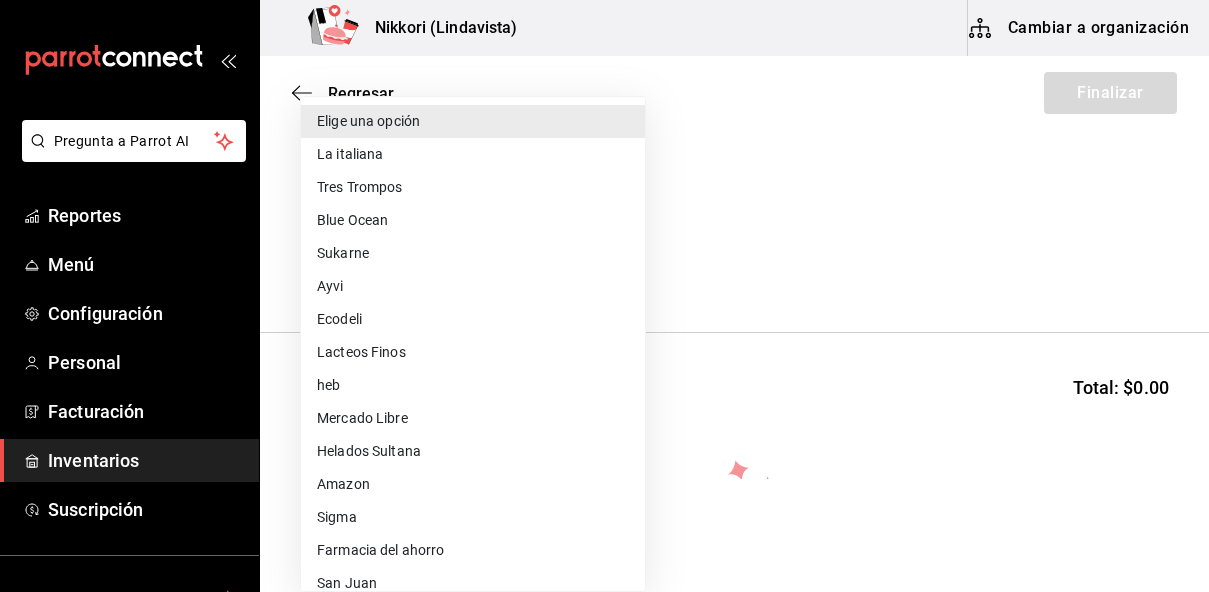 type 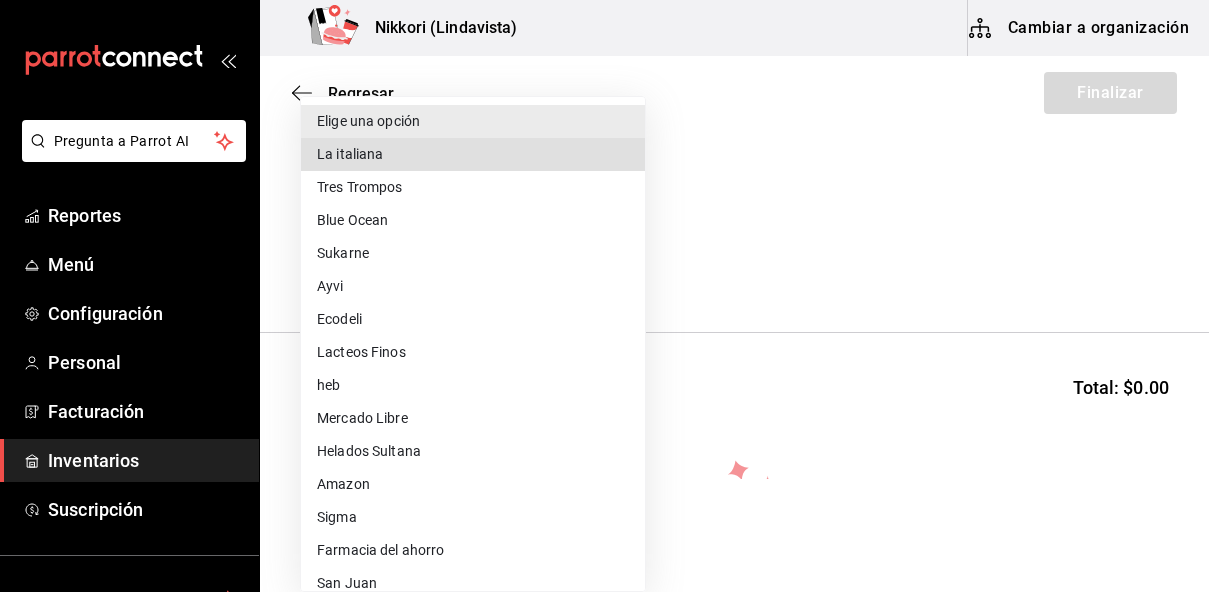 type 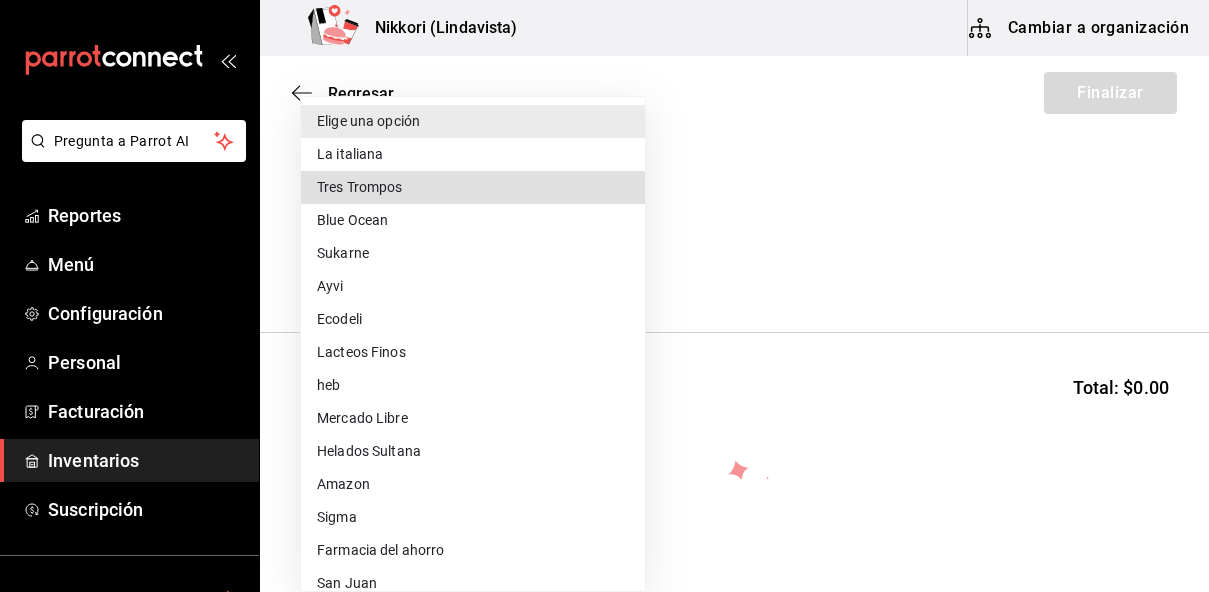 type 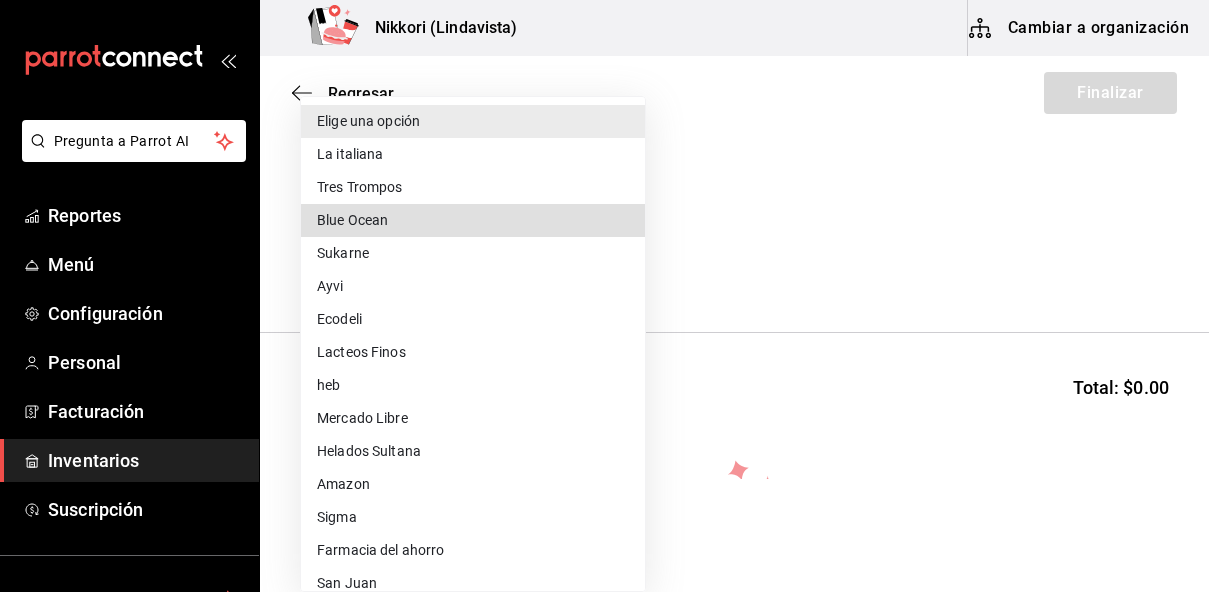 type 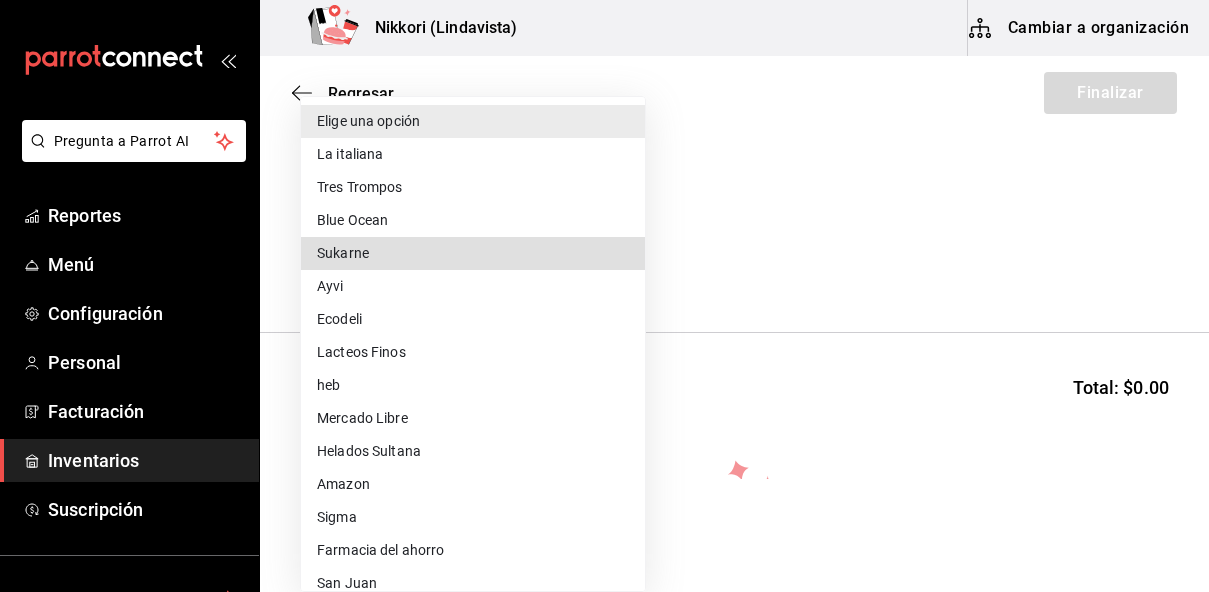 type 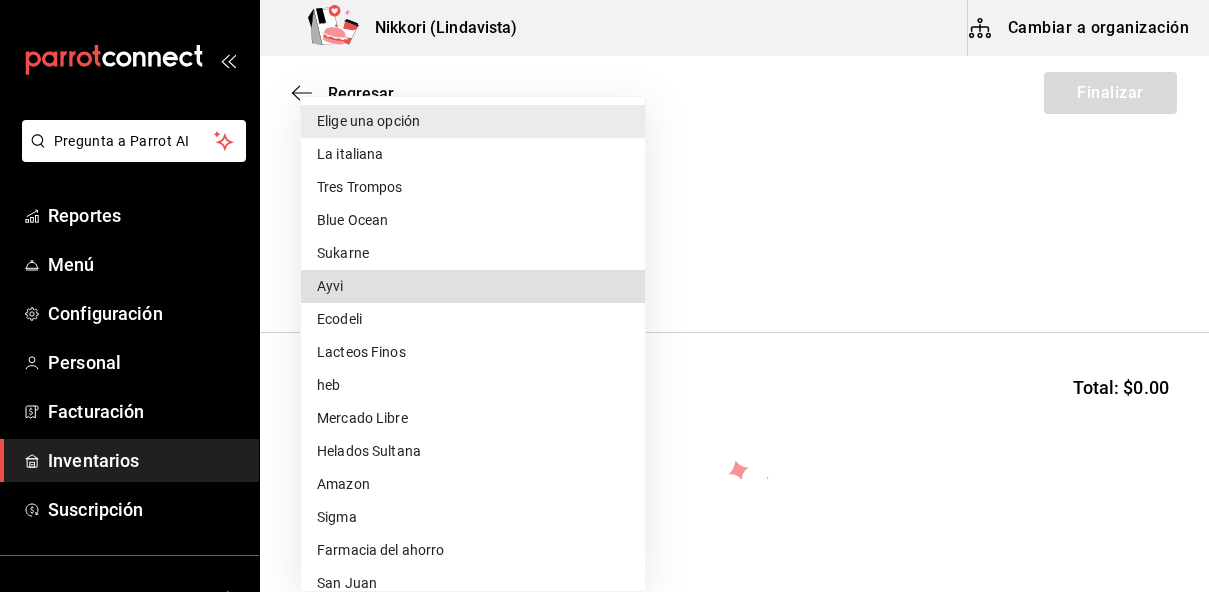 type 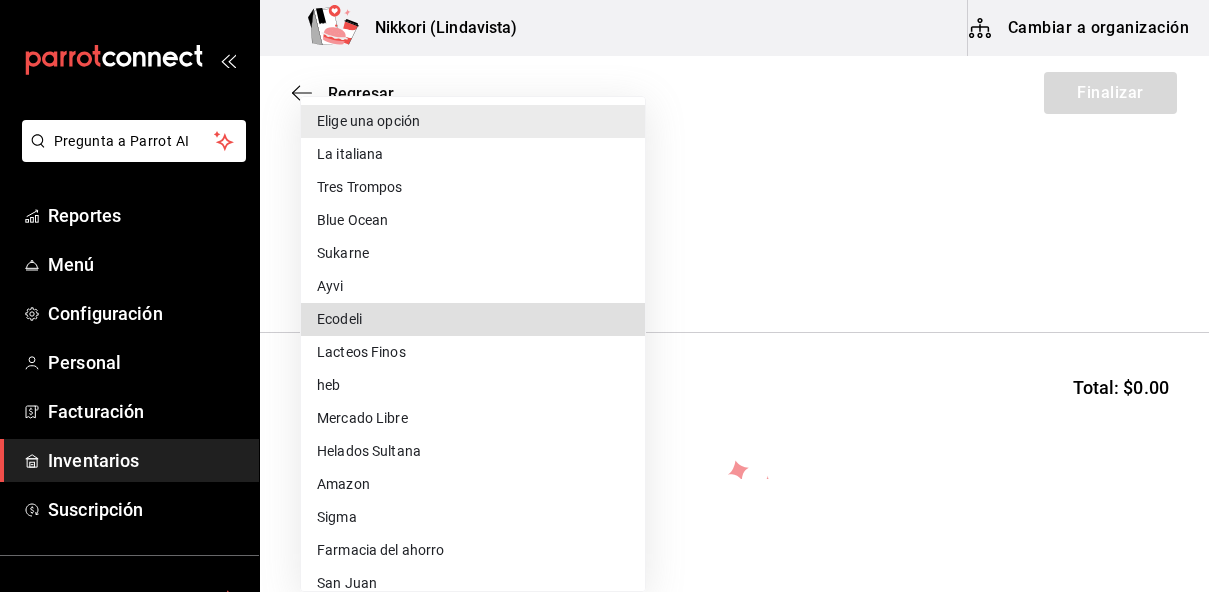 type 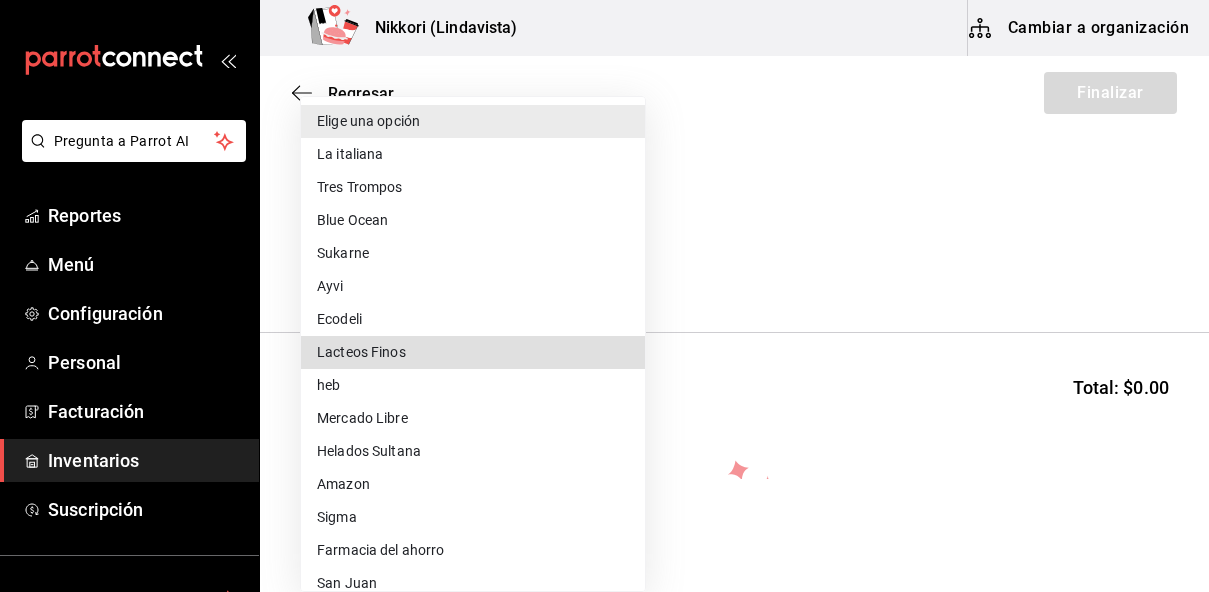 type 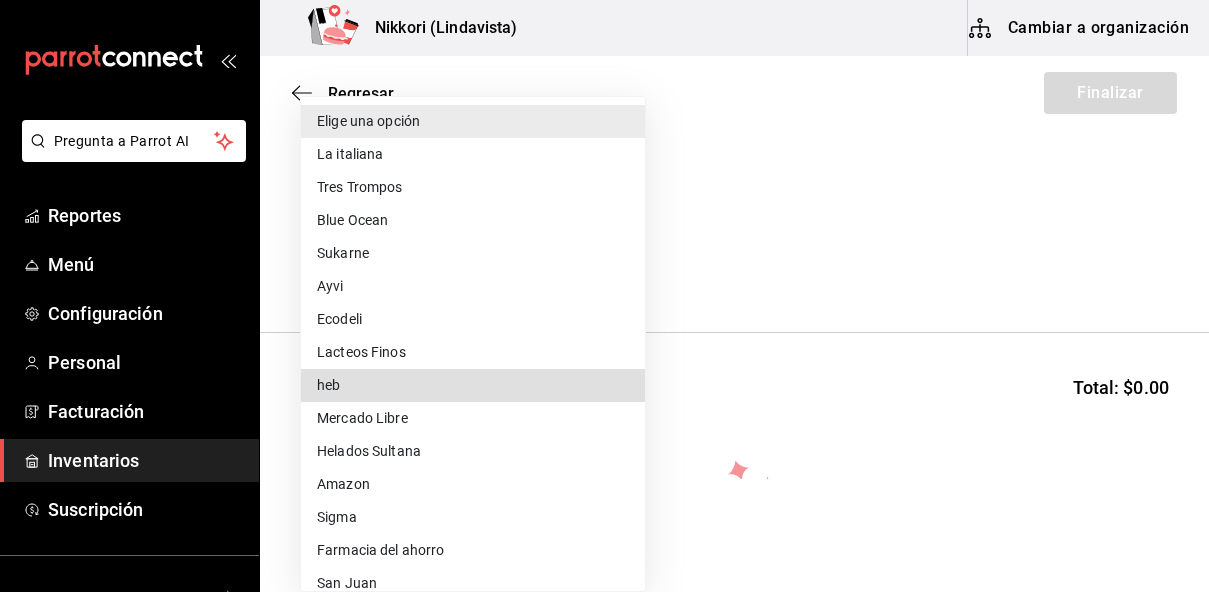 type 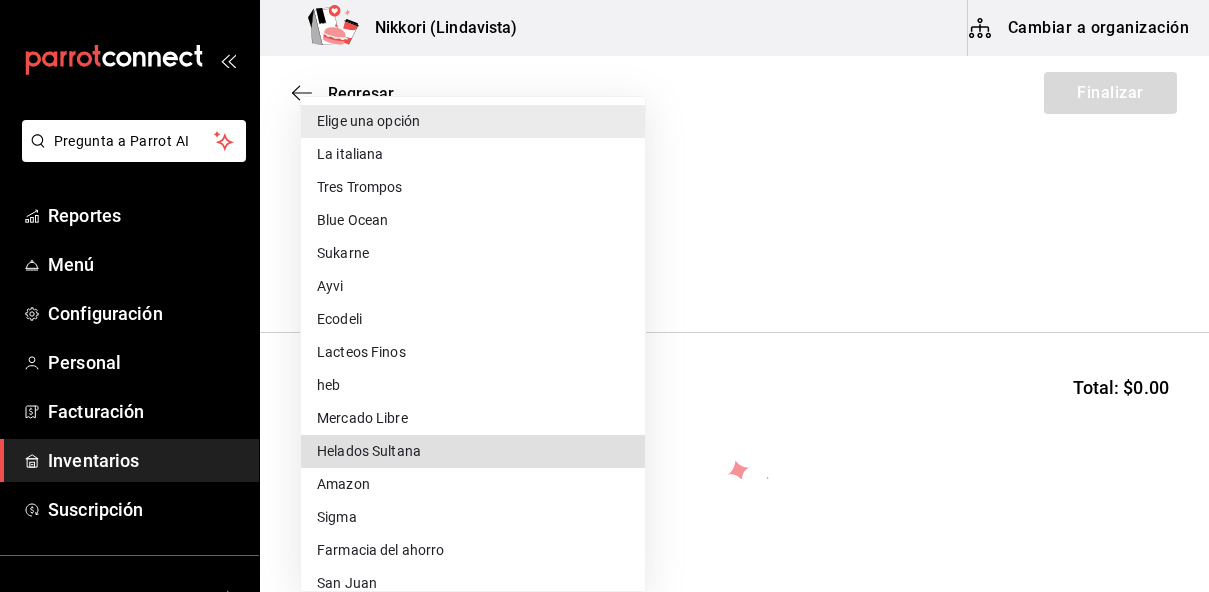 type 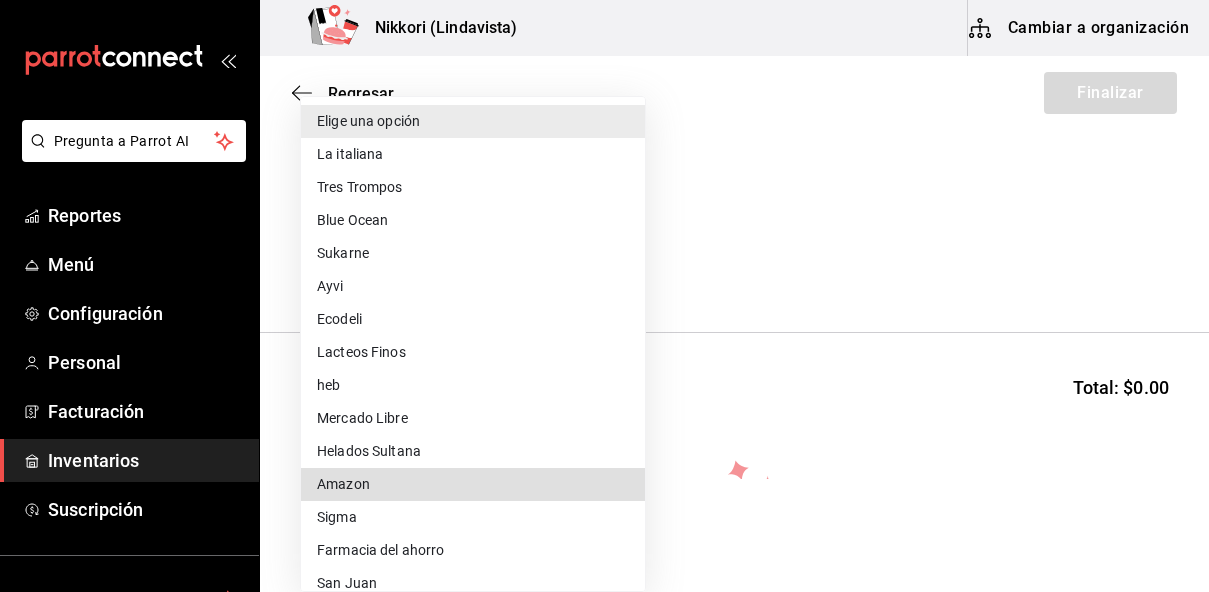 type 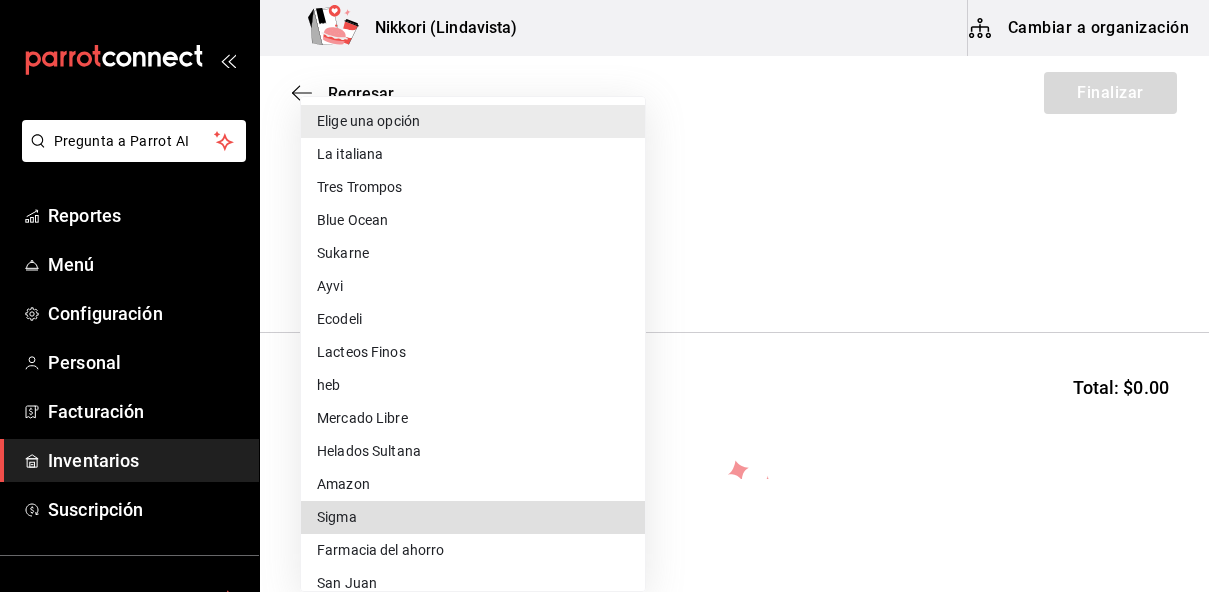 type 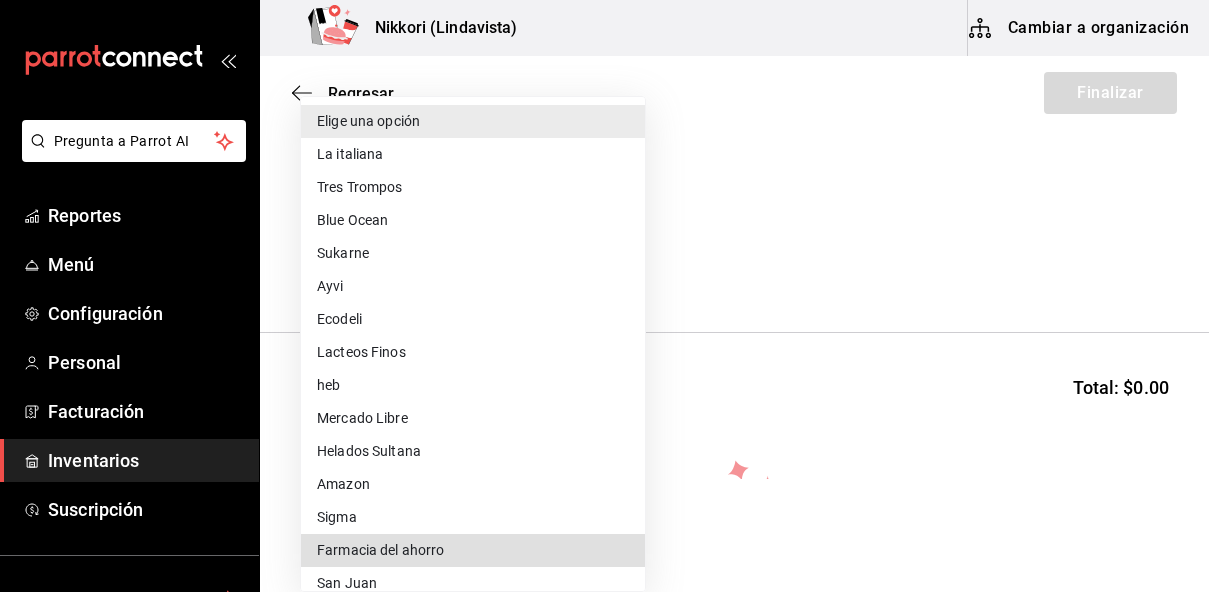 type 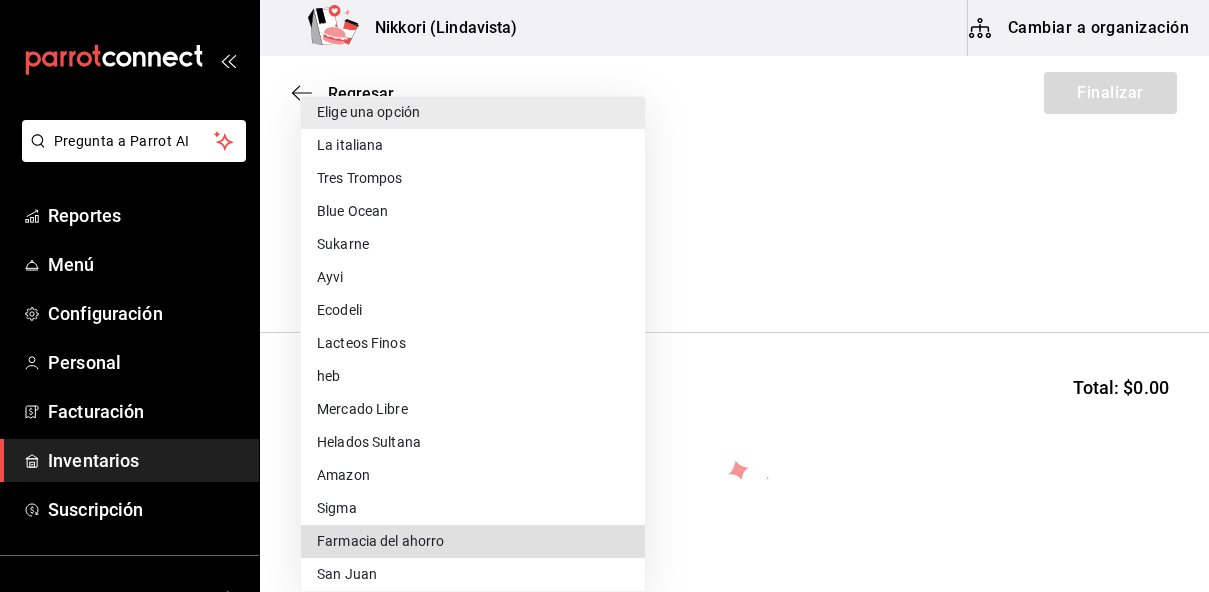 type 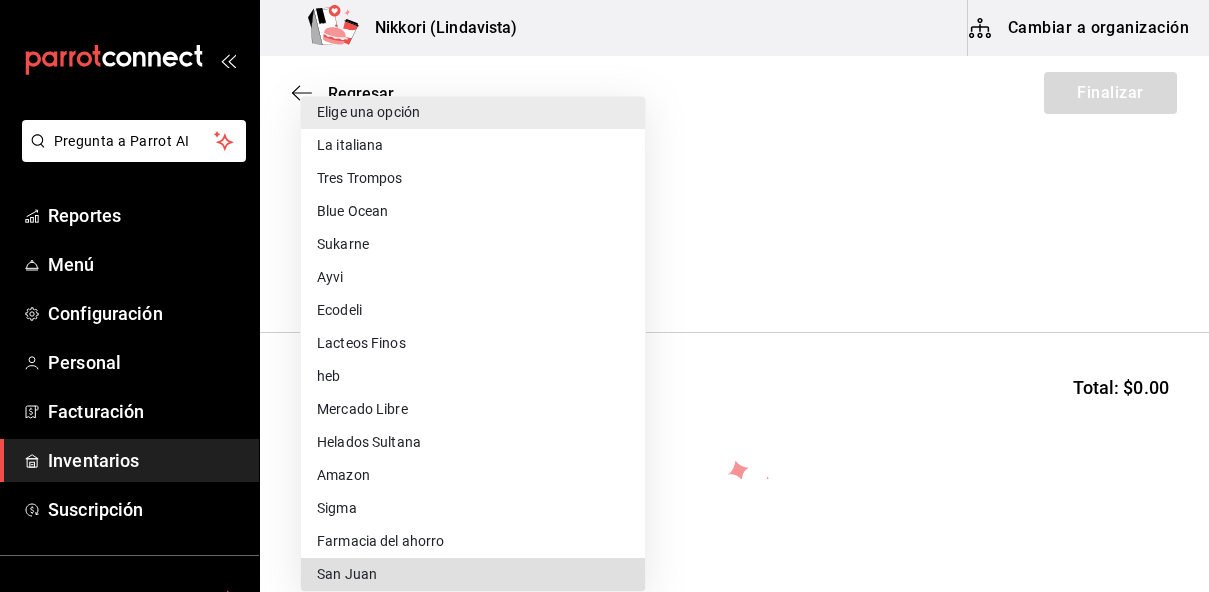 scroll, scrollTop: 272, scrollLeft: 0, axis: vertical 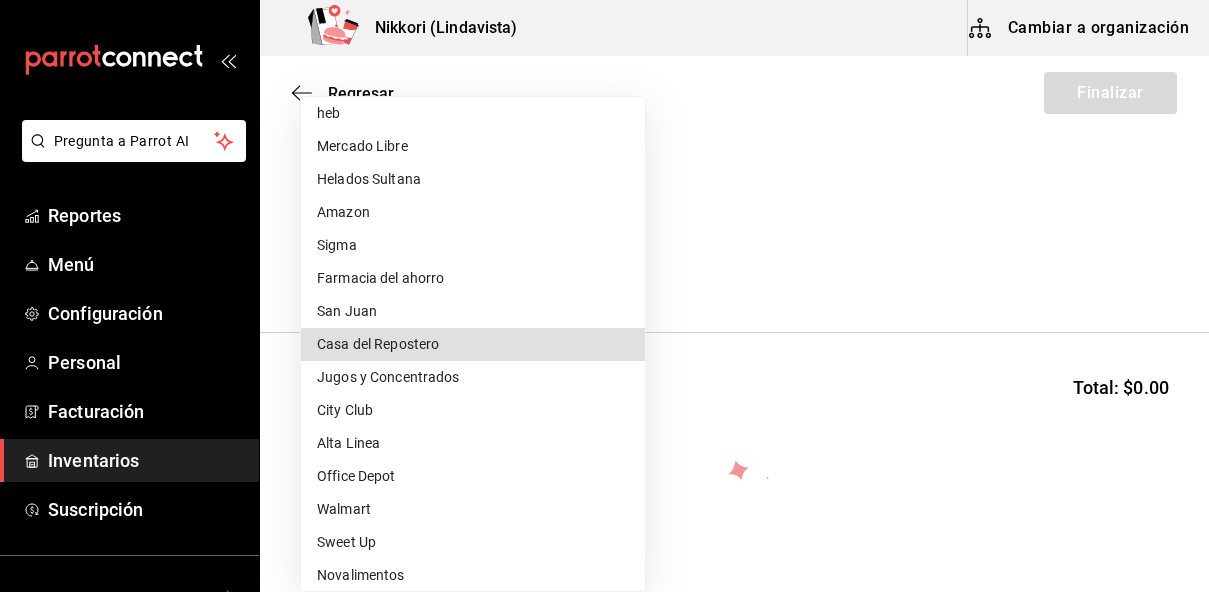 type 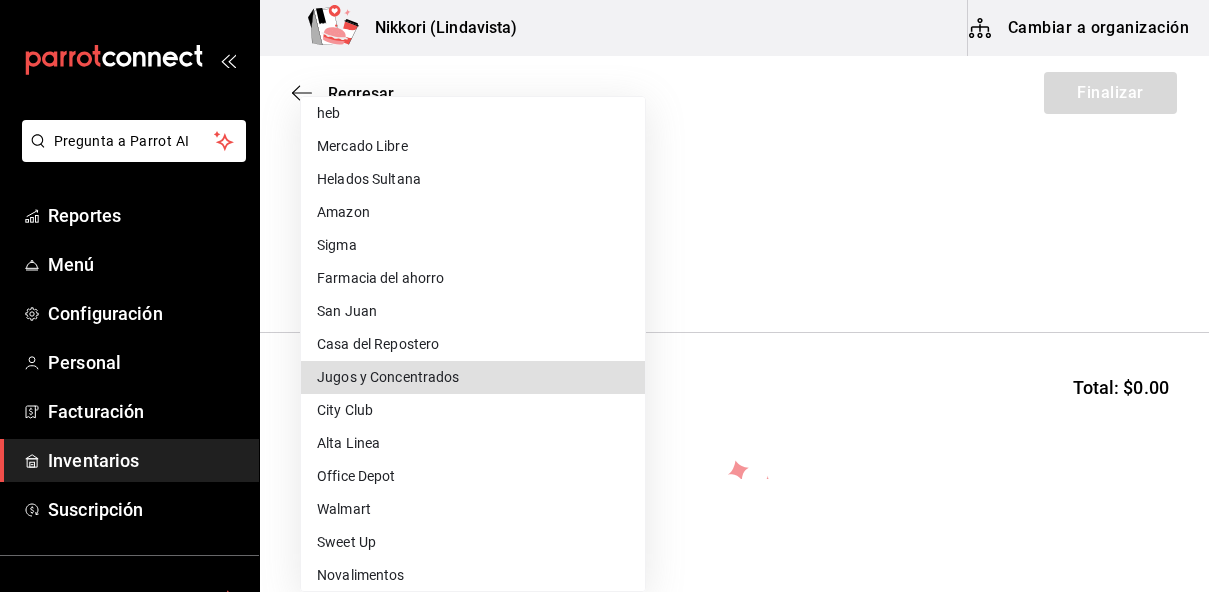 type 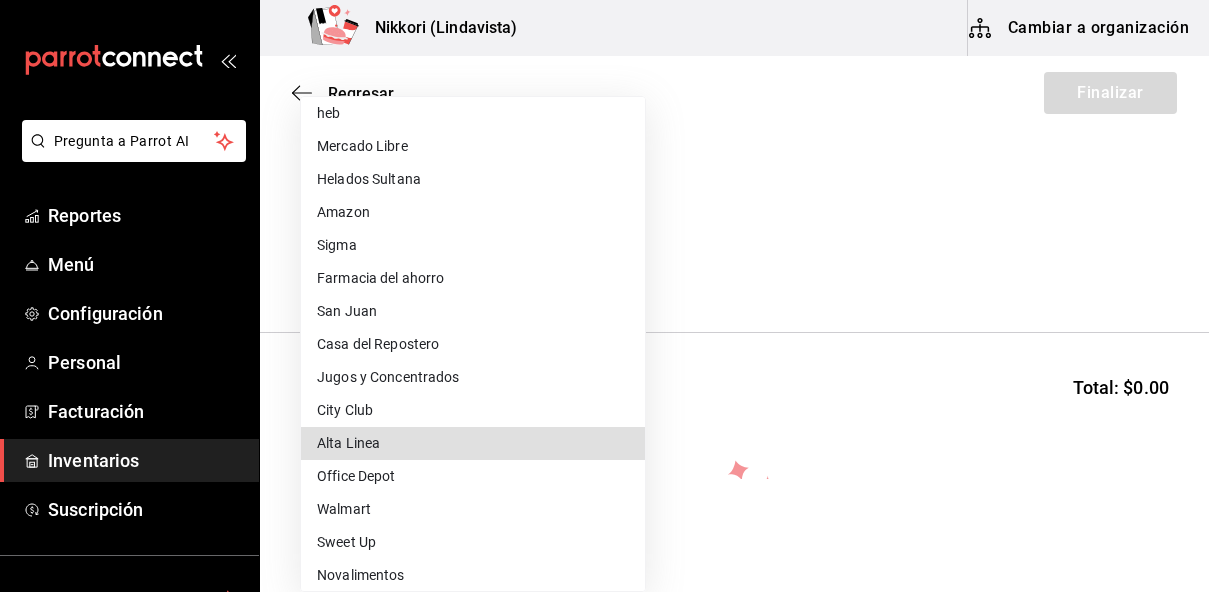 type 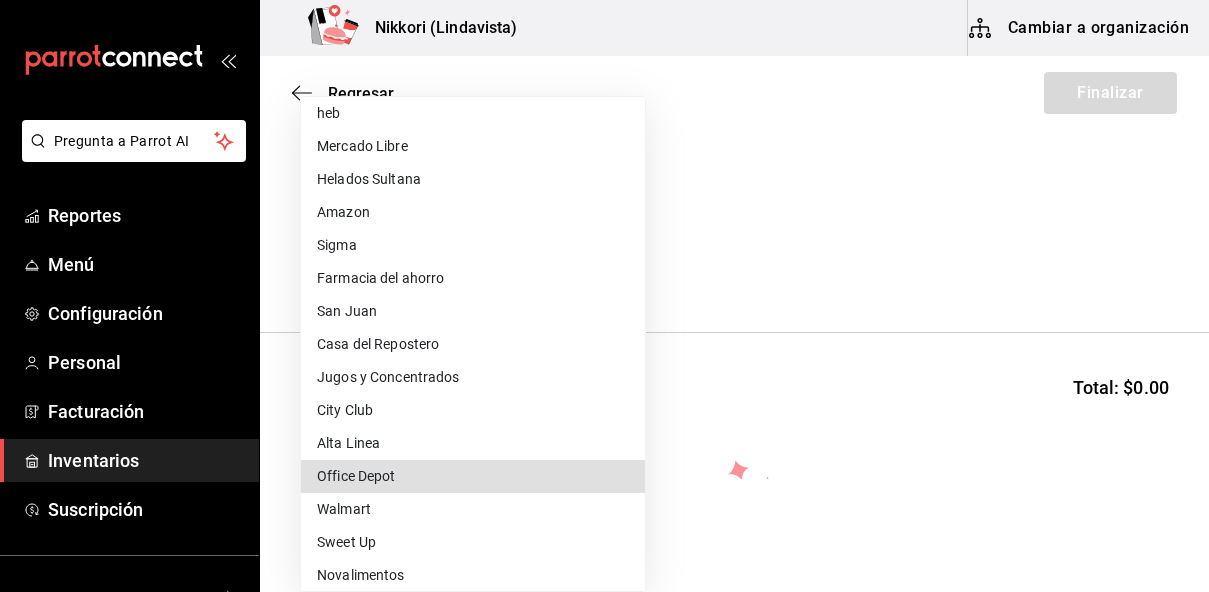 type 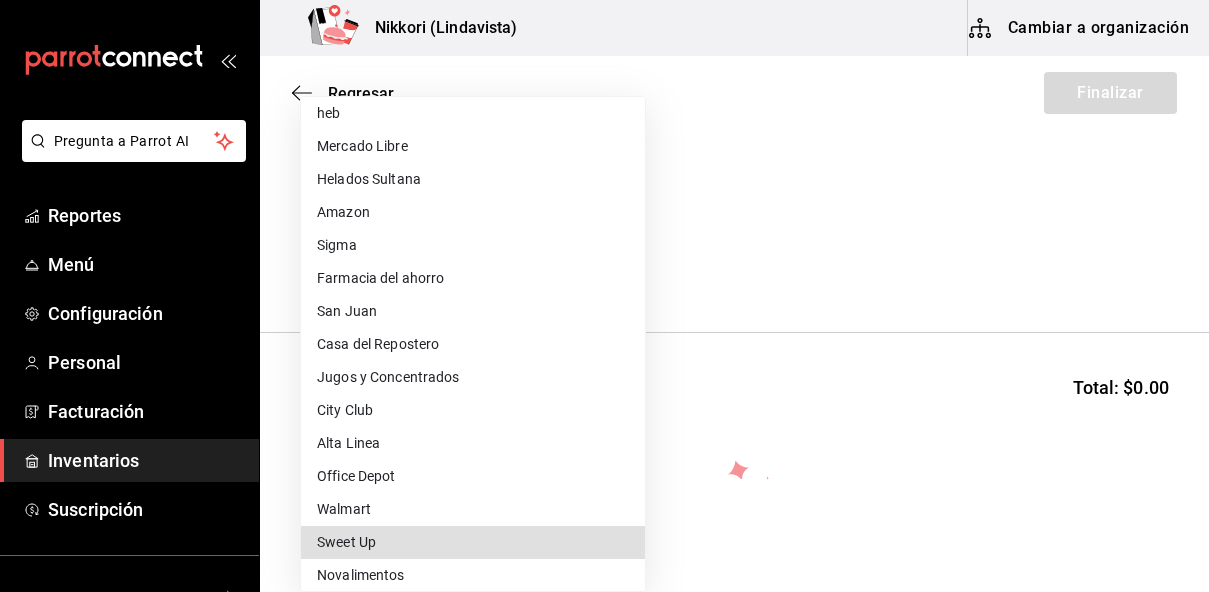 type 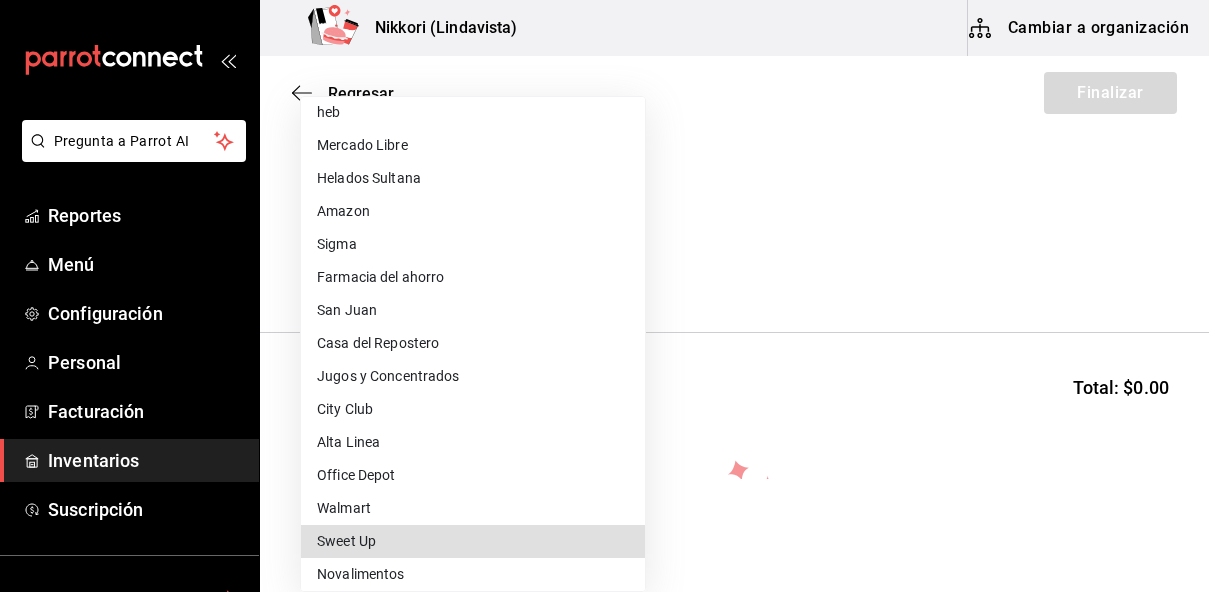 type 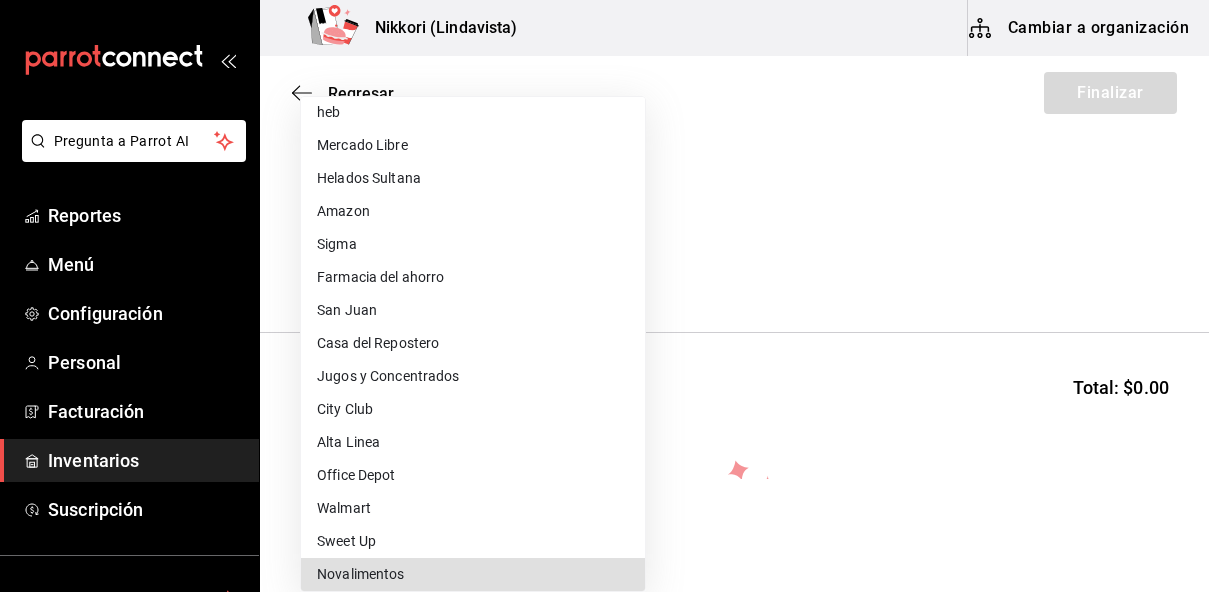 type on "ceeffab6-e994-465a-9b72-f7943f9dc289" 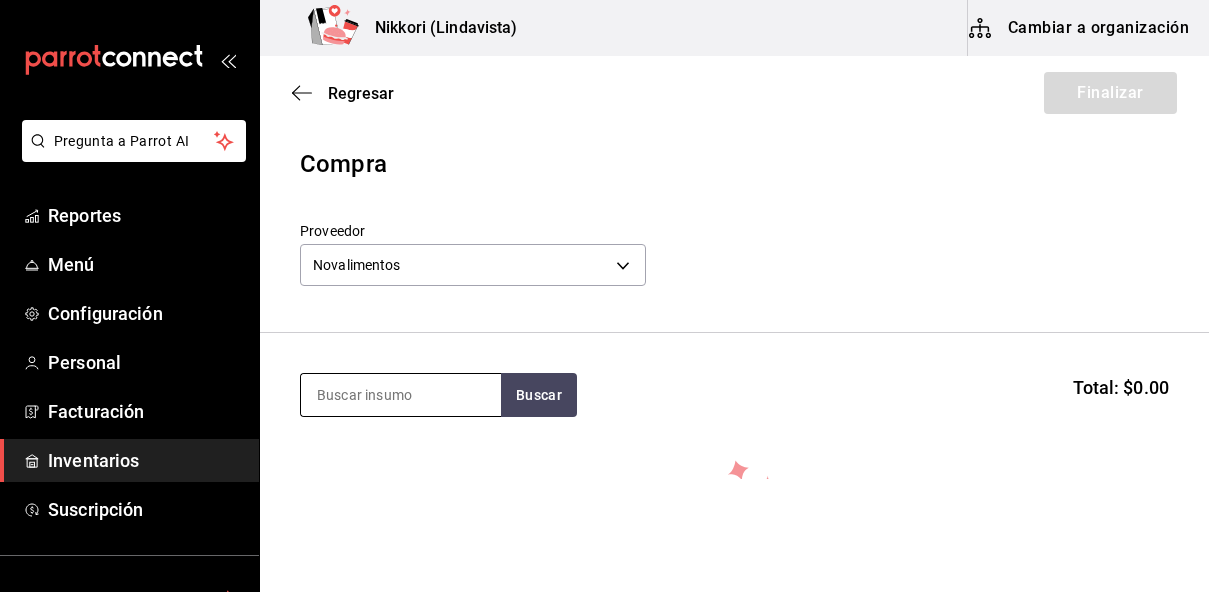 click at bounding box center [401, 395] 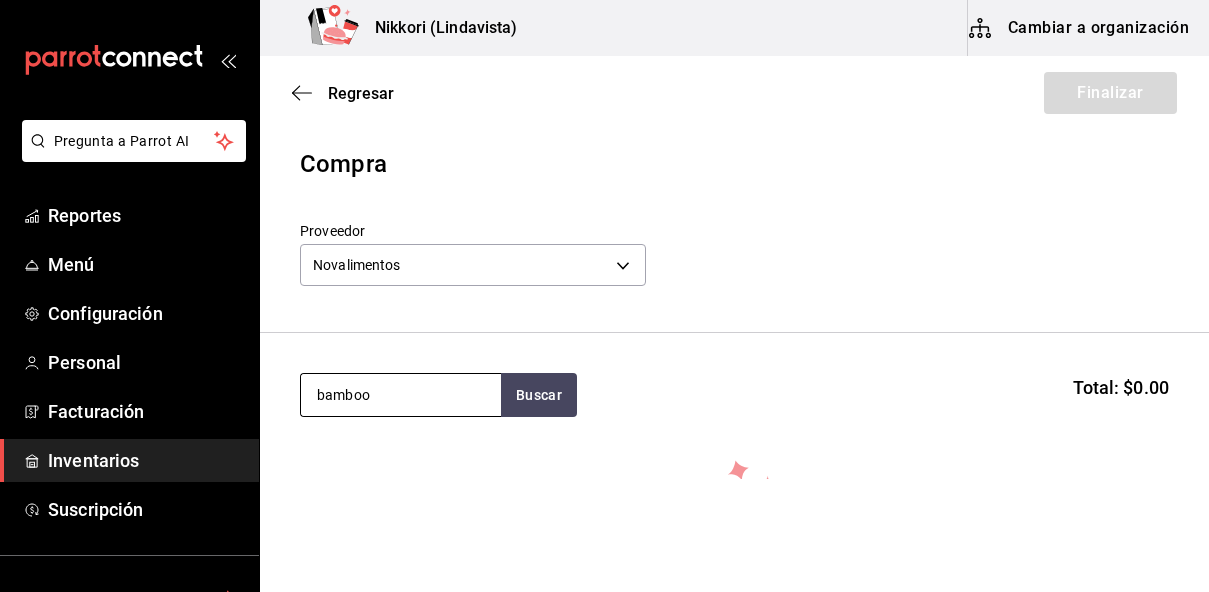type on "bamboo" 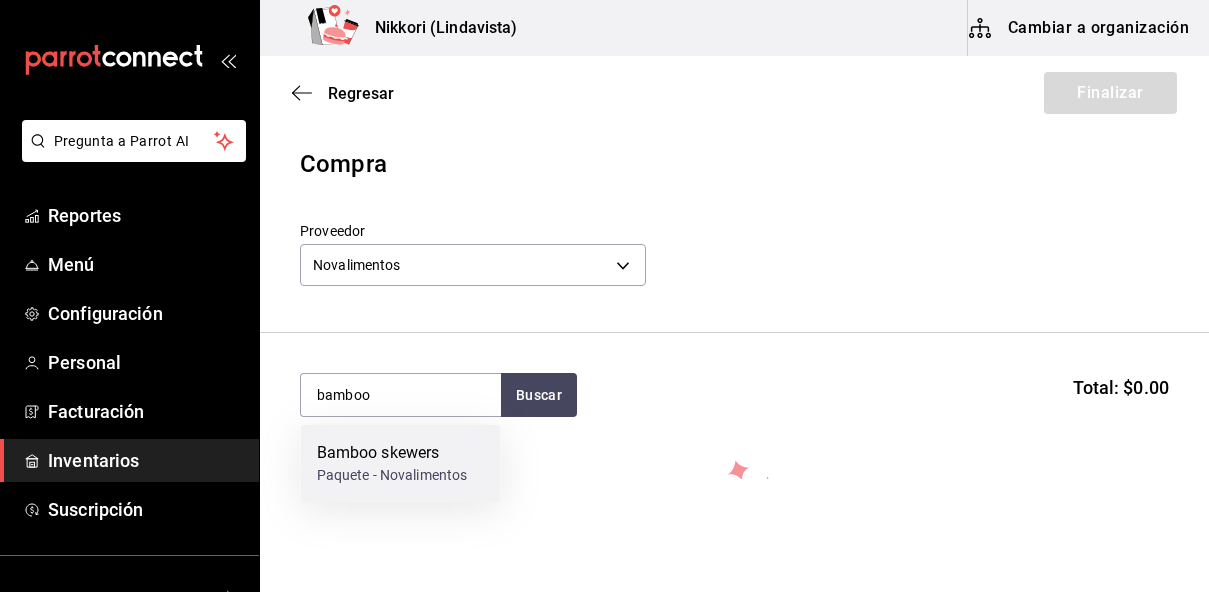 click on "Bamboo skewers Paquete - Novalimentos" at bounding box center [401, 463] 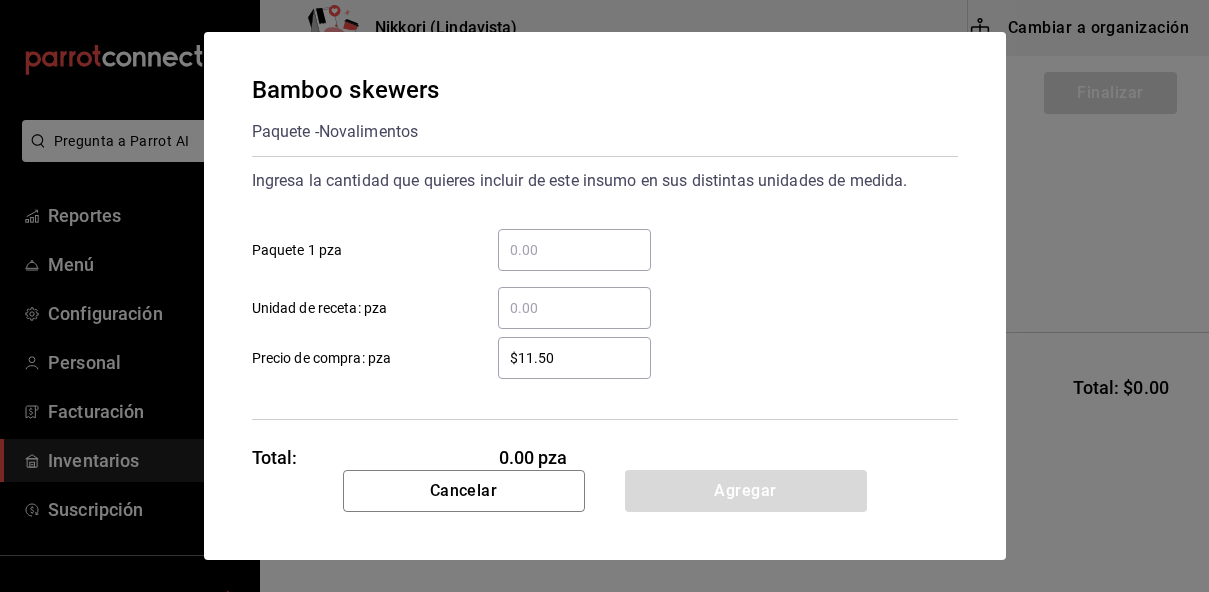 click on "​ Paquete 1 pza" at bounding box center [574, 250] 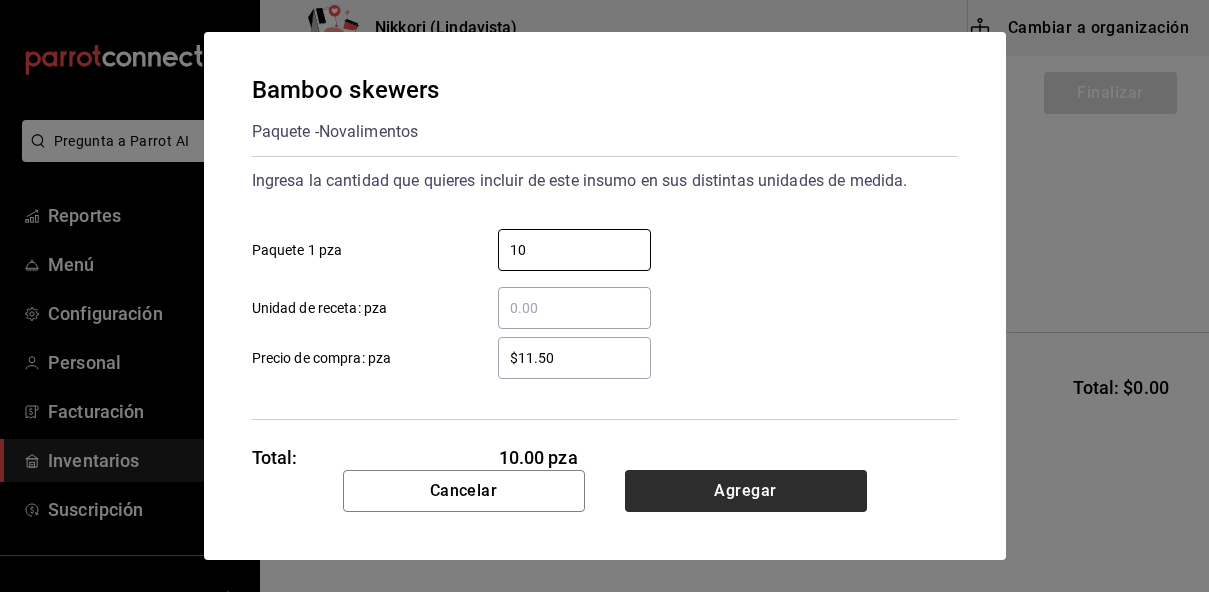 type on "10" 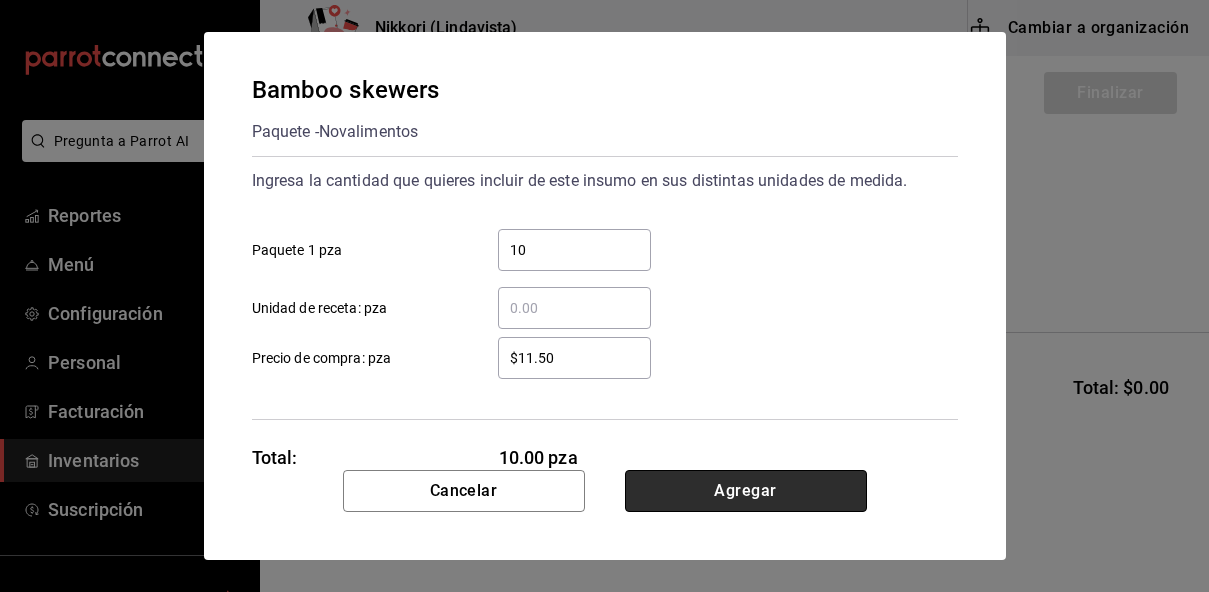 click on "Agregar" at bounding box center [746, 491] 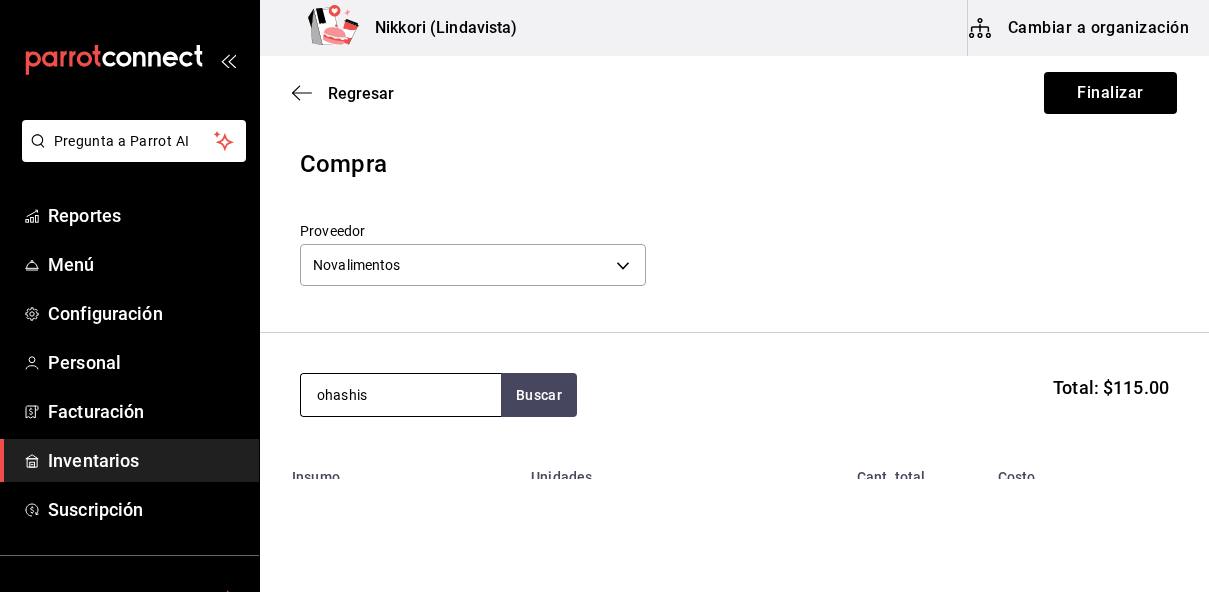 type on "ohashis" 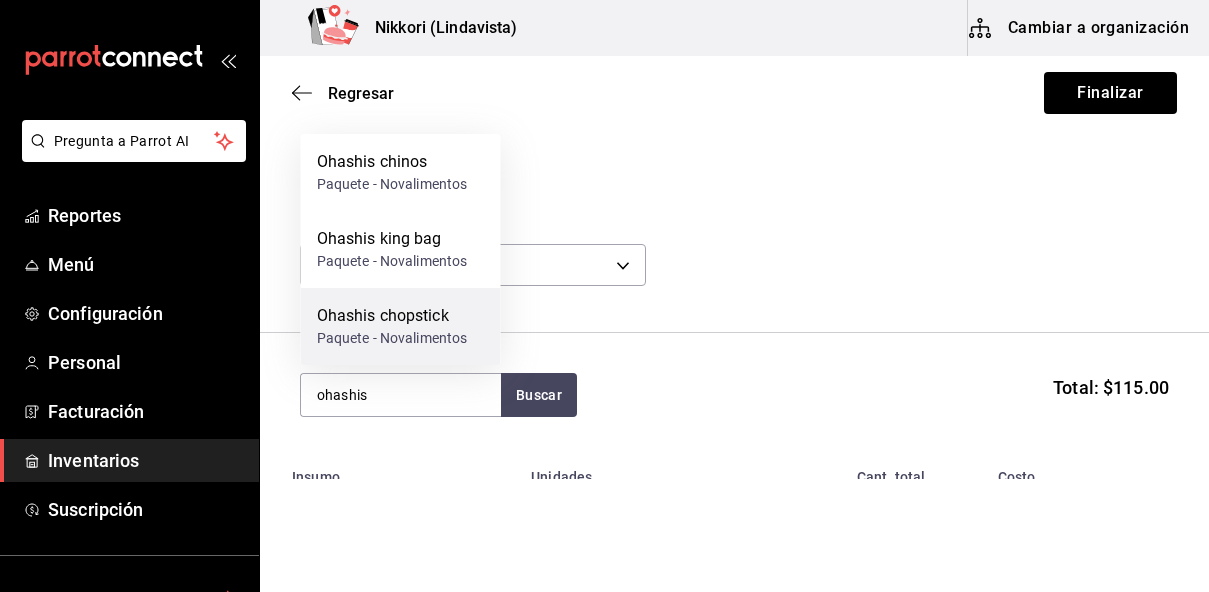 click on "Ohashis chopstick" at bounding box center [392, 316] 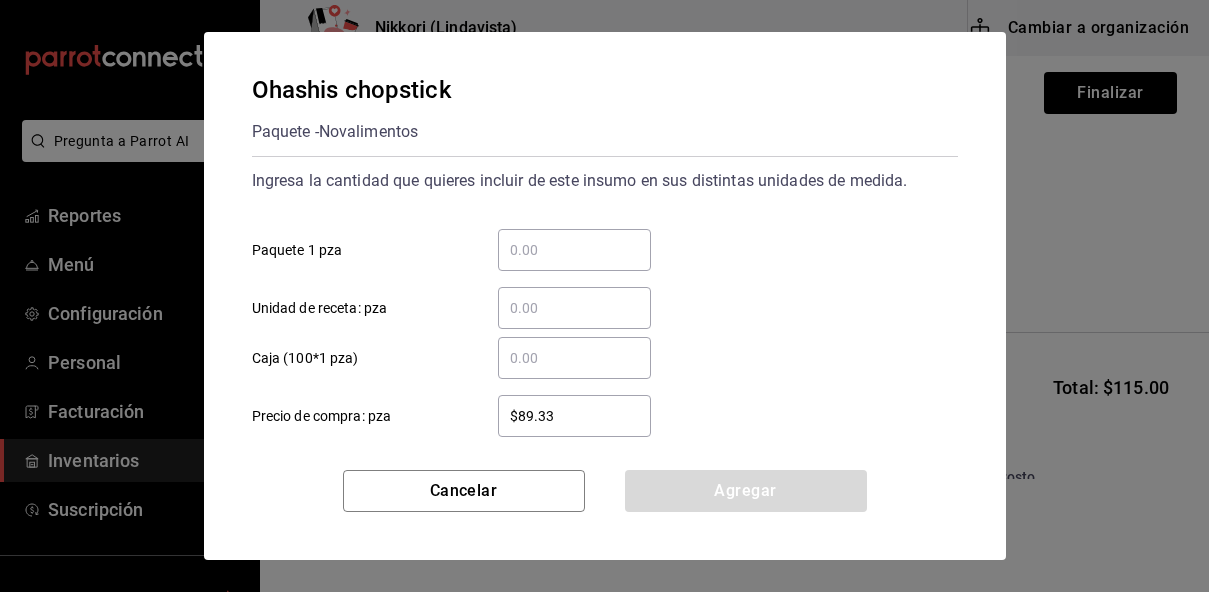 click on "​ Paquete 1 pza" at bounding box center [574, 250] 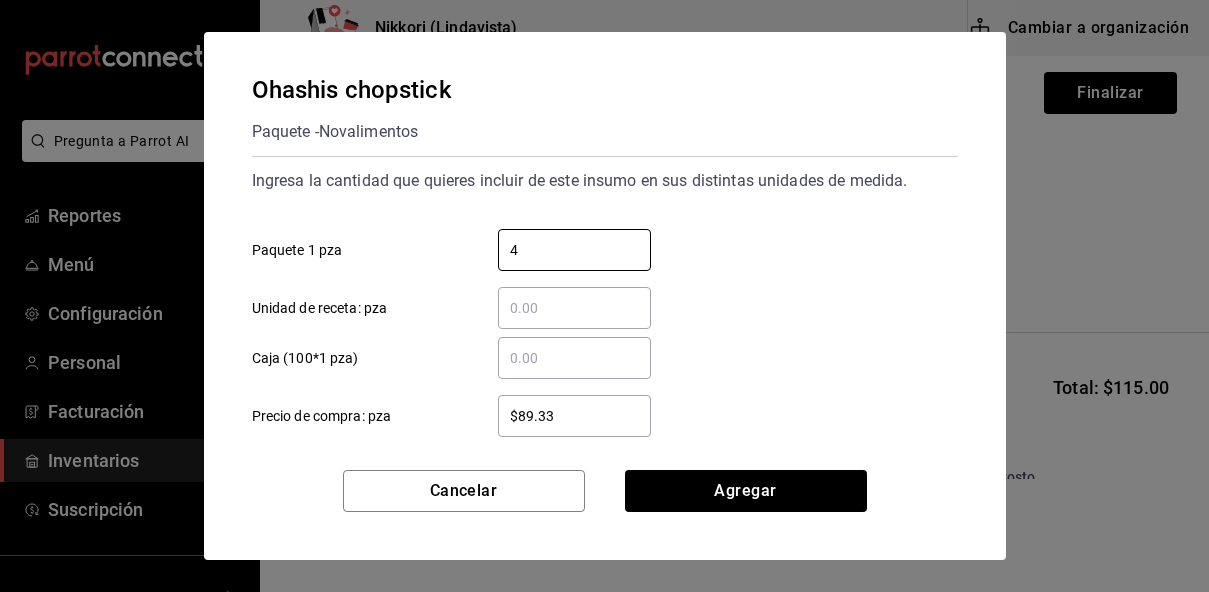 type on "4" 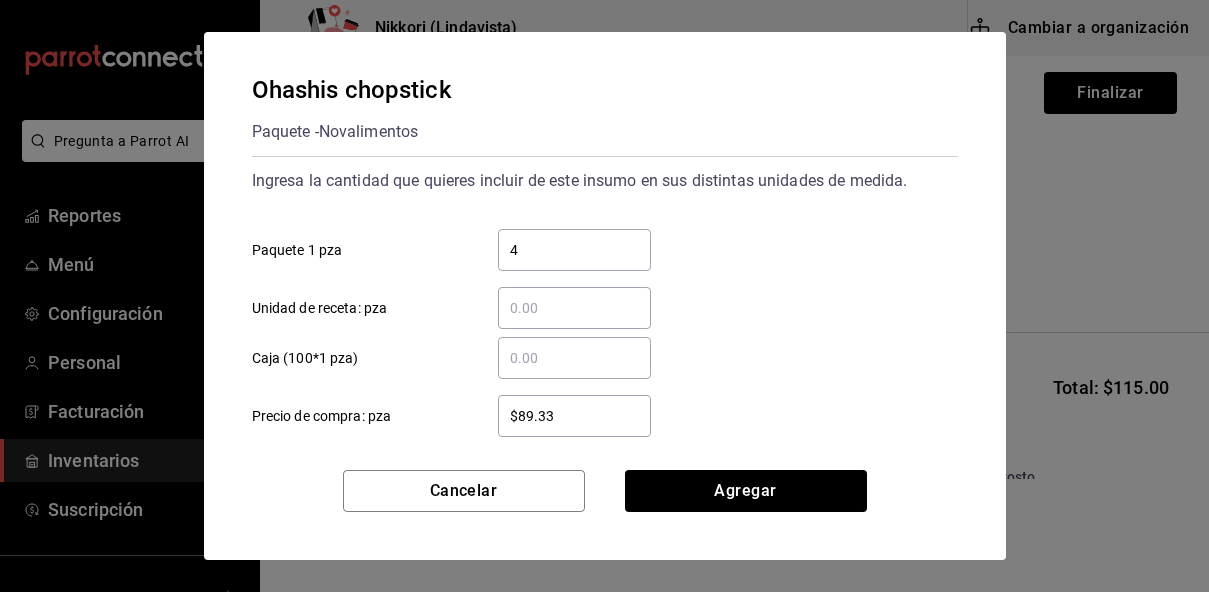 click on "$89.33" at bounding box center [574, 416] 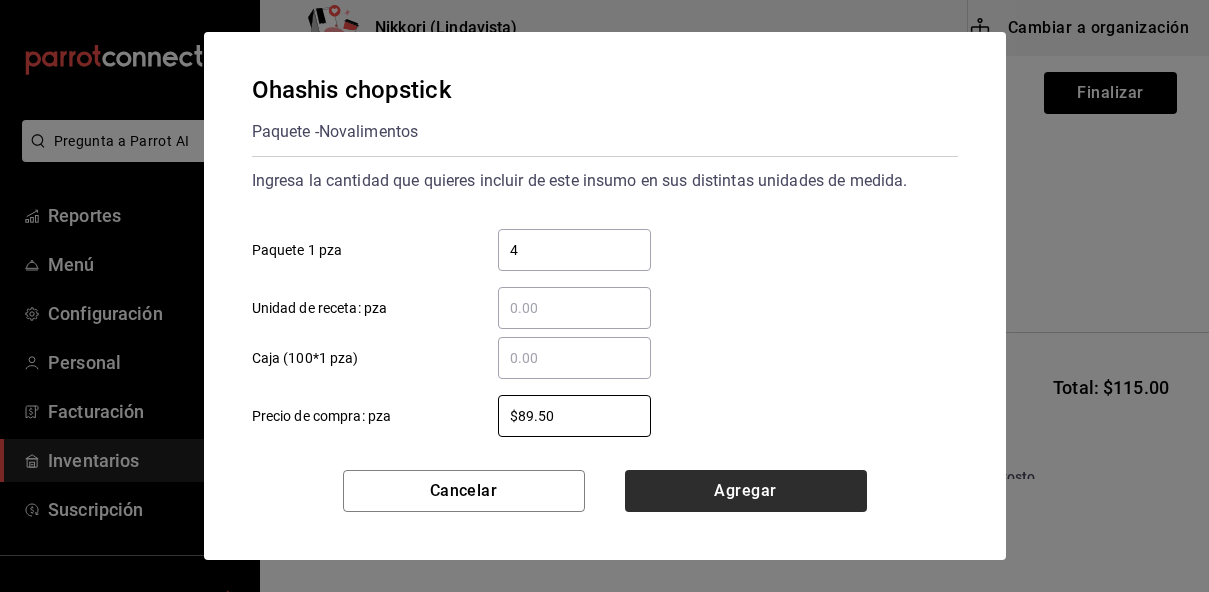type on "$89.50" 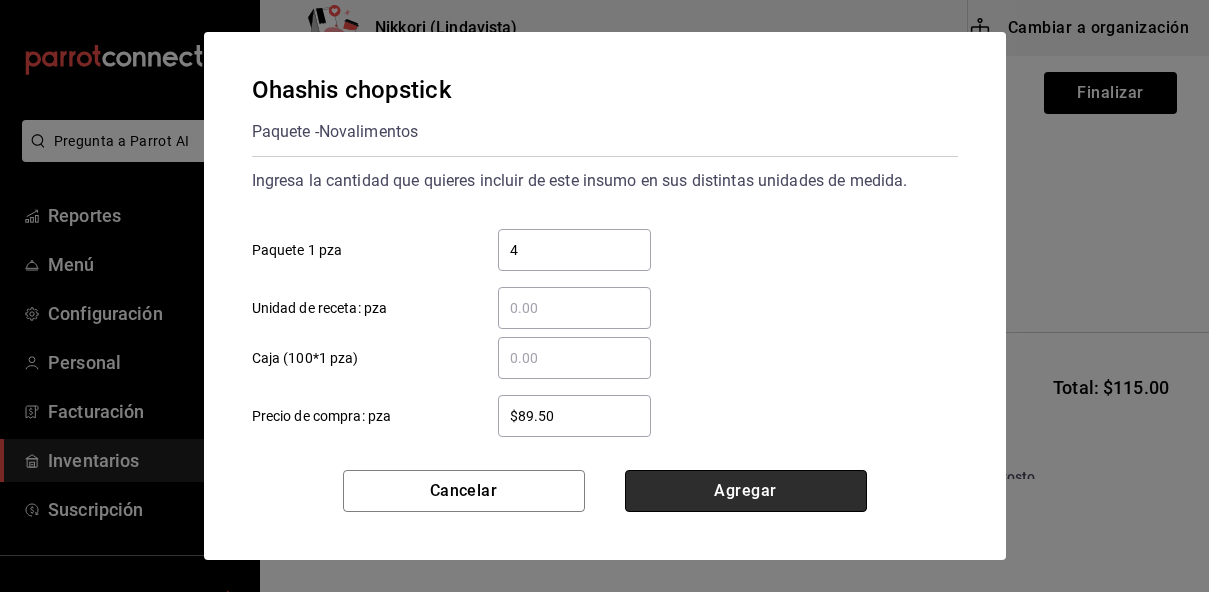 click on "Agregar" at bounding box center [746, 491] 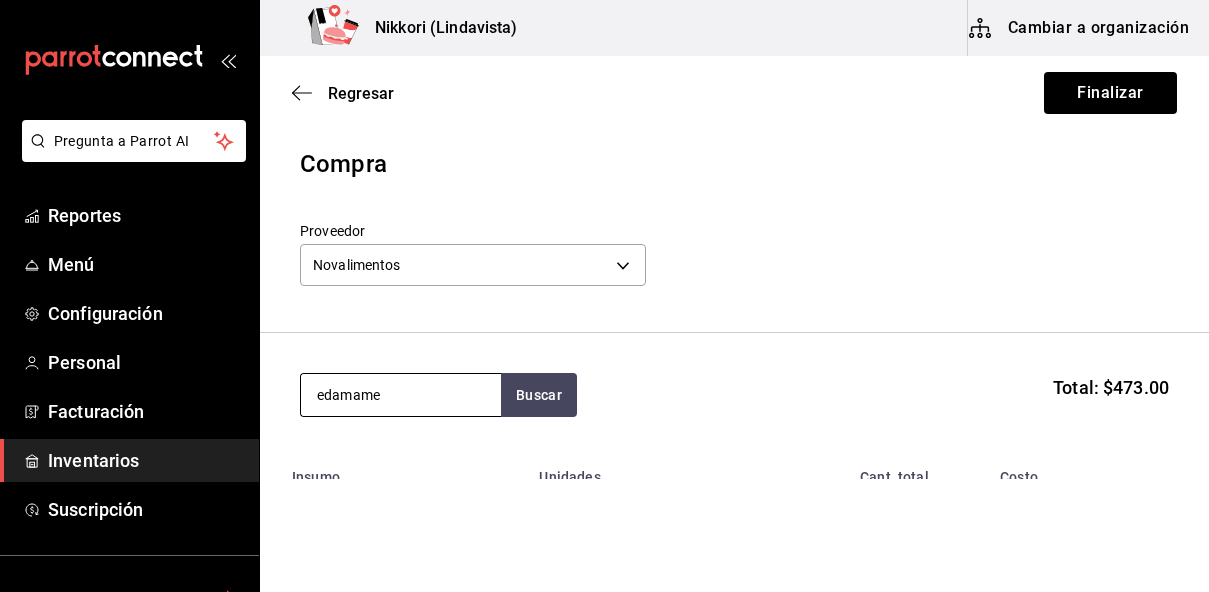 type on "edamame" 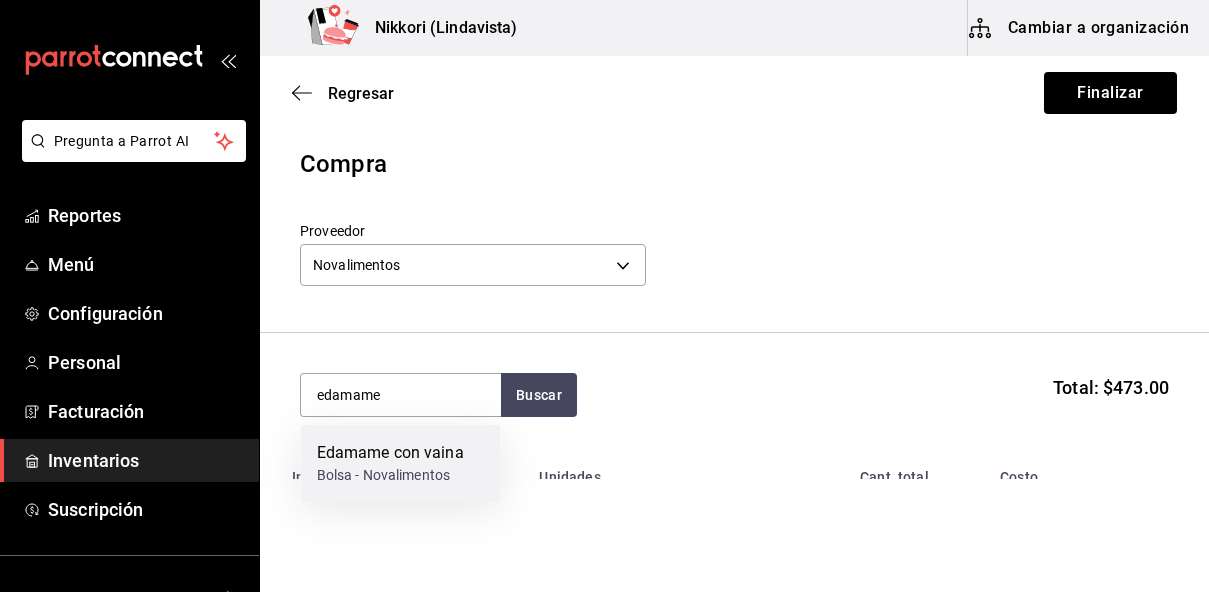 click on "Edamame con vaina" at bounding box center (390, 453) 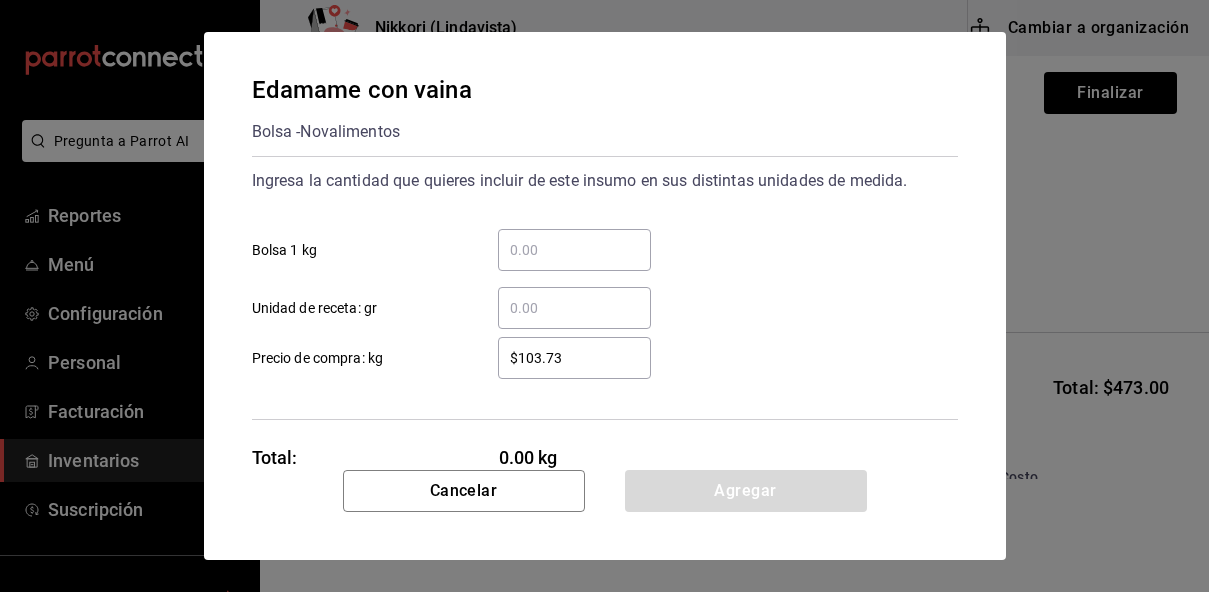 click on "​ Bolsa 1 kg" at bounding box center [574, 250] 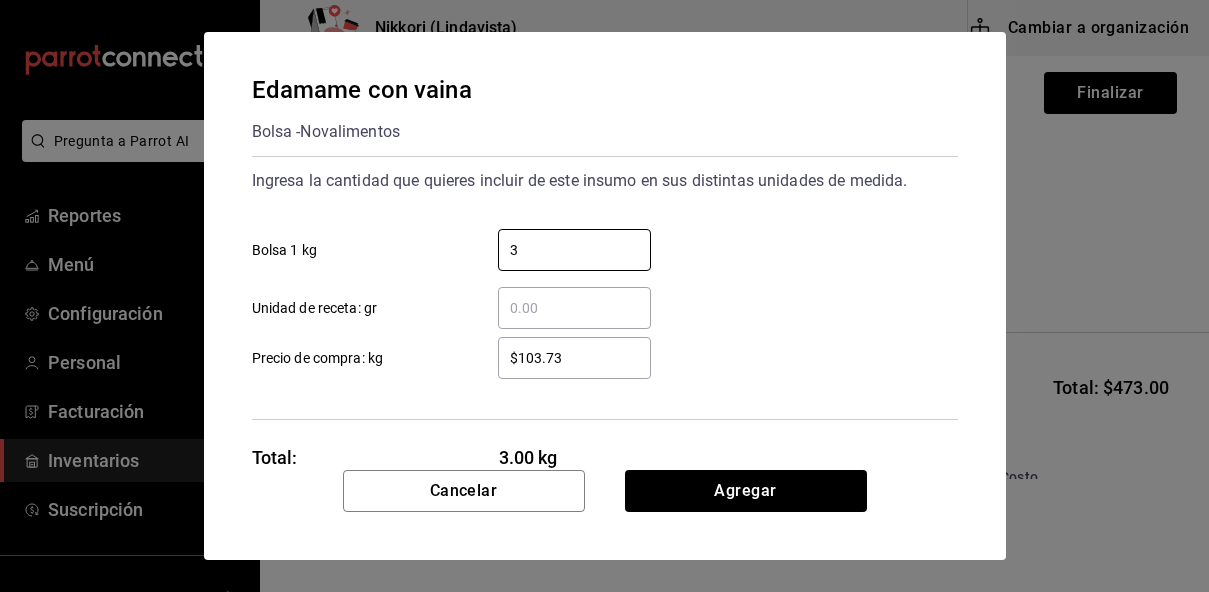 type on "3" 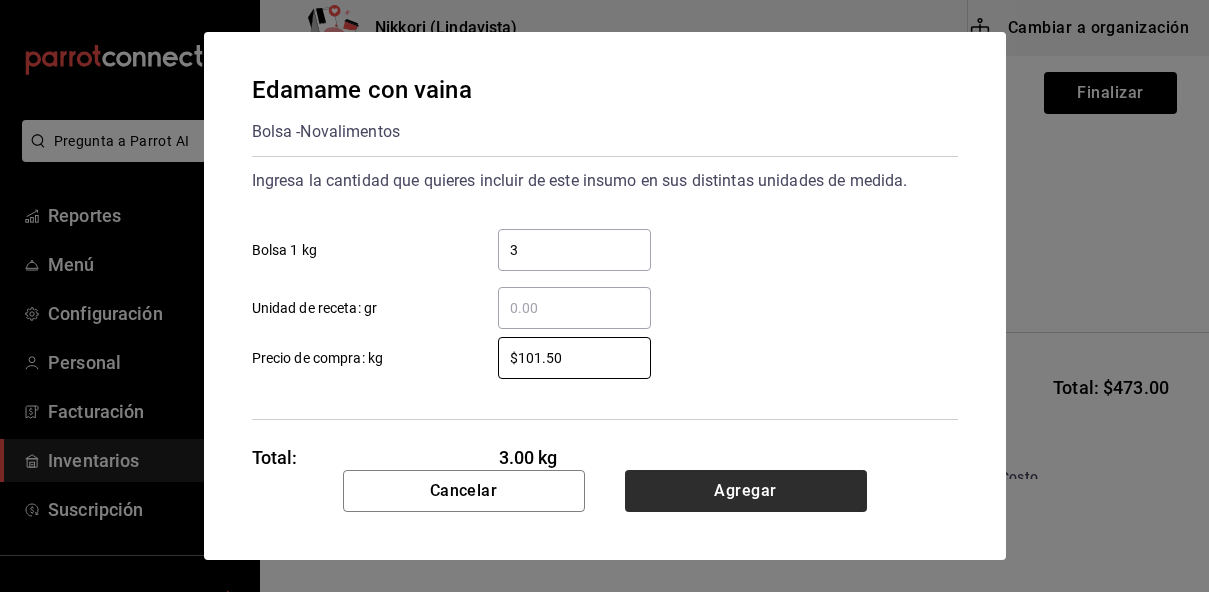 type on "$101.50" 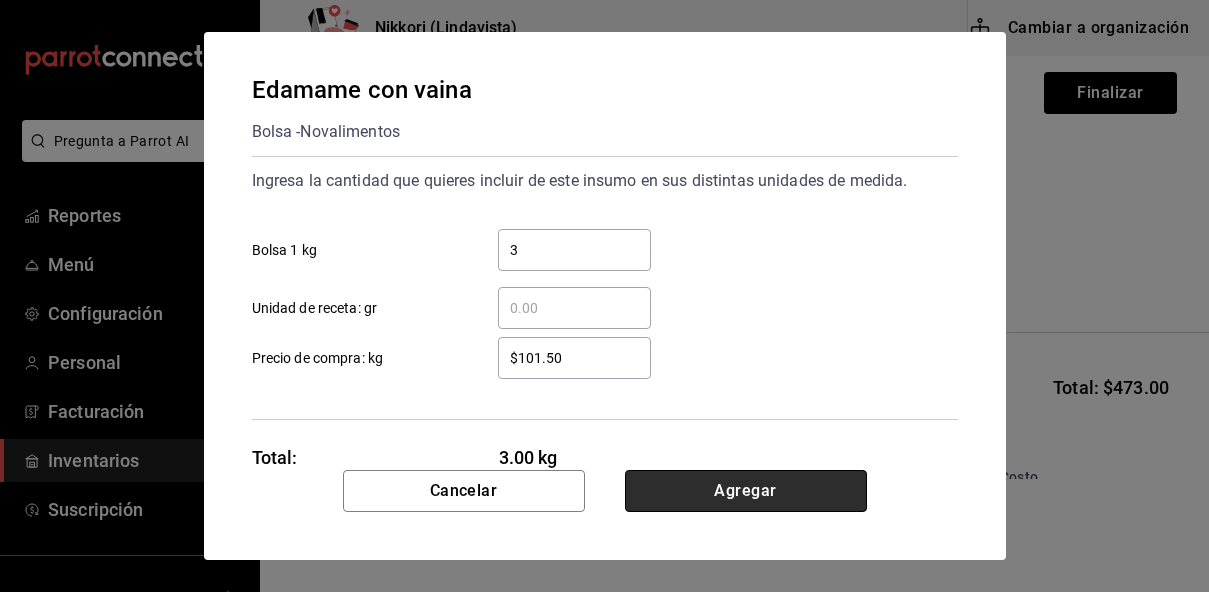 click on "Agregar" at bounding box center (746, 491) 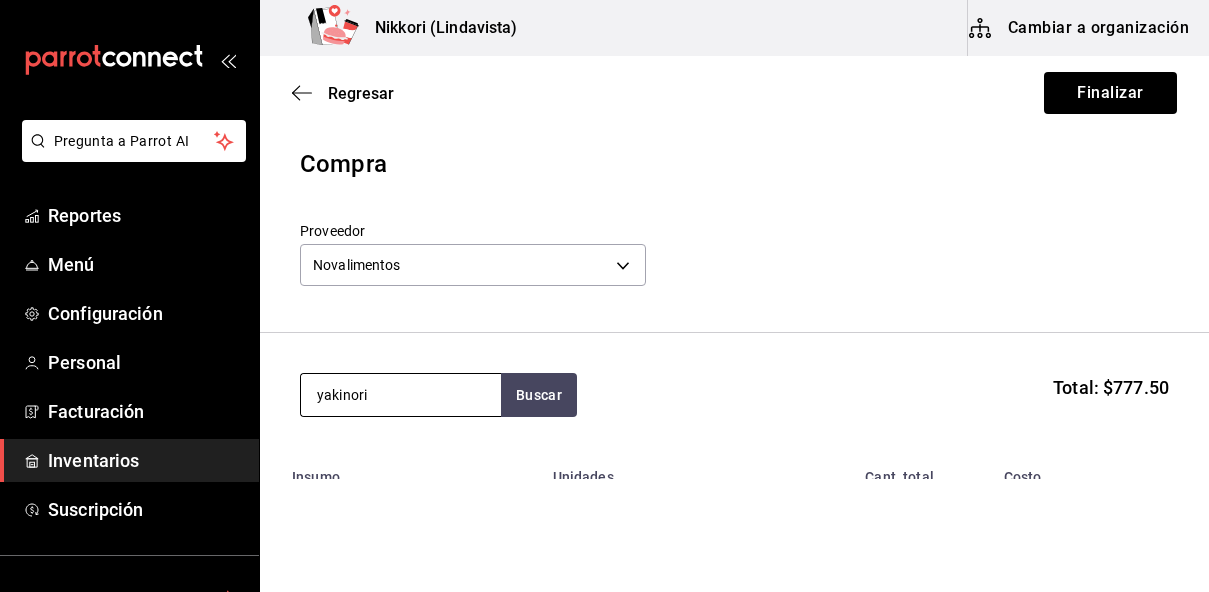 type on "yakinori" 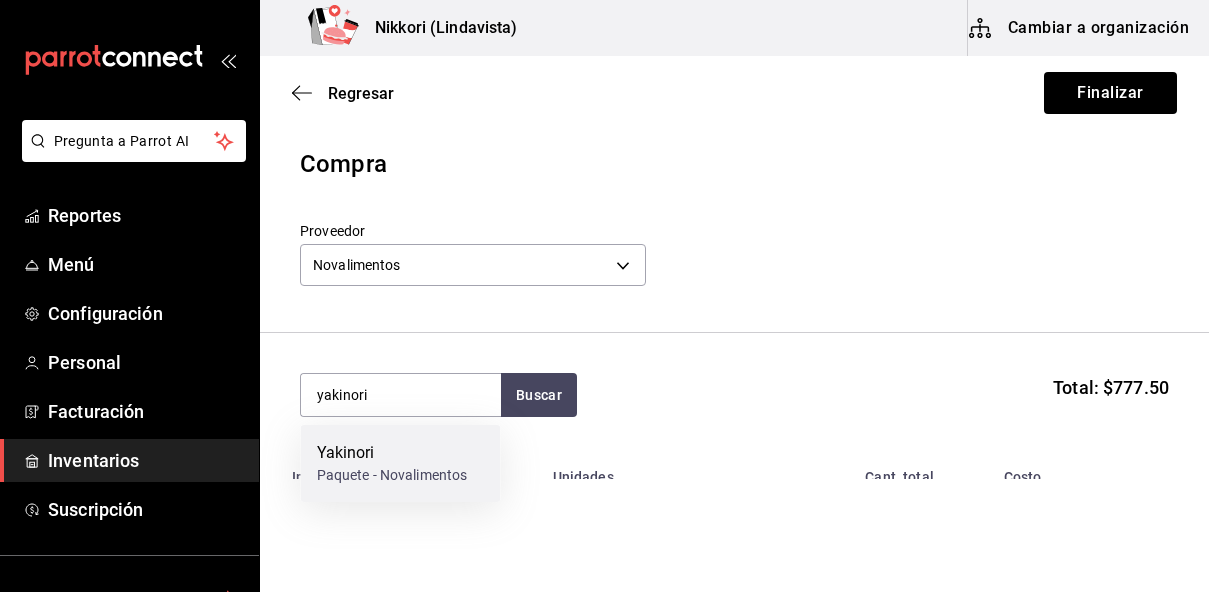 click on "Yakinori" at bounding box center [392, 453] 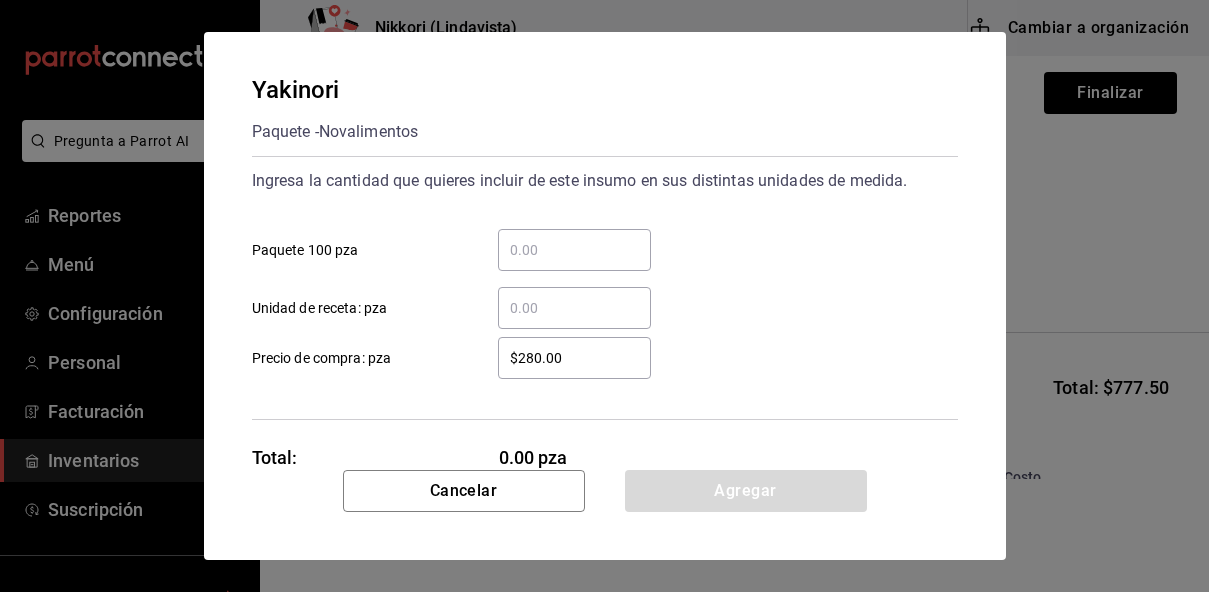 click on "​ Paquete 100 pza" at bounding box center [574, 250] 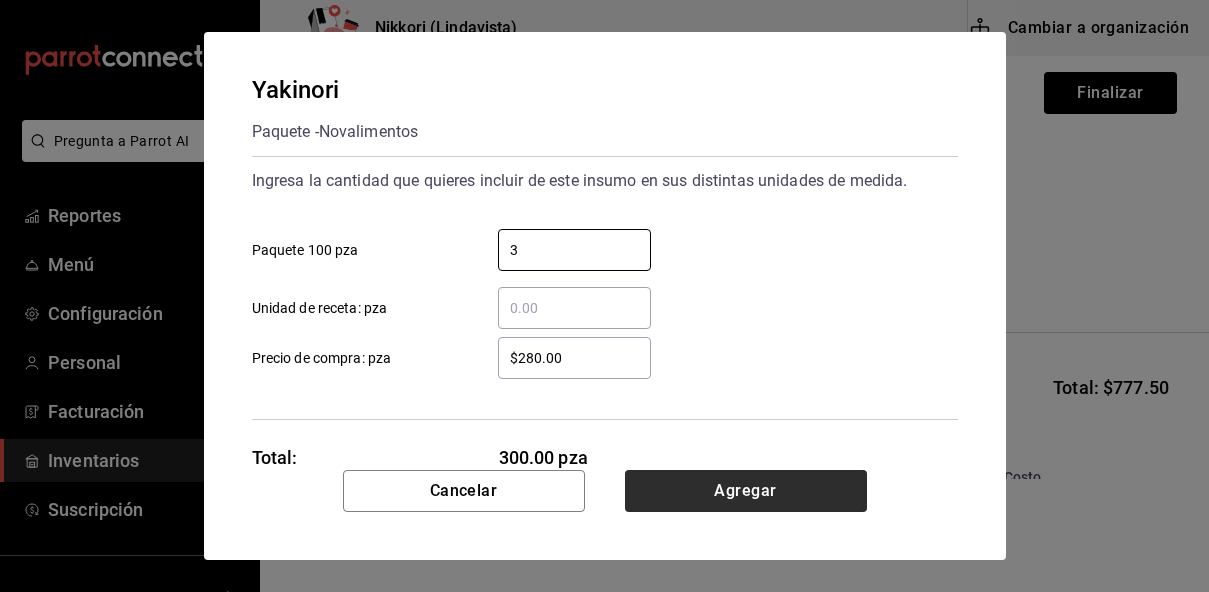 type on "3" 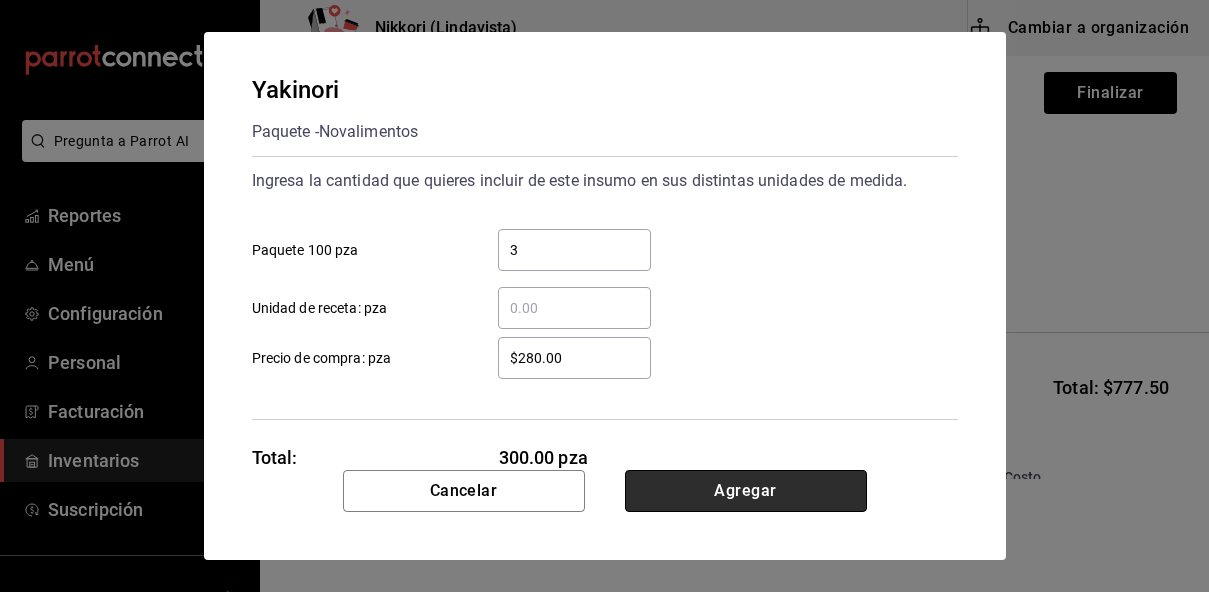 click on "Agregar" at bounding box center [746, 491] 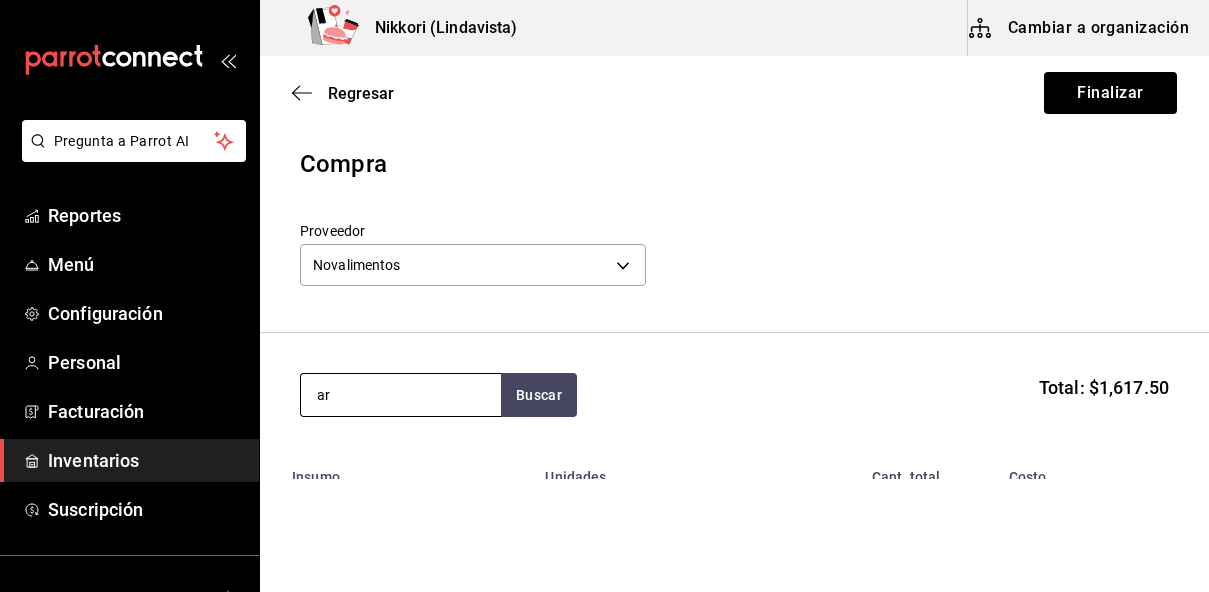 type on "a" 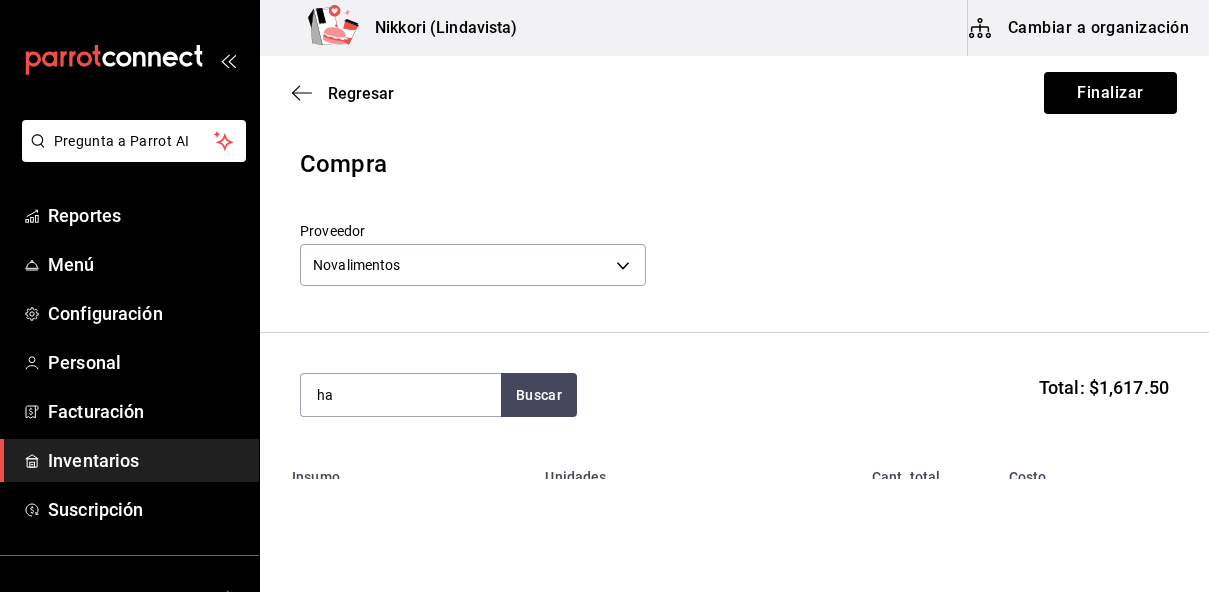 type on "h" 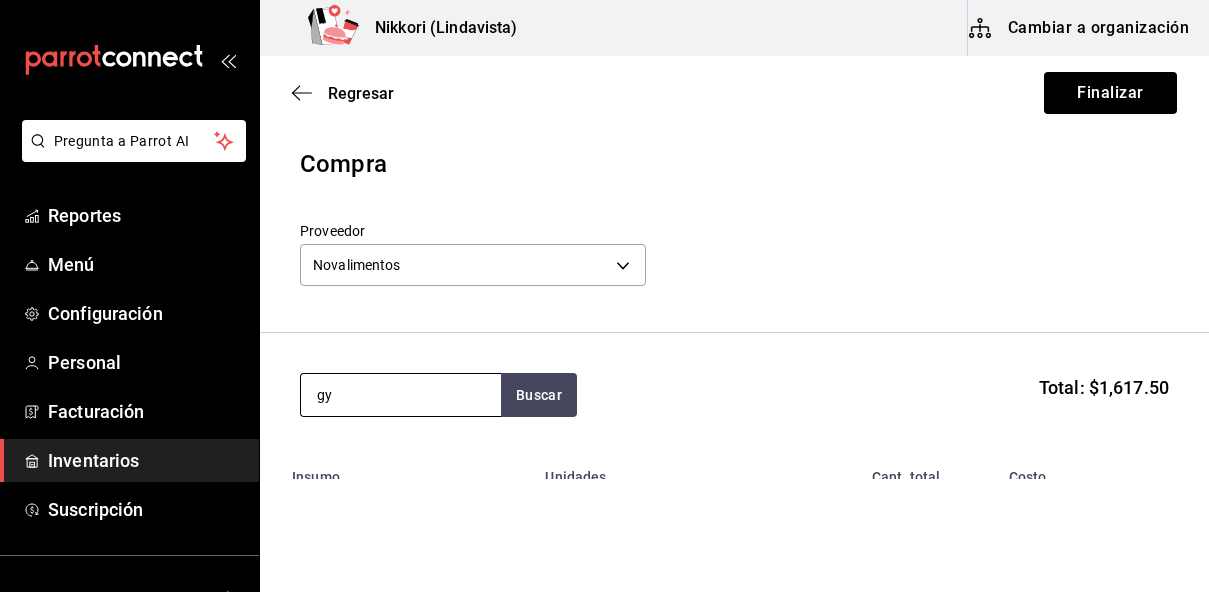 type on "g" 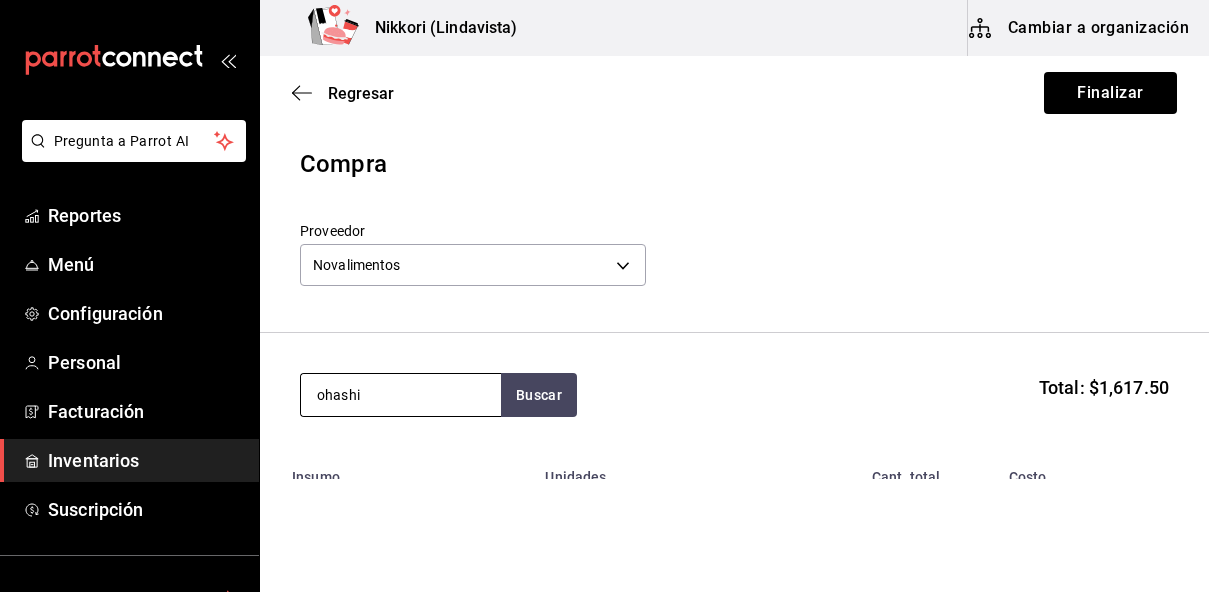 type on "ohashis" 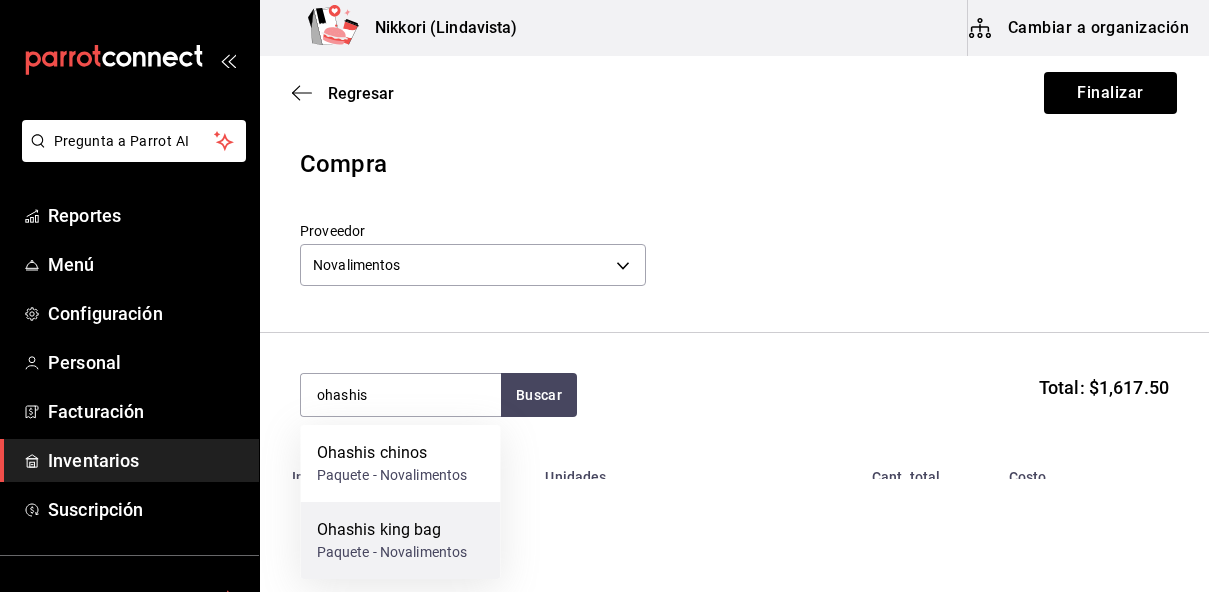 click on "Ohashis king bag" at bounding box center (392, 530) 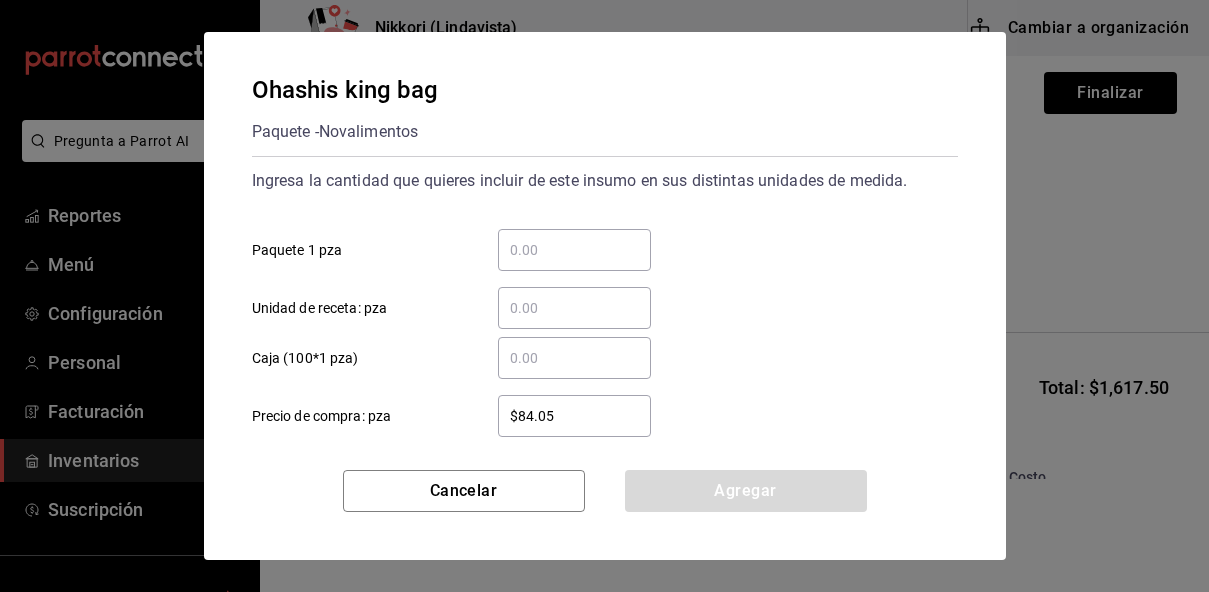click on "​" at bounding box center (574, 250) 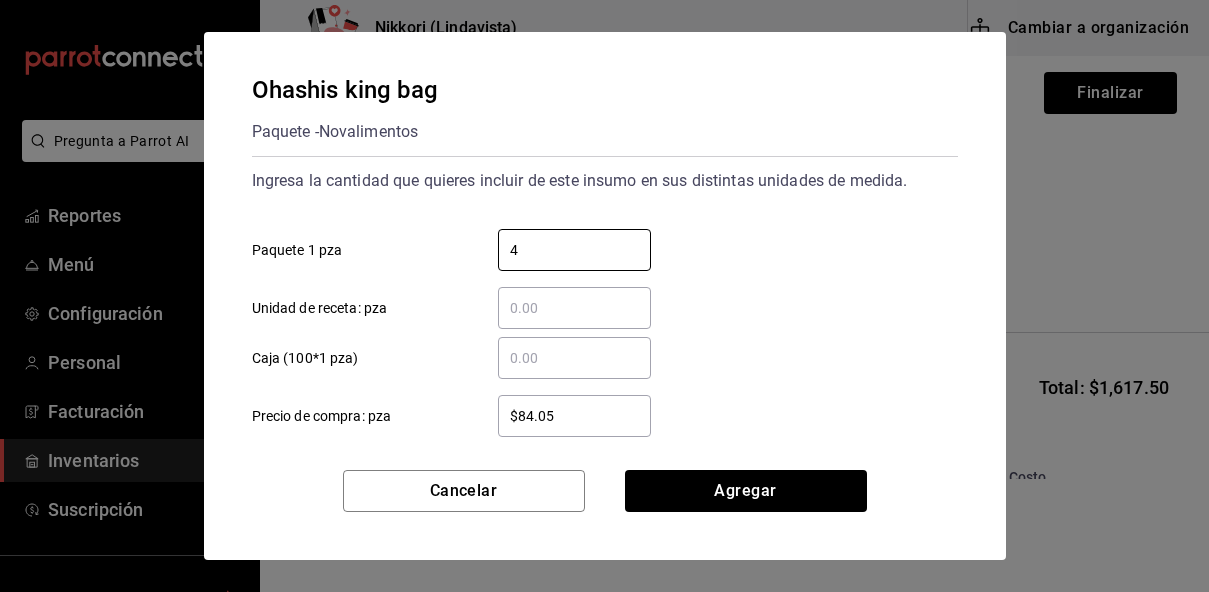 type on "4" 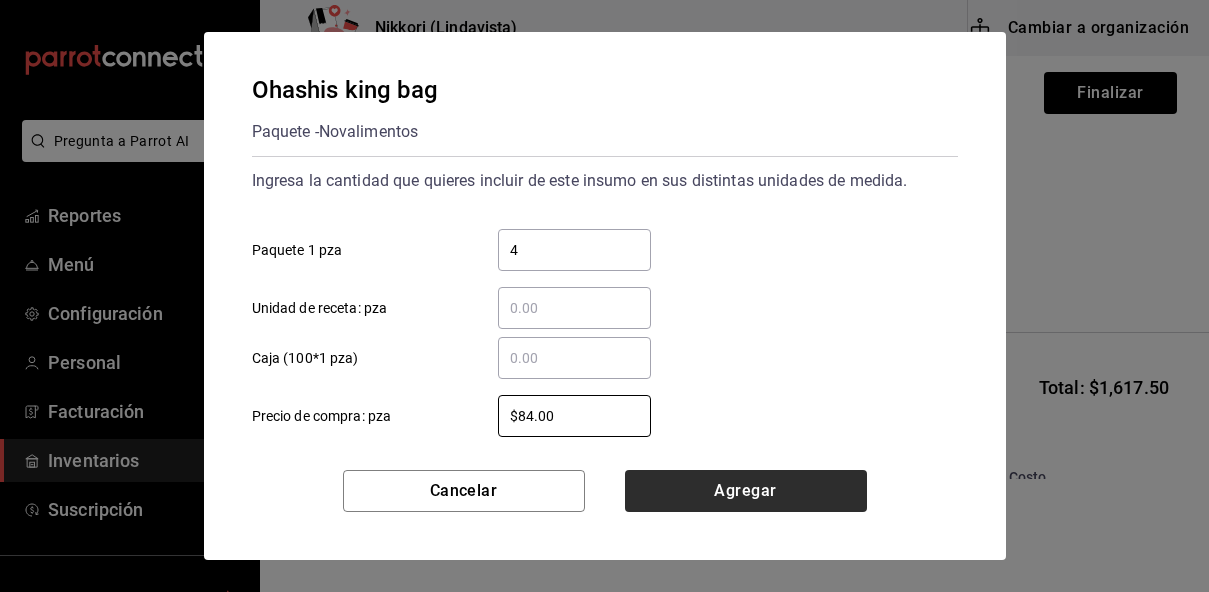 type on "$84.00" 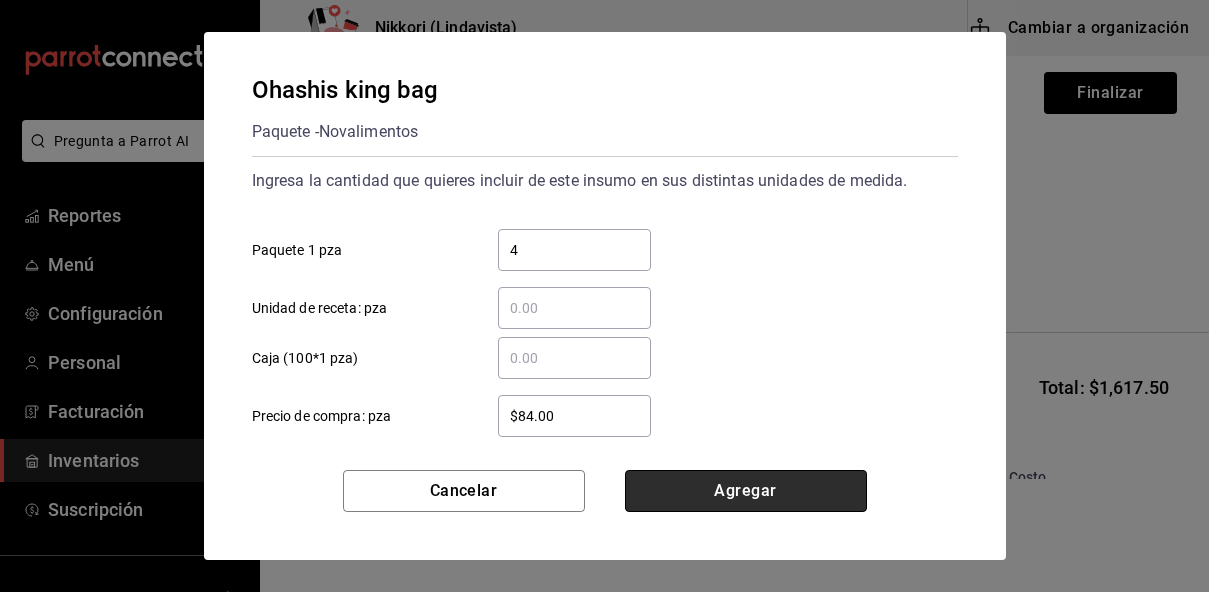 click on "Agregar" at bounding box center [746, 491] 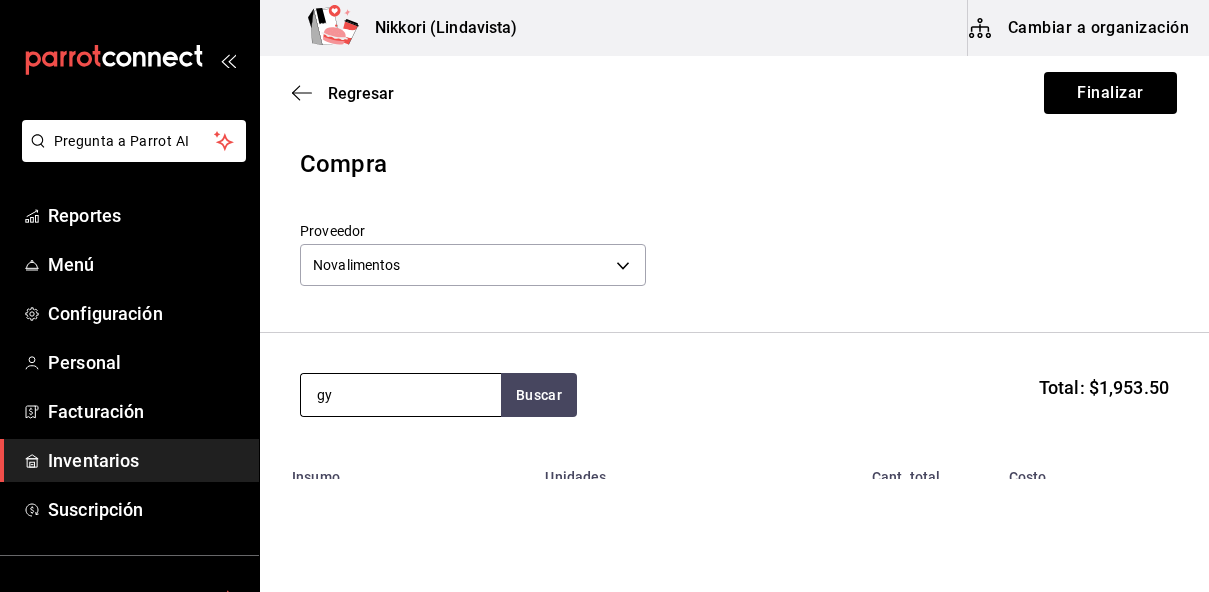 type on "g" 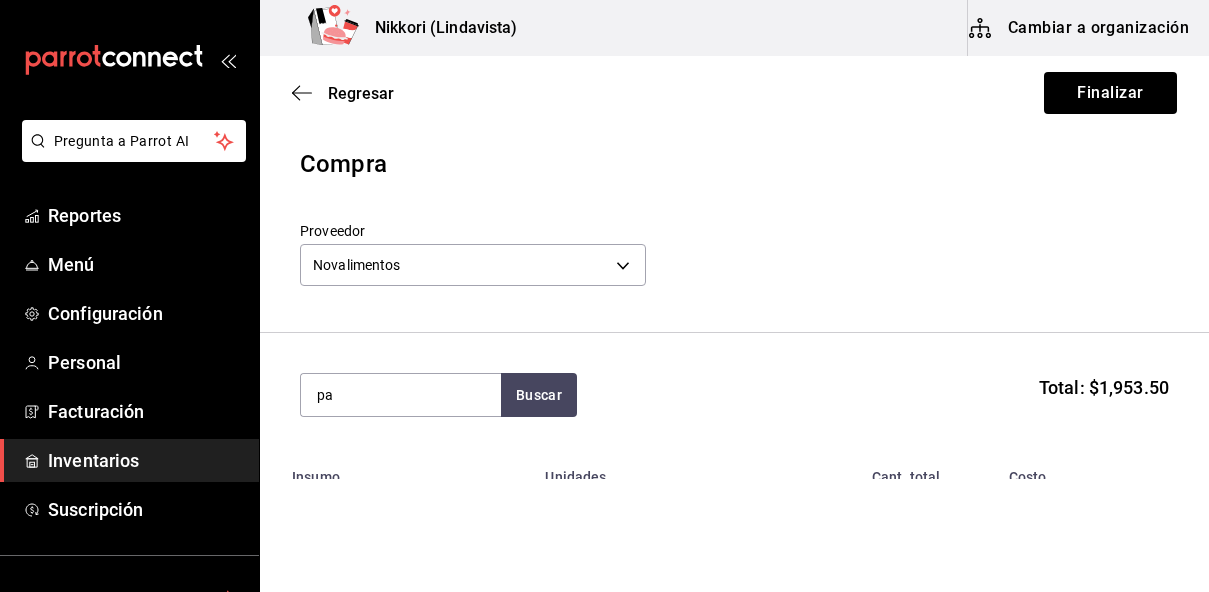 type on "p" 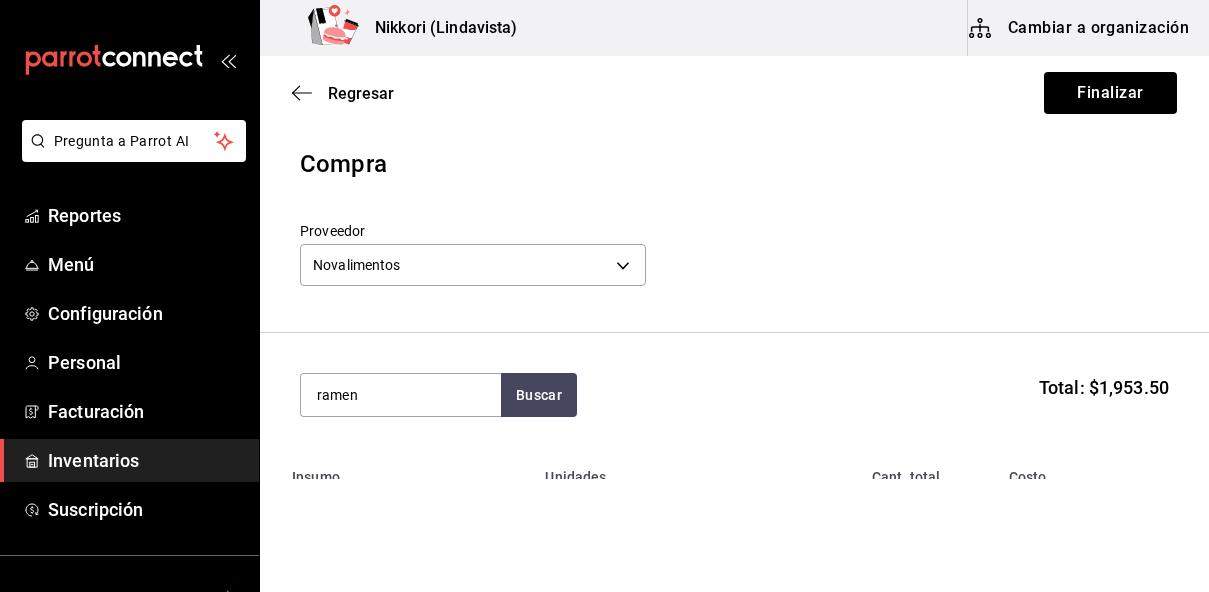type on "ramen" 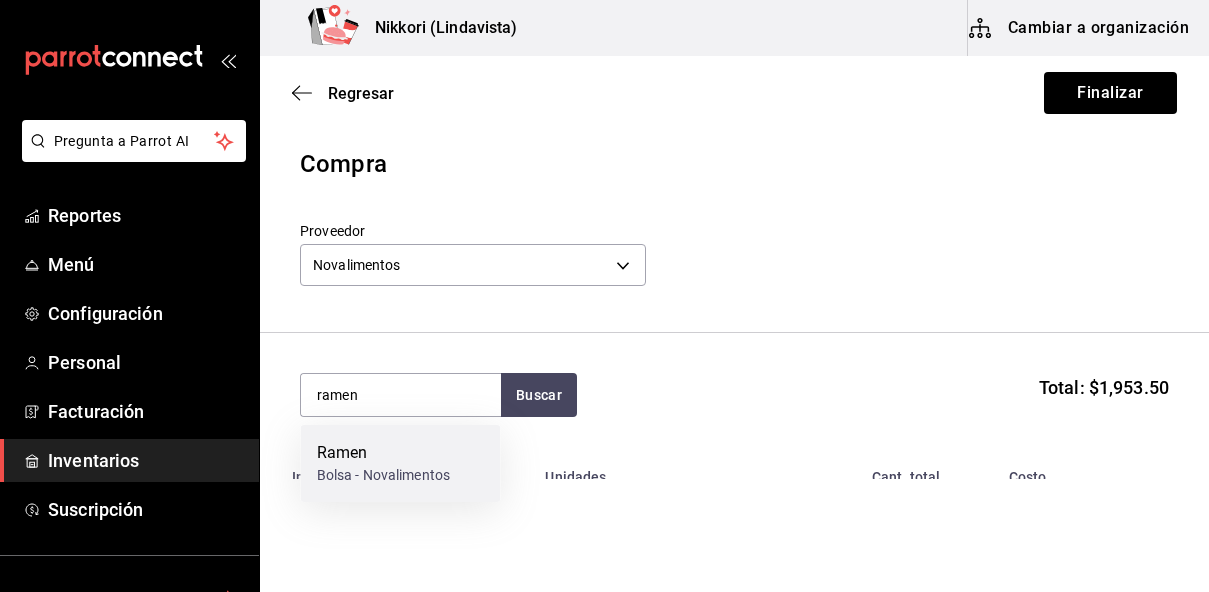 click on "Bolsa - Novalimentos" at bounding box center [384, 475] 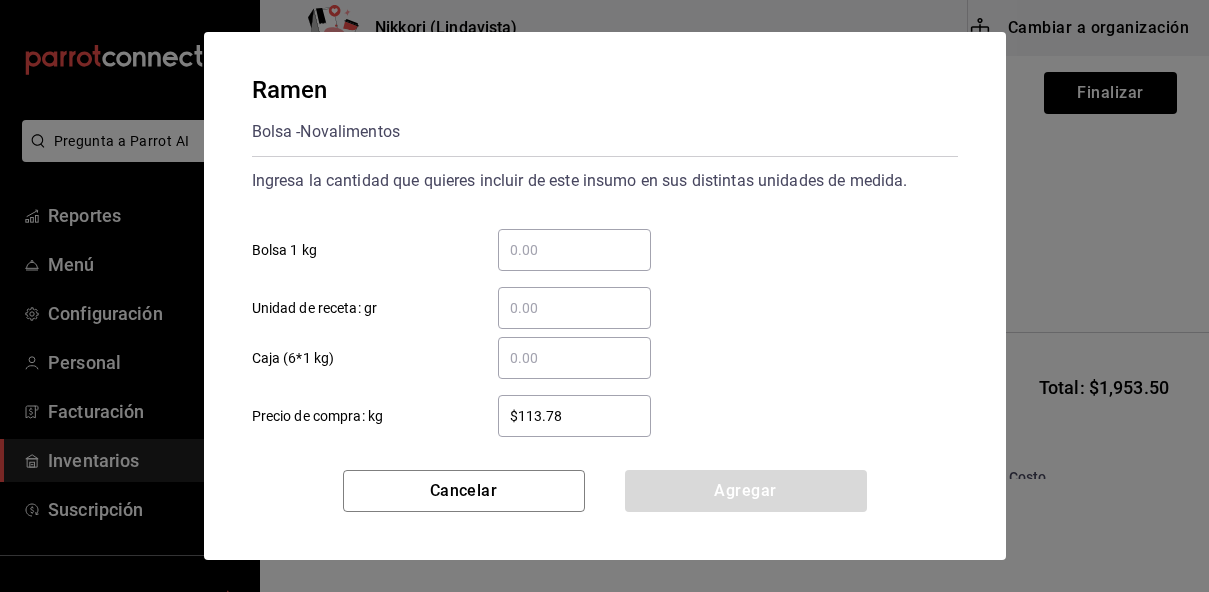 click on "​ Bolsa 1 kg" at bounding box center [574, 250] 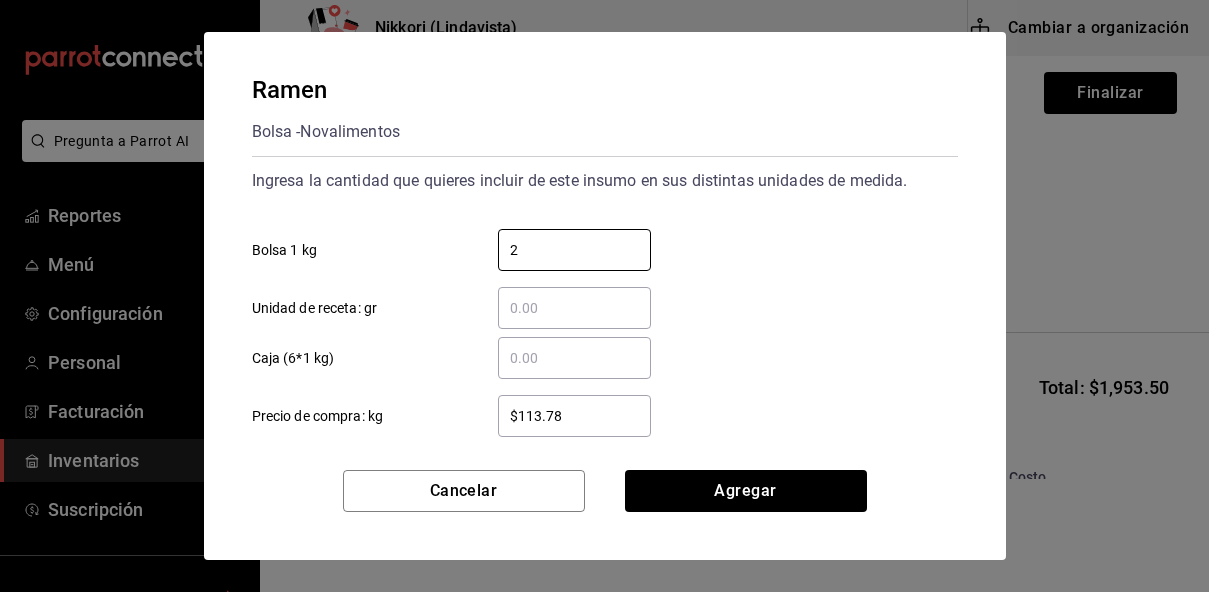 type on "2" 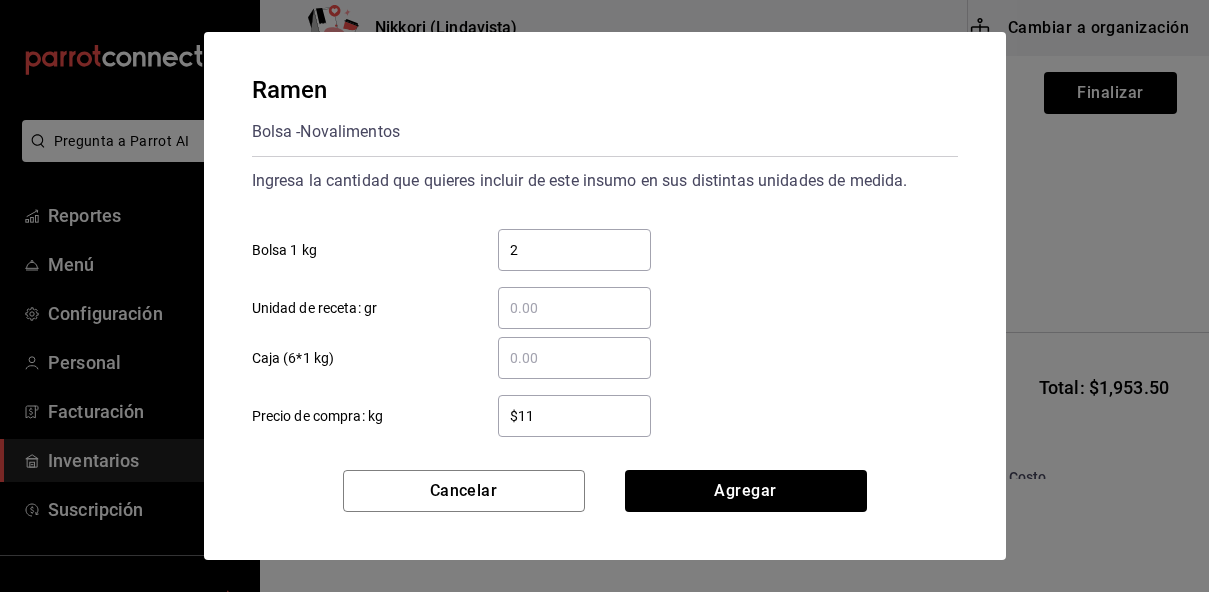 type on "$1" 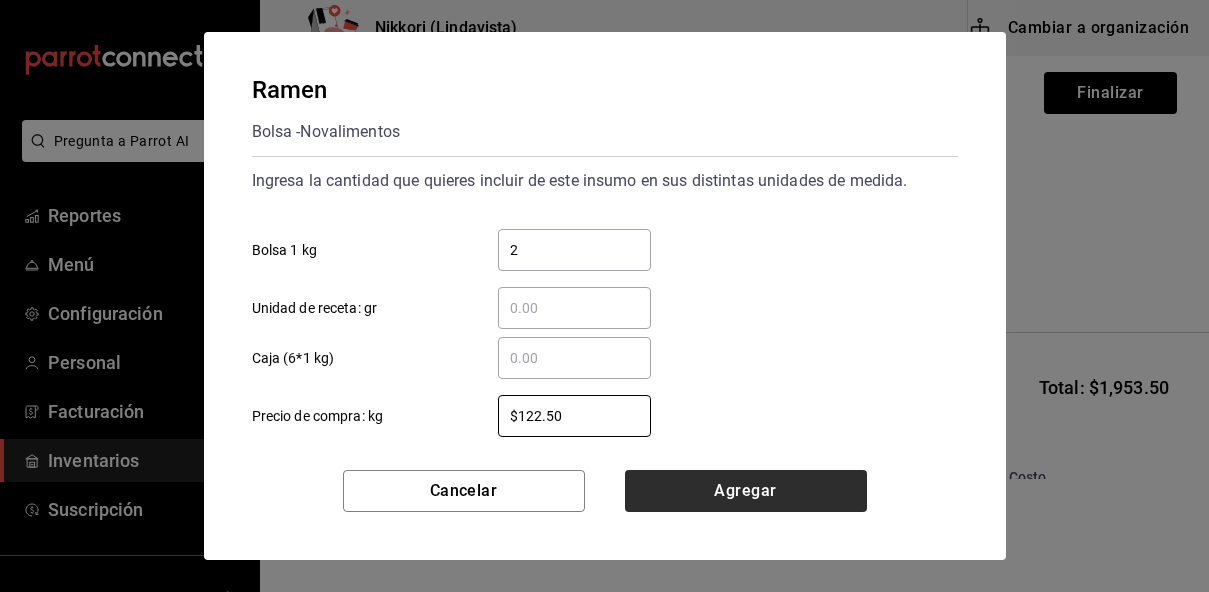 type on "$122.50" 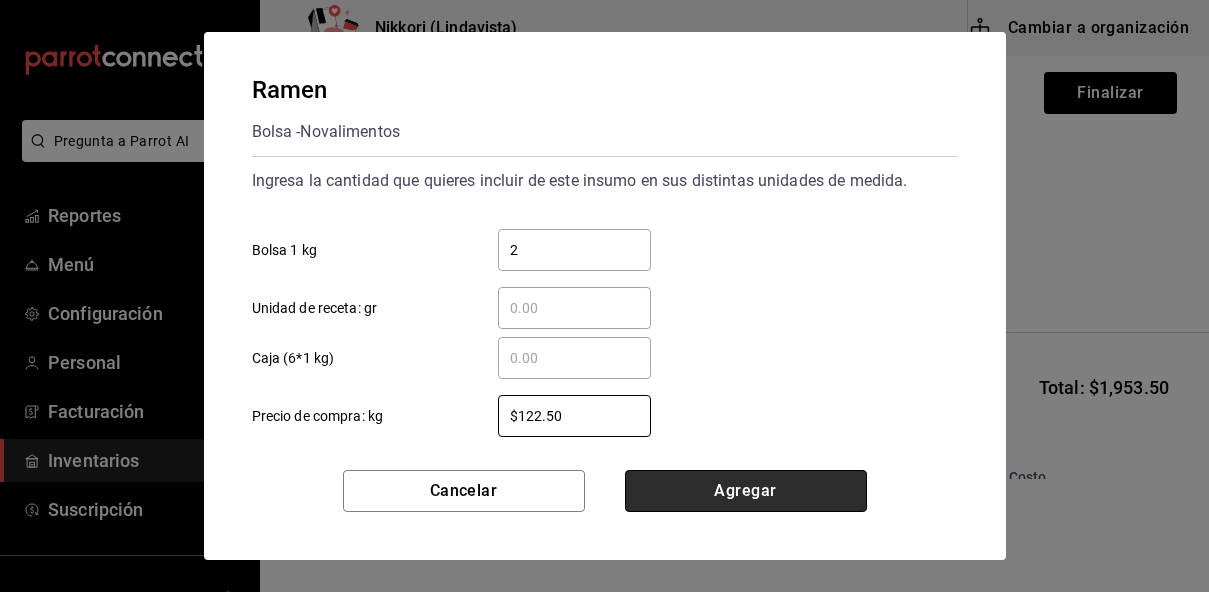 click on "Agregar" at bounding box center (746, 491) 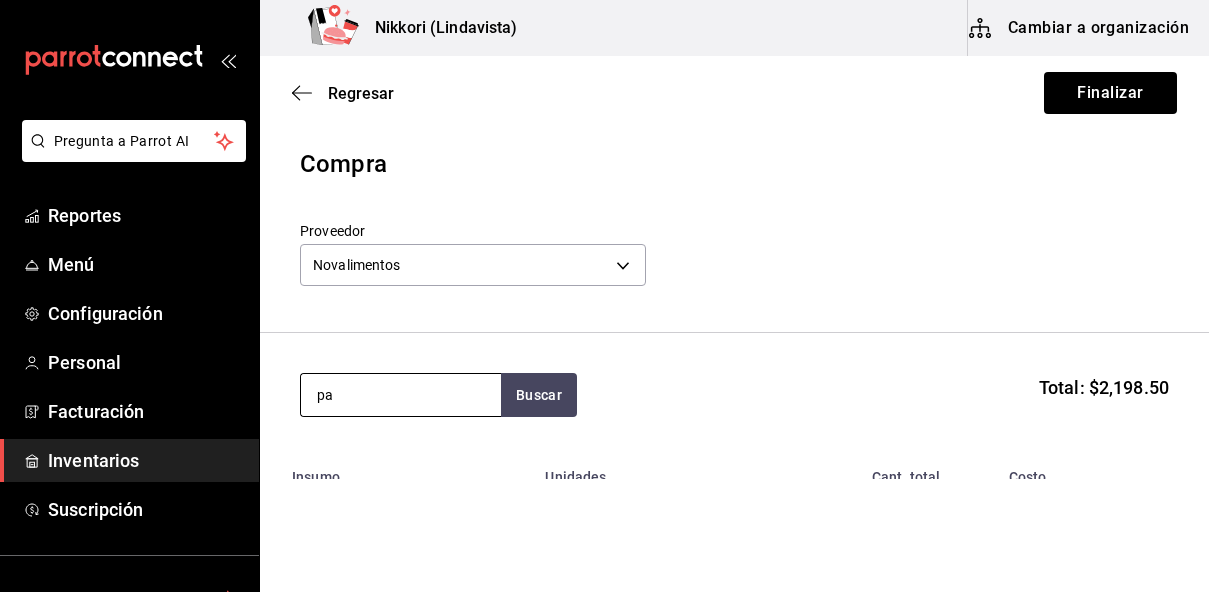 type on "p" 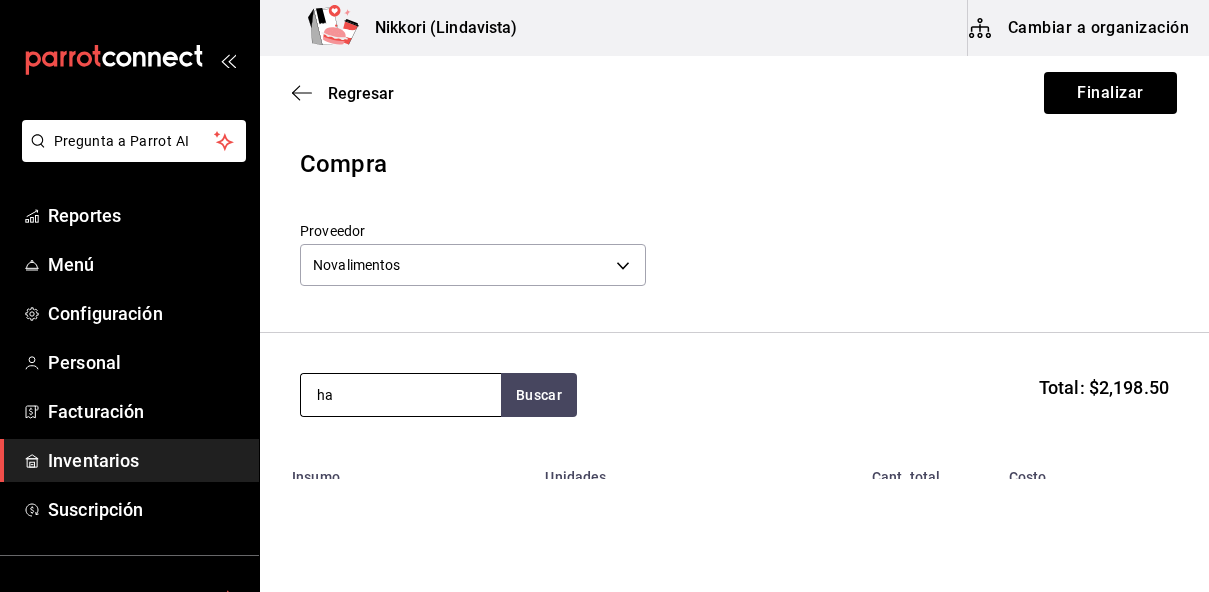 type on "h" 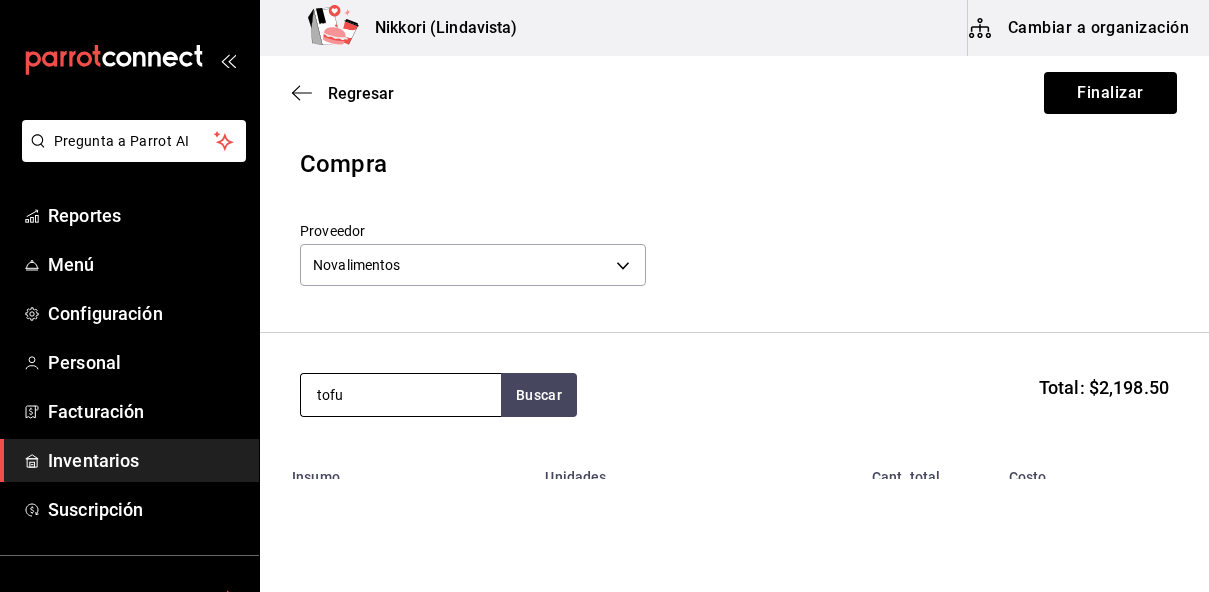 type on "tofu" 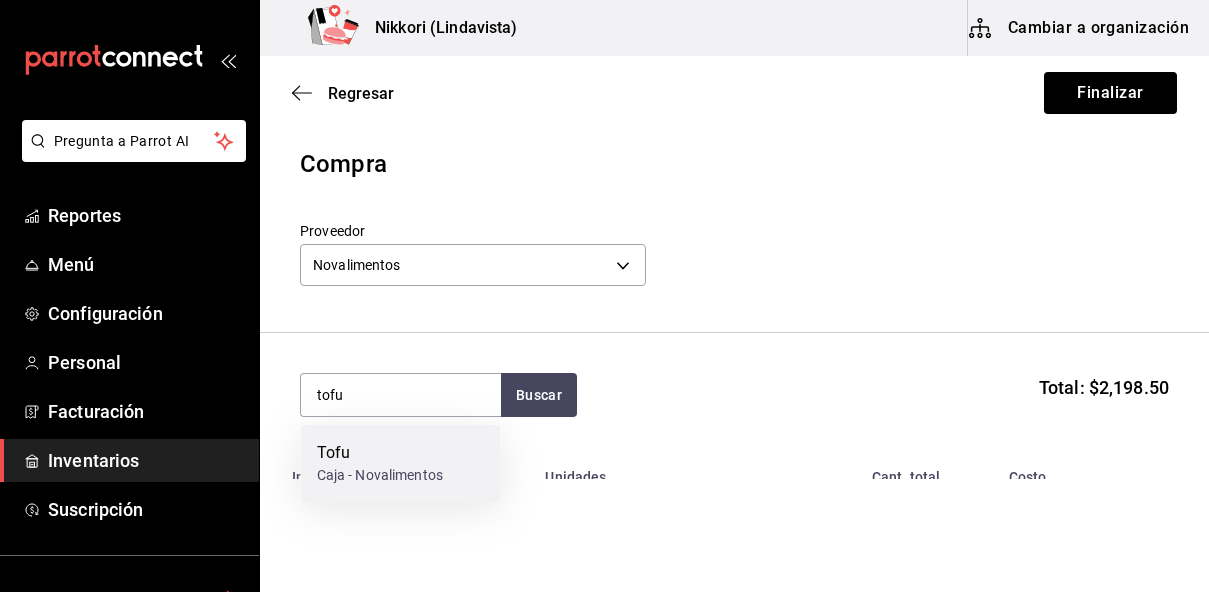 click on "Tofu" at bounding box center (380, 453) 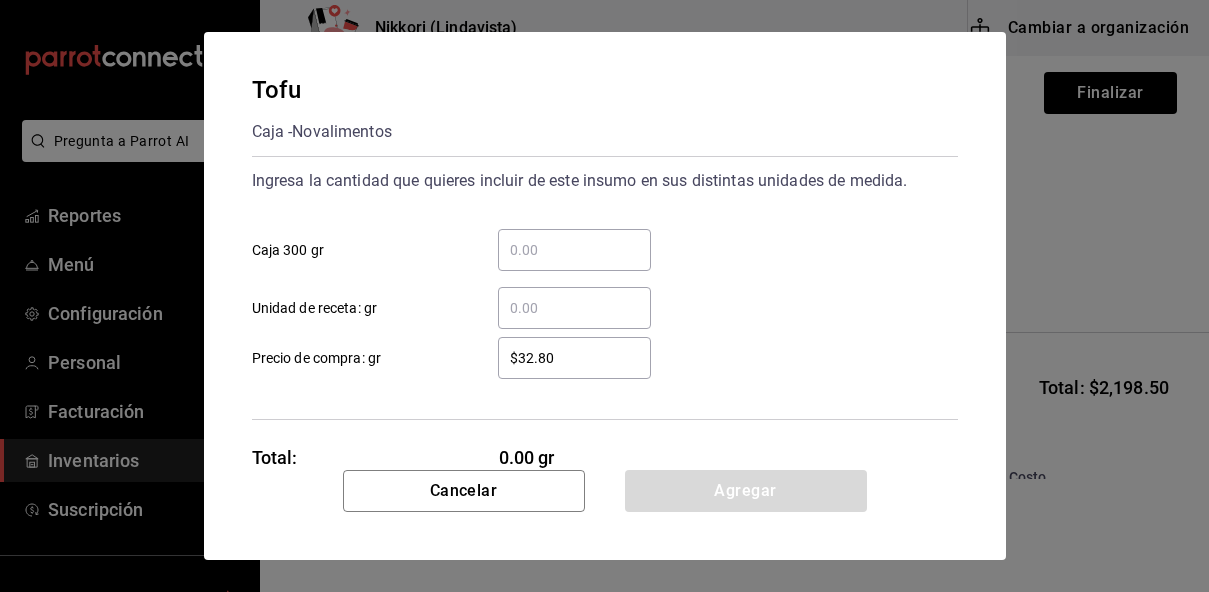 click on "Total: 0.00 gr" at bounding box center [452, 457] 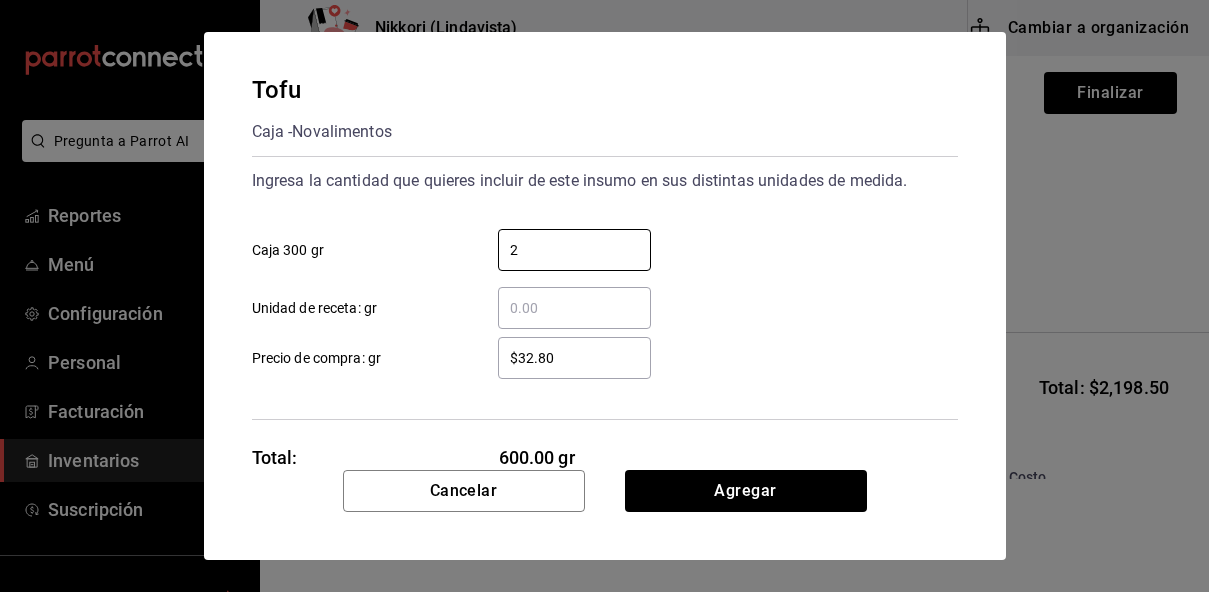 type on "2" 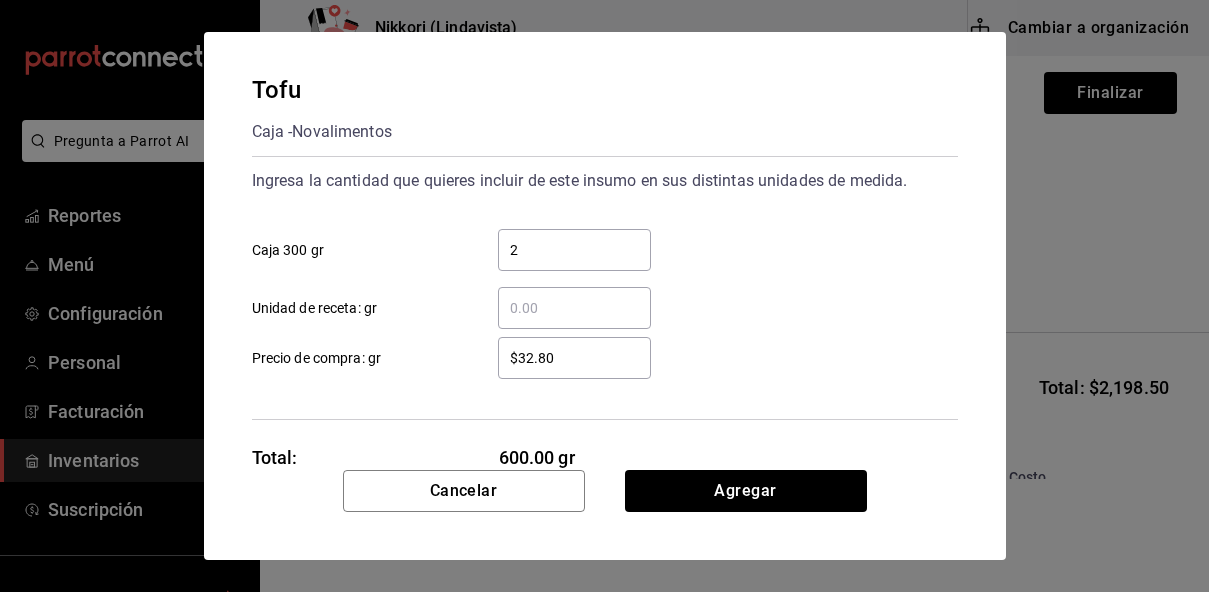 click on "$32.80" at bounding box center [574, 358] 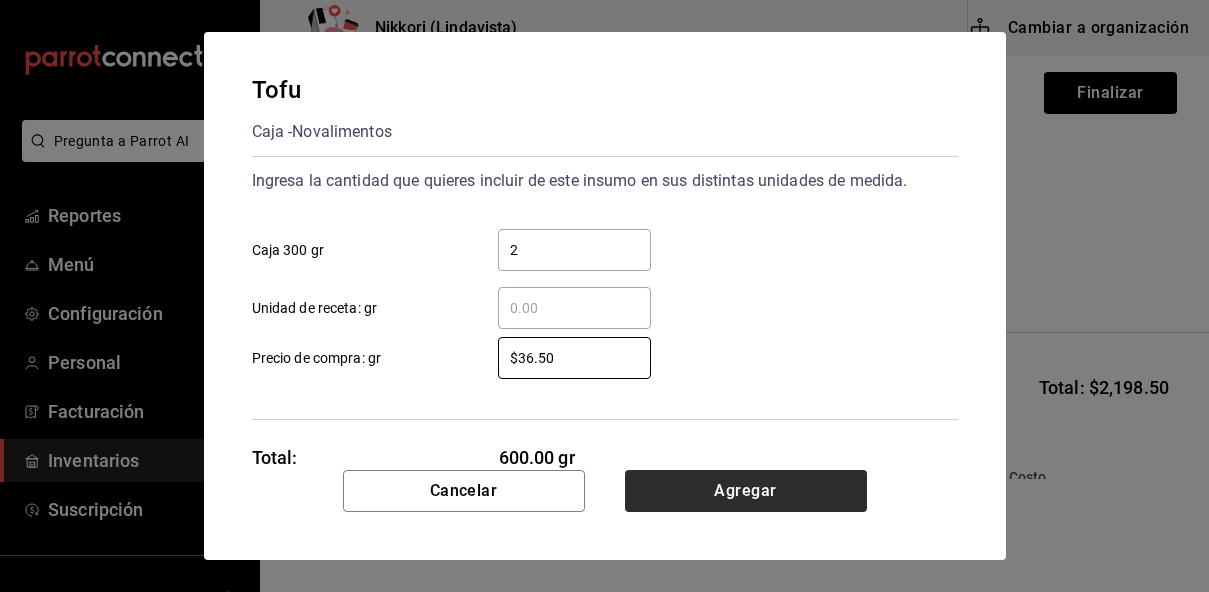 type on "$36.50" 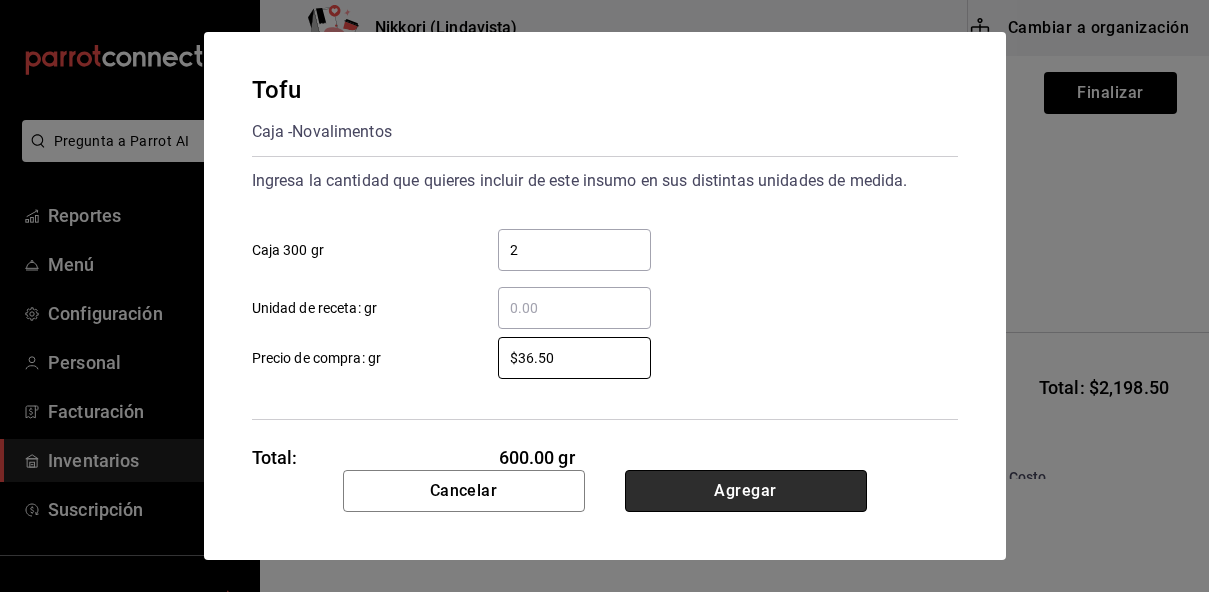 click on "Agregar" at bounding box center (746, 491) 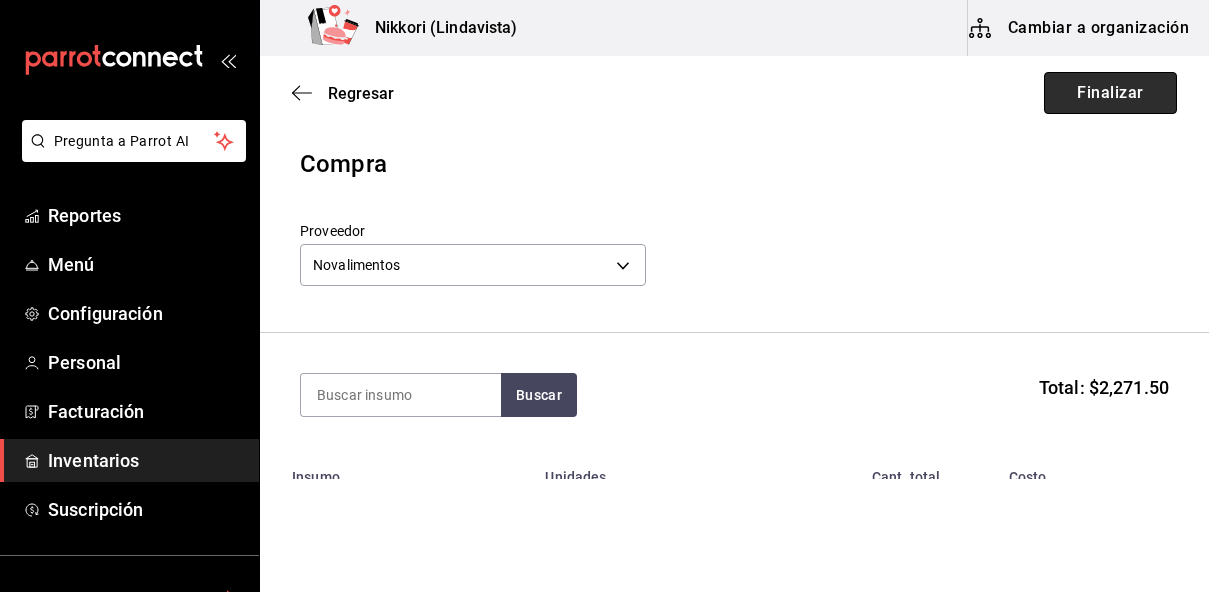 click on "Finalizar" at bounding box center (1110, 93) 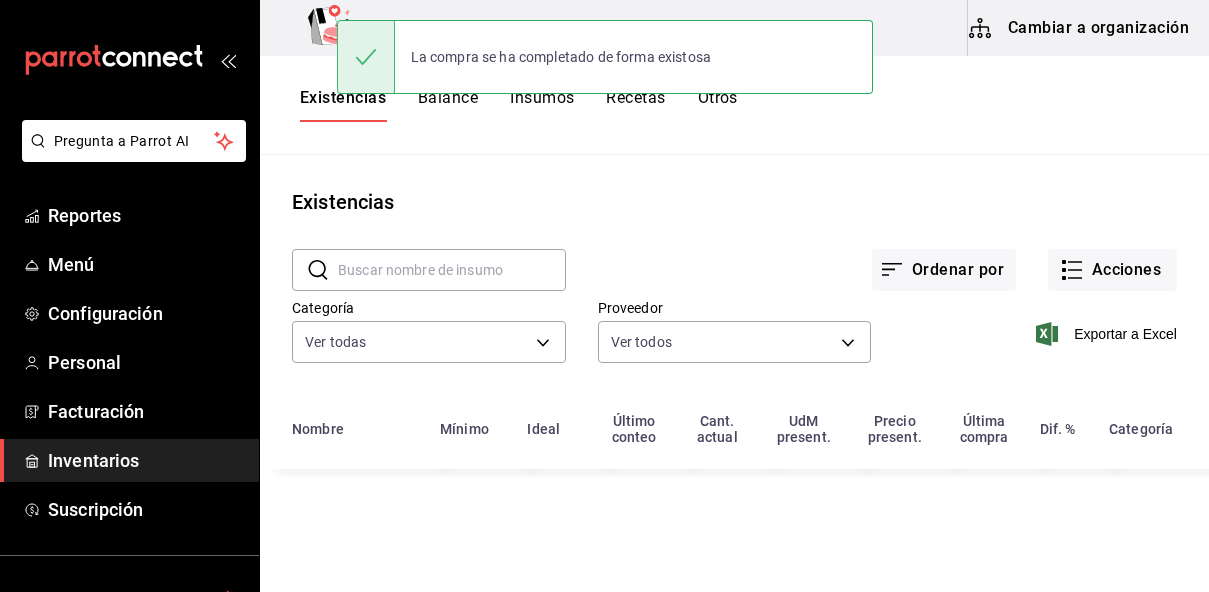 click at bounding box center (452, 270) 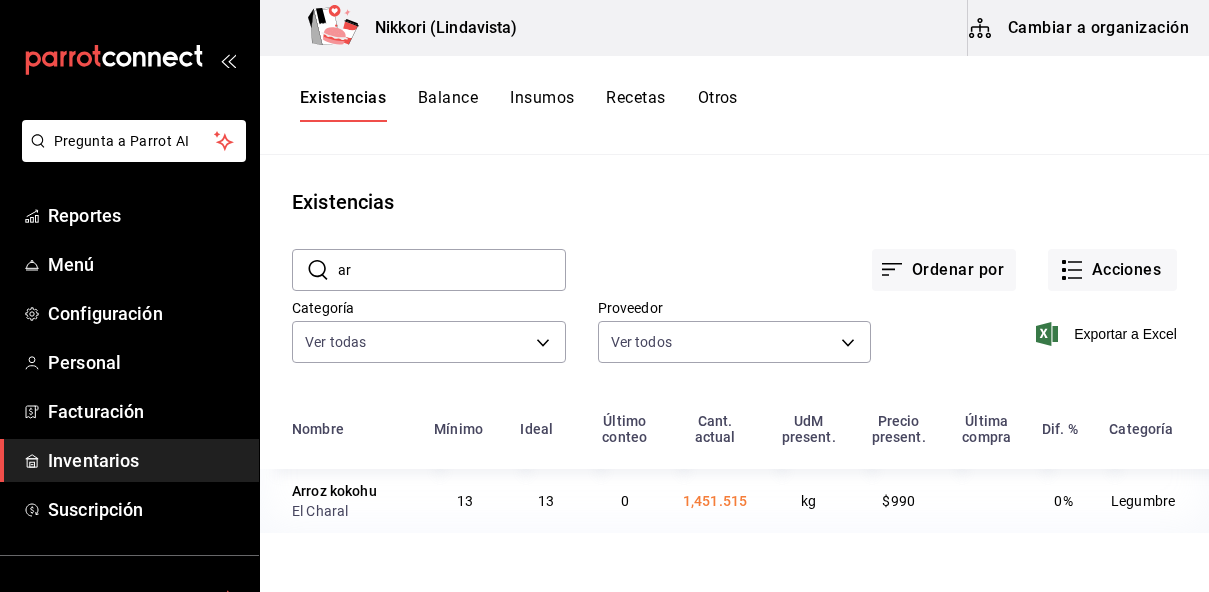 type on "a" 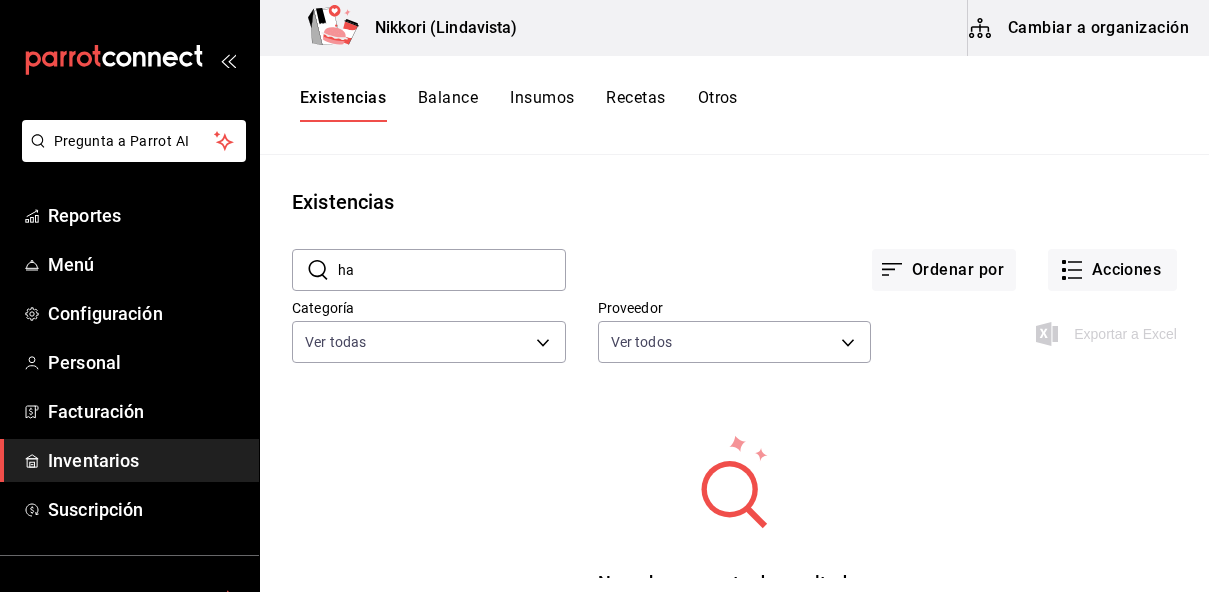 type on "h" 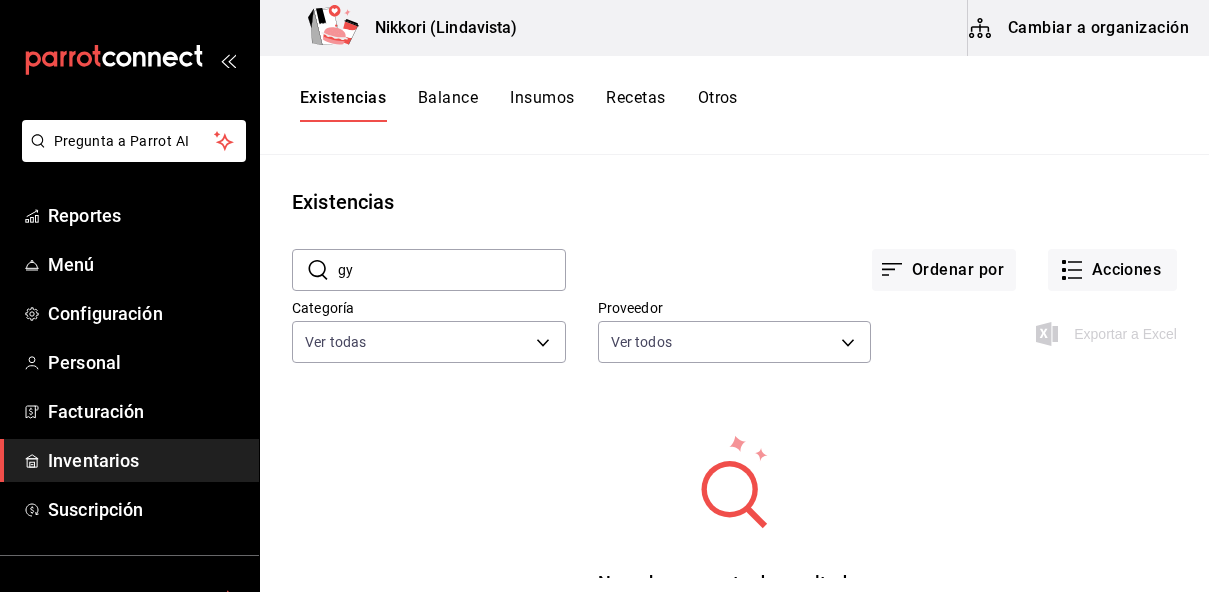 type on "g" 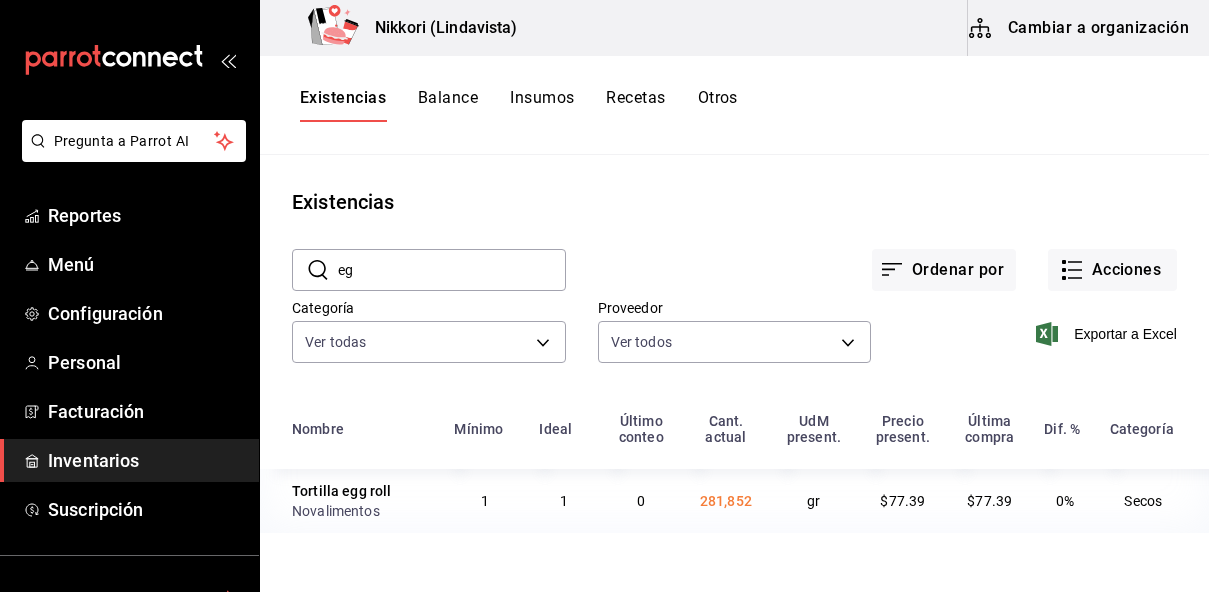 type on "e" 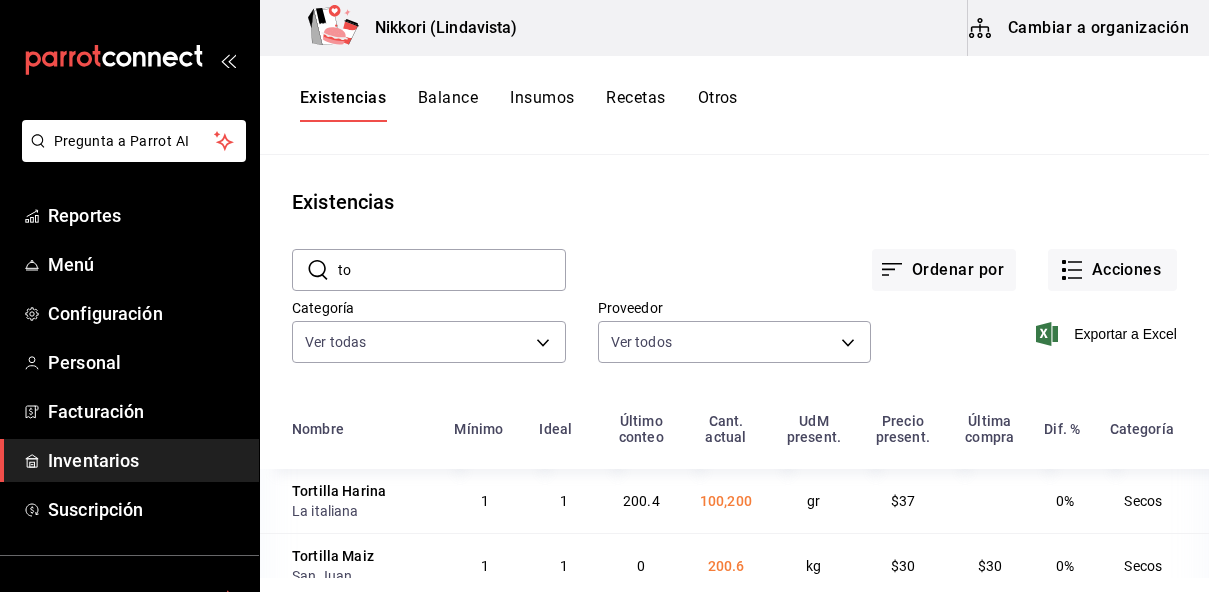 type on "t" 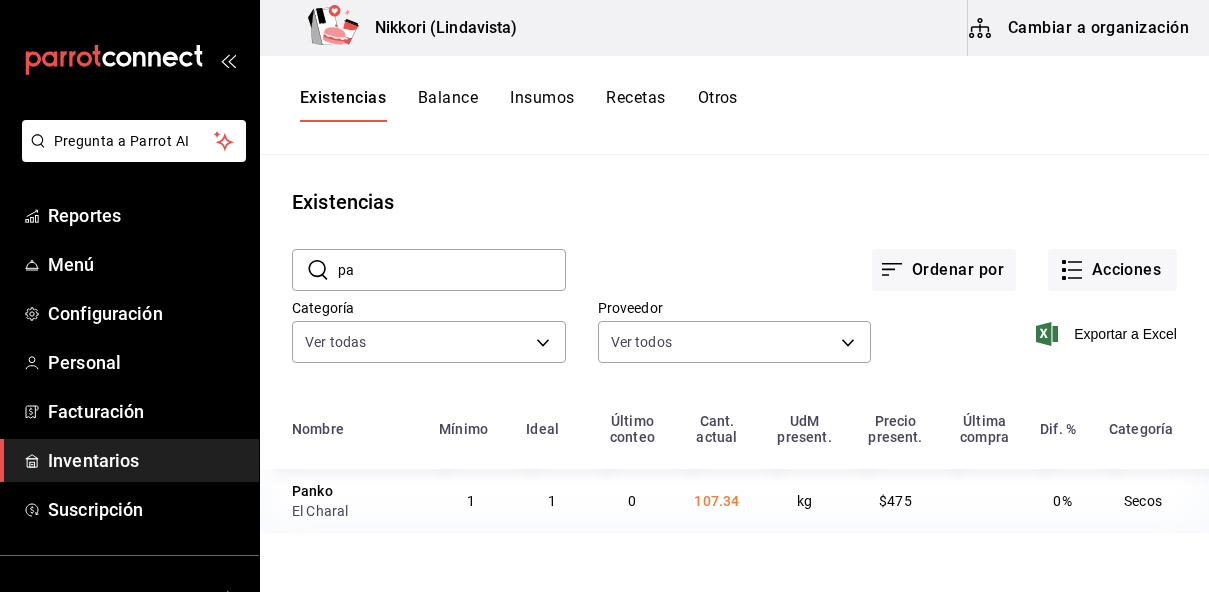 type on "p" 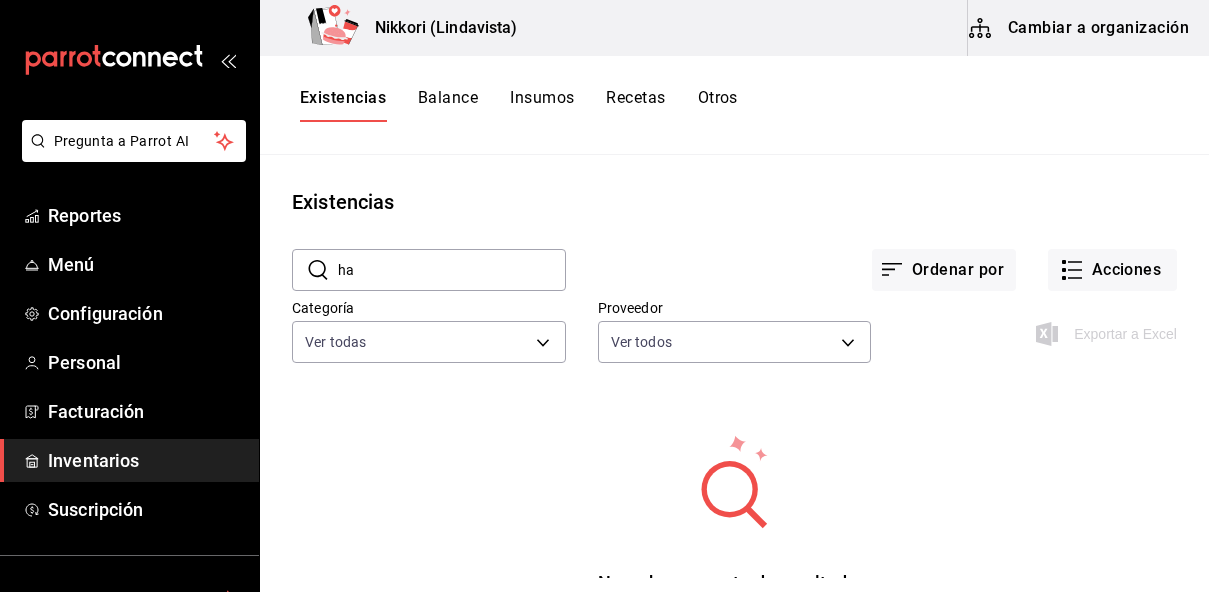 type on "h" 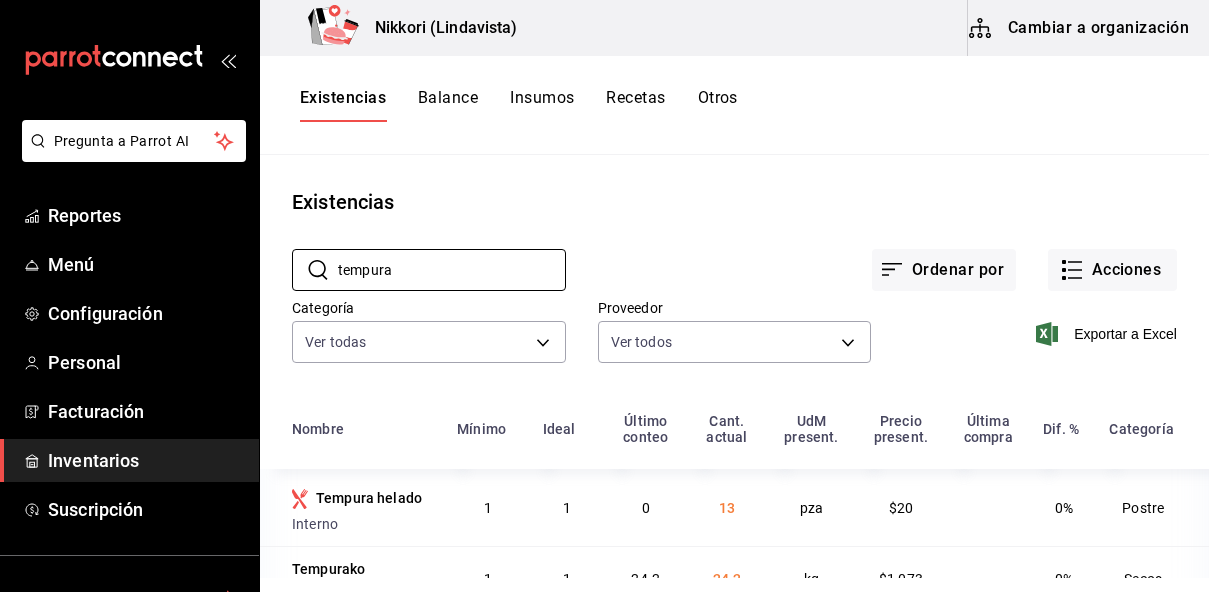 type on "tempura" 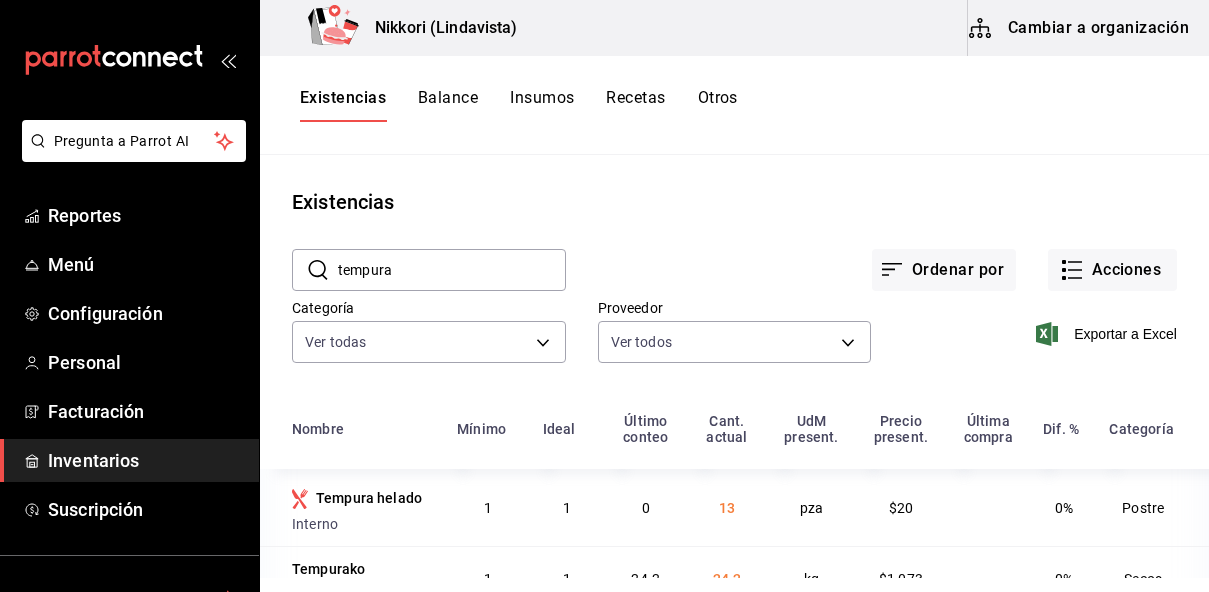 click on "​ tempura ​ Ordenar por Acciones Categoría Ver todas [UUID],[UUID],[UUID],[UUID],[UUID],[UUID],[UUID],[UUID],[UUID],[UUID],[UUID],[UUID],[UUID],[UUID],[UUID],[UUID],[UUID],[UUID],[UUID],[UUID],[UUID],[UUID],[UUID],[UUID] Proveedor Ver todos Exportar a Excel" at bounding box center [734, 309] 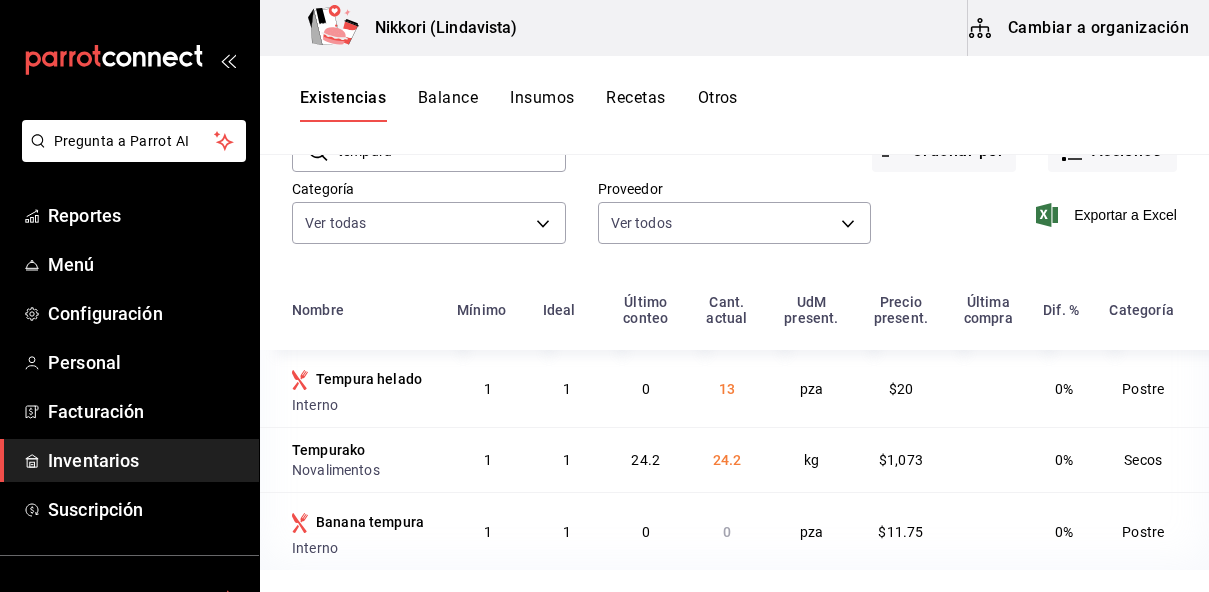 scroll, scrollTop: 121, scrollLeft: 0, axis: vertical 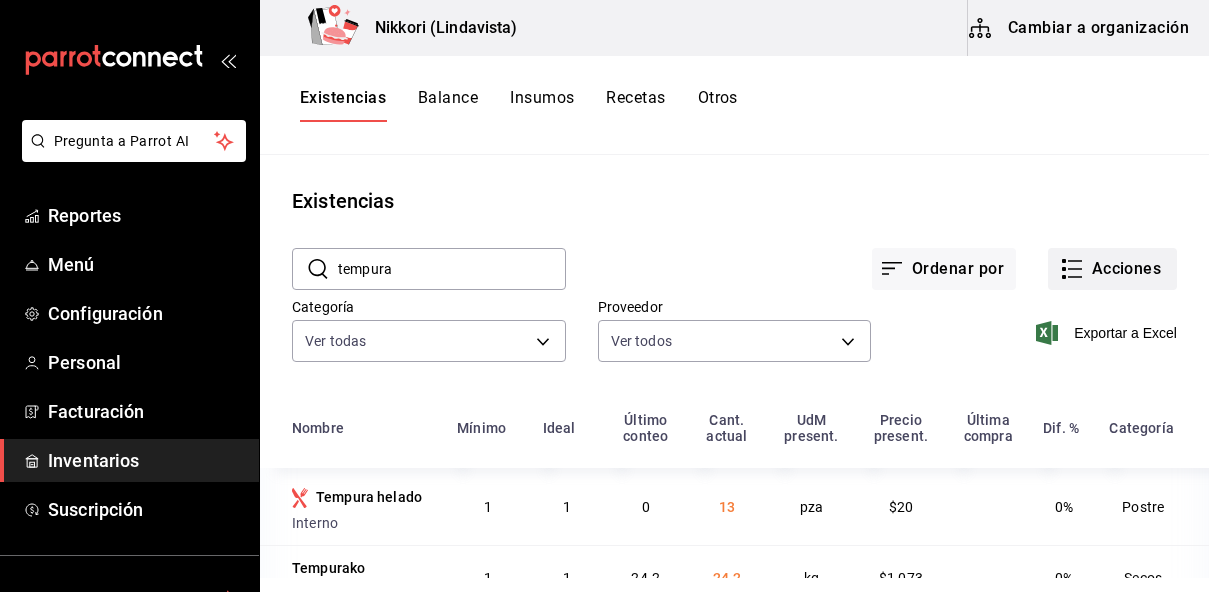 click on "Acciones" at bounding box center [1112, 269] 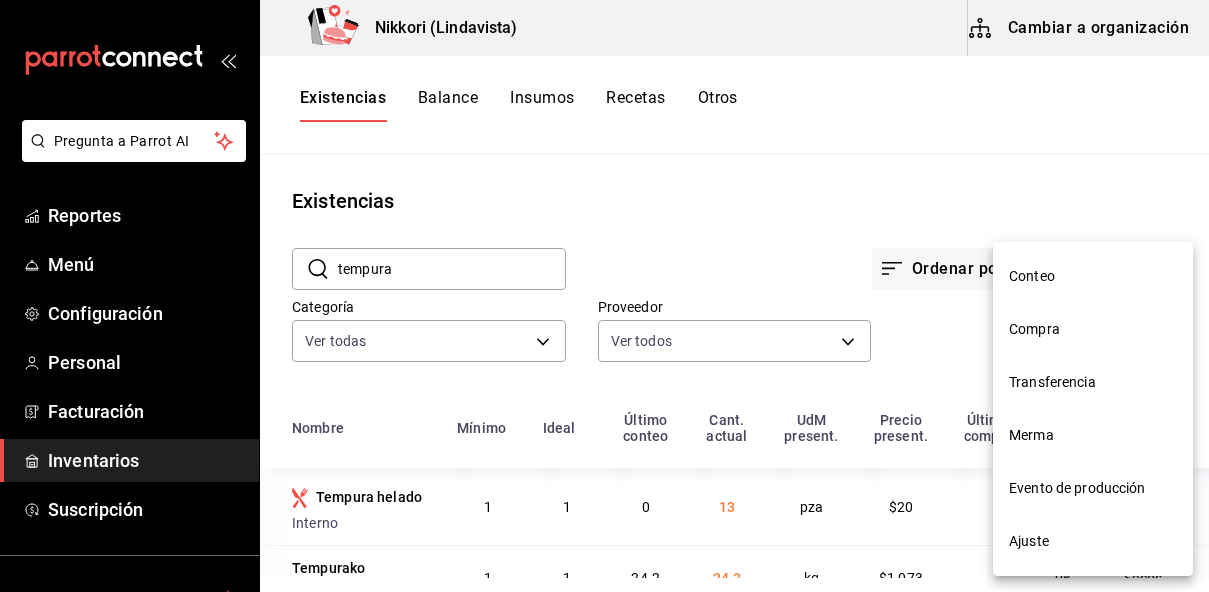 click on "Compra" at bounding box center (1093, 329) 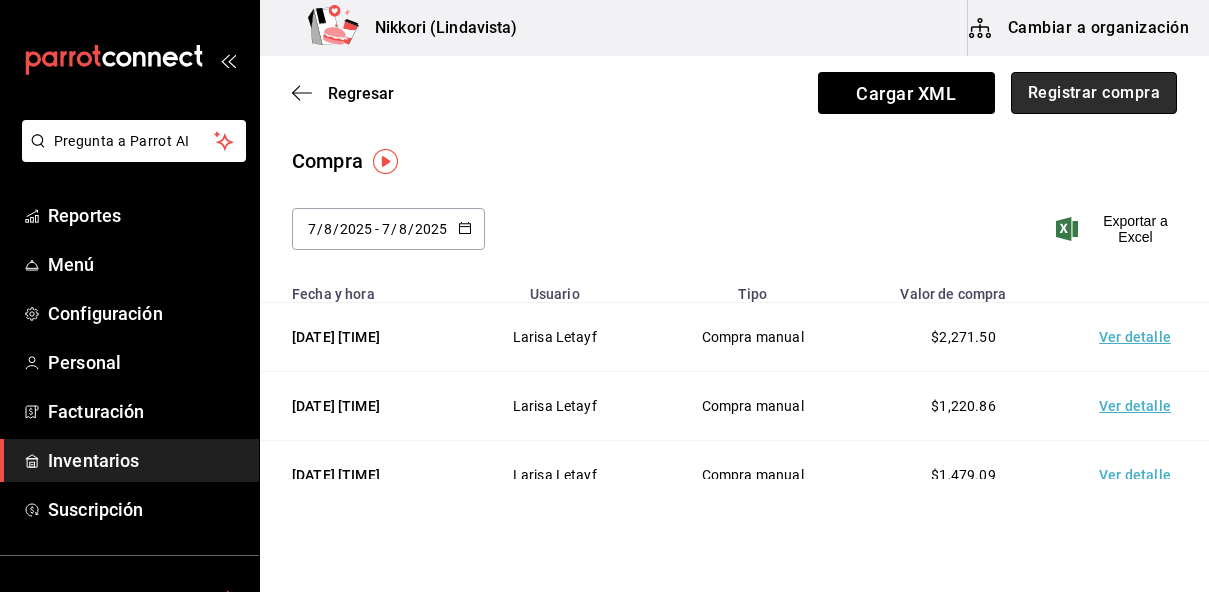 click on "Registrar compra" at bounding box center (1094, 93) 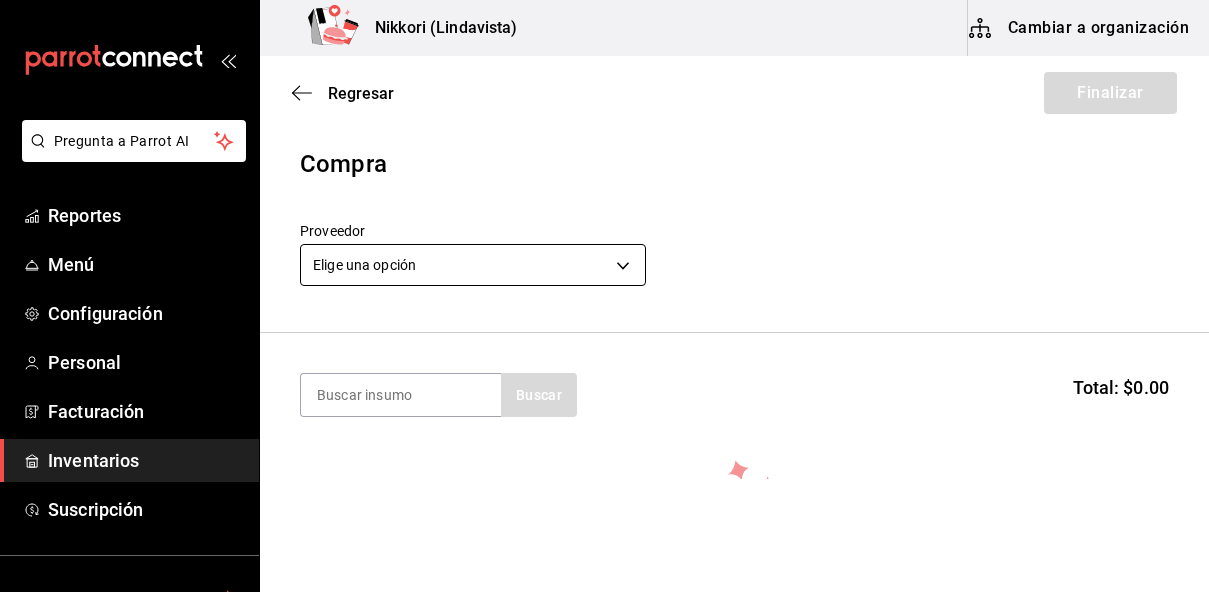 click on "Pregunta a Parrot AI Reportes   Menú   Configuración   Personal   Facturación   Inventarios   Suscripción   Ayuda Recomienda Parrot   [FIRST] [LAST]   Sugerir nueva función   Nikkori (Lindavista) Cambiar a organización Regresar Finalizar Compra Proveedor Elige una opción default Buscar Total: $0.00 No hay insumos a mostrar. Busca un insumo para agregarlo a la lista Pregunta a Parrot AI Reportes   Menú   Configuración   Personal   Facturación   Inventarios   Suscripción   Ayuda Recomienda Parrot   [FIRST] [LAST]   Sugerir nueva función   GANA 1 MES GRATIS EN TU SUSCRIPCIÓN AQUÍ ¿Recuerdas cómo empezó tu restaurante?
Hoy puedes ayudar a un colega a tener el mismo cambio que tú viviste.
Recomienda Parrot directamente desde tu Portal Administrador.
Es fácil y rápido.
🎁 Por cada restaurante que se una, ganas 1 mes gratis. Ver video tutorial Ir a video Editar Eliminar Visitar centro de ayuda ([PHONE]) soporte@example.com Visitar centro de ayuda ([PHONE])" at bounding box center [604, 239] 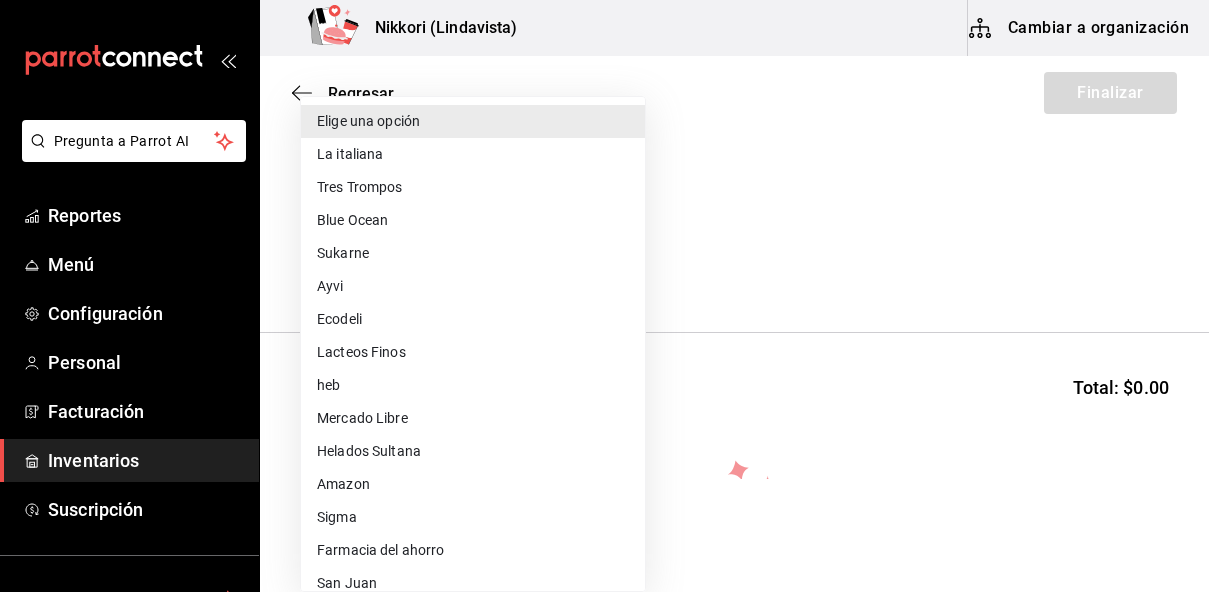 type 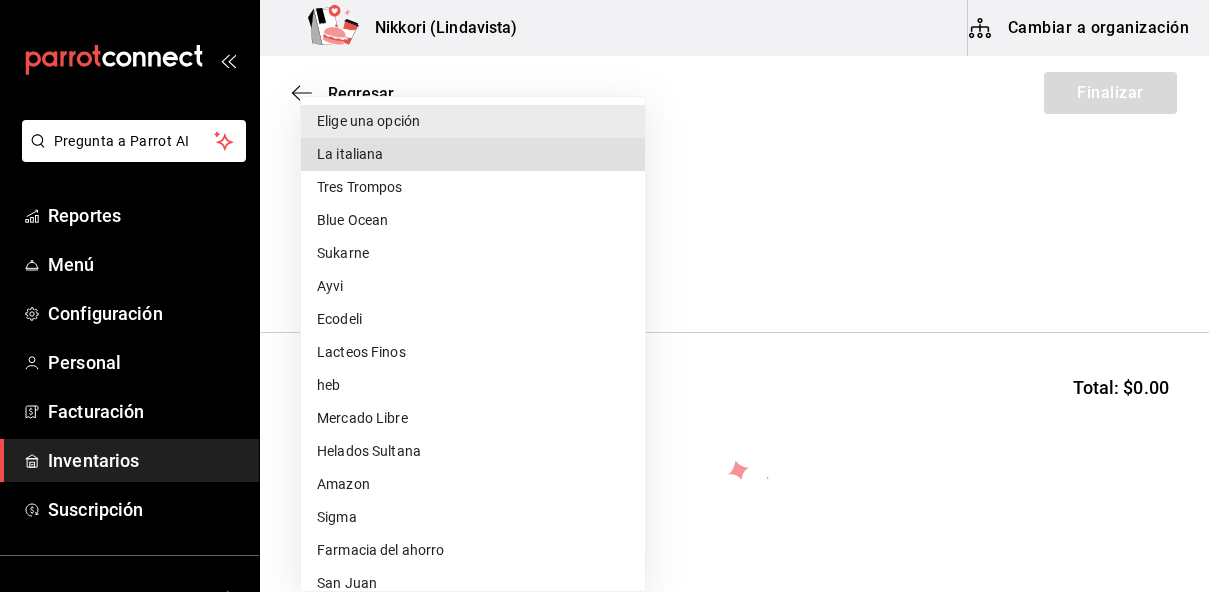 type 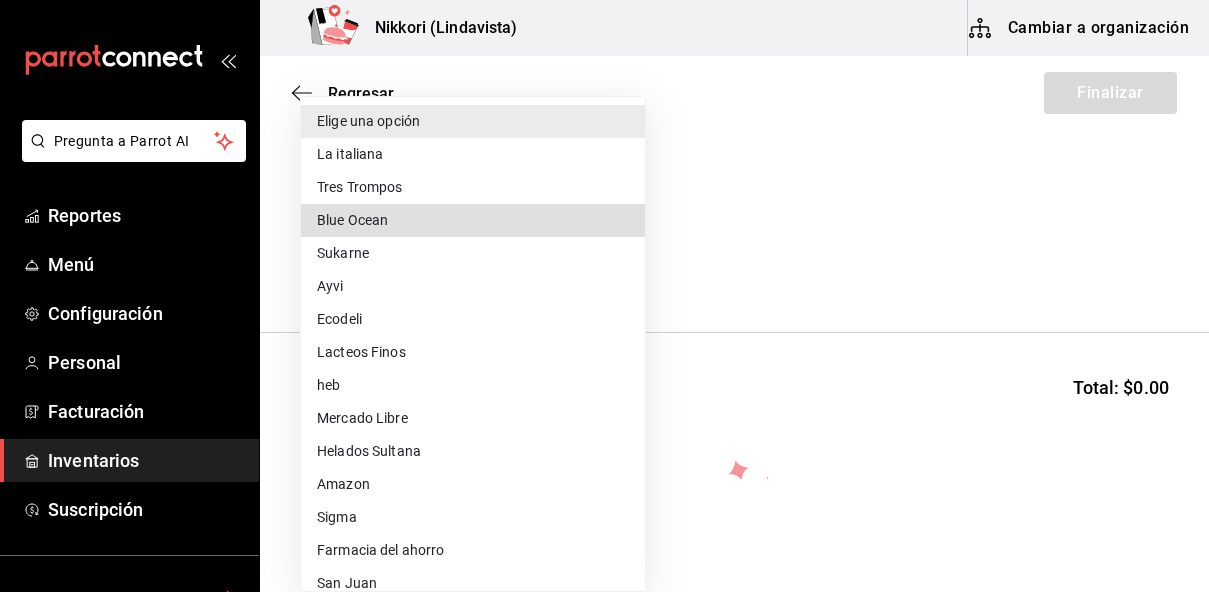 type 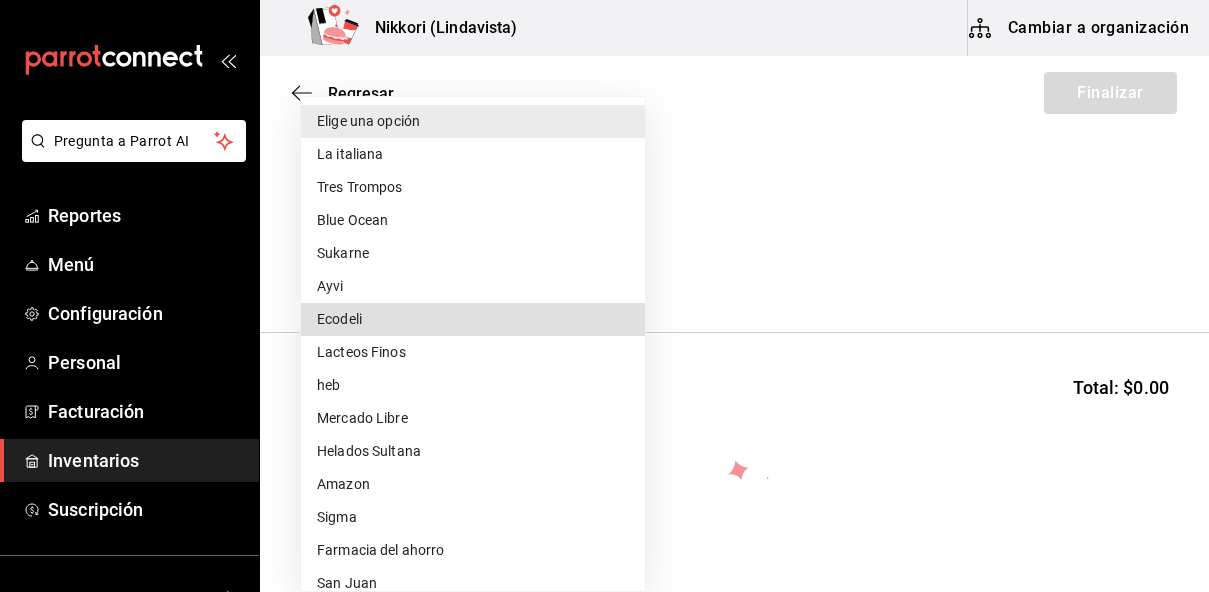 type 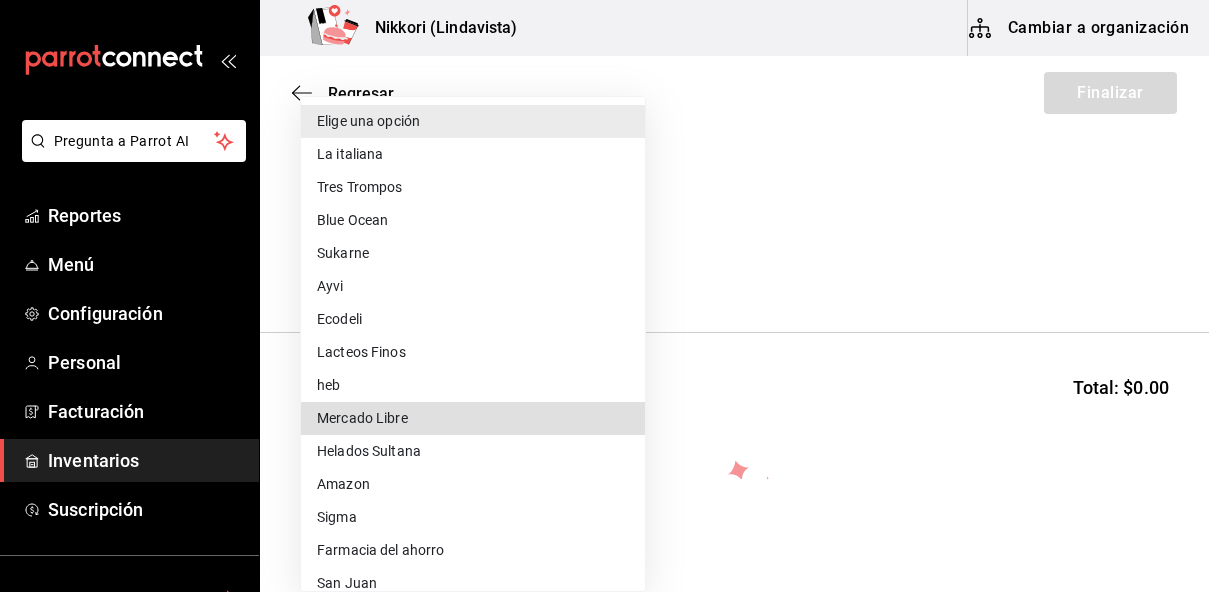 type 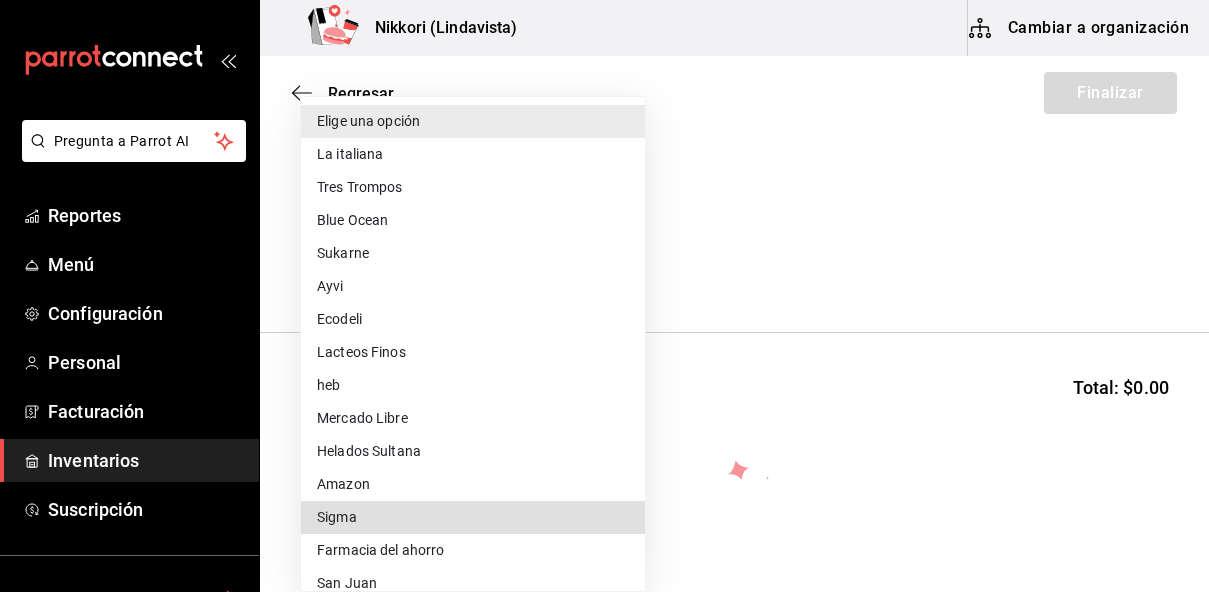 type 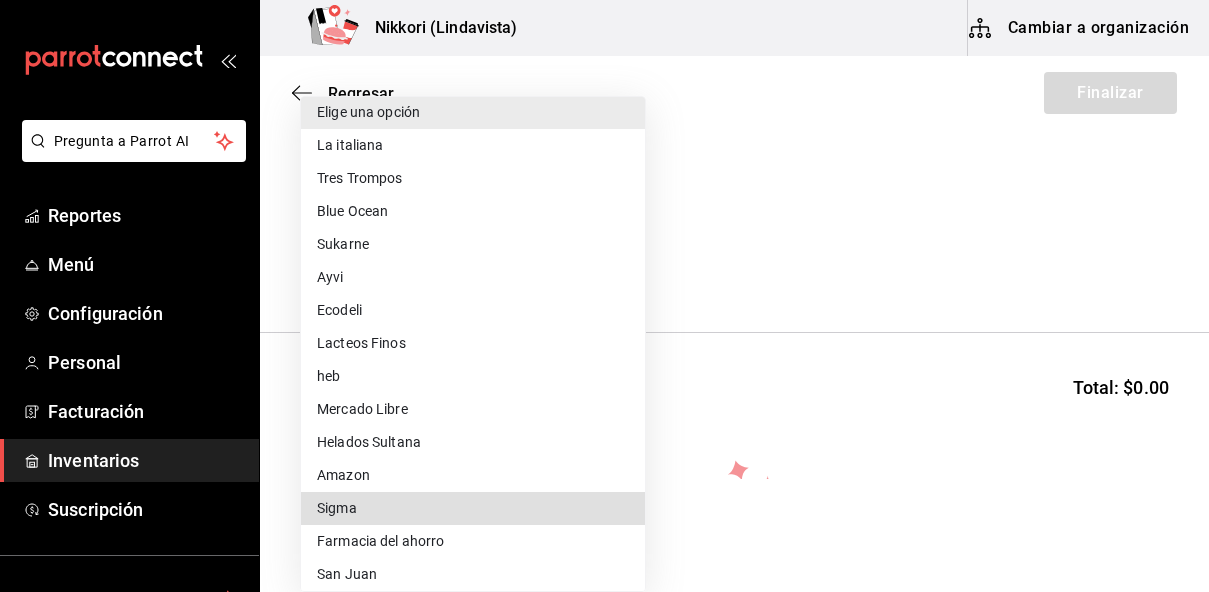 type 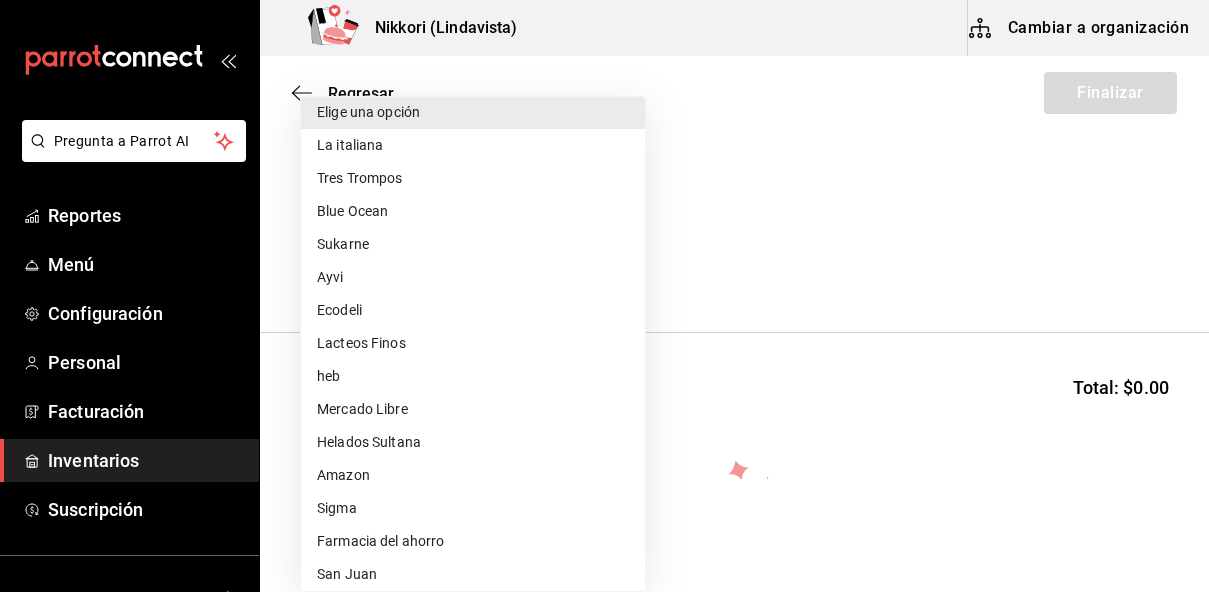 type 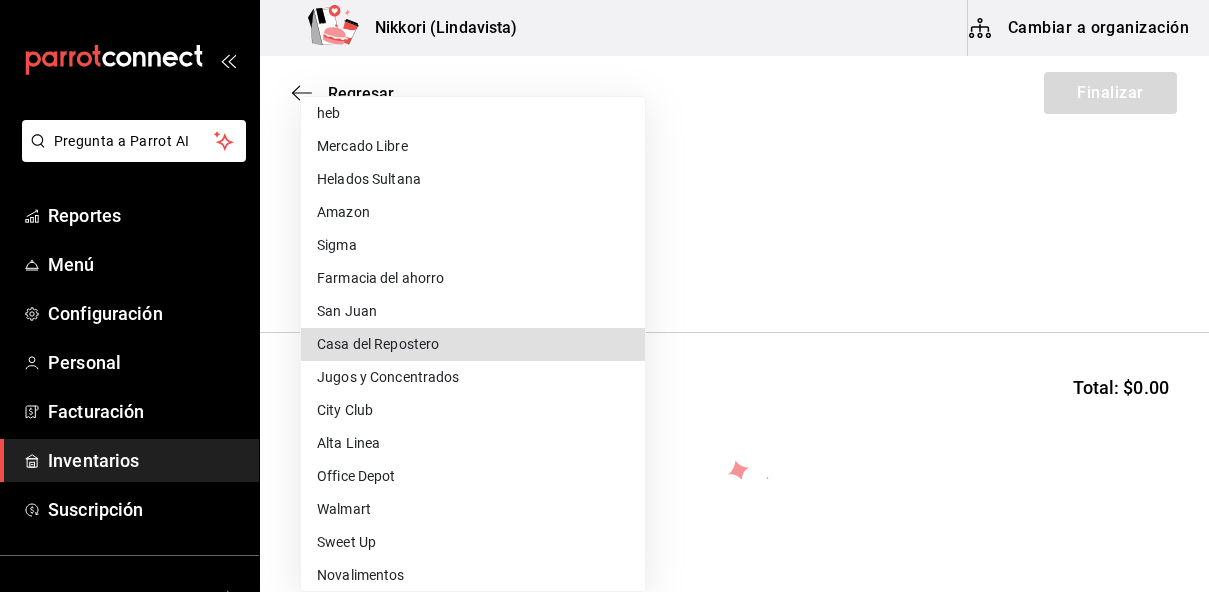 type 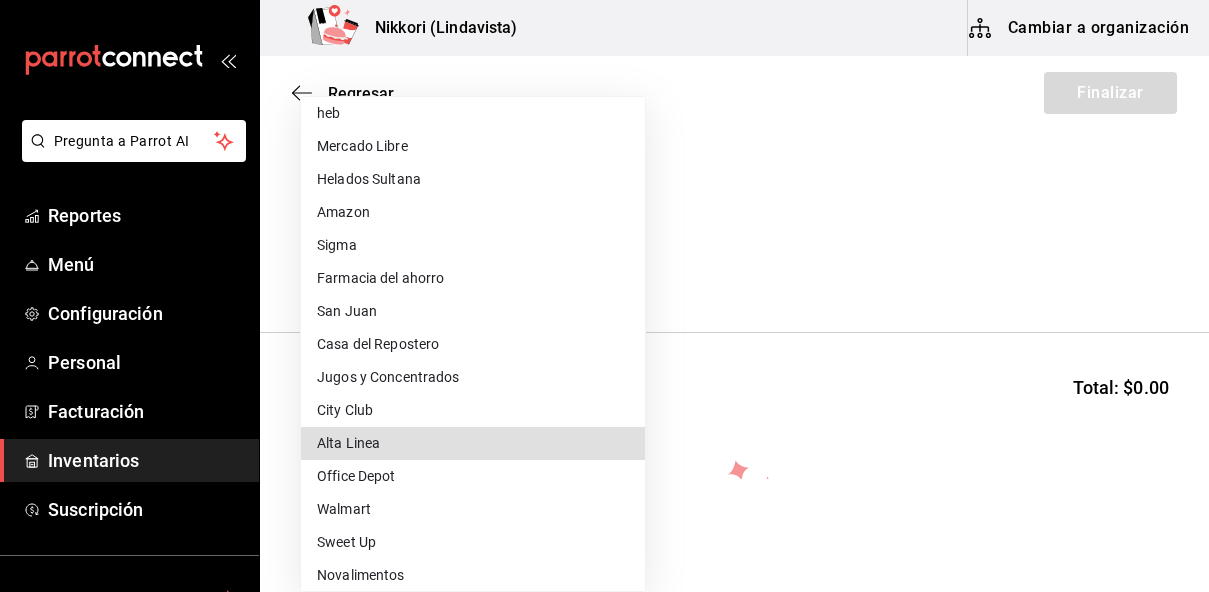 type 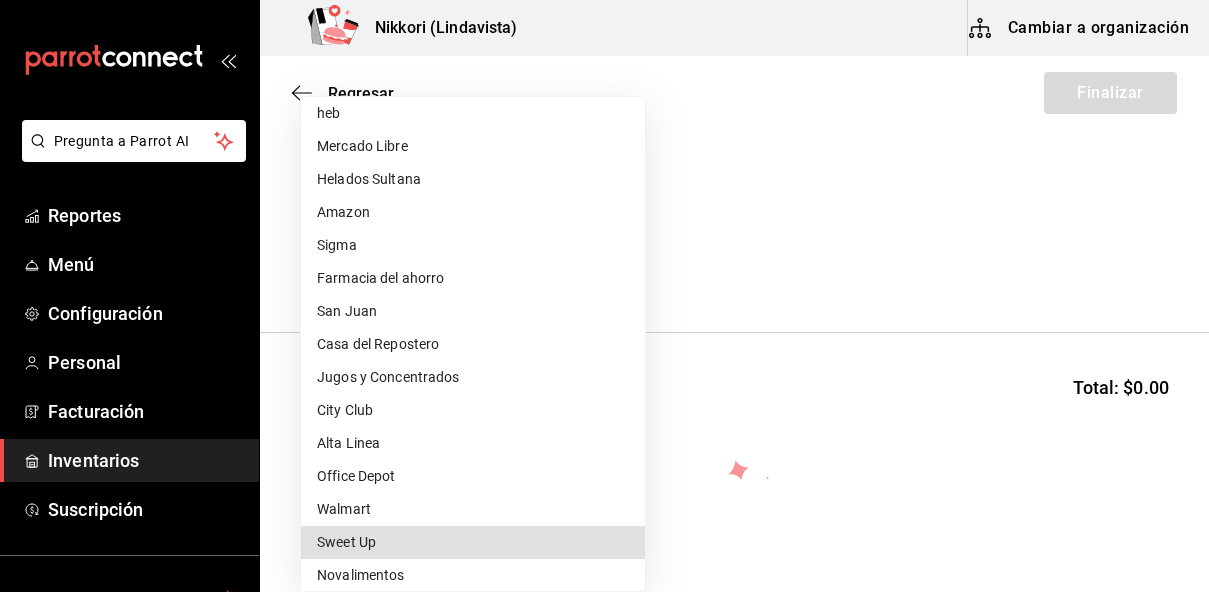 type 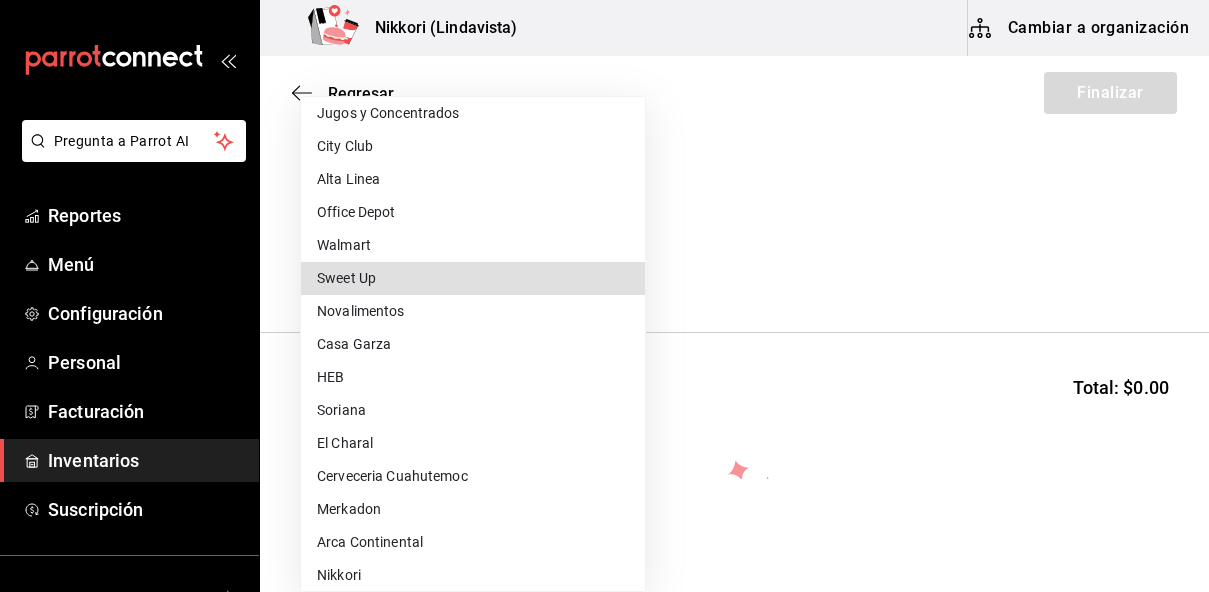 type 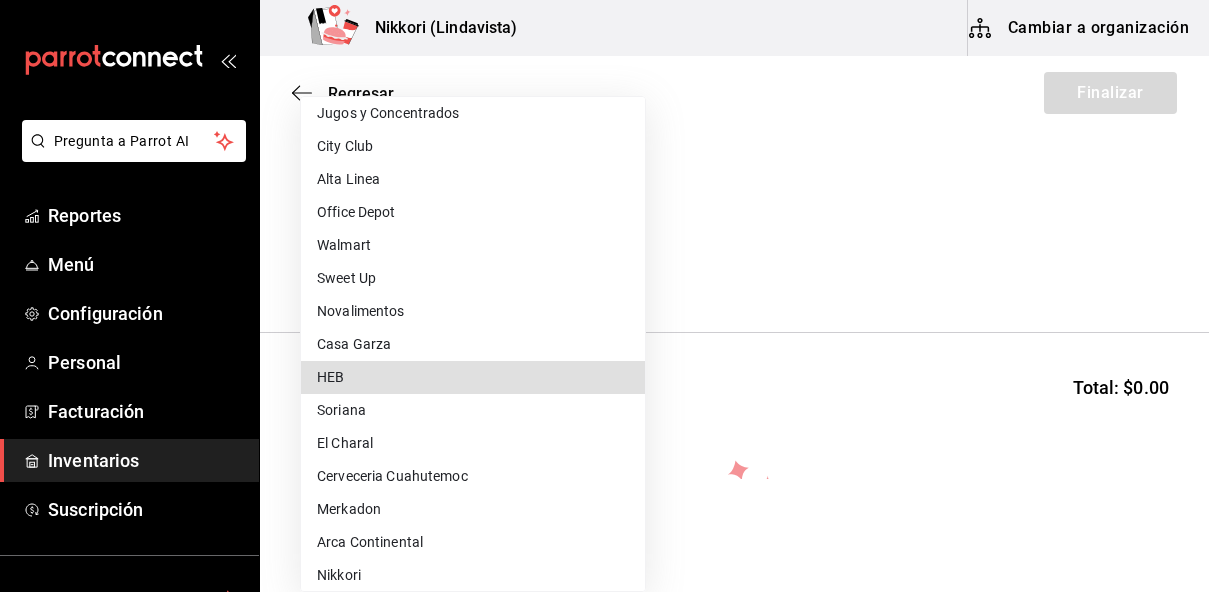 type 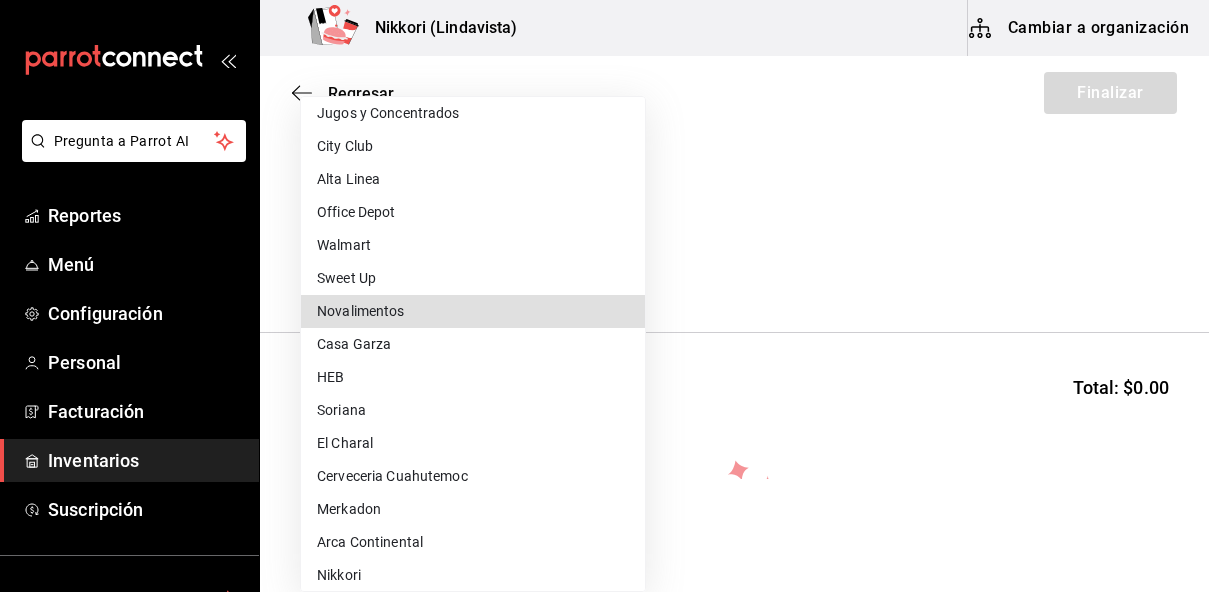 type on "ceeffab6-e994-465a-9b72-f7943f9dc289" 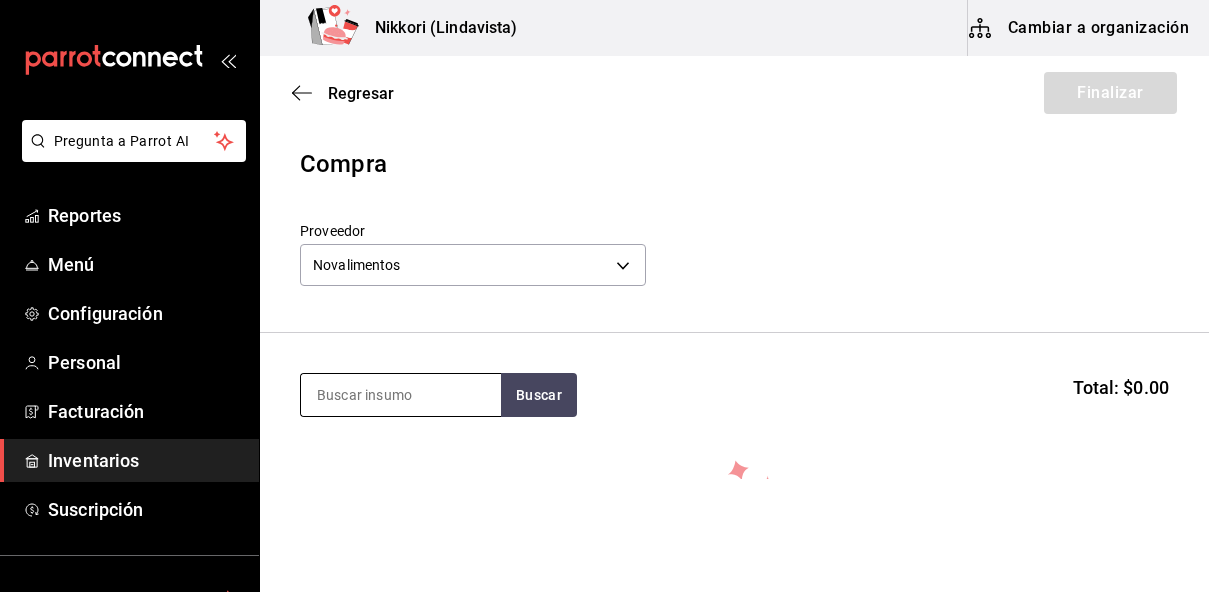 click at bounding box center (401, 395) 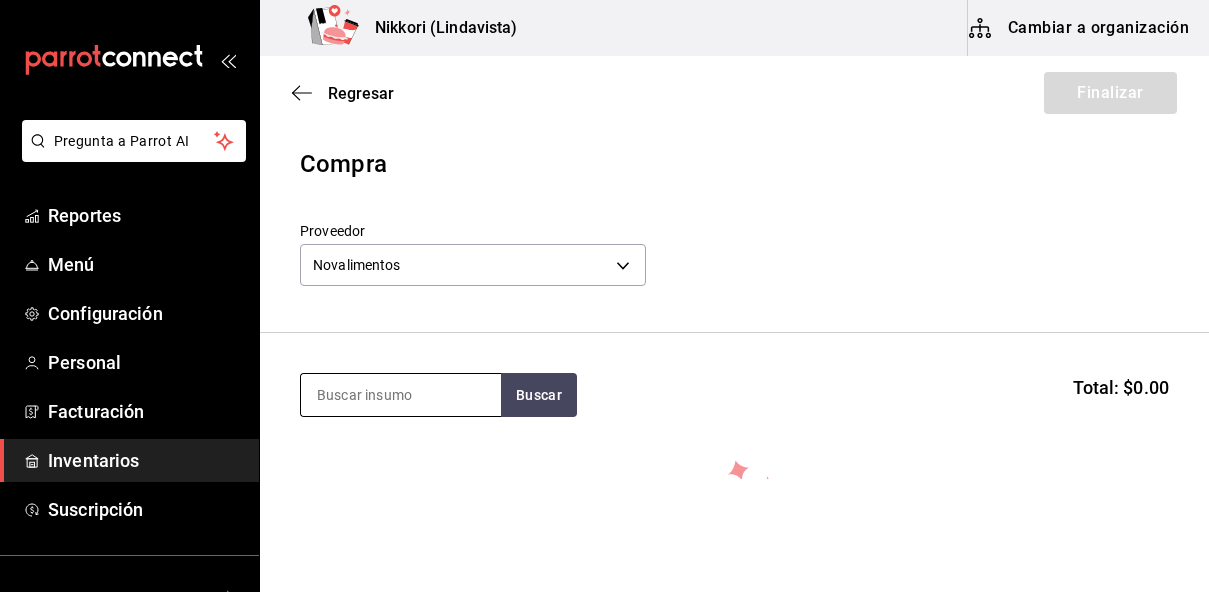 type on "g" 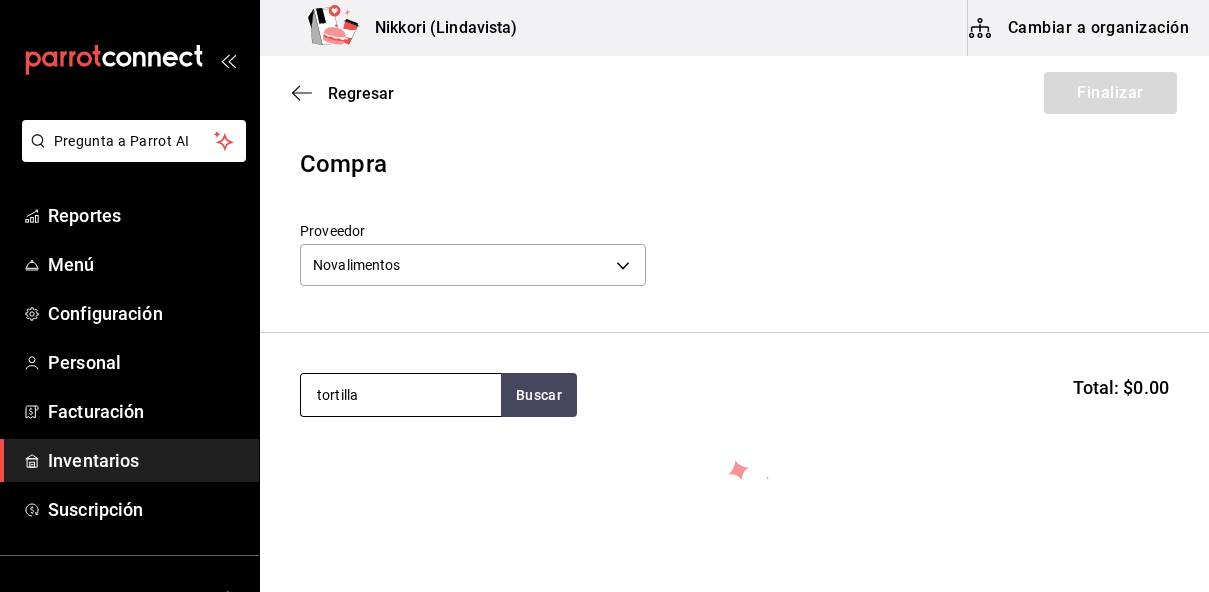 type on "tortilla" 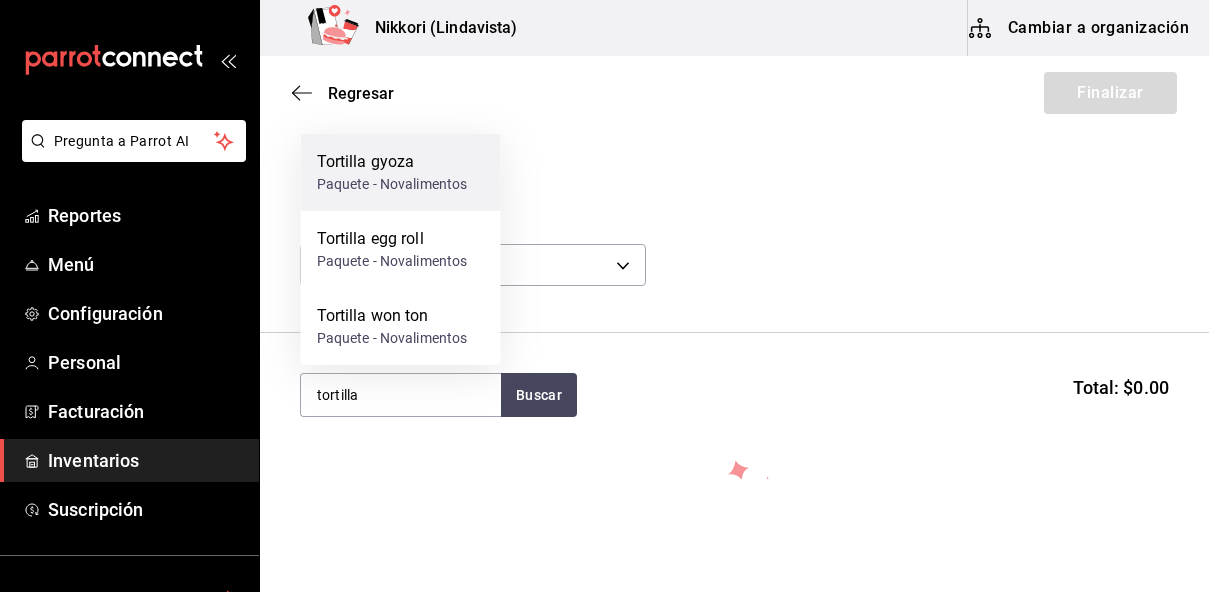 click on "Tortilla gyoza" at bounding box center (392, 162) 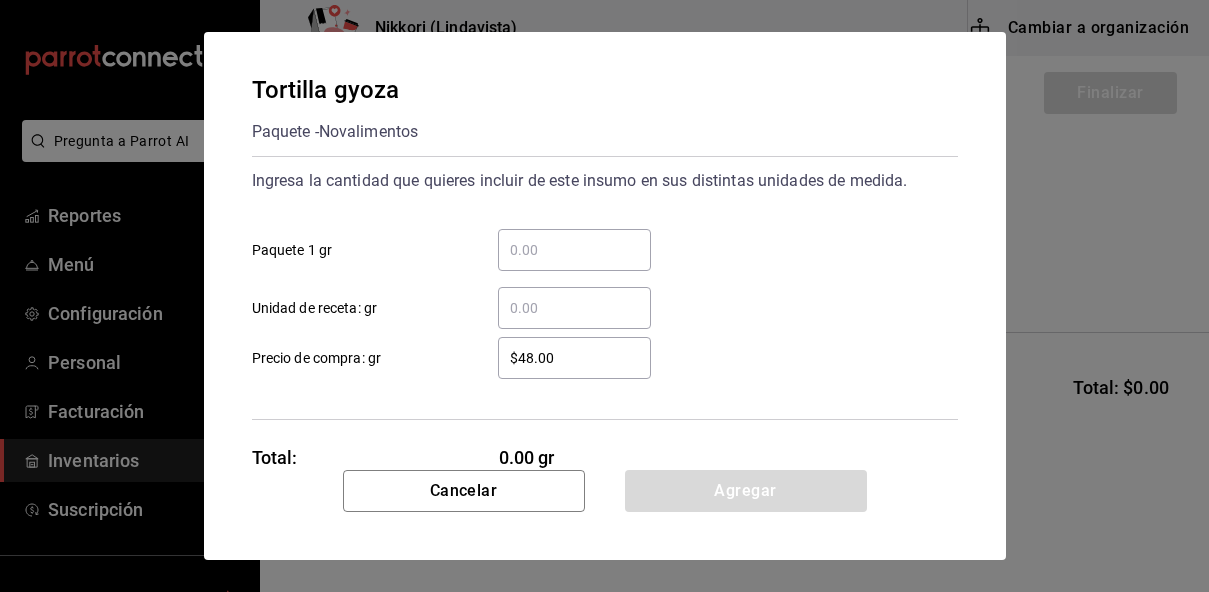 click on "​ Paquete 1 gr" at bounding box center [574, 250] 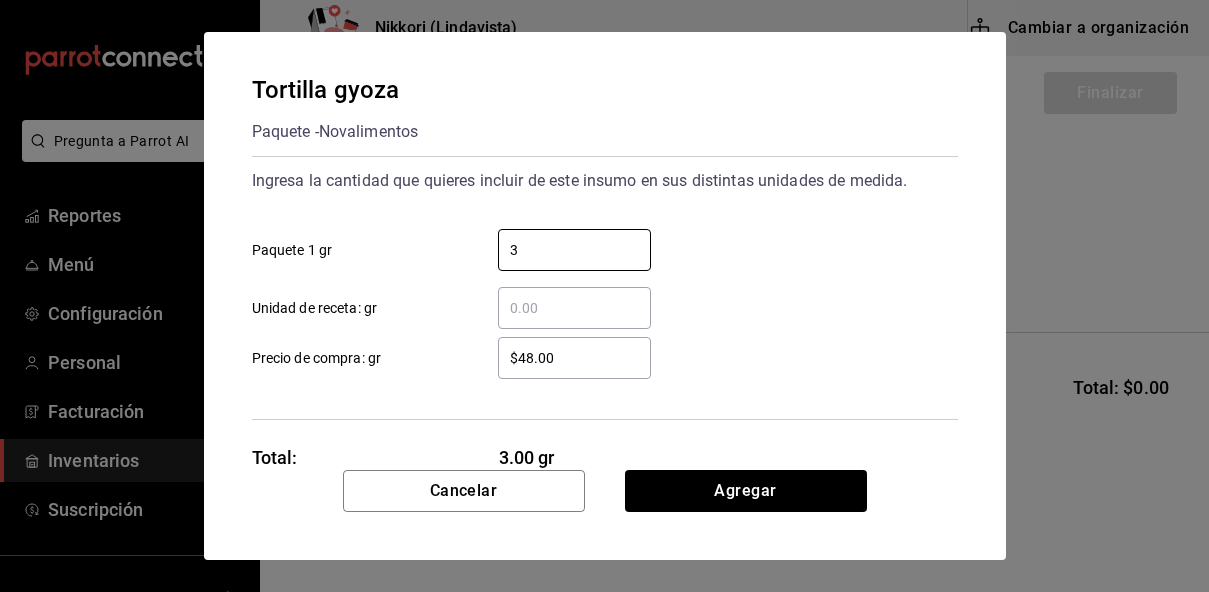 type on "3" 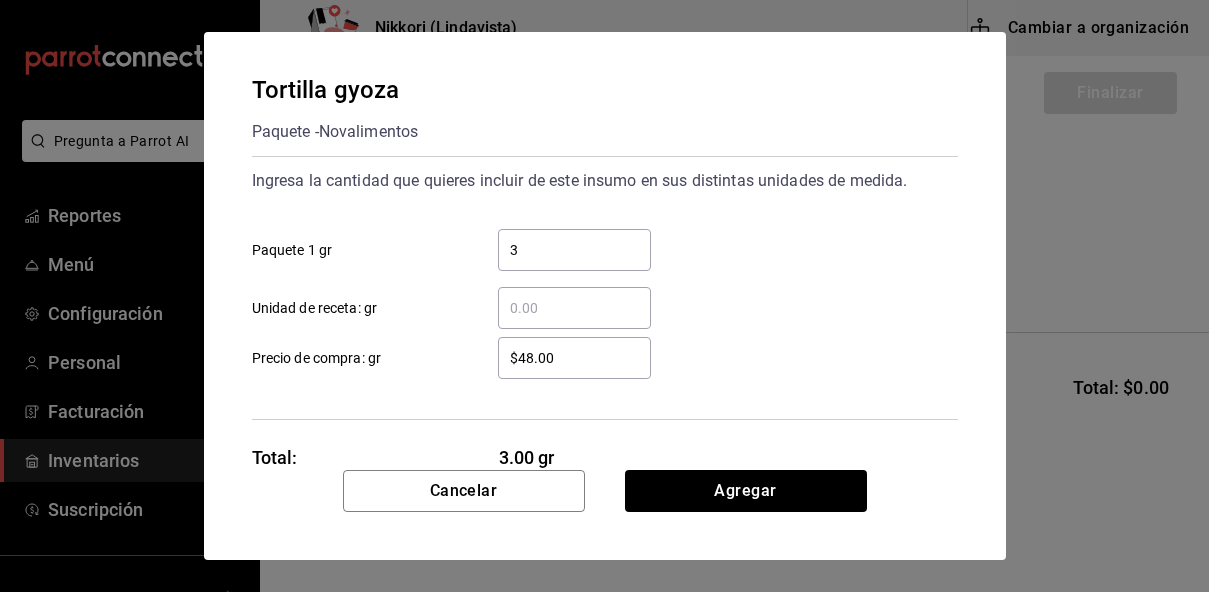 click on "$48.00" at bounding box center (574, 358) 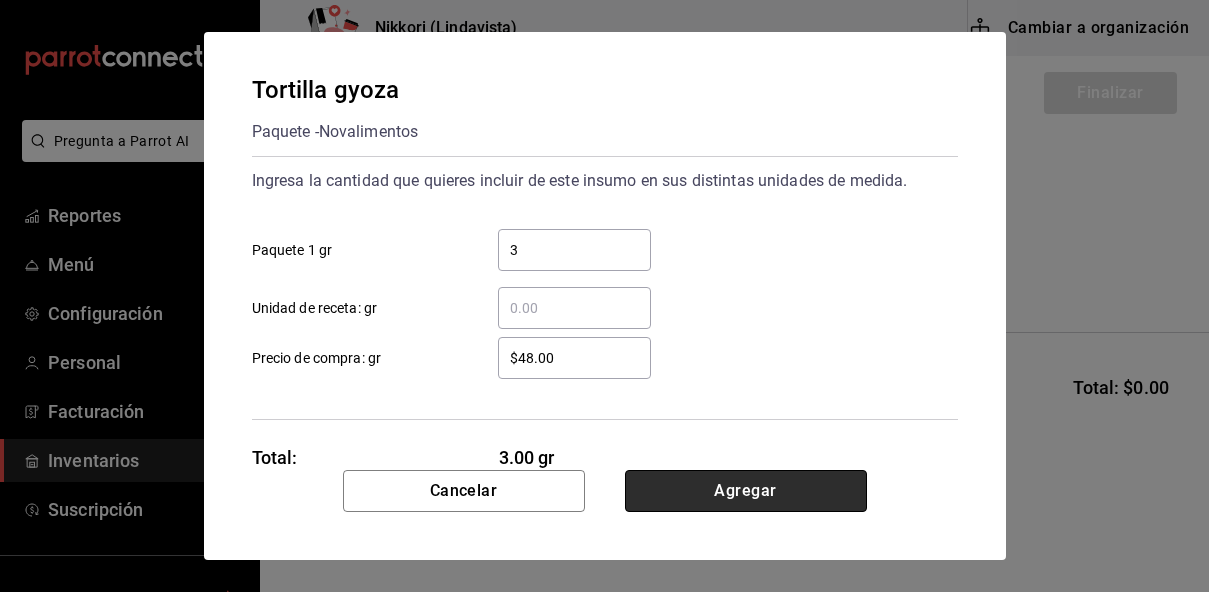 click on "Agregar" at bounding box center [746, 491] 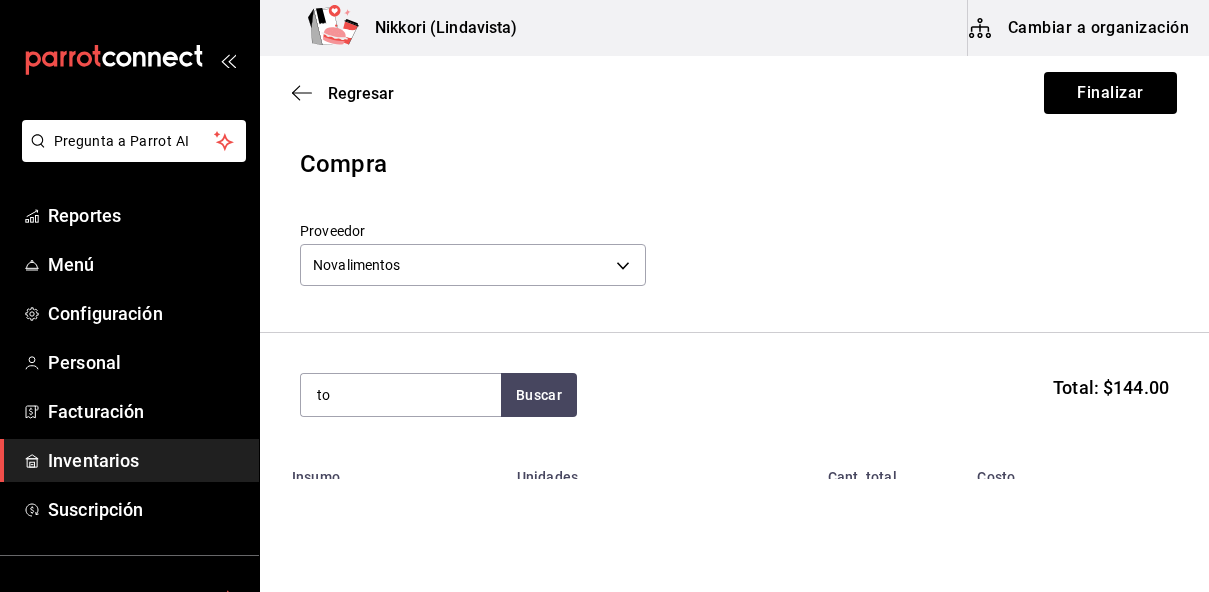 type on "t" 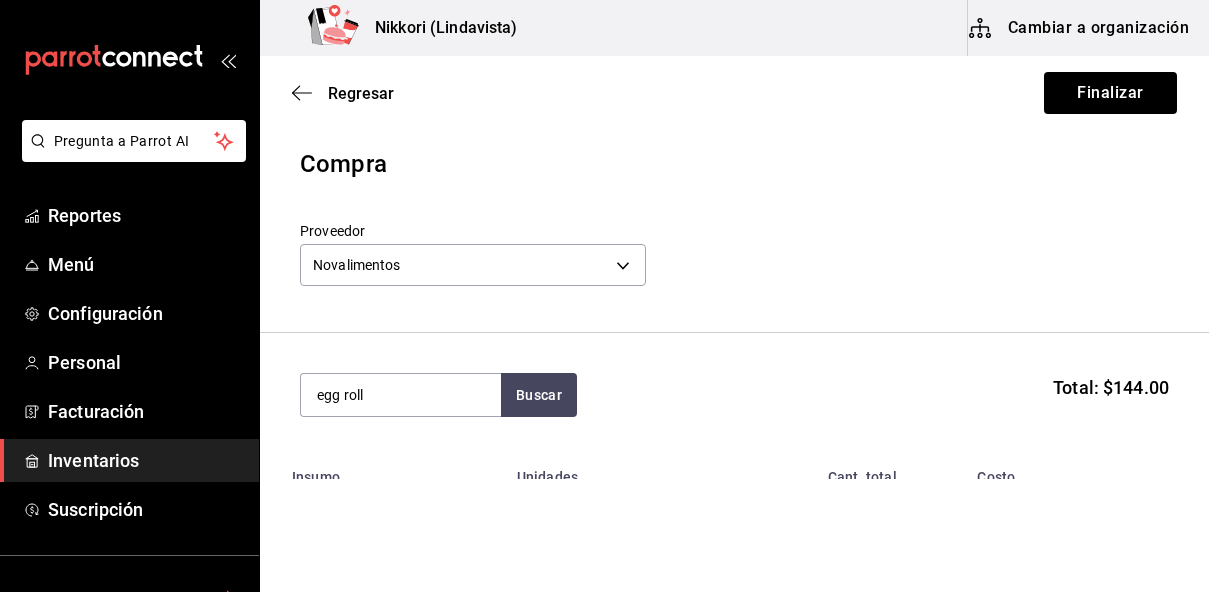 type on "egg roll" 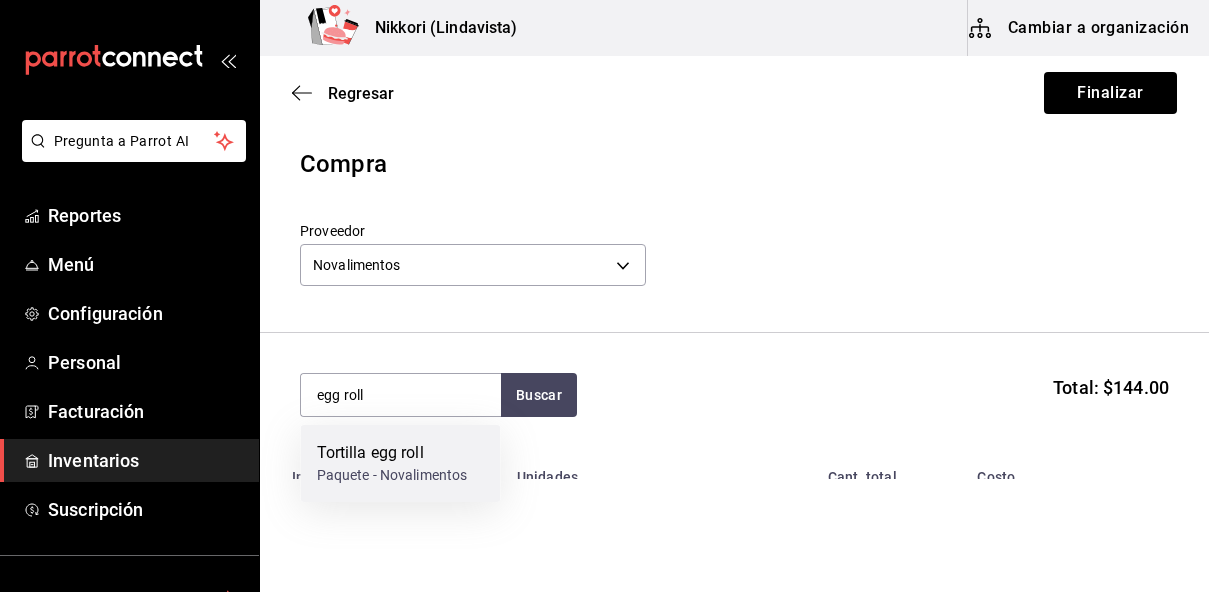 click on "Tortilla egg roll Paquete - Novalimentos" at bounding box center (401, 463) 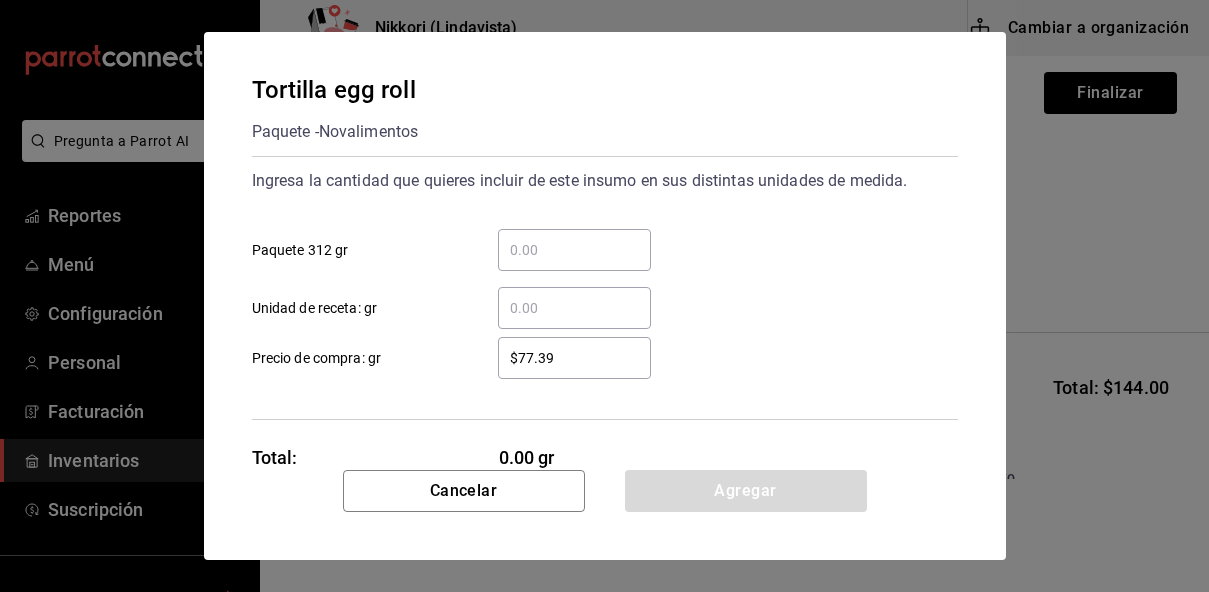 click on "​" at bounding box center [574, 250] 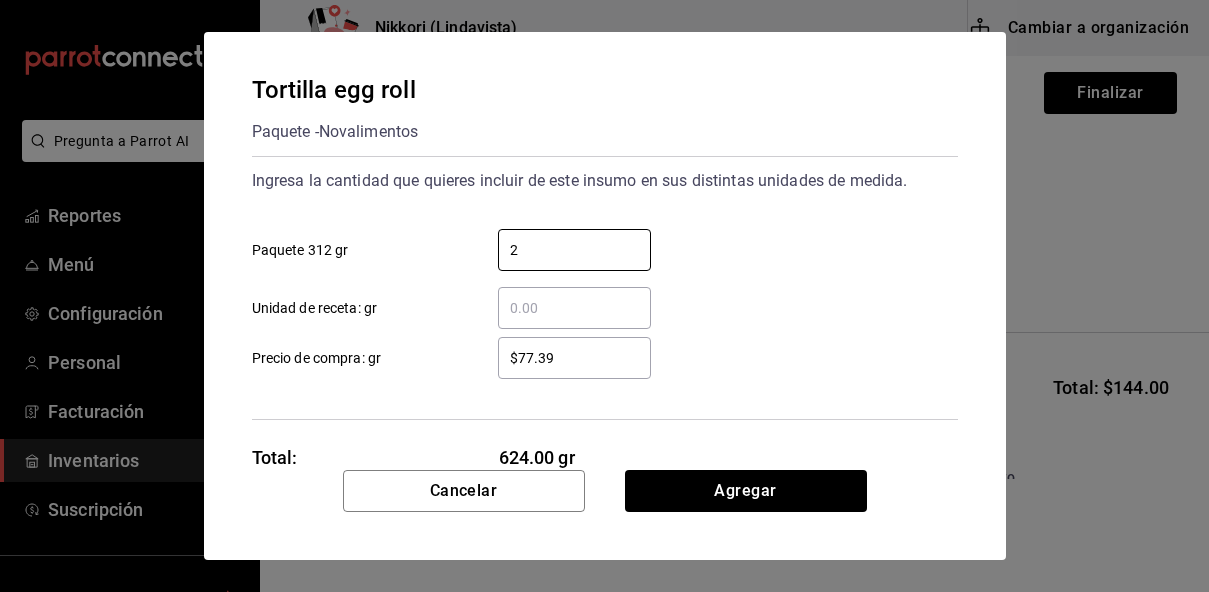 type on "2" 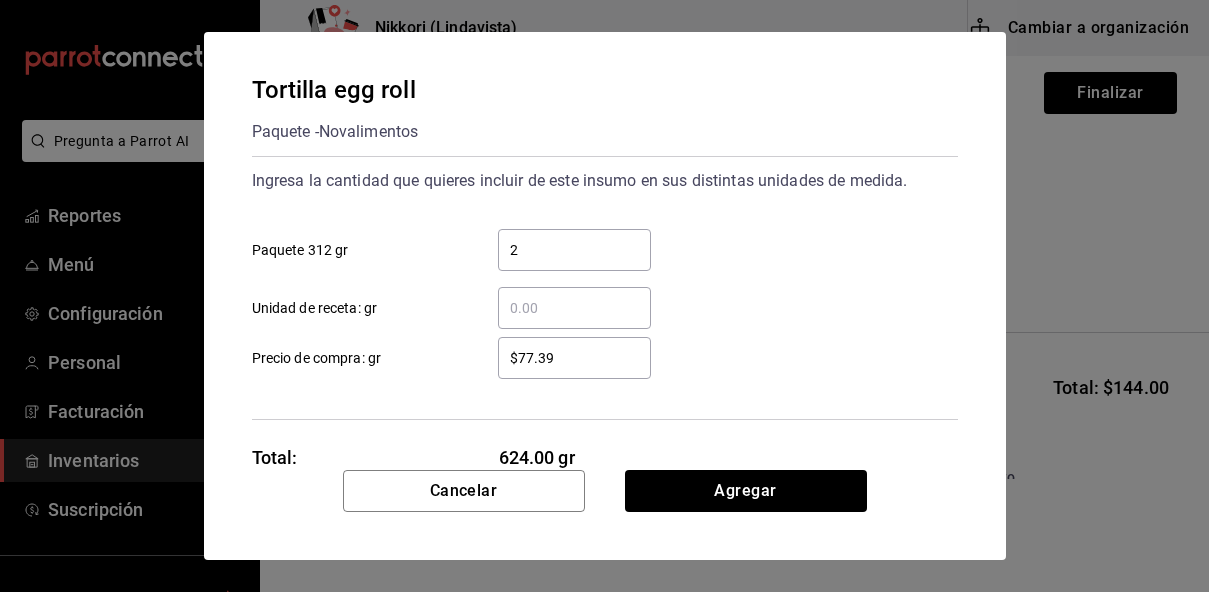 click on "$77.39" at bounding box center (574, 358) 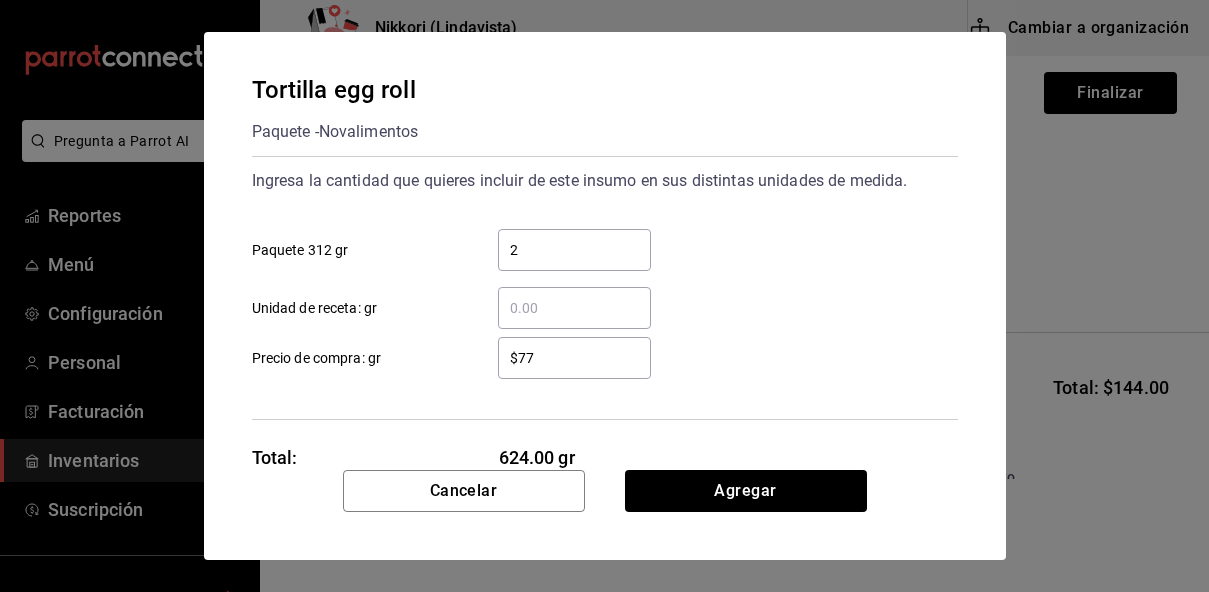 type on "$7" 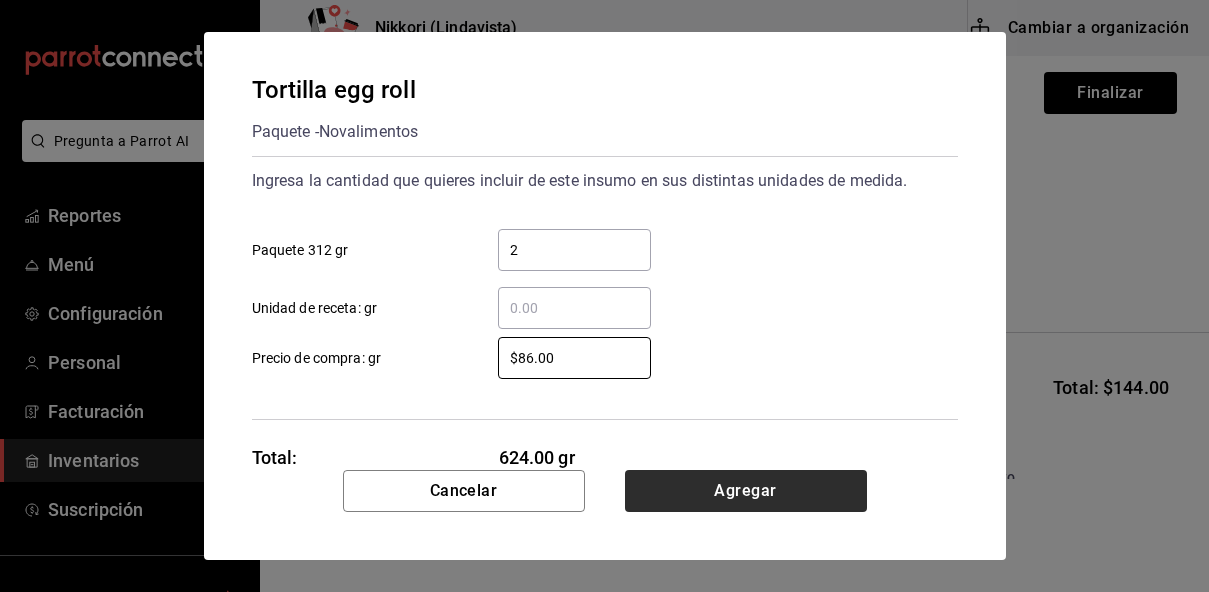 type 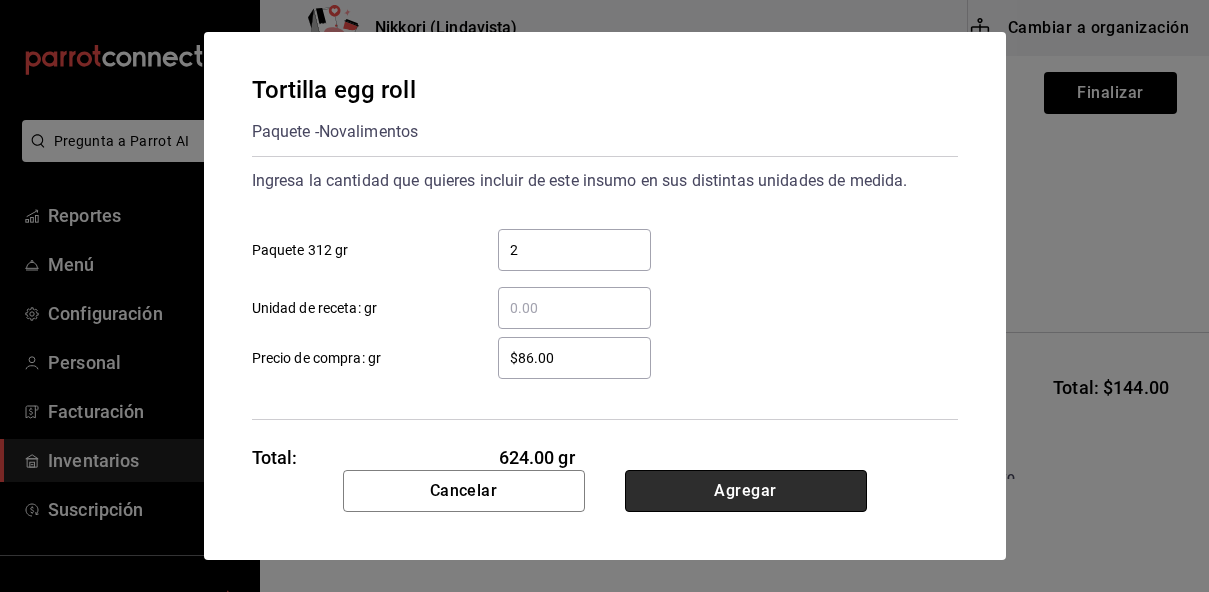 click on "Agregar" at bounding box center [746, 491] 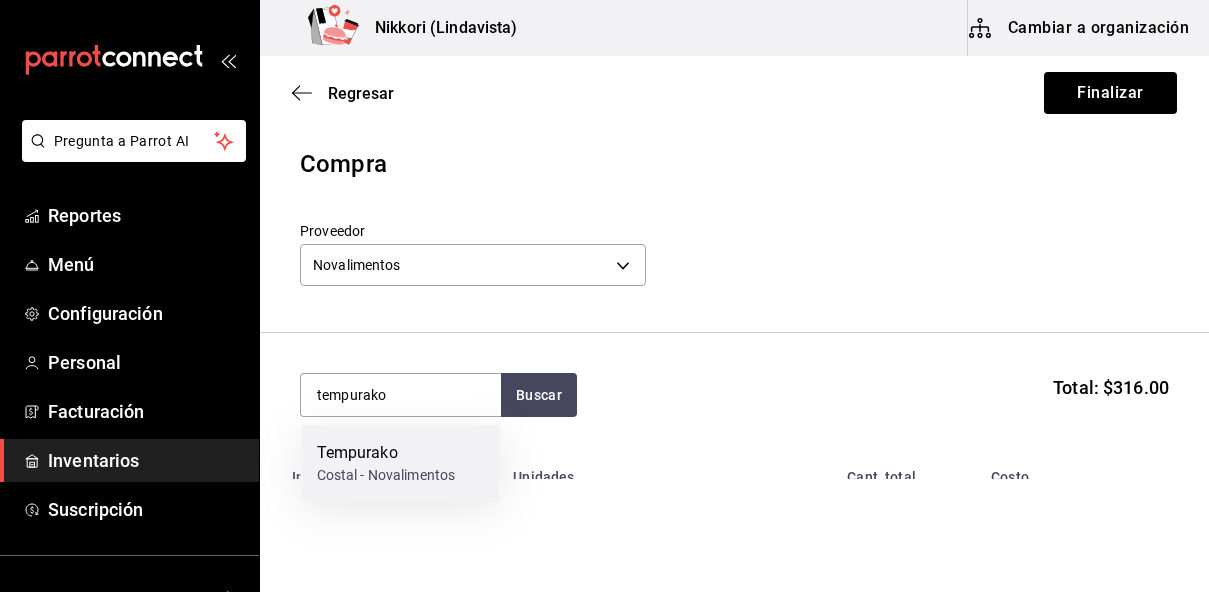 click on "Costal - Novalimentos" at bounding box center [386, 475] 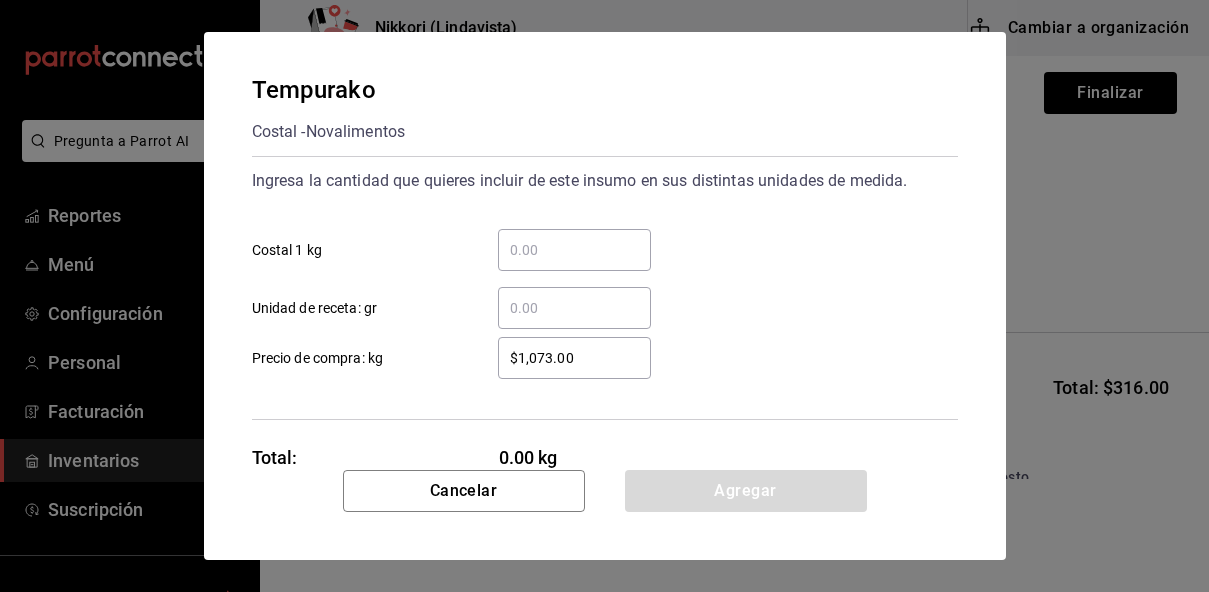 click on "​ Costal 1 kg" at bounding box center [574, 250] 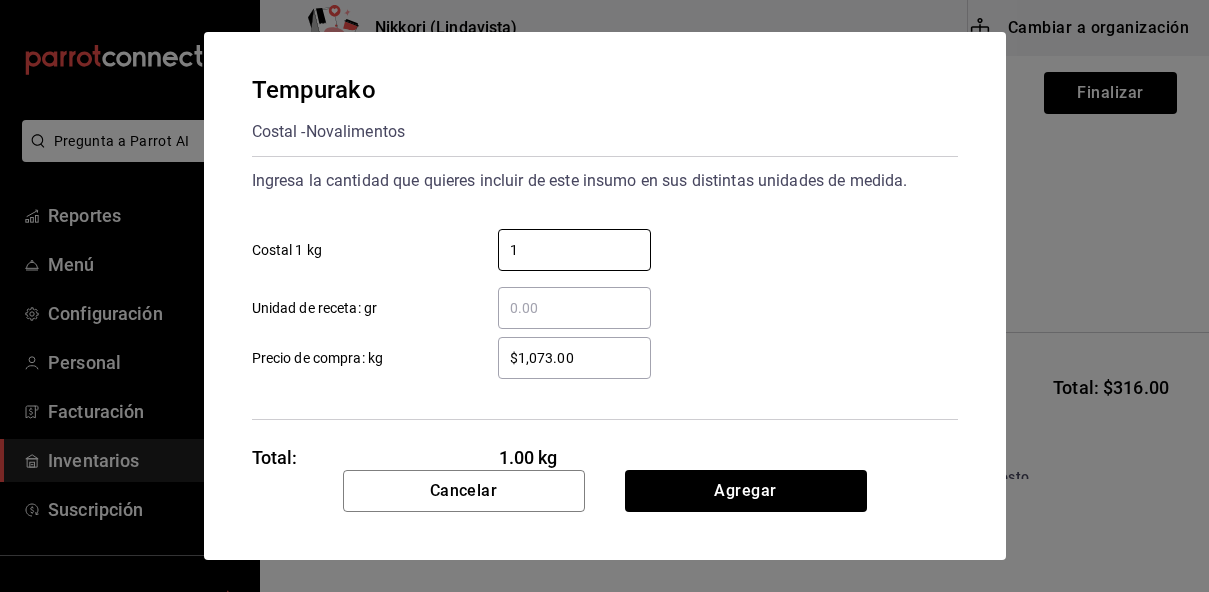 click on "$1,073.00" at bounding box center [574, 358] 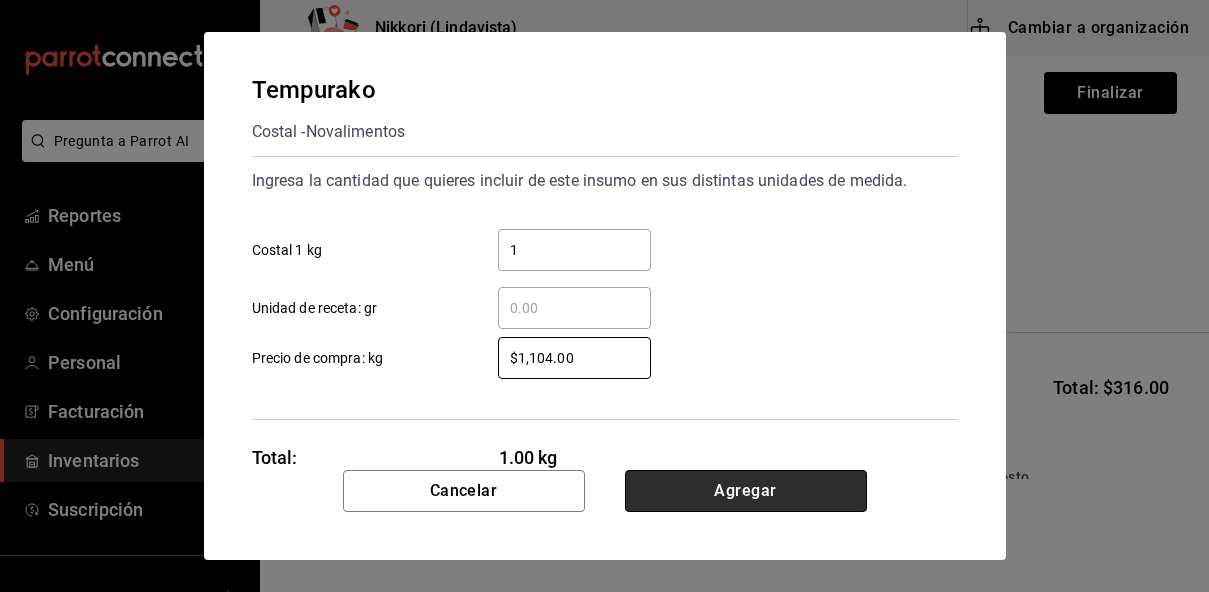 click on "Agregar" at bounding box center (746, 491) 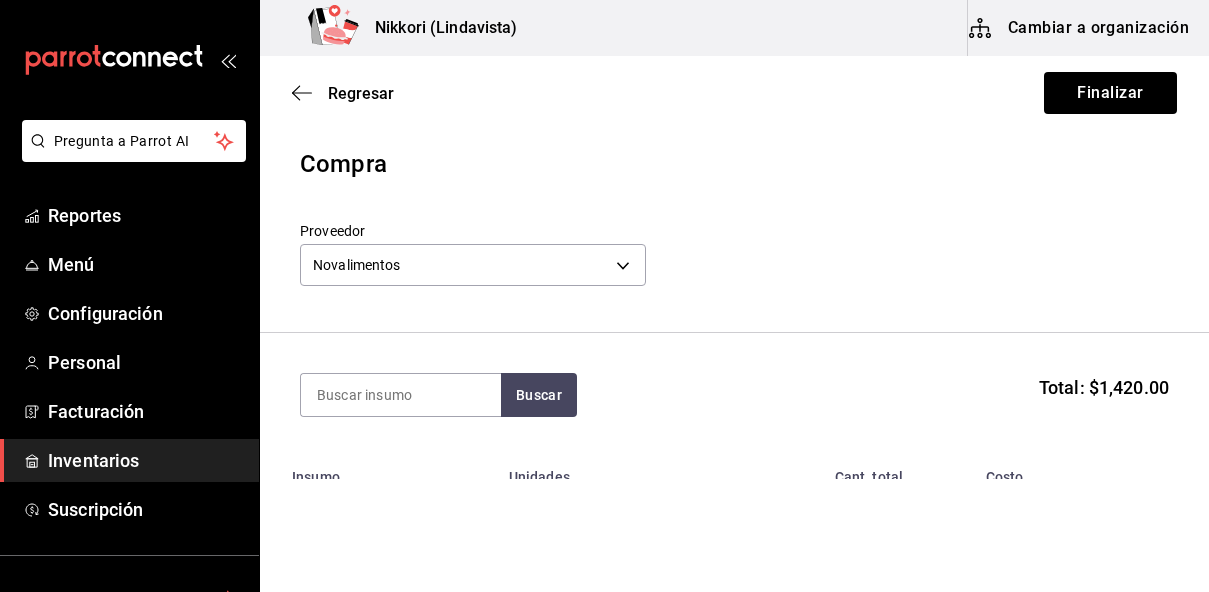 click on "Buscar Total: $1,420.00" at bounding box center (734, 395) 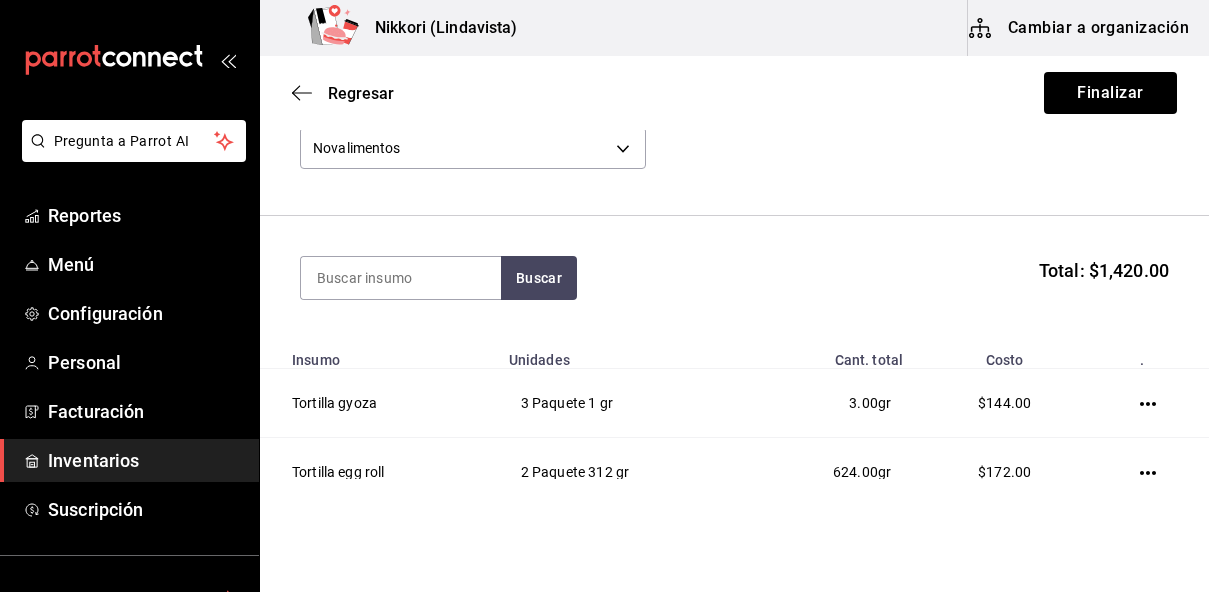 scroll, scrollTop: 77, scrollLeft: 0, axis: vertical 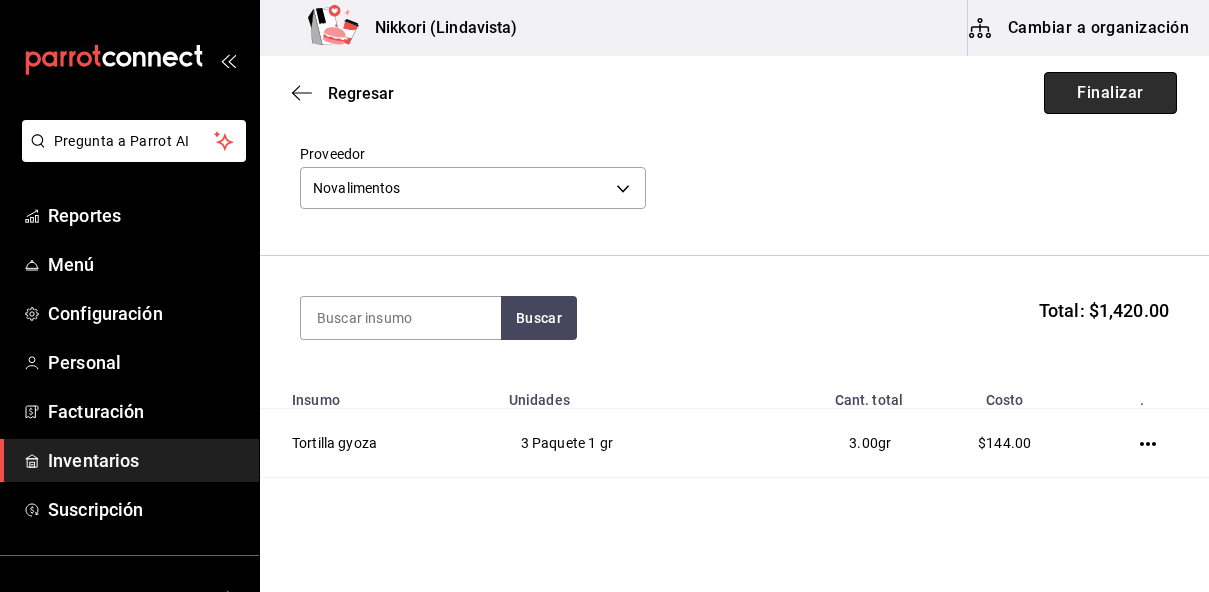 click on "Finalizar" at bounding box center (1110, 93) 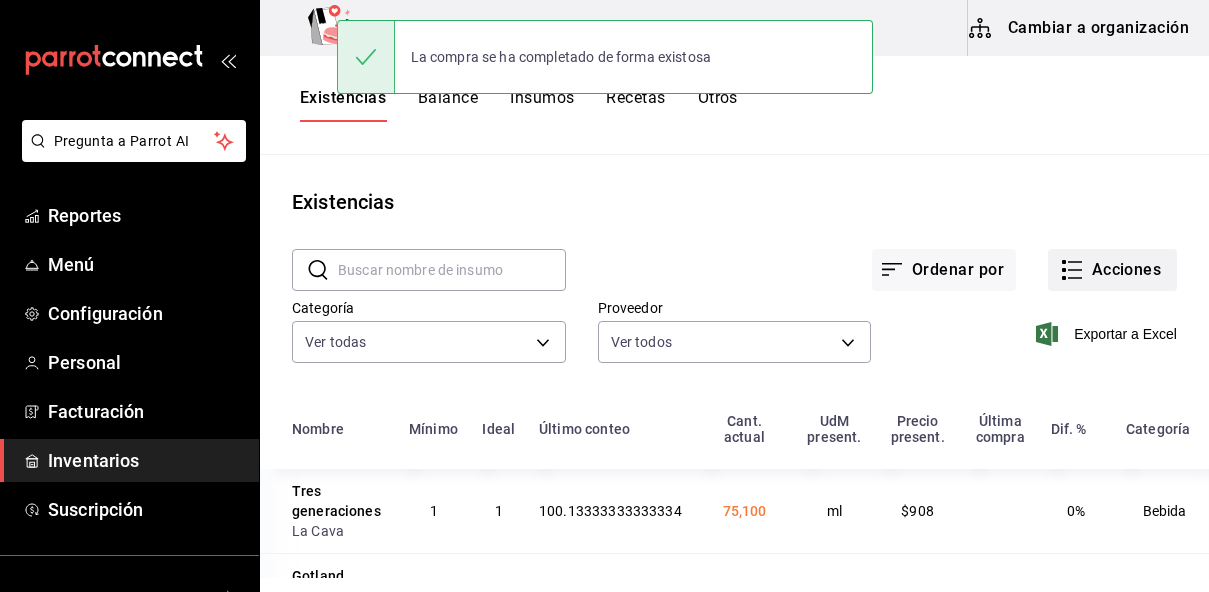 click on "Acciones" at bounding box center (1112, 270) 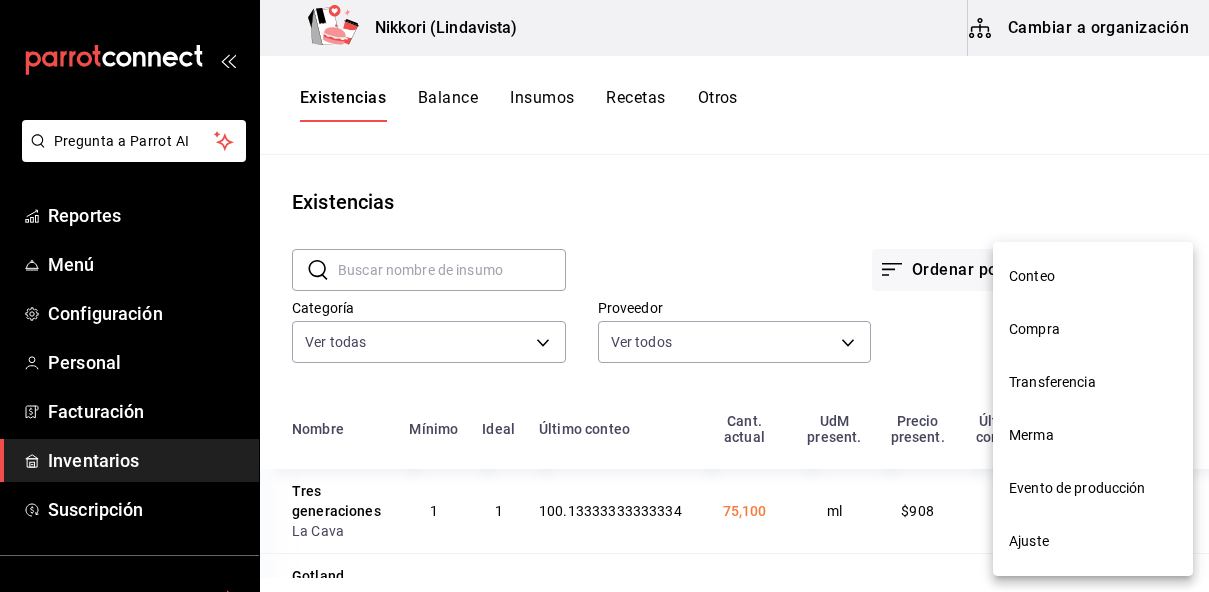 click on "Compra" at bounding box center [1093, 329] 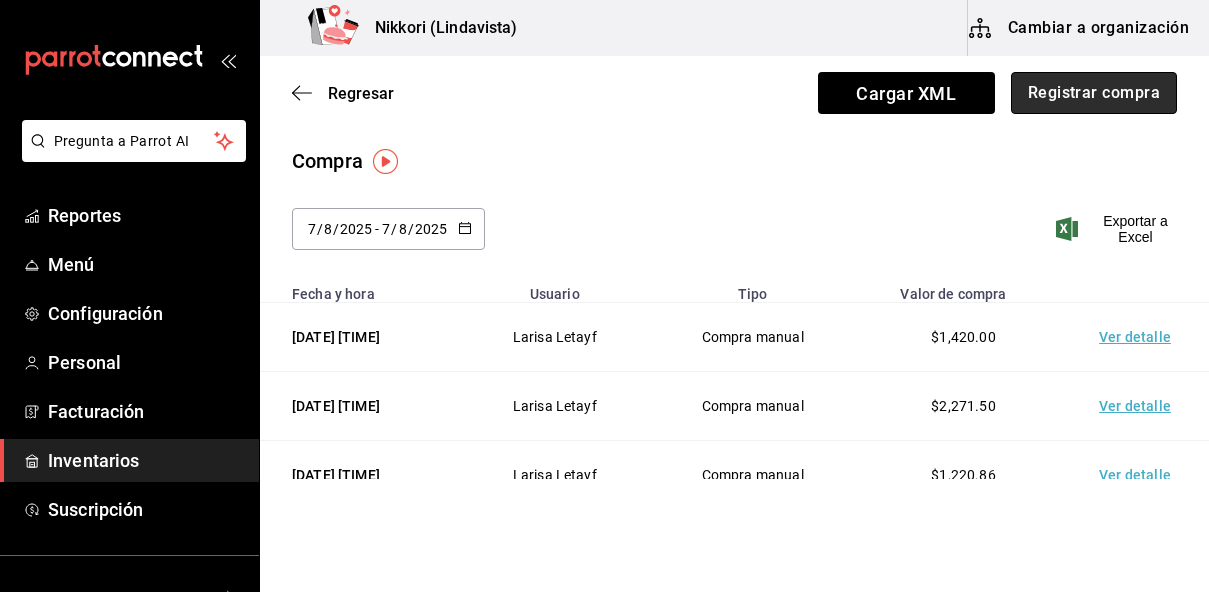 click on "Registrar compra" at bounding box center [1094, 93] 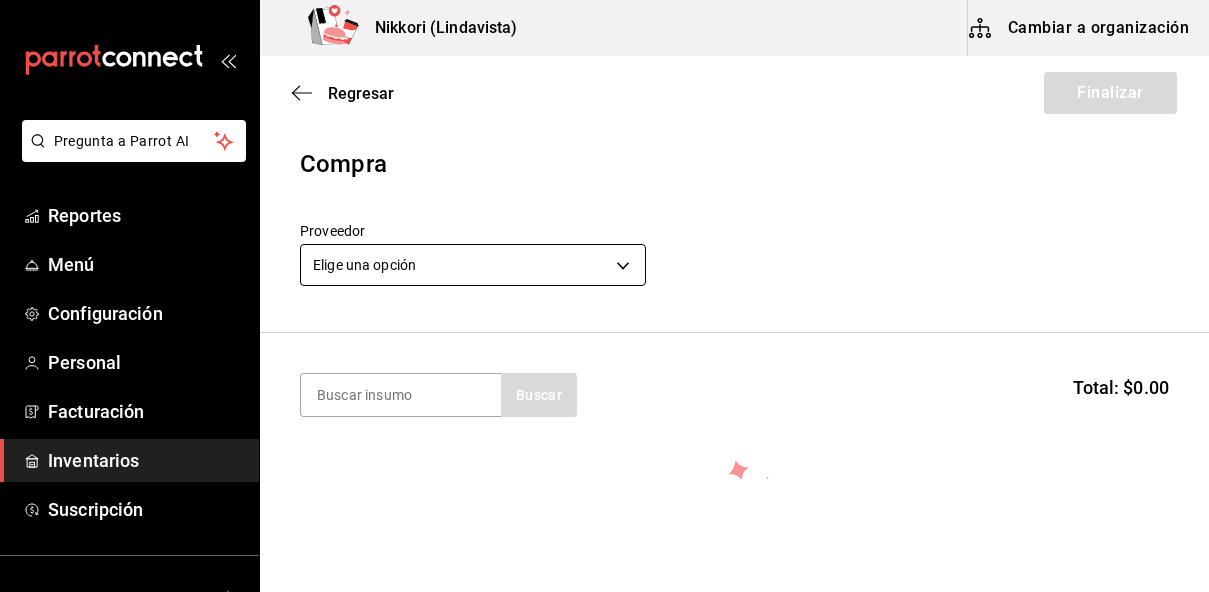 click on "Pregunta a Parrot AI Reportes   Menú   Configuración   Personal   Facturación   Inventarios   Suscripción   Ayuda Recomienda Parrot   [FIRST] [LAST]   Sugerir nueva función   Nikkori (Lindavista) Cambiar a organización Regresar Finalizar Compra Proveedor Elige una opción default Buscar Total: $0.00 No hay insumos a mostrar. Busca un insumo para agregarlo a la lista Pregunta a Parrot AI Reportes   Menú   Configuración   Personal   Facturación   Inventarios   Suscripción   Ayuda Recomienda Parrot   [FIRST] [LAST]   Sugerir nueva función   GANA 1 MES GRATIS EN TU SUSCRIPCIÓN AQUÍ ¿Recuerdas cómo empezó tu restaurante?
Hoy puedes ayudar a un colega a tener el mismo cambio que tú viviste.
Recomienda Parrot directamente desde tu Portal Administrador.
Es fácil y rápido.
🎁 Por cada restaurante que se una, ganas 1 mes gratis. Ver video tutorial Ir a video Editar Eliminar Visitar centro de ayuda ([PHONE]) soporte@example.com Visitar centro de ayuda ([PHONE])" at bounding box center [604, 239] 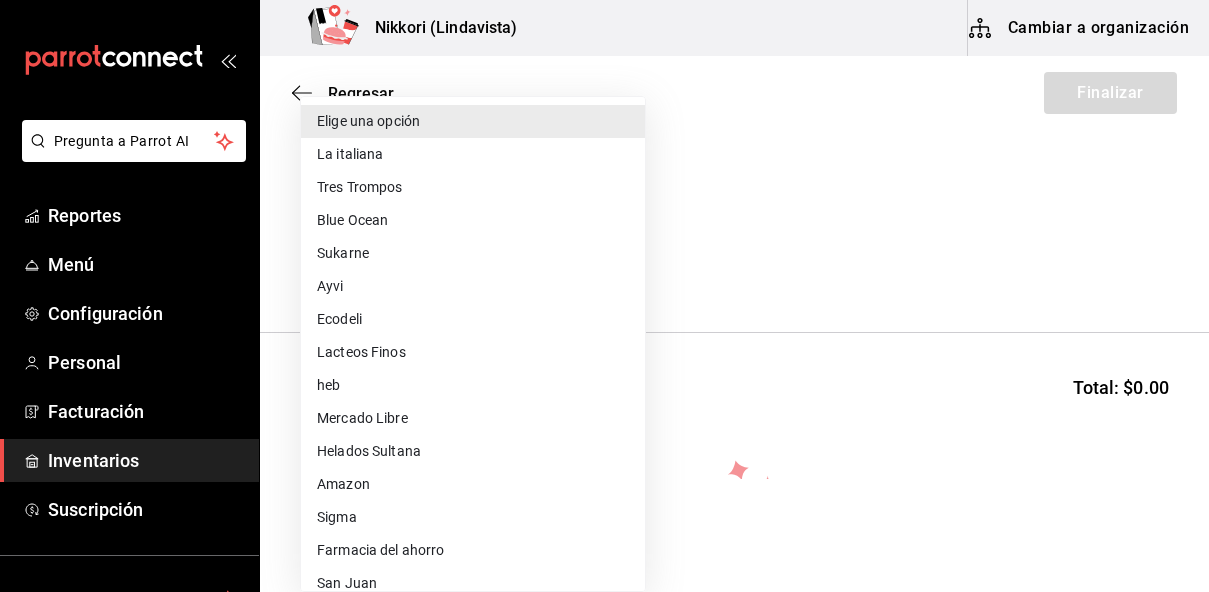 scroll, scrollTop: 272, scrollLeft: 0, axis: vertical 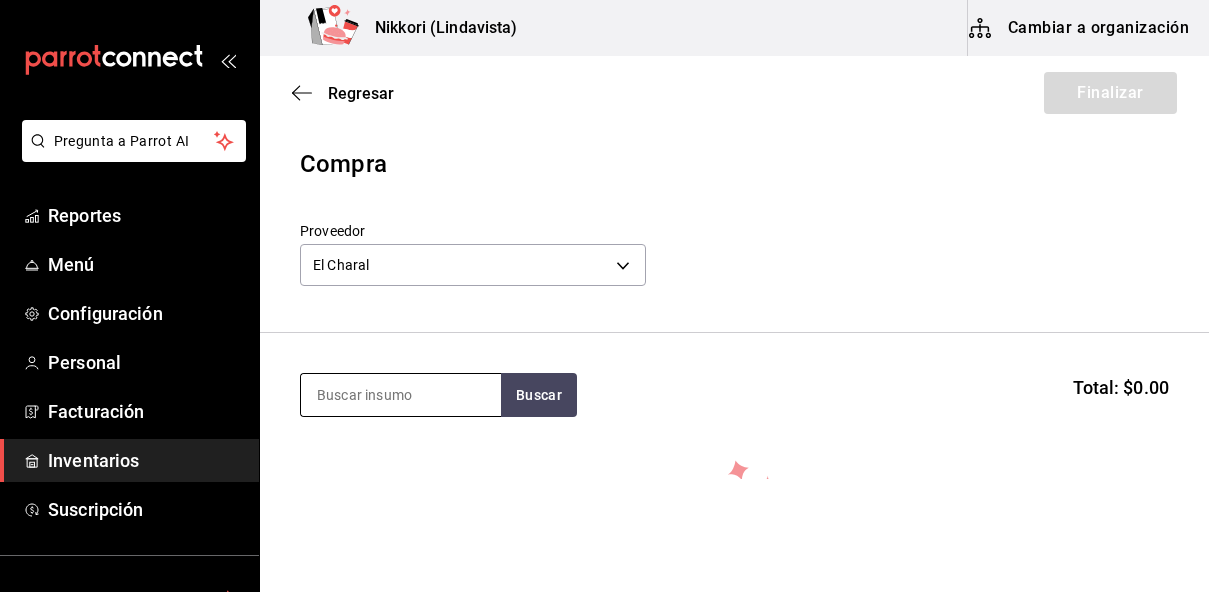 click at bounding box center [401, 395] 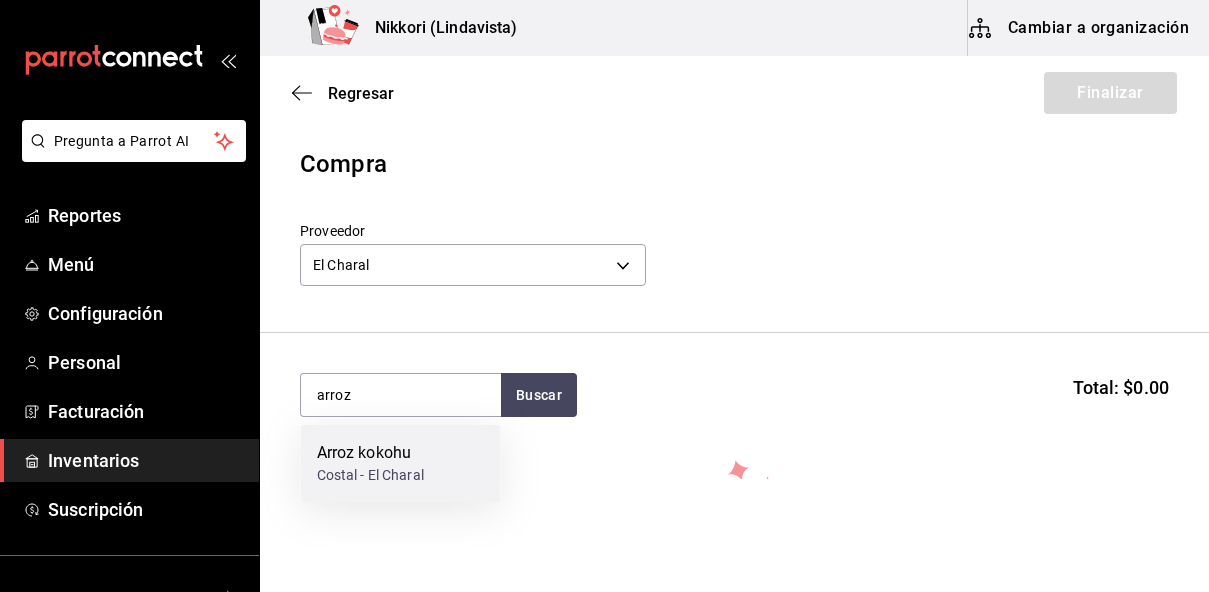 click on "Arroz kokohu" at bounding box center [370, 453] 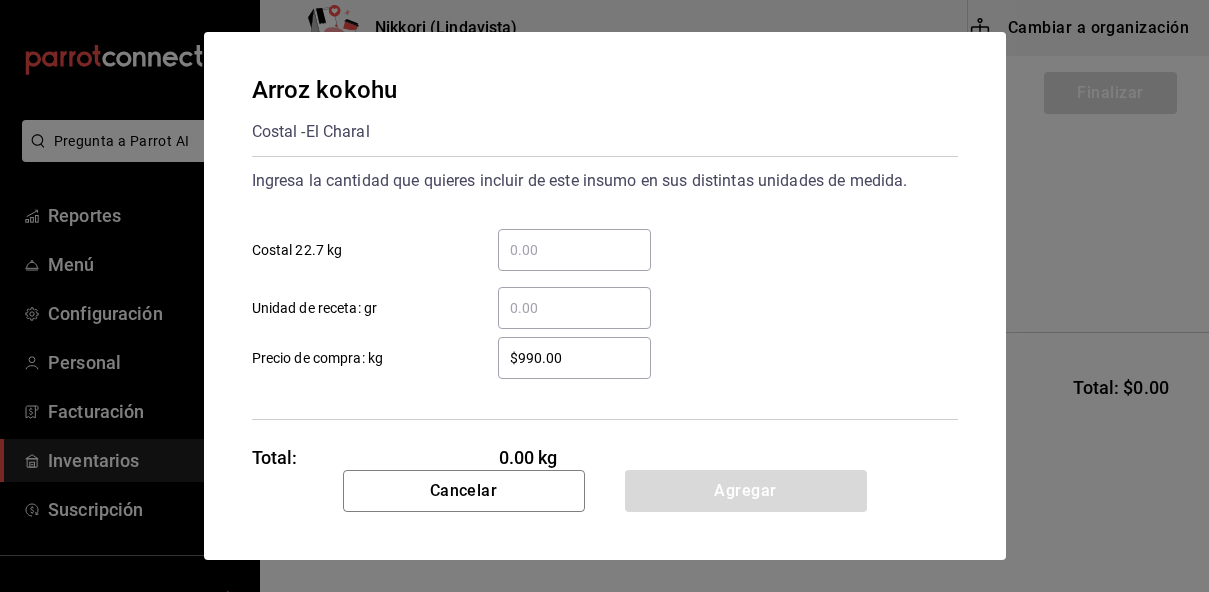 click on "​ Costal 22.7 kg" at bounding box center (574, 250) 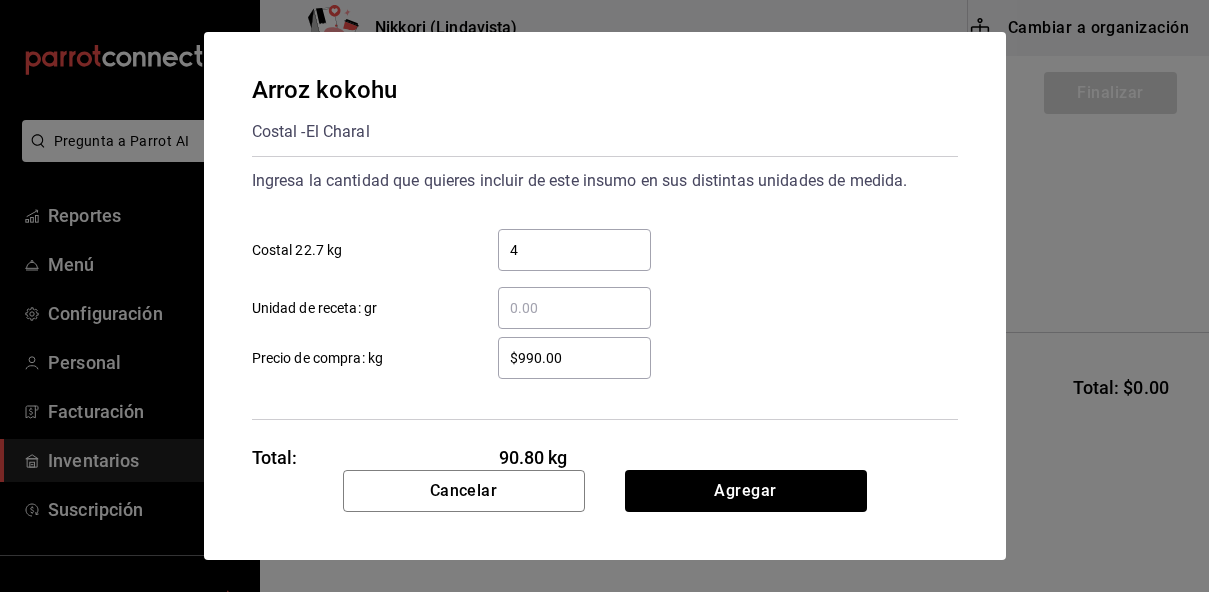 click on "$990.00" at bounding box center (574, 358) 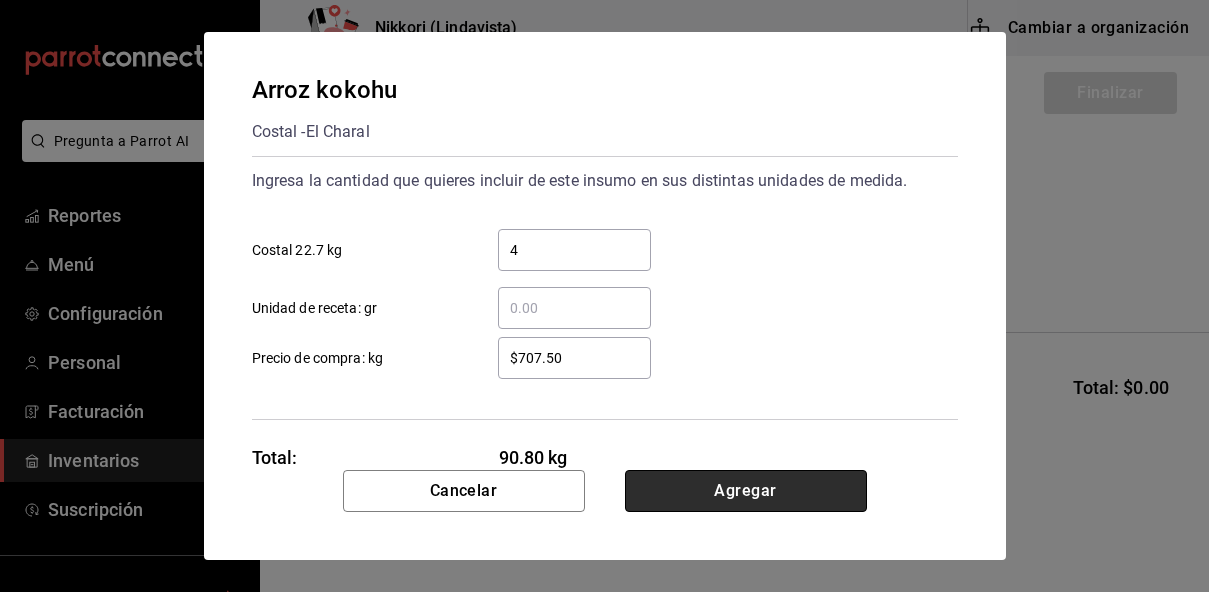 click on "Agregar" at bounding box center (746, 491) 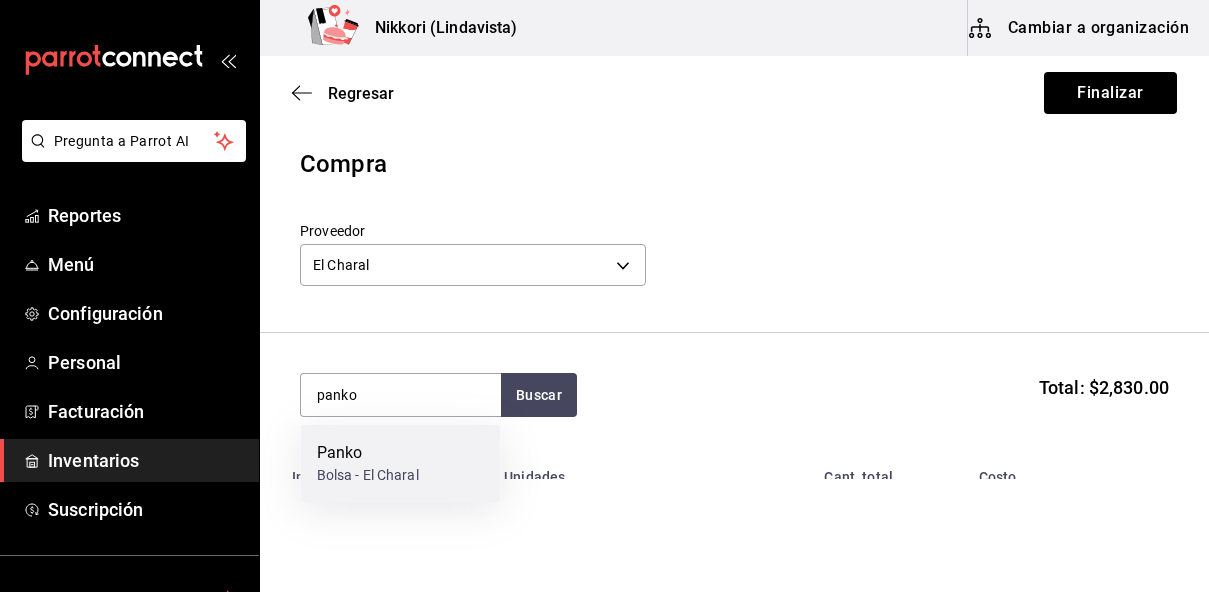 click on "Panko" at bounding box center [368, 453] 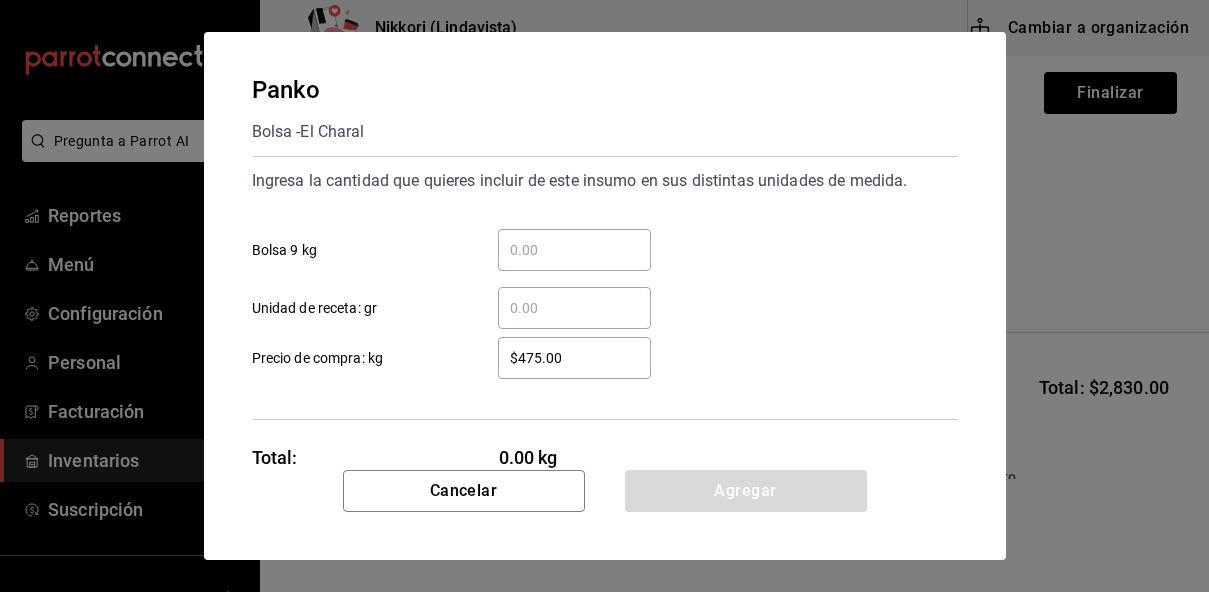 click on "​ Bolsa 9 kg" at bounding box center (574, 250) 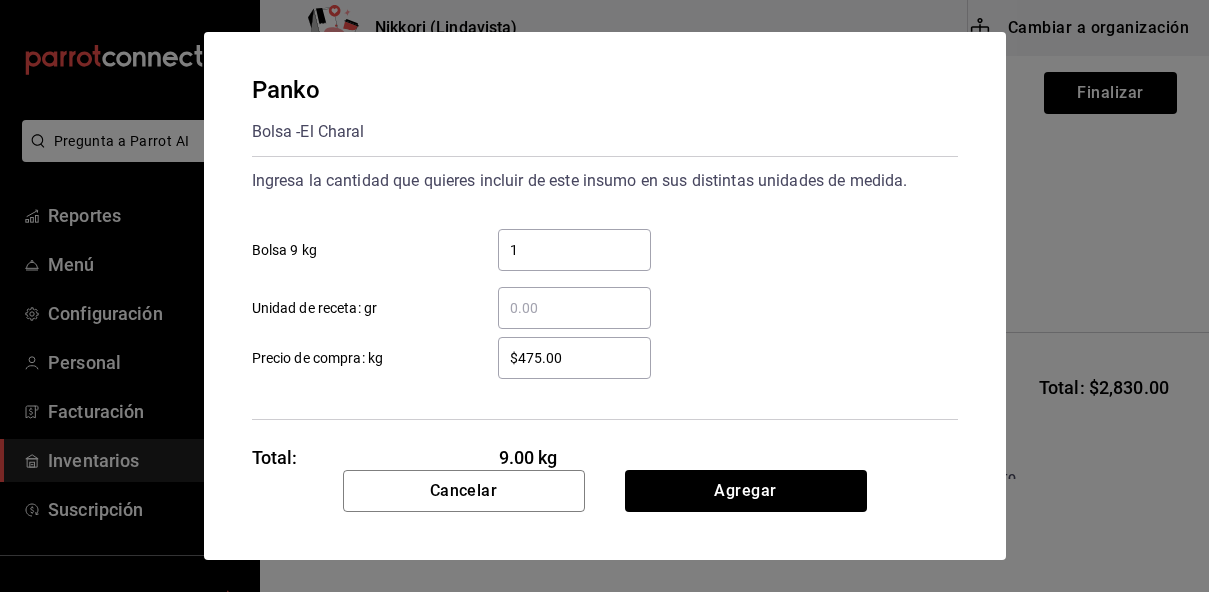 click on "$475.00" at bounding box center (574, 358) 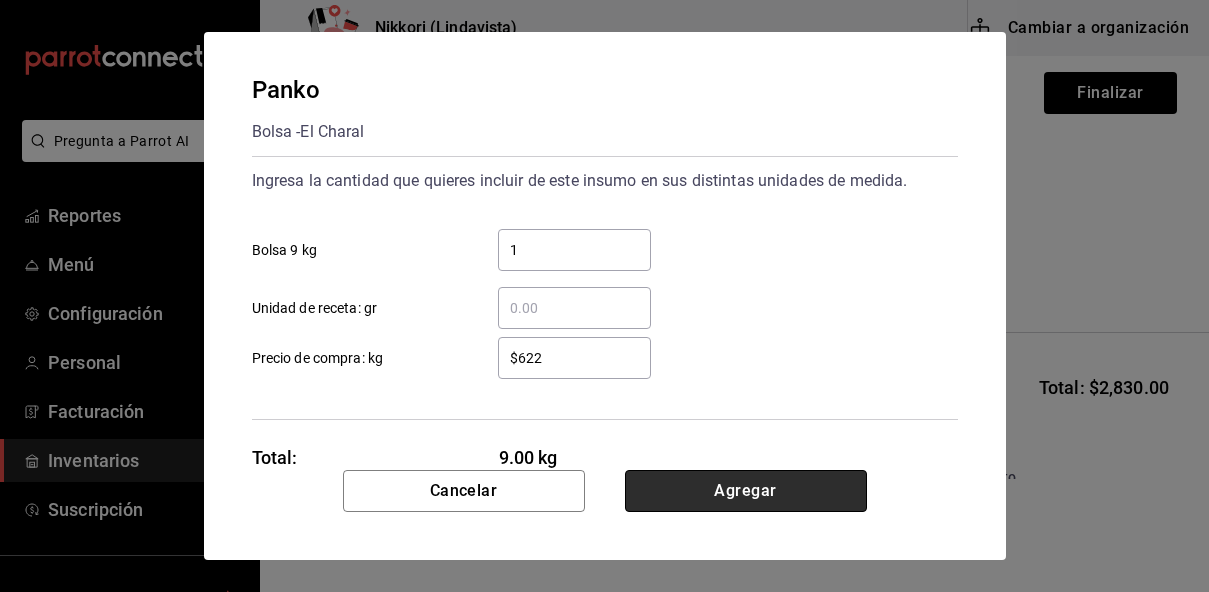 click on "Agregar" at bounding box center [746, 491] 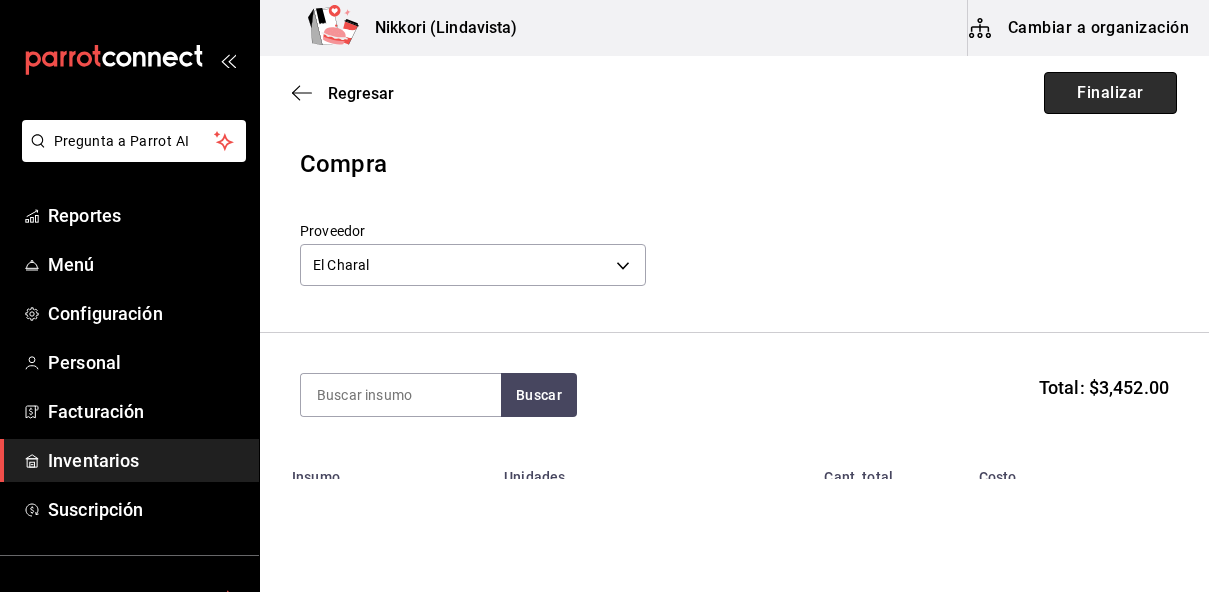 click on "Finalizar" at bounding box center (1110, 93) 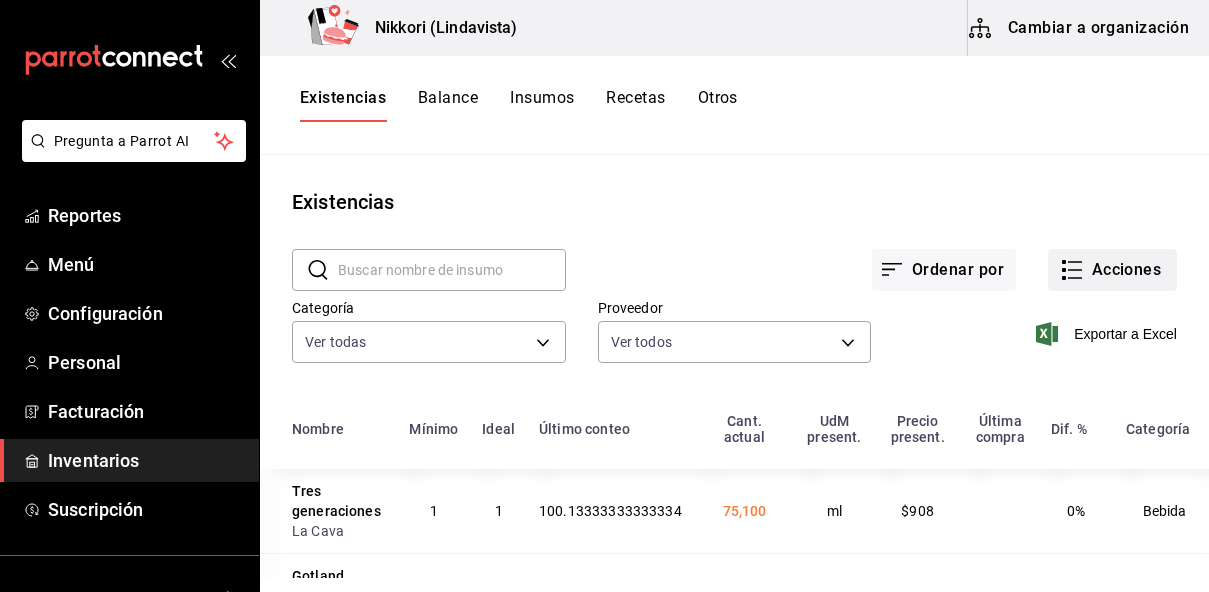 click on "Acciones" at bounding box center [1112, 270] 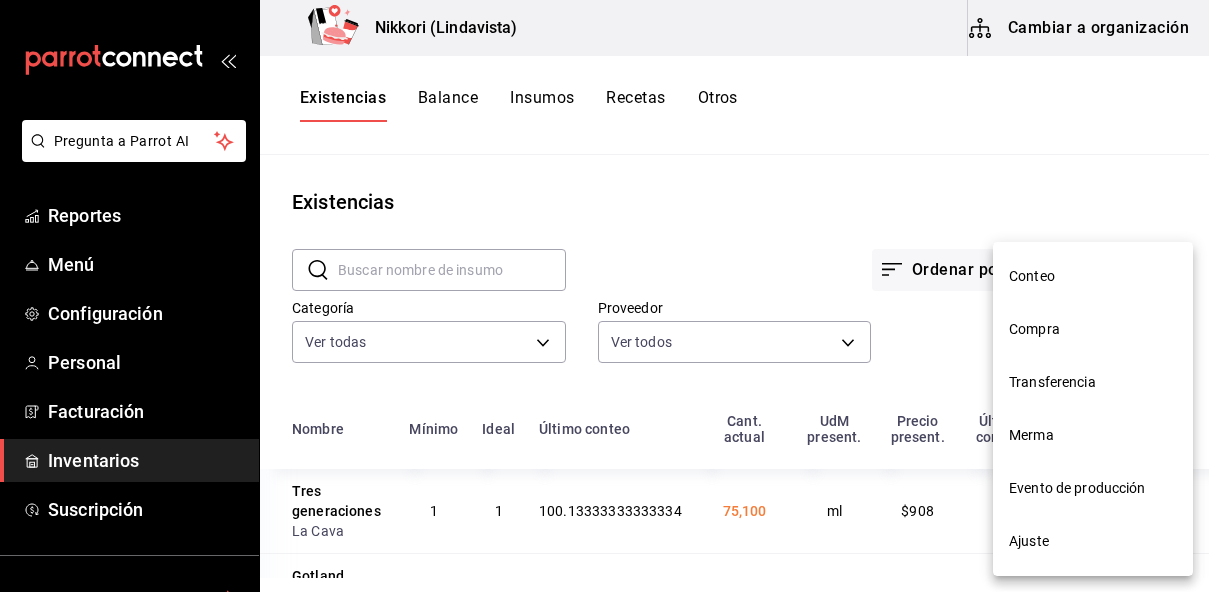 click on "Compra" at bounding box center (1093, 329) 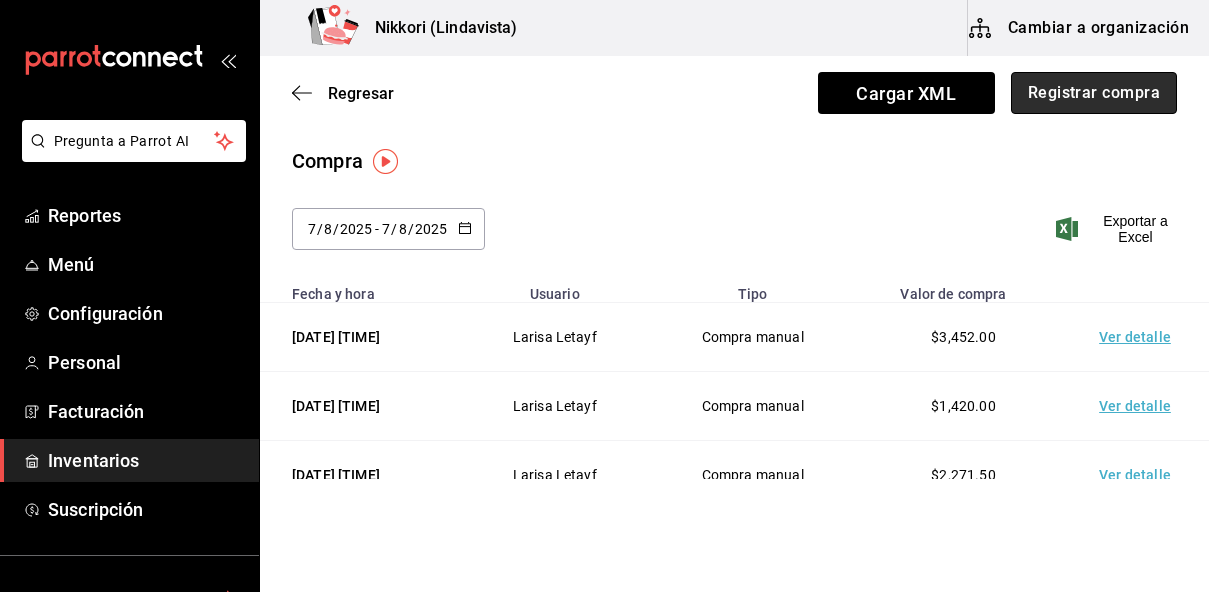 click on "Registrar compra" at bounding box center (1094, 93) 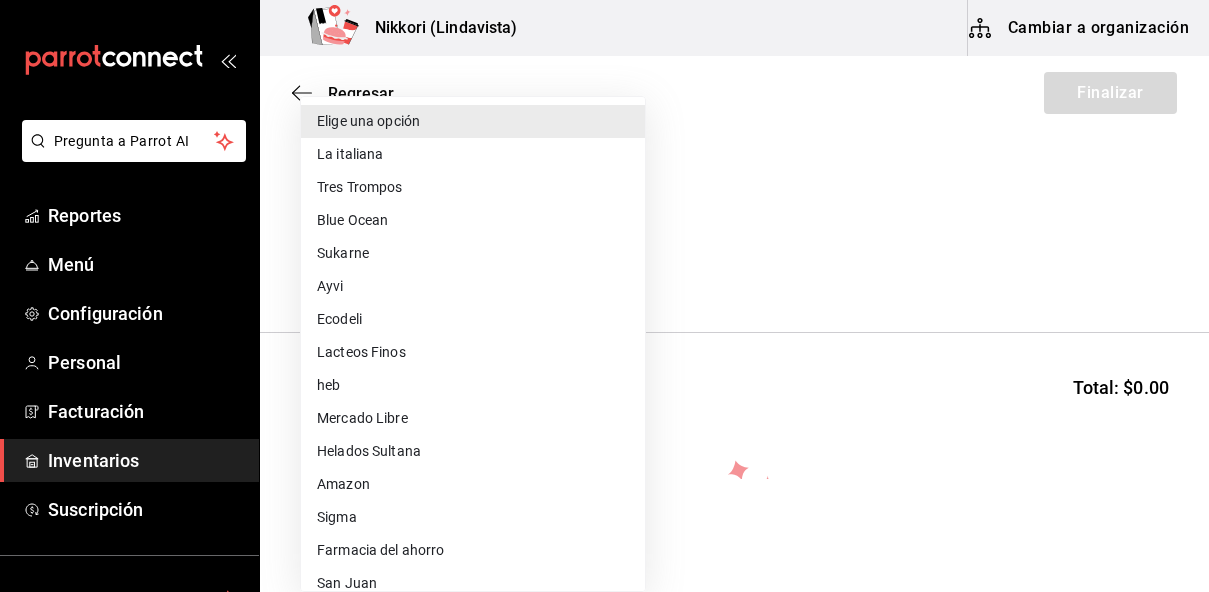 click on "Pregunta a Parrot AI Reportes   Menú   Configuración   Personal   Facturación   Inventarios   Suscripción   Ayuda Recomienda Parrot   [FIRST] [LAST]   Sugerir nueva función   Nikkori (Lindavista) Cambiar a organización Regresar Finalizar Compra Proveedor Elige una opción default Buscar Total: $0.00 No hay insumos a mostrar. Busca un insumo para agregarlo a la lista Pregunta a Parrot AI Reportes   Menú   Configuración   Personal   Facturación   Inventarios   Suscripción   Ayuda Recomienda Parrot   [FIRST] [LAST]   Sugerir nueva función   GANA 1 MES GRATIS EN TU SUSCRIPCIÓN AQUÍ ¿Recuerdas cómo empezó tu restaurante?
Hoy puedes ayudar a un colega a tener el mismo cambio que tú viviste.
Recomienda Parrot directamente desde tu Portal Administrador.
Es fácil y rápido.
🎁 Por cada restaurante que se una, ganas 1 mes gratis. Ver video tutorial Ir a video Editar Eliminar Visitar centro de ayuda ([PHONE]) soporte@example.com Visitar centro de ayuda ([PHONE]) Elige una opción heb" at bounding box center [604, 239] 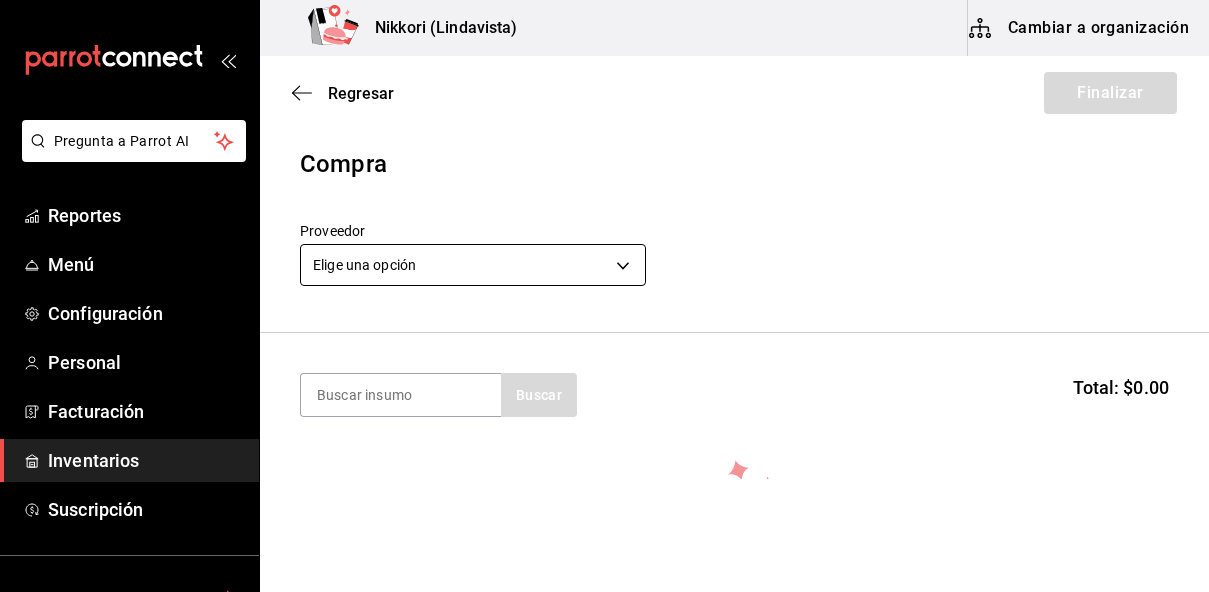 click on "Pregunta a Parrot AI Reportes   Menú   Configuración   Personal   Facturación   Inventarios   Suscripción   Ayuda Recomienda Parrot   [FIRST] [LAST]   Sugerir nueva función   Nikkori (Lindavista) Cambiar a organización Regresar Finalizar Compra Proveedor Elige una opción default Buscar Total: $0.00 No hay insumos a mostrar. Busca un insumo para agregarlo a la lista Pregunta a Parrot AI Reportes   Menú   Configuración   Personal   Facturación   Inventarios   Suscripción   Ayuda Recomienda Parrot   [FIRST] [LAST]   Sugerir nueva función   GANA 1 MES GRATIS EN TU SUSCRIPCIÓN AQUÍ ¿Recuerdas cómo empezó tu restaurante?
Hoy puedes ayudar a un colega a tener el mismo cambio que tú viviste.
Recomienda Parrot directamente desde tu Portal Administrador.
Es fácil y rápido.
🎁 Por cada restaurante que se una, ganas 1 mes gratis. Ver video tutorial Ir a video Editar Eliminar Visitar centro de ayuda ([PHONE]) soporte@example.com Visitar centro de ayuda ([PHONE])" at bounding box center (604, 239) 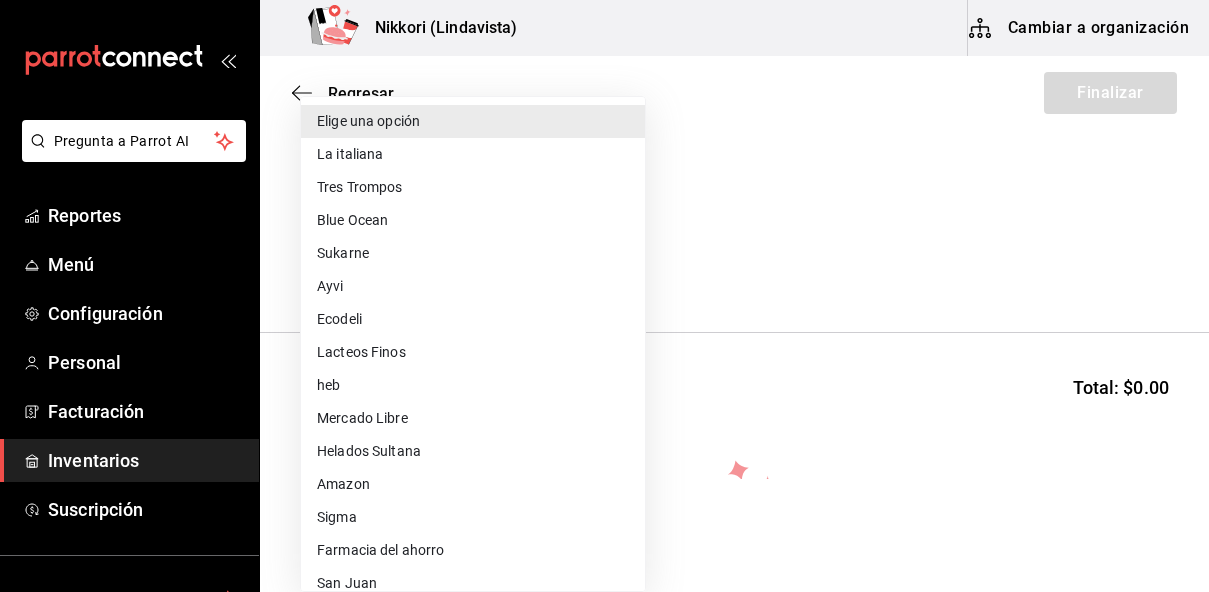 click on "San Juan" at bounding box center (473, 583) 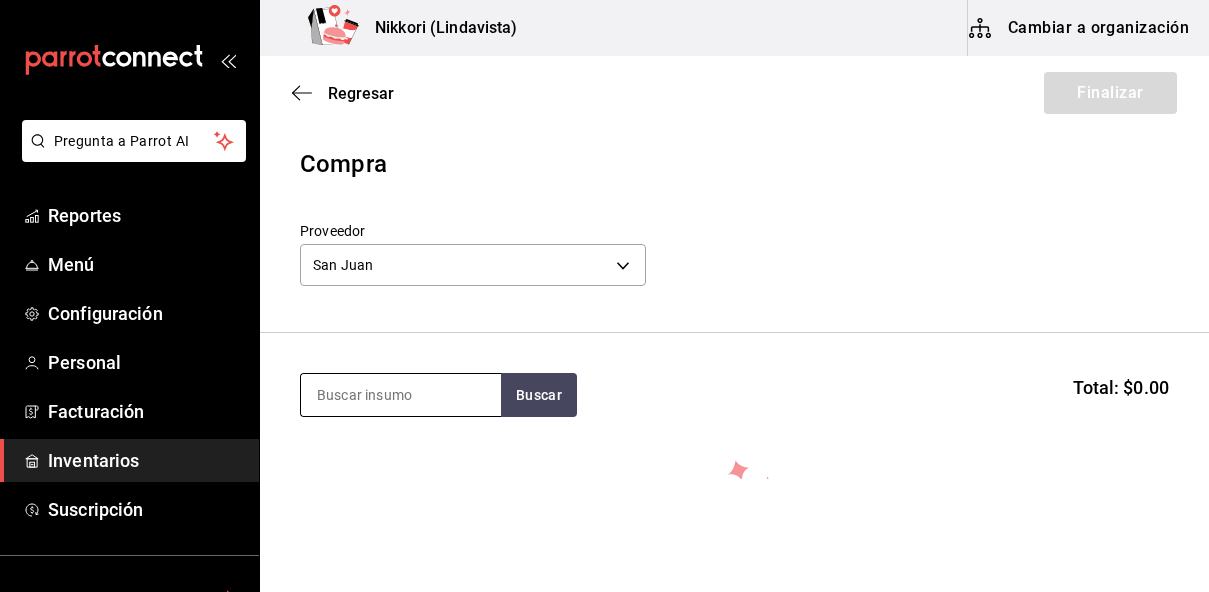 click at bounding box center [401, 395] 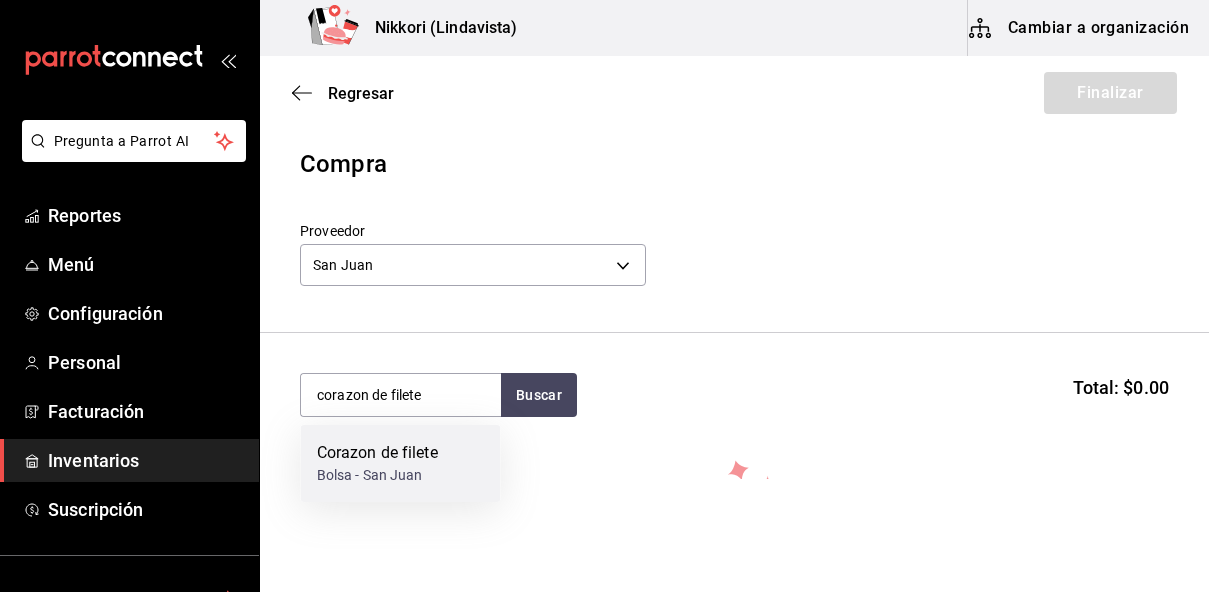 click on "Corazon de filete" at bounding box center [377, 453] 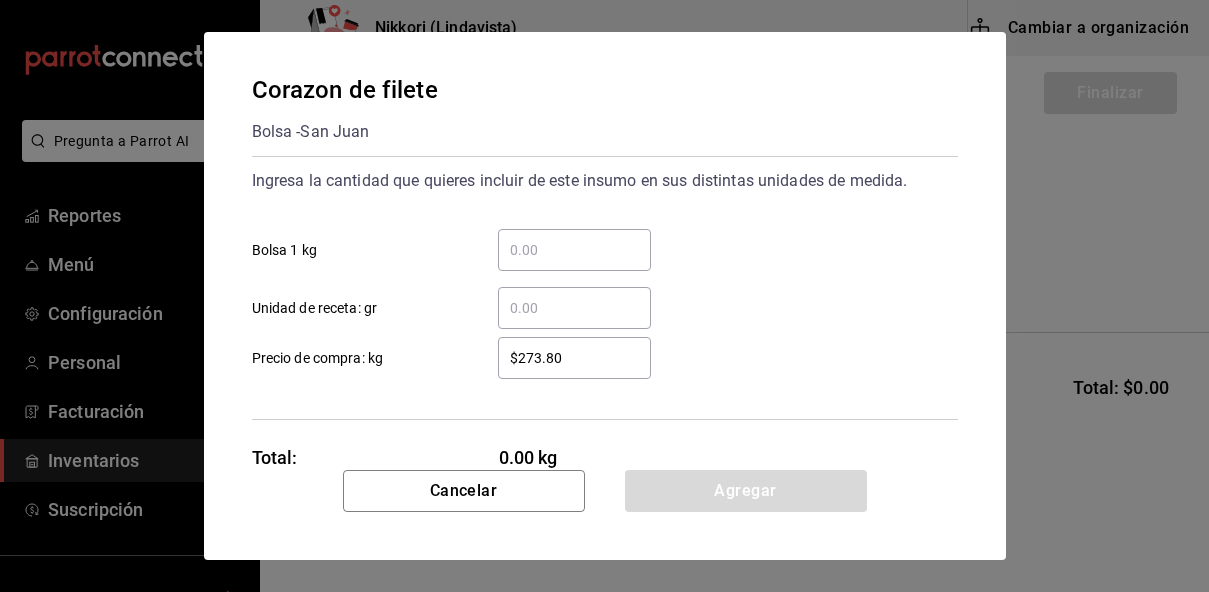 click on "​ Bolsa 1 kg" at bounding box center [574, 250] 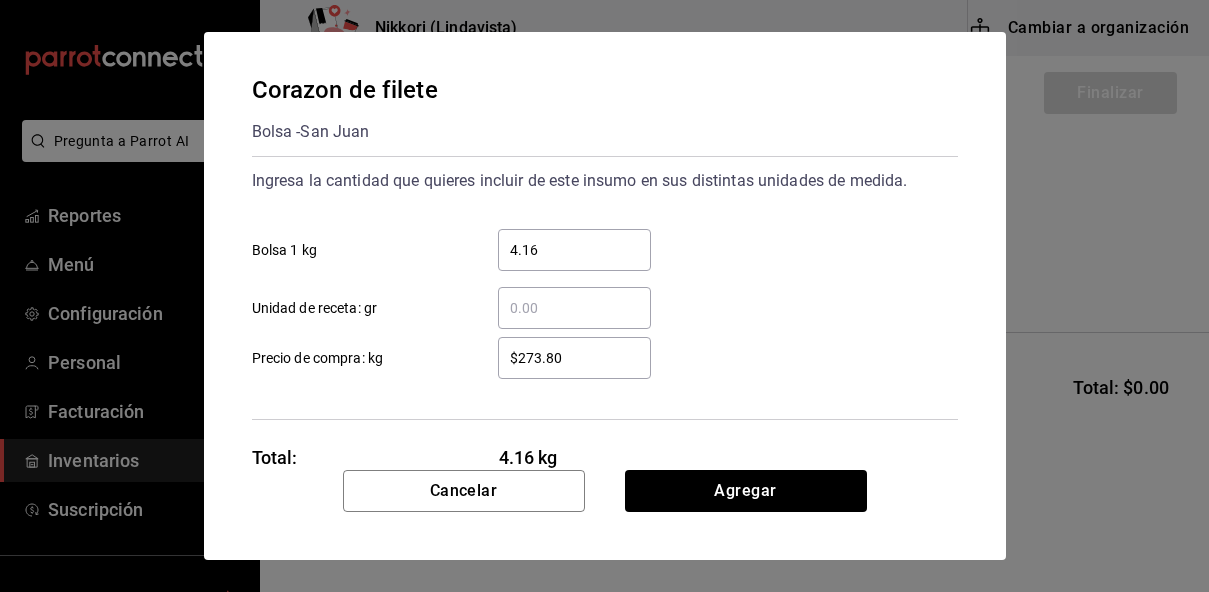 click on "$273.80" at bounding box center [574, 358] 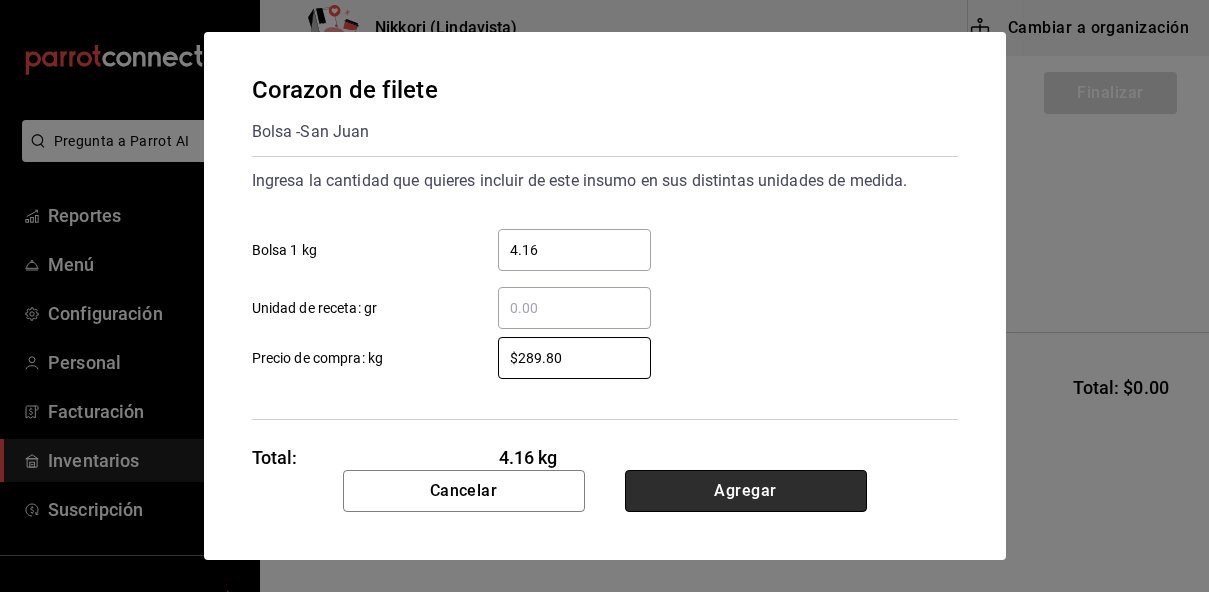 click on "Agregar" at bounding box center (746, 491) 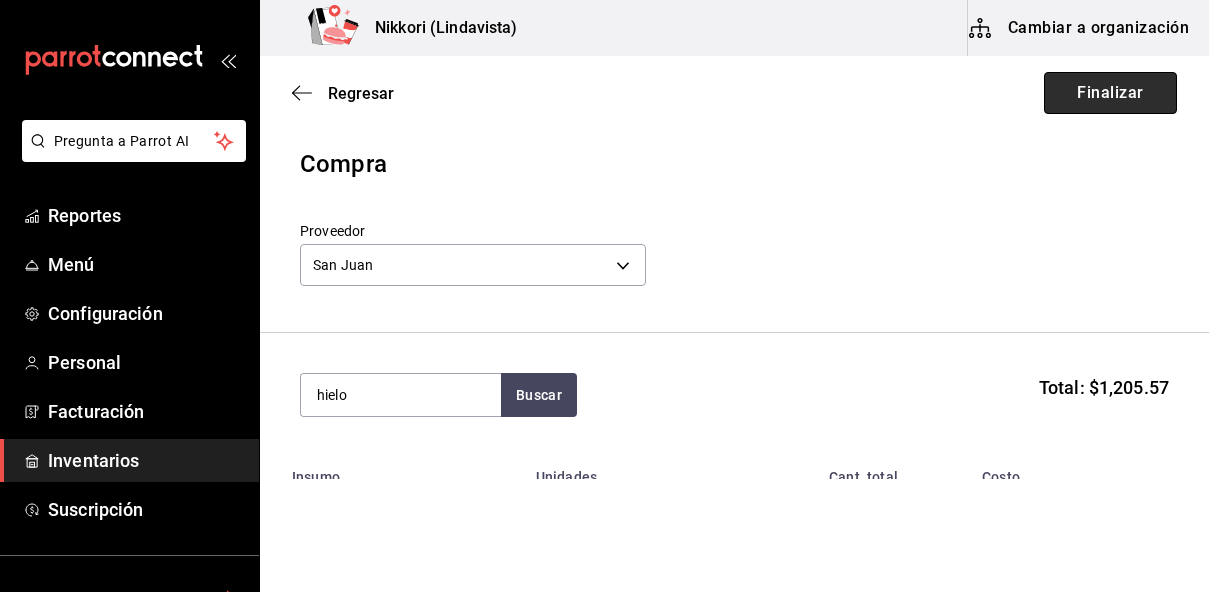 click on "Finalizar" at bounding box center (1110, 93) 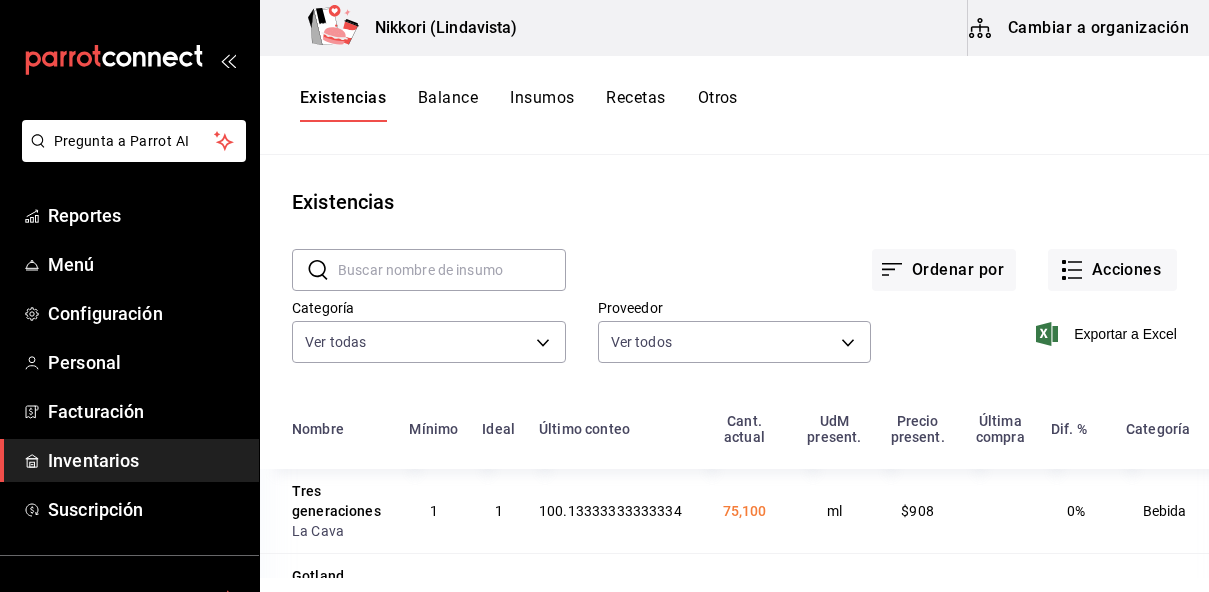 click at bounding box center [452, 270] 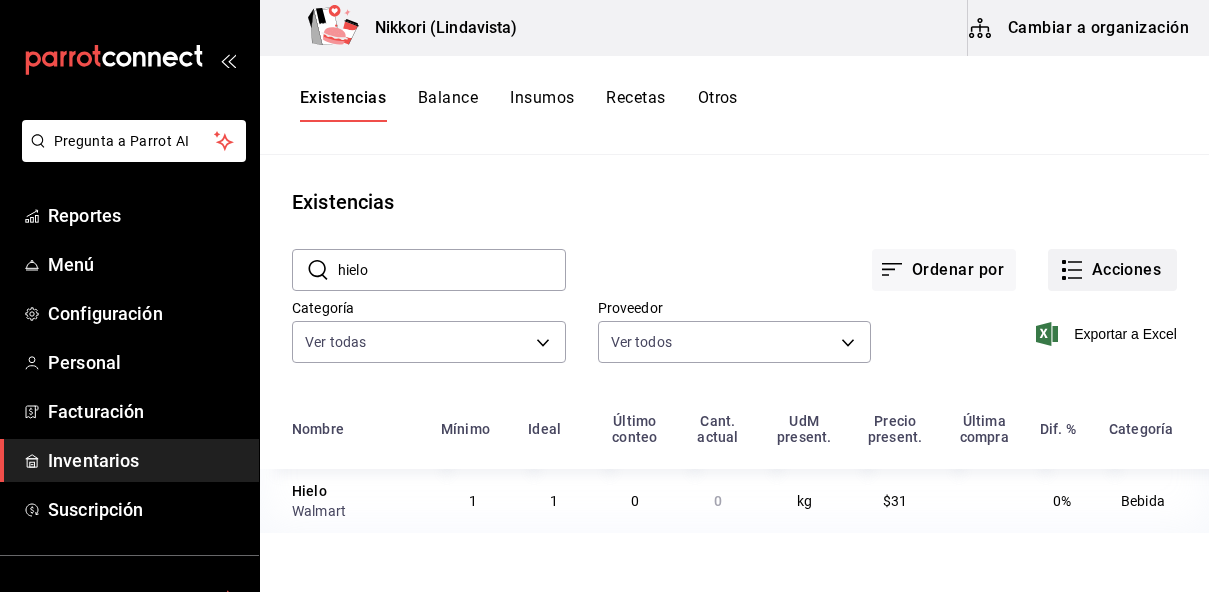 click on "Acciones" at bounding box center [1112, 270] 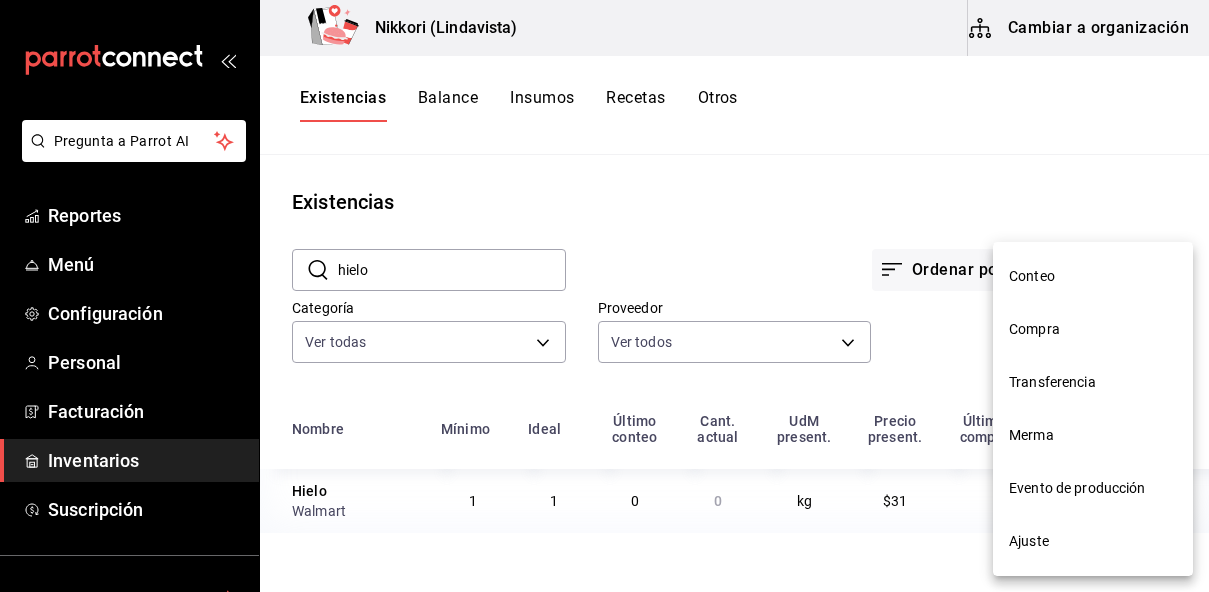 click on "Compra" at bounding box center [1093, 329] 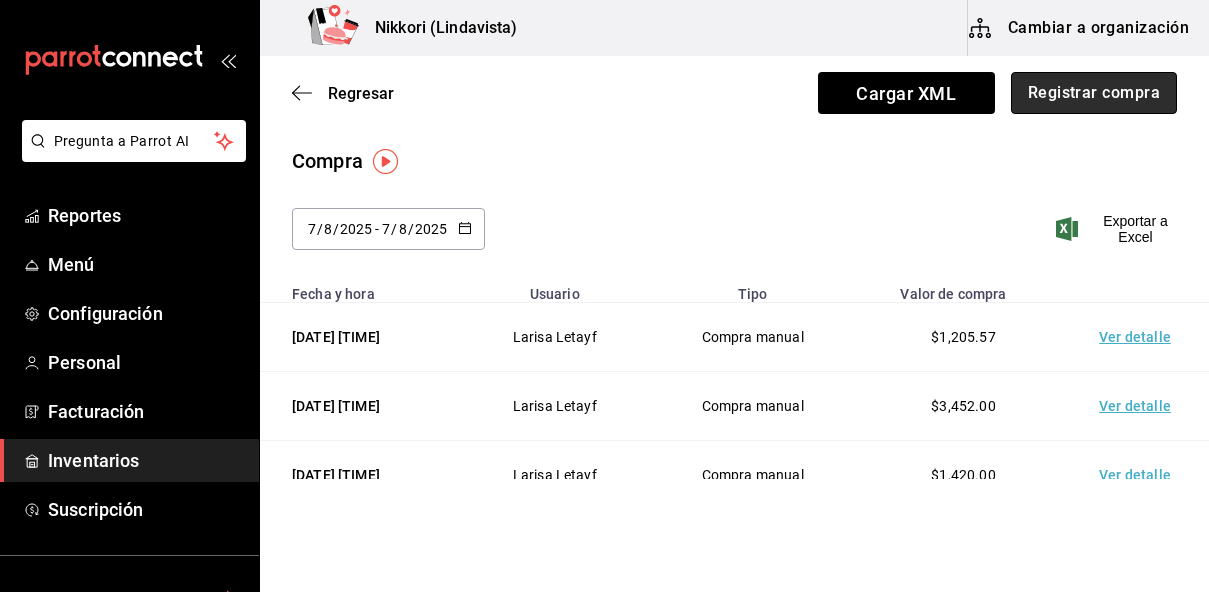 click on "Registrar compra" at bounding box center (1094, 93) 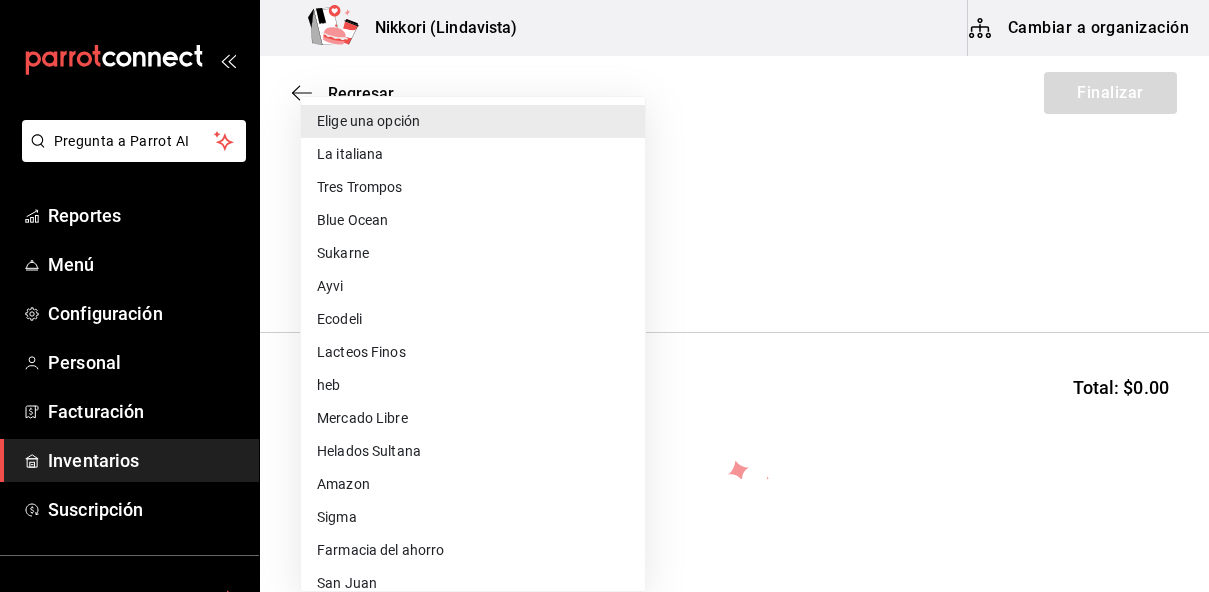 click on "Pregunta a Parrot AI Reportes   Menú   Configuración   Personal   Facturación   Inventarios   Suscripción   Ayuda Recomienda Parrot   [FIRST] [LAST]   Sugerir nueva función   Nikkori (Lindavista) Cambiar a organización Regresar Finalizar Compra Proveedor Elige una opción default Buscar Total: $0.00 No hay insumos a mostrar. Busca un insumo para agregarlo a la lista Pregunta a Parrot AI Reportes   Menú   Configuración   Personal   Facturación   Inventarios   Suscripción   Ayuda Recomienda Parrot   [FIRST] [LAST]   Sugerir nueva función   GANA 1 MES GRATIS EN TU SUSCRIPCIÓN AQUÍ ¿Recuerdas cómo empezó tu restaurante?
Hoy puedes ayudar a un colega a tener el mismo cambio que tú viviste.
Recomienda Parrot directamente desde tu Portal Administrador.
Es fácil y rápido.
🎁 Por cada restaurante que se una, ganas 1 mes gratis. Ver video tutorial Ir a video Editar Eliminar Visitar centro de ayuda ([PHONE]) soporte@example.com Visitar centro de ayuda ([PHONE]) Elige una opción heb" at bounding box center [604, 239] 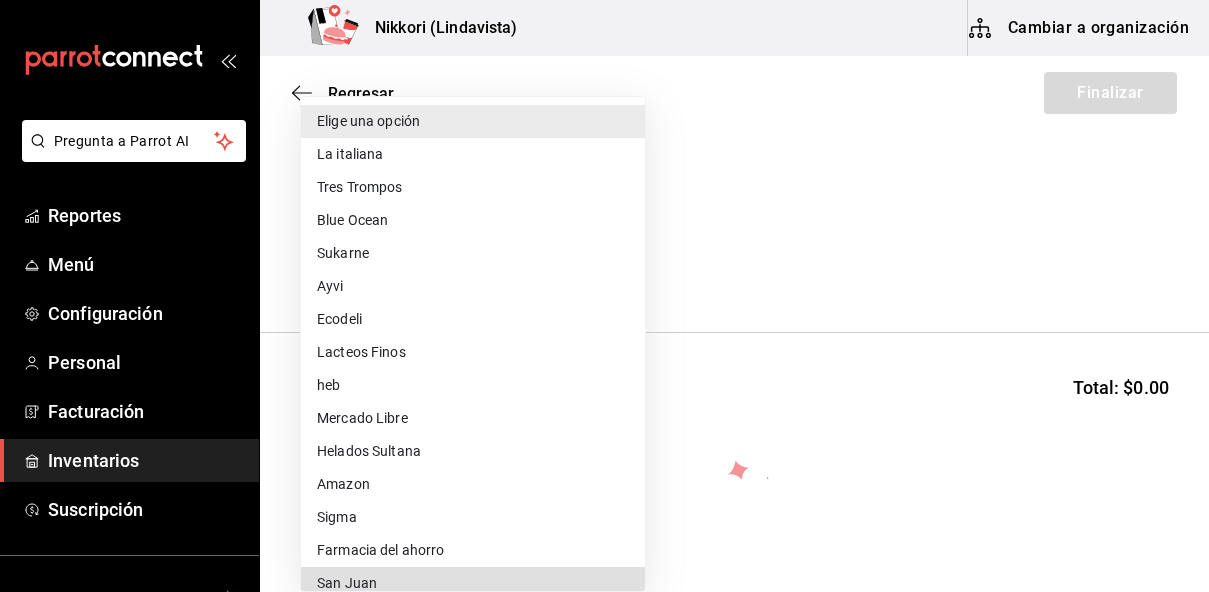 scroll, scrollTop: 272, scrollLeft: 0, axis: vertical 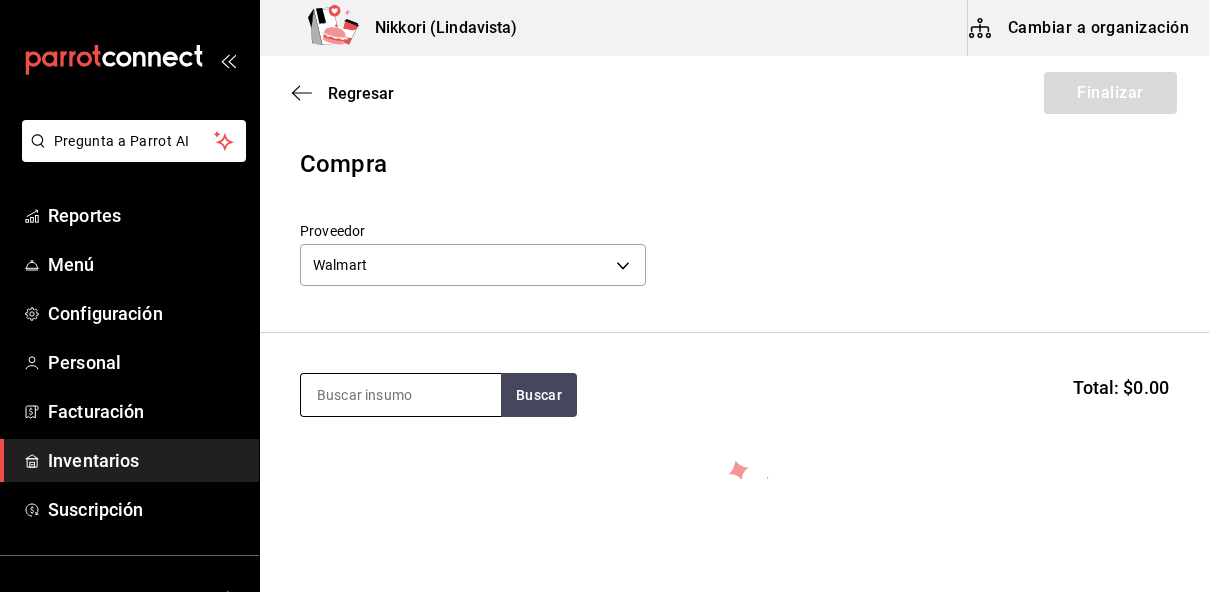 click at bounding box center (401, 395) 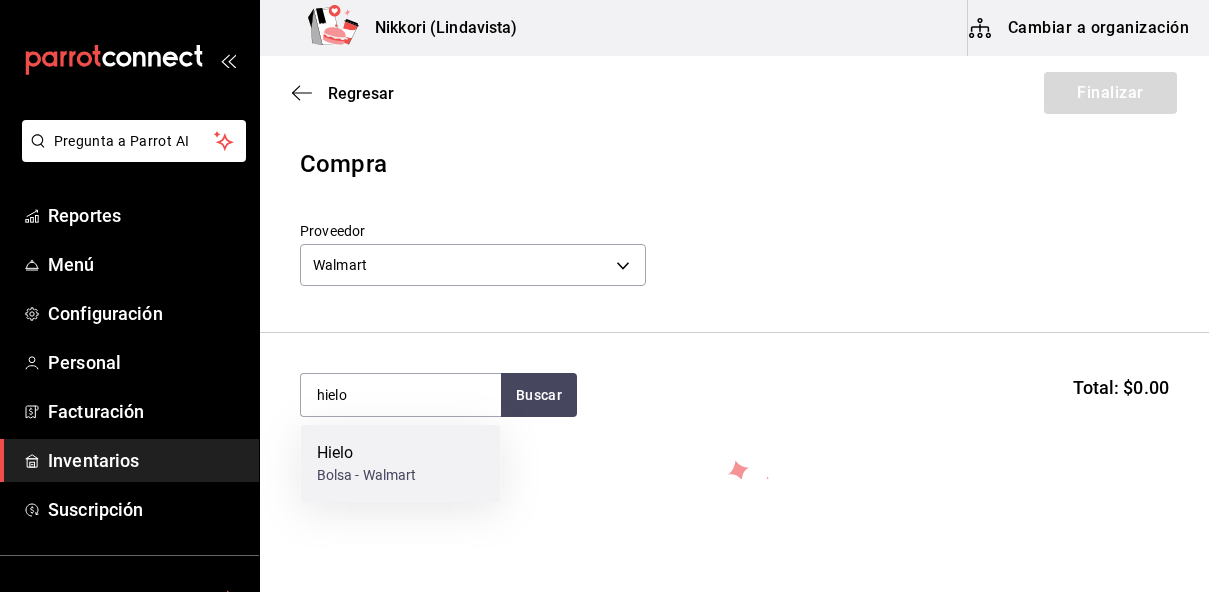 click on "Hielo" at bounding box center (367, 453) 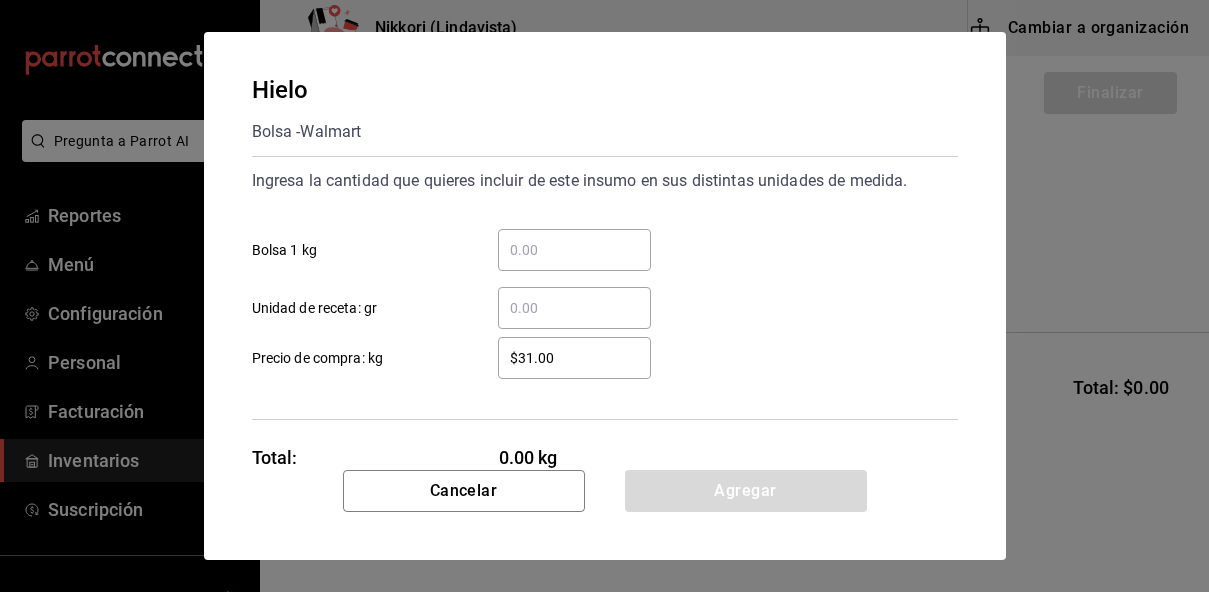 click on "​ Bolsa 1 kg" at bounding box center [574, 250] 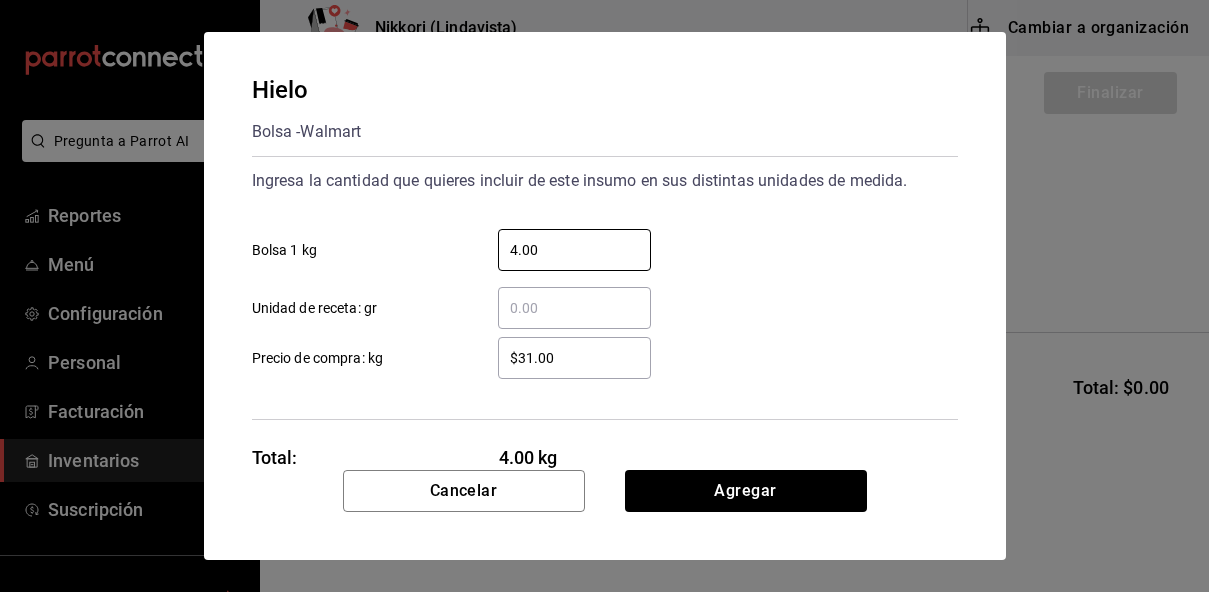 click on "$31.00" at bounding box center [574, 358] 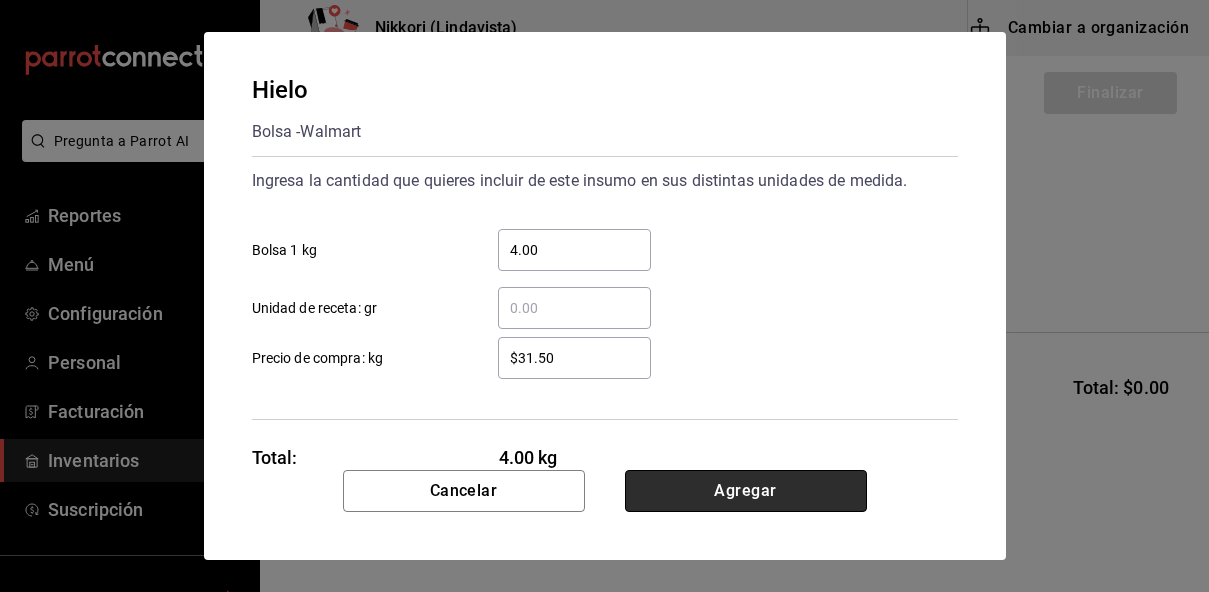 click on "Agregar" at bounding box center [746, 491] 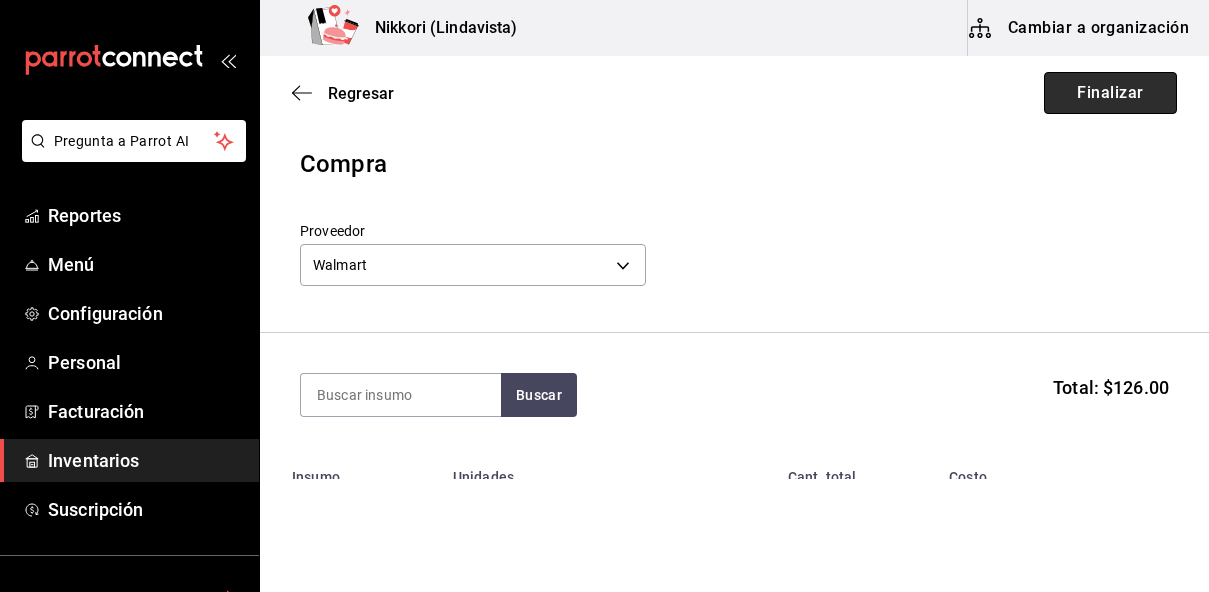 click on "Finalizar" at bounding box center (1110, 93) 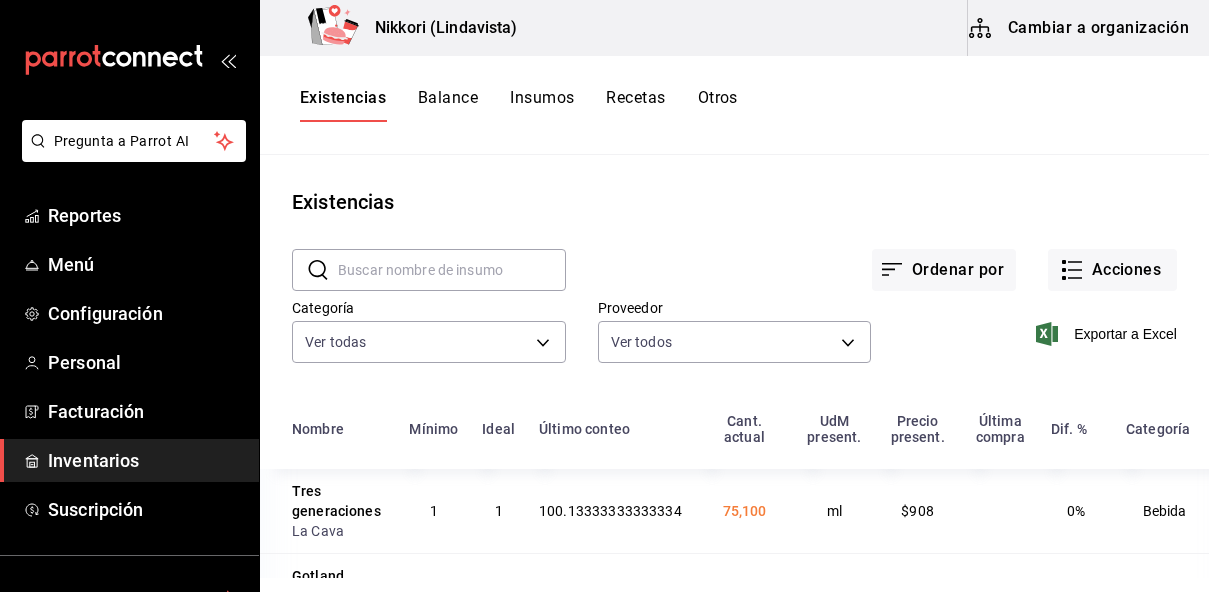 click at bounding box center [452, 270] 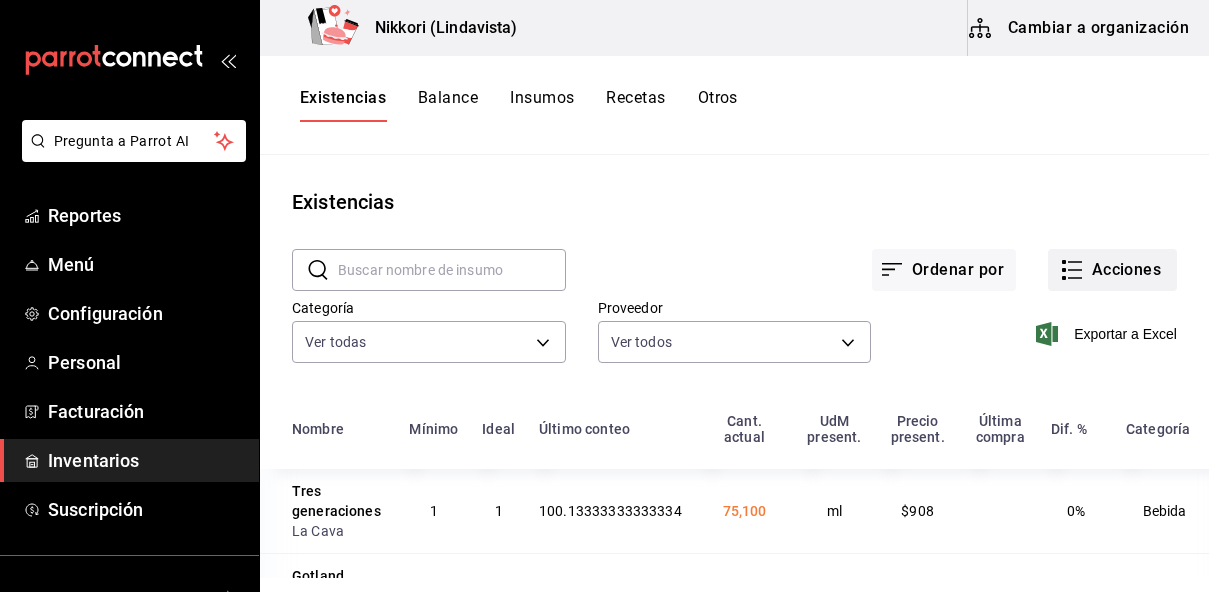 click on "Acciones" at bounding box center (1112, 270) 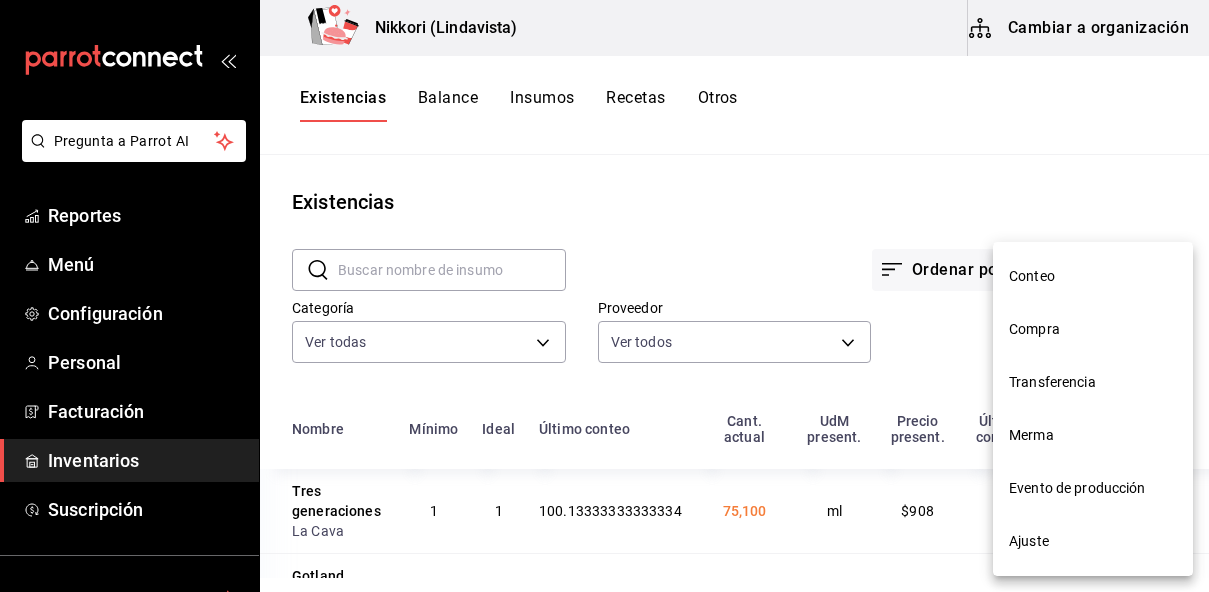click on "Compra" at bounding box center (1093, 329) 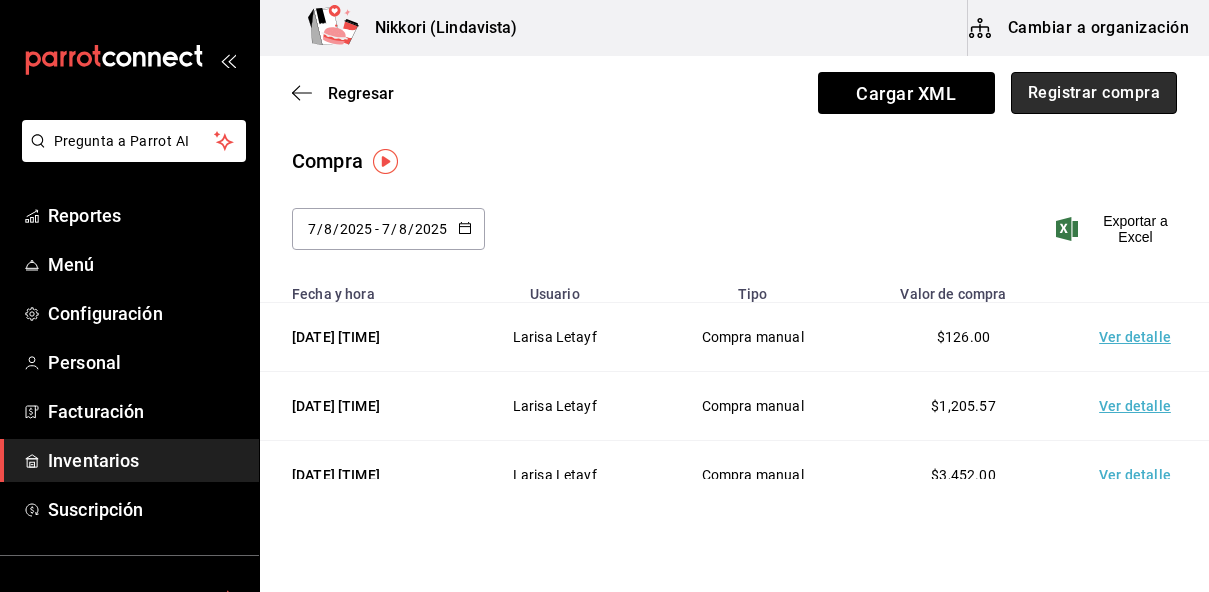 click on "Registrar compra" at bounding box center [1094, 93] 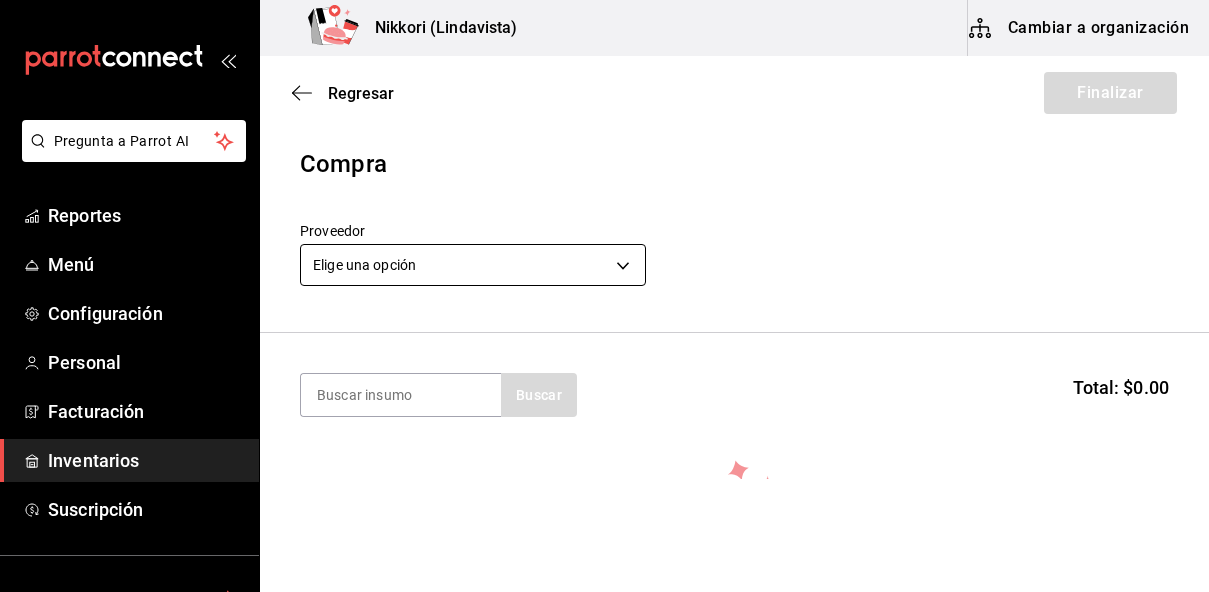 click on "Pregunta a Parrot AI Reportes   Menú   Configuración   Personal   Facturación   Inventarios   Suscripción   Ayuda Recomienda Parrot   [FIRST] [LAST]   Sugerir nueva función   Nikkori (Lindavista) Cambiar a organización Regresar Finalizar Compra Proveedor Elige una opción default Buscar Total: $0.00 No hay insumos a mostrar. Busca un insumo para agregarlo a la lista Pregunta a Parrot AI Reportes   Menú   Configuración   Personal   Facturación   Inventarios   Suscripción   Ayuda Recomienda Parrot   [FIRST] [LAST]   Sugerir nueva función   GANA 1 MES GRATIS EN TU SUSCRIPCIÓN AQUÍ ¿Recuerdas cómo empezó tu restaurante?
Hoy puedes ayudar a un colega a tener el mismo cambio que tú viviste.
Recomienda Parrot directamente desde tu Portal Administrador.
Es fácil y rápido.
🎁 Por cada restaurante que se una, ganas 1 mes gratis. Ver video tutorial Ir a video Editar Eliminar Visitar centro de ayuda ([PHONE]) soporte@example.com Visitar centro de ayuda ([PHONE])" at bounding box center (604, 239) 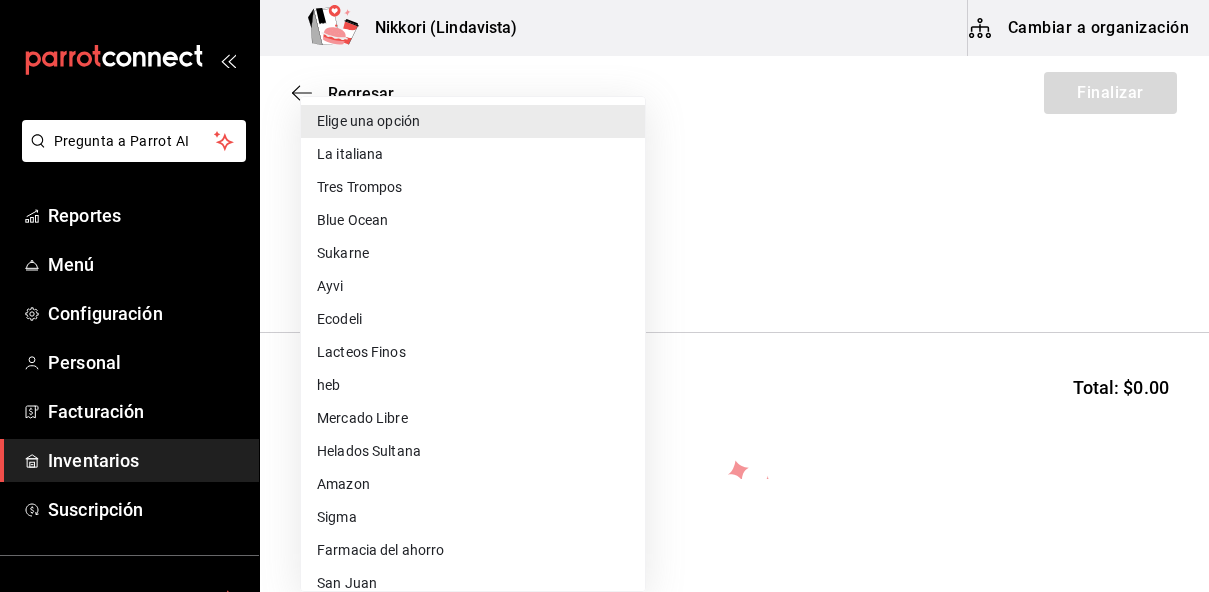 click on "Ayvi" at bounding box center (473, 286) 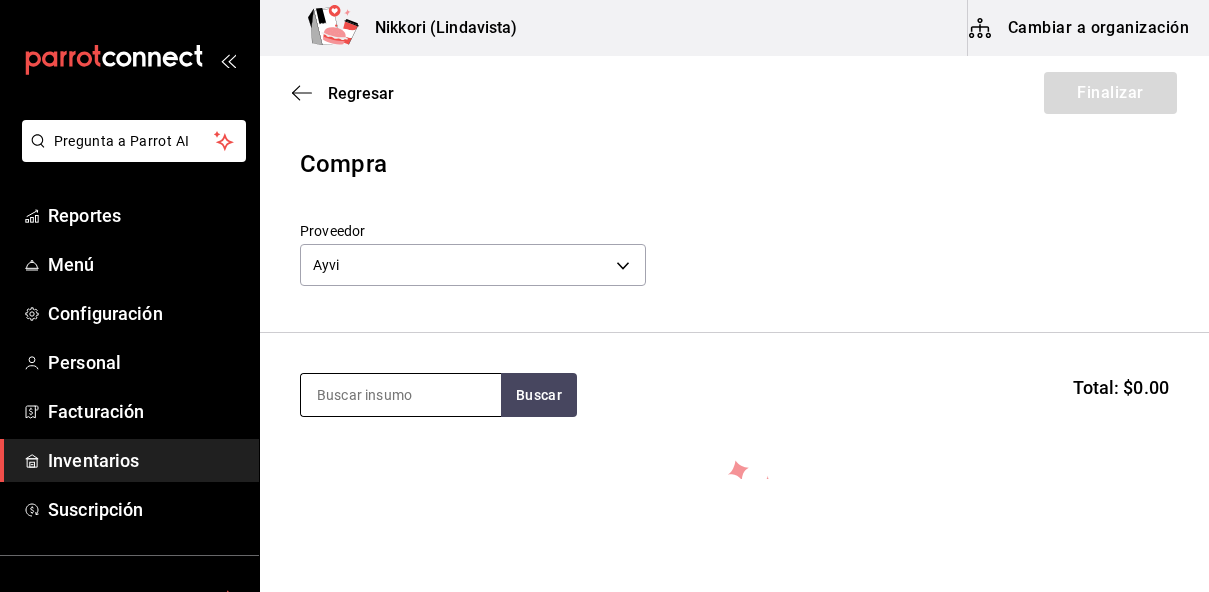 click at bounding box center (401, 395) 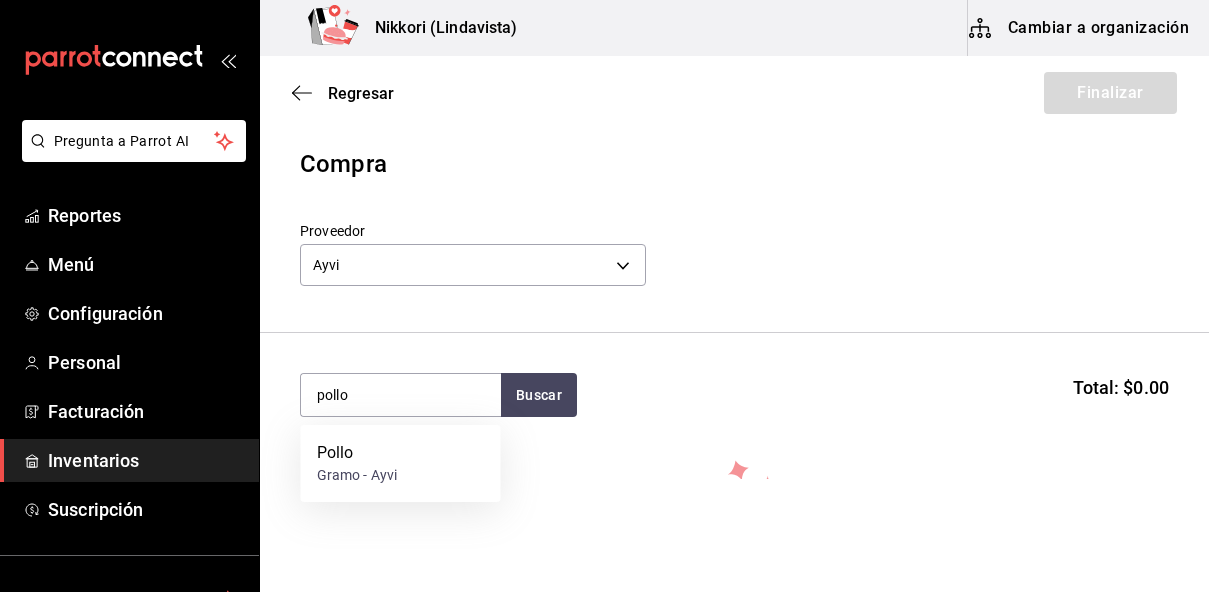 scroll, scrollTop: 0, scrollLeft: 0, axis: both 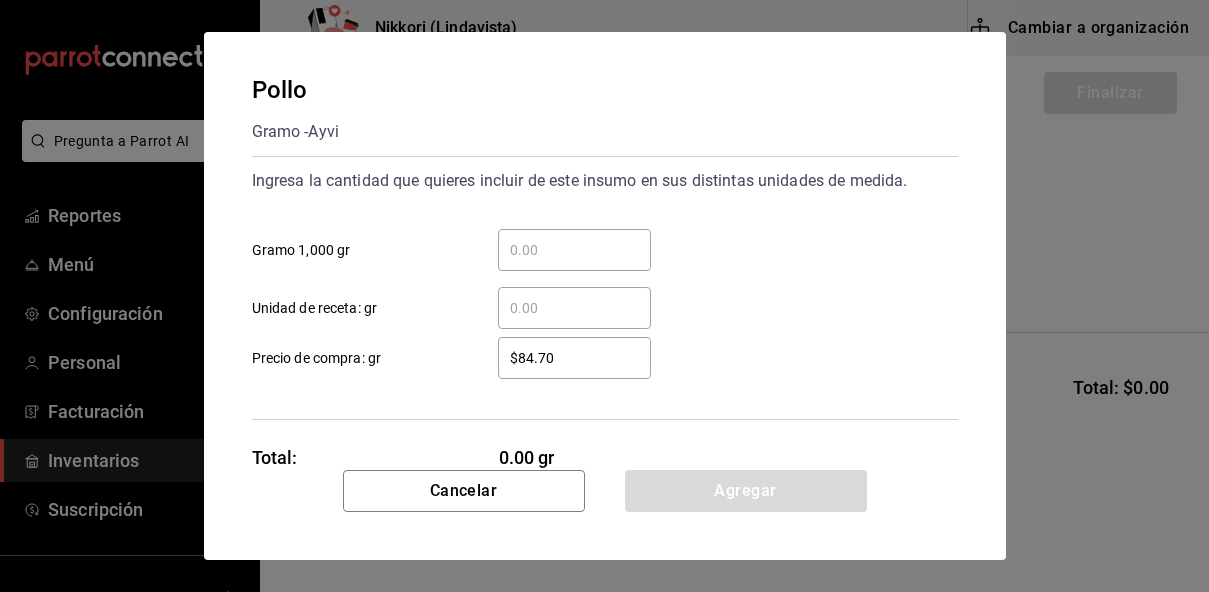 click on "​ Gramo 1,000 gr" at bounding box center (574, 250) 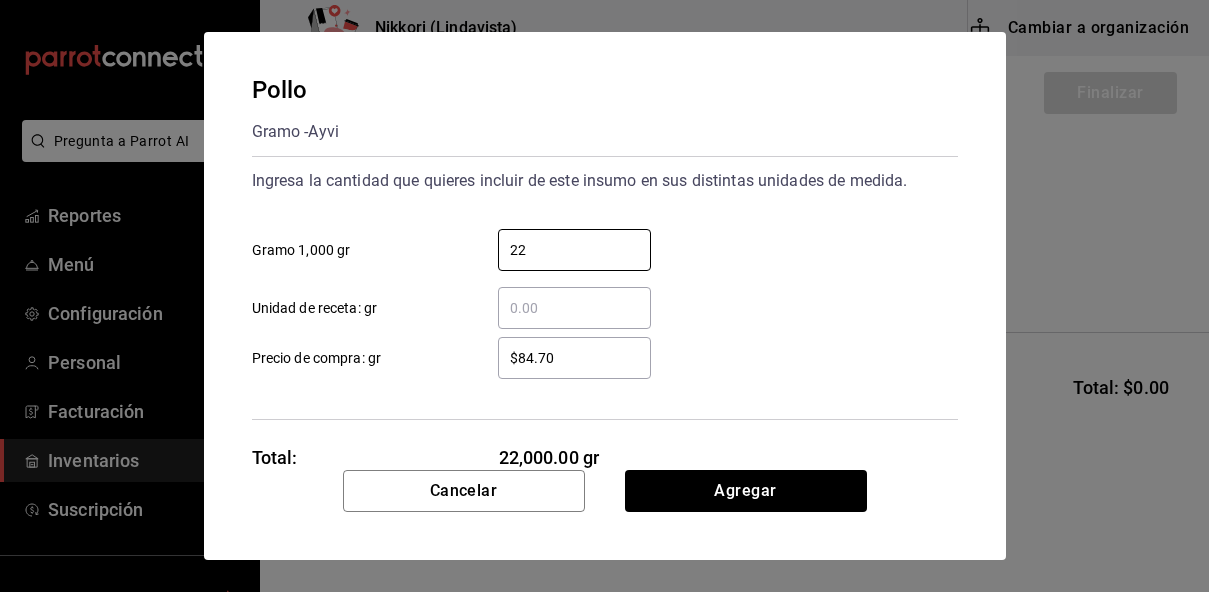click on "$84.70" at bounding box center [574, 358] 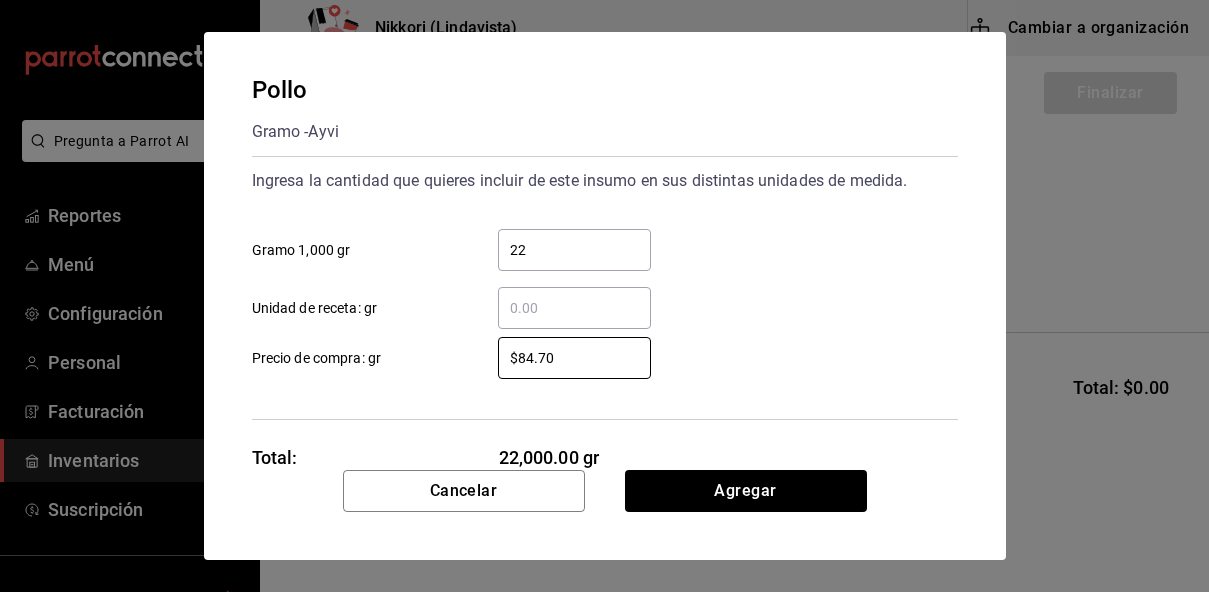 click on "22" at bounding box center (574, 250) 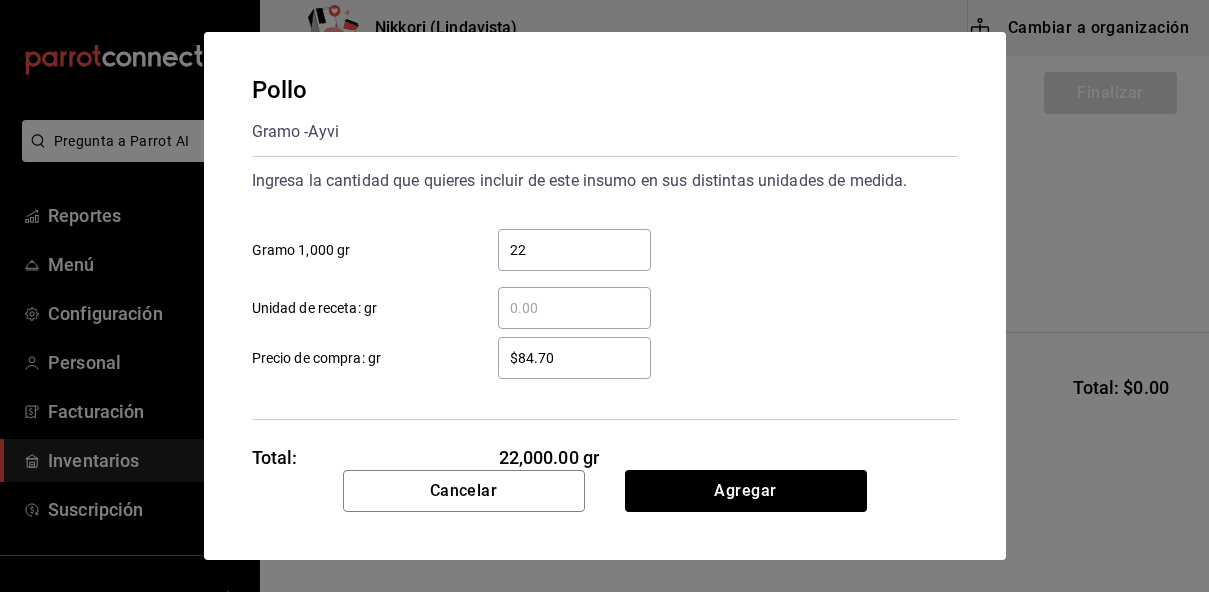 click on "22" at bounding box center (574, 250) 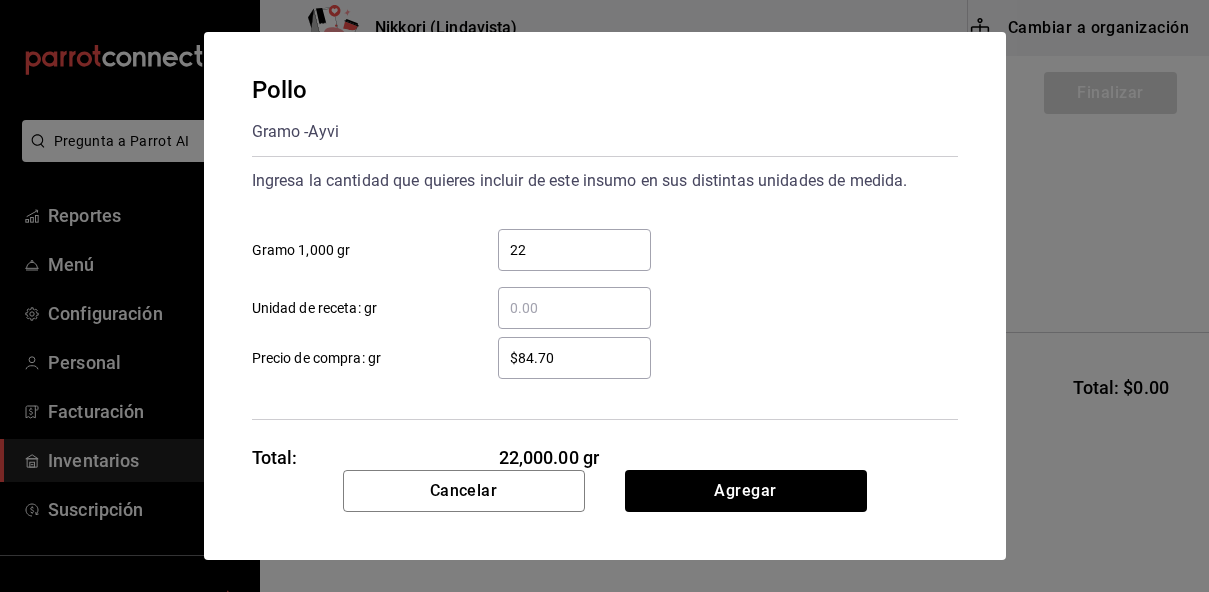 click on "22" at bounding box center (574, 250) 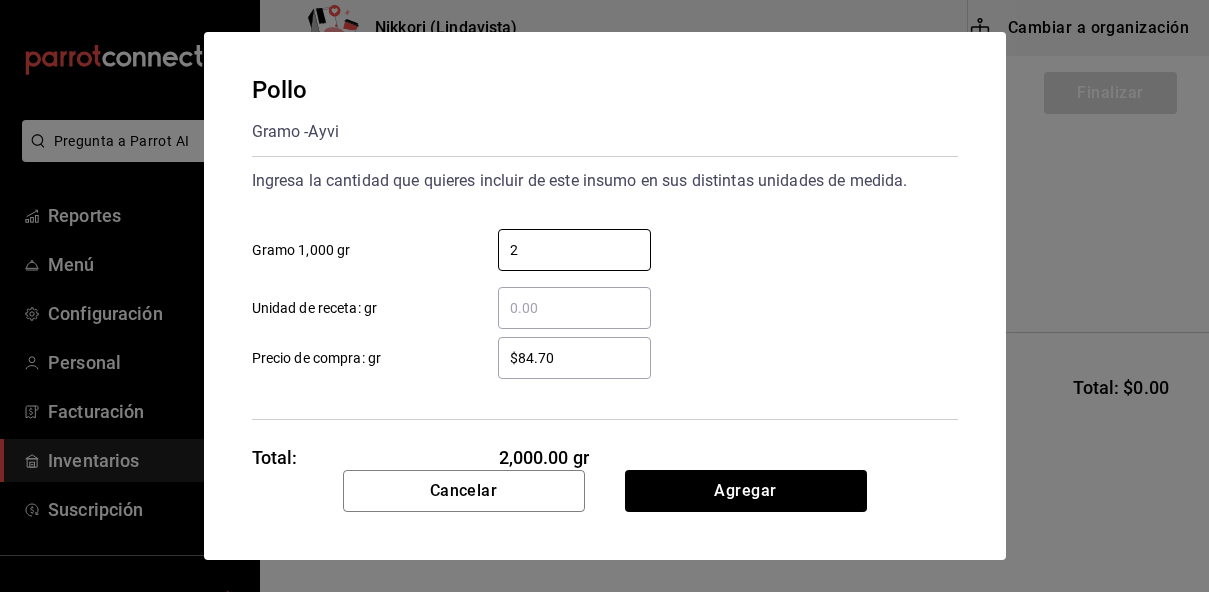 type on "2" 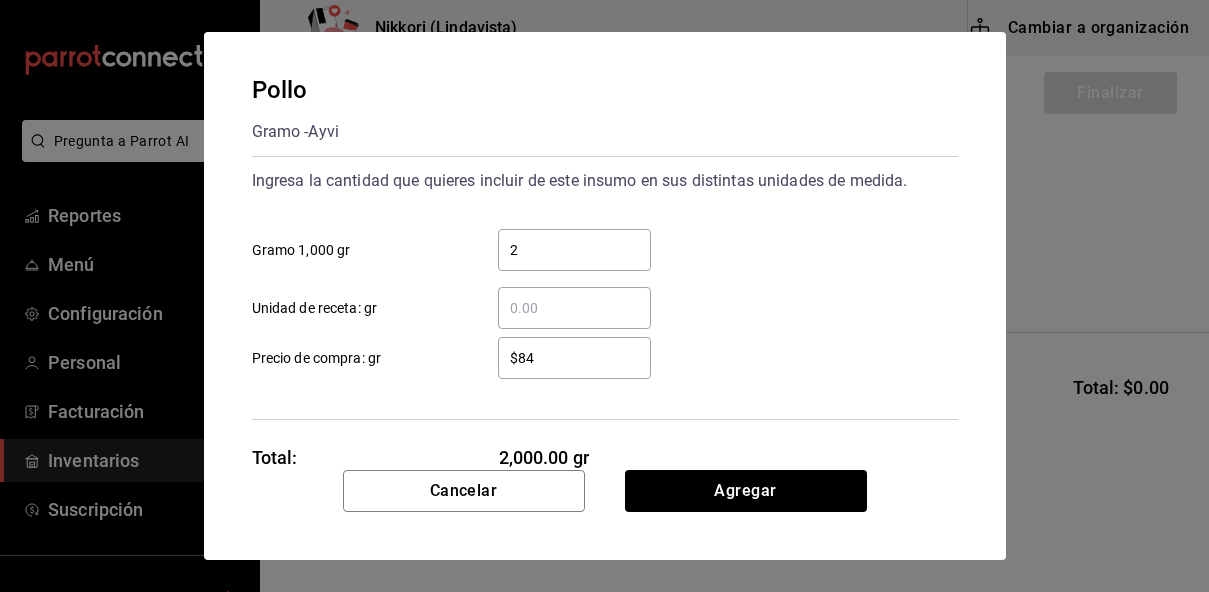 type on "$8" 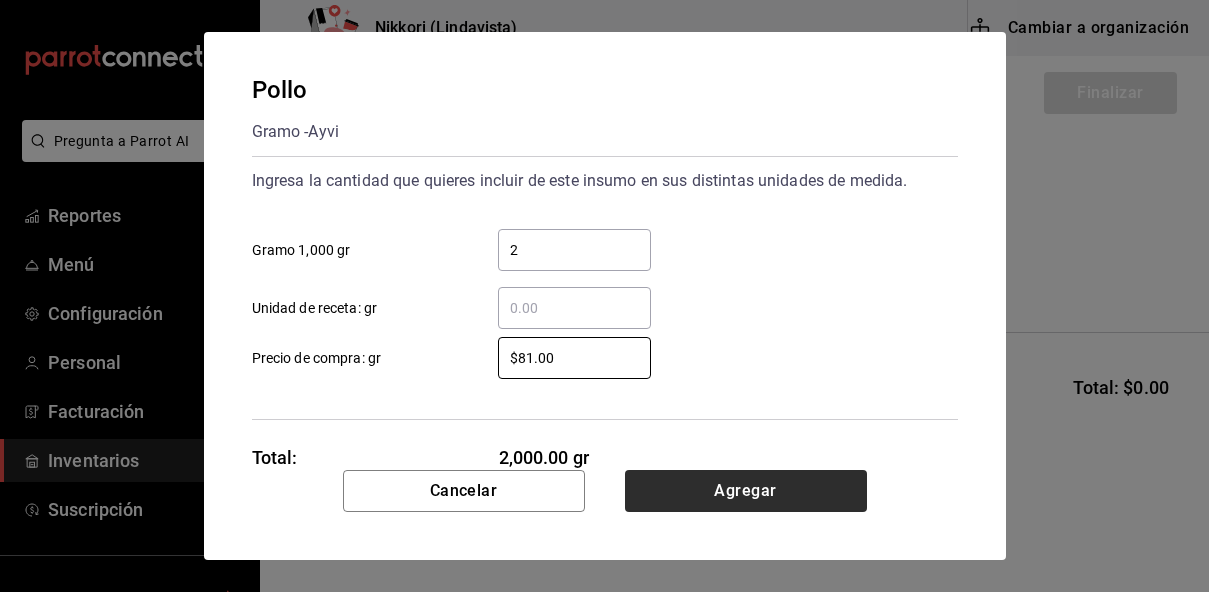 type on "$81.00" 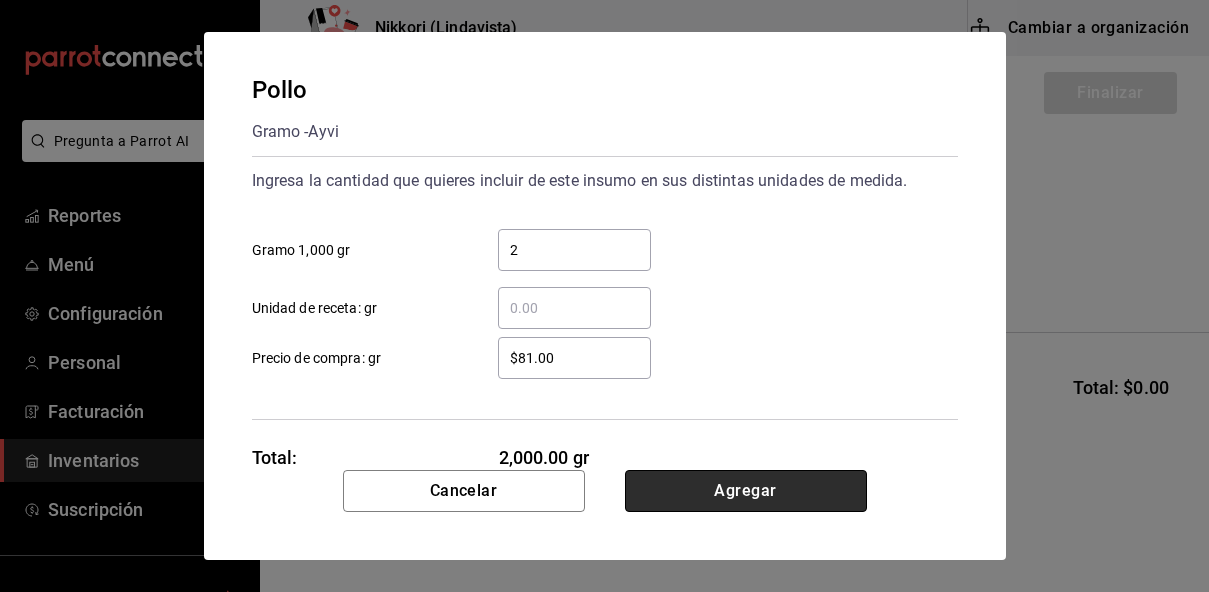 click on "Agregar" at bounding box center [746, 491] 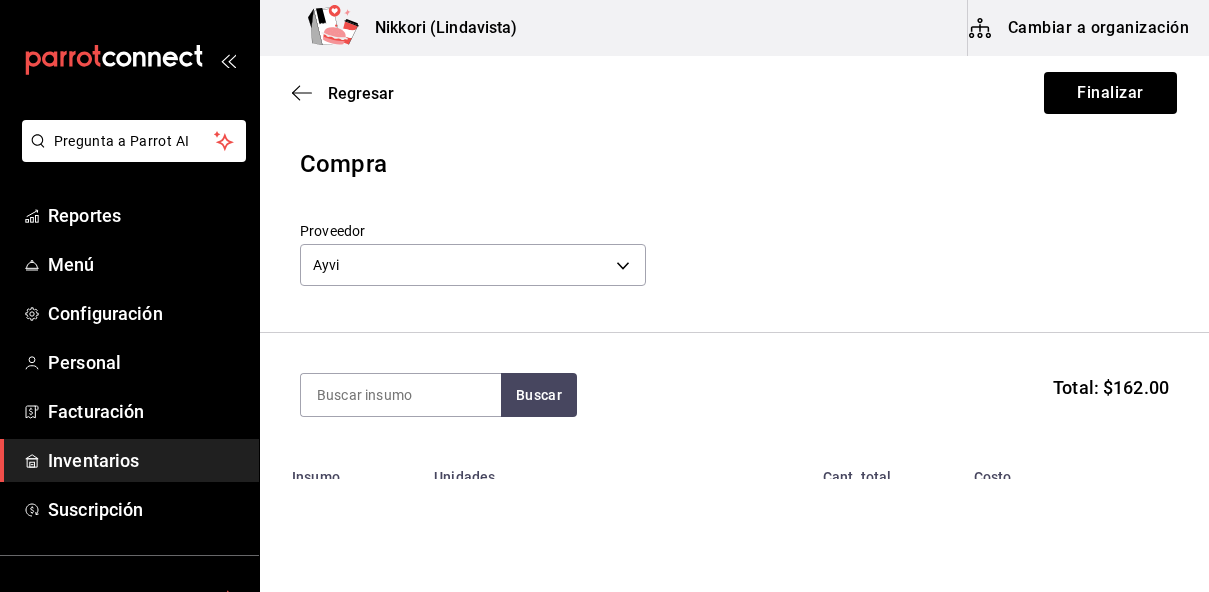 click on "Buscar Total: $162.00" at bounding box center [734, 395] 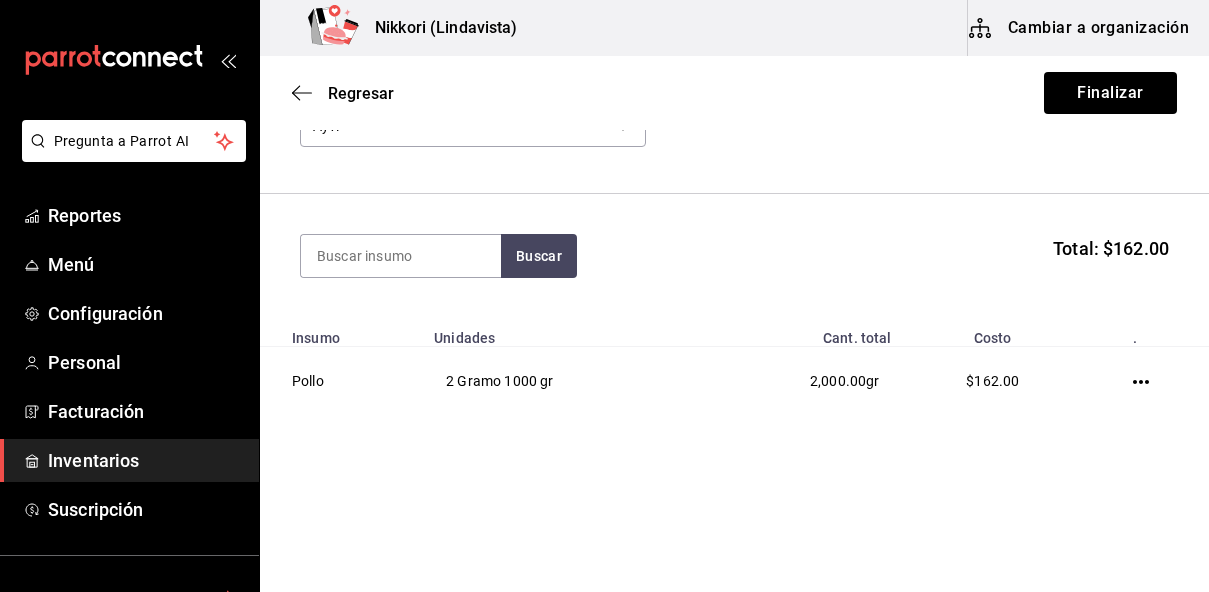 scroll, scrollTop: 139, scrollLeft: 0, axis: vertical 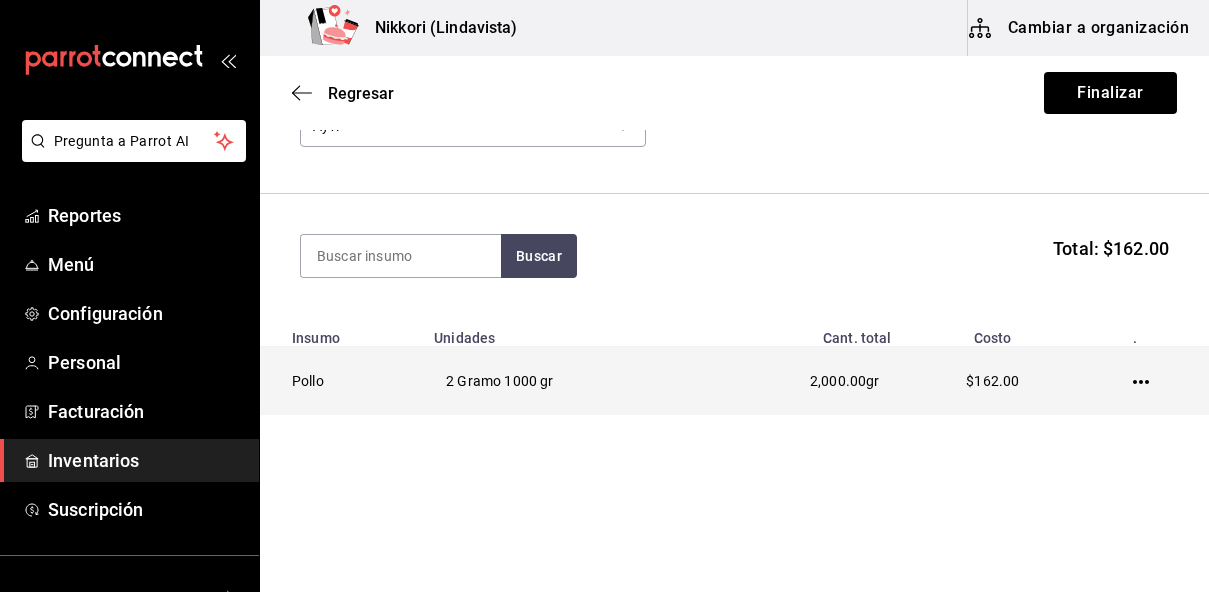 click 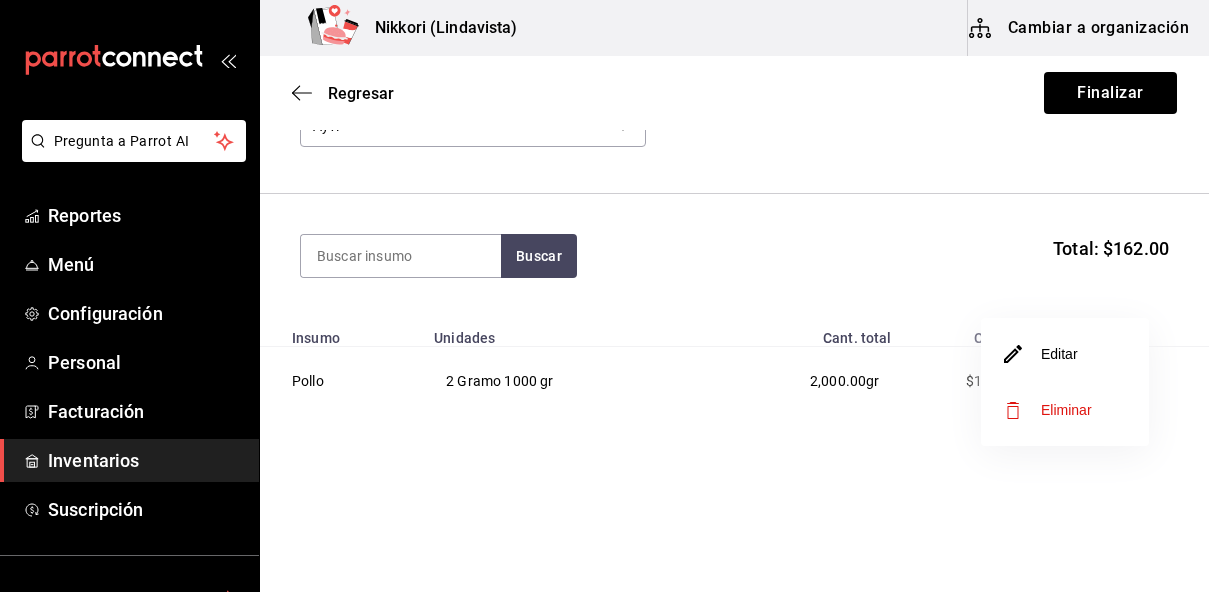 click on "Editar" at bounding box center [1065, 354] 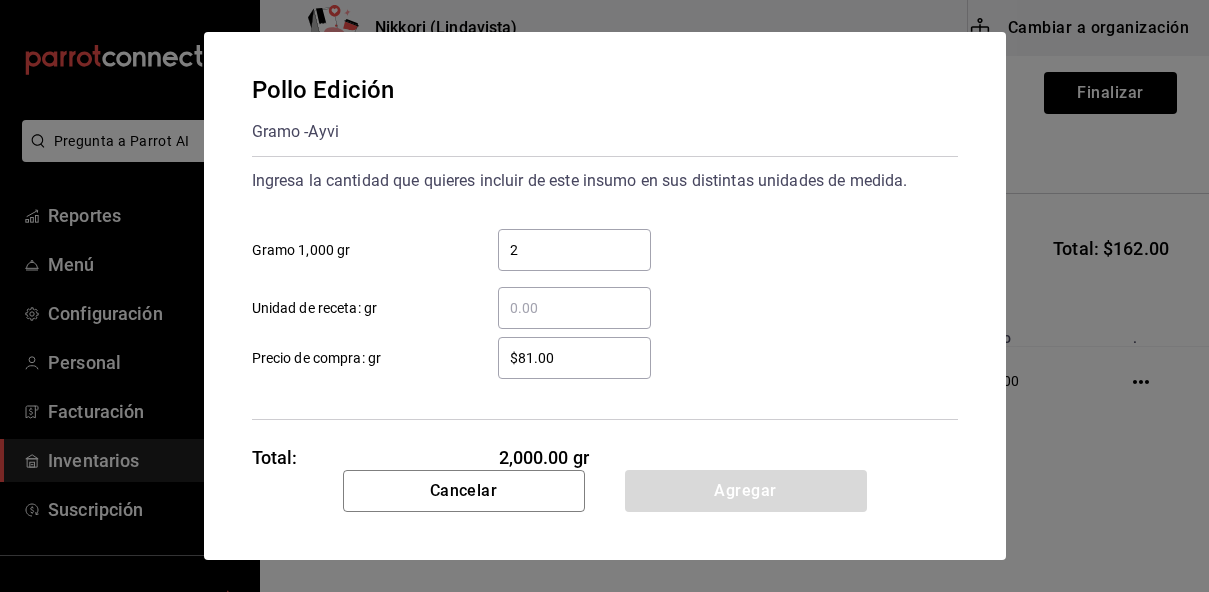 click on "2" at bounding box center [574, 250] 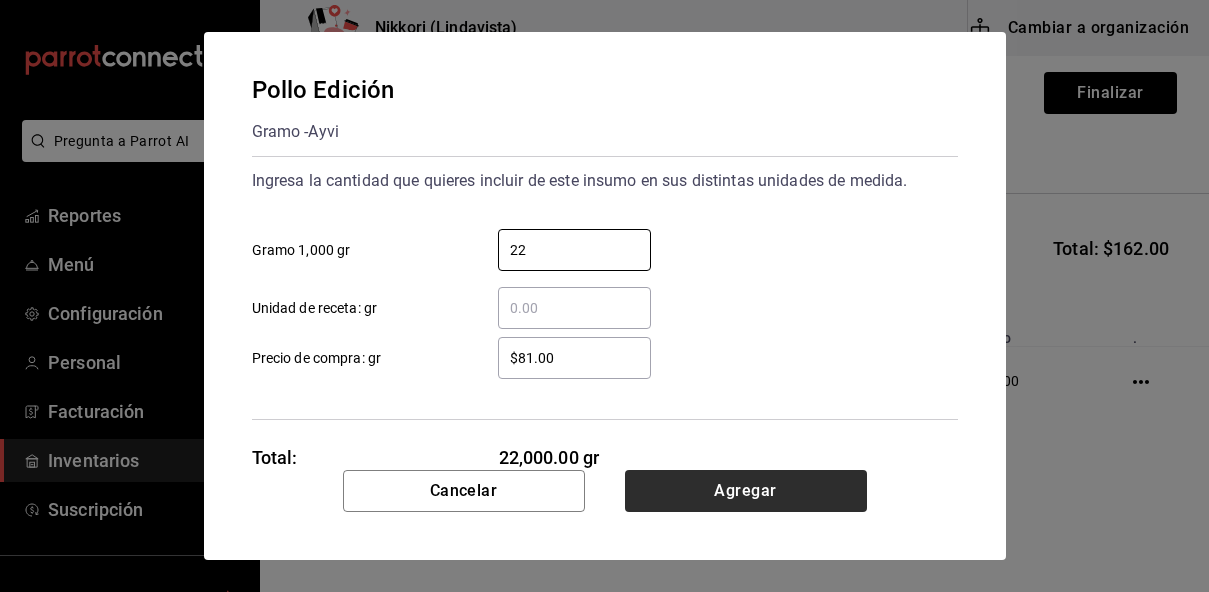 type on "22" 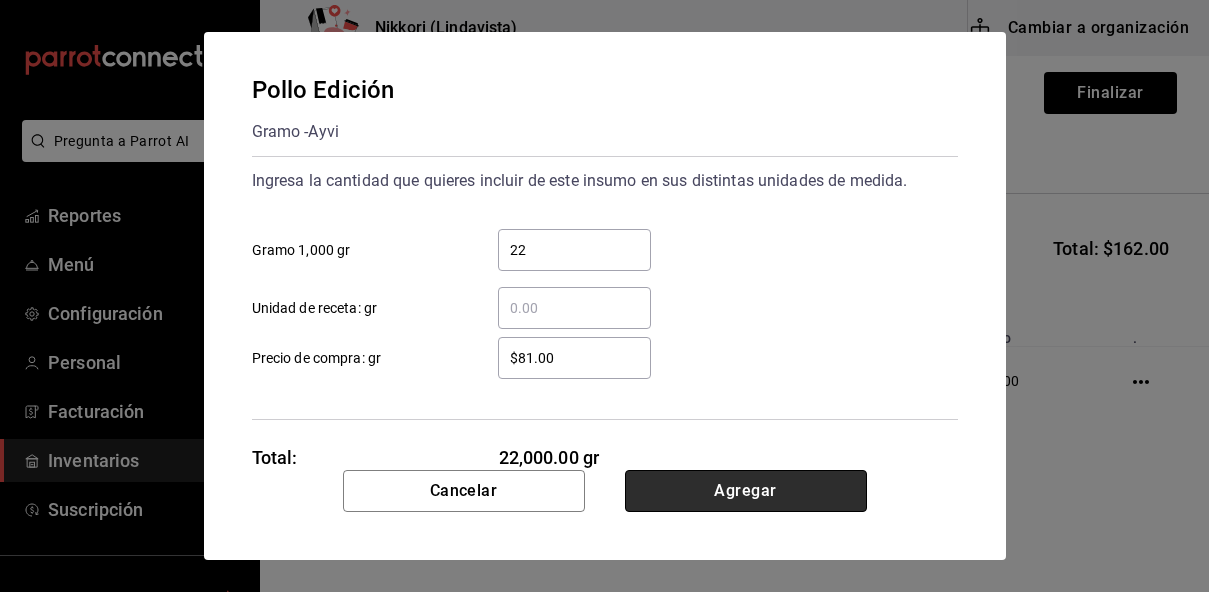 click on "Agregar" at bounding box center [746, 491] 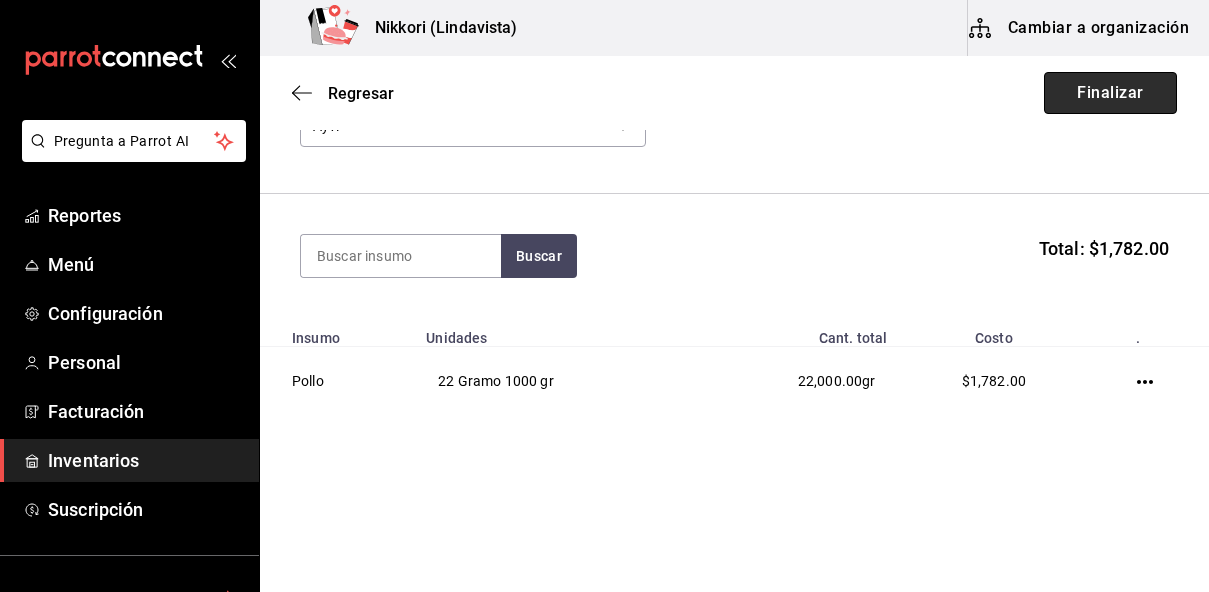 click on "Finalizar" at bounding box center (1110, 93) 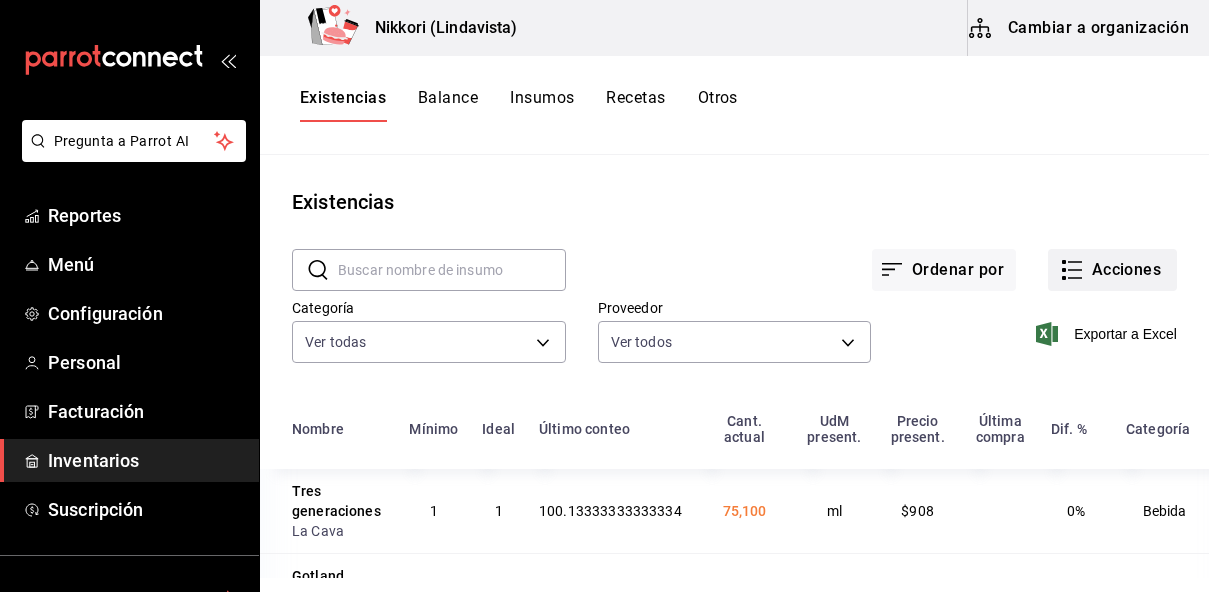 click 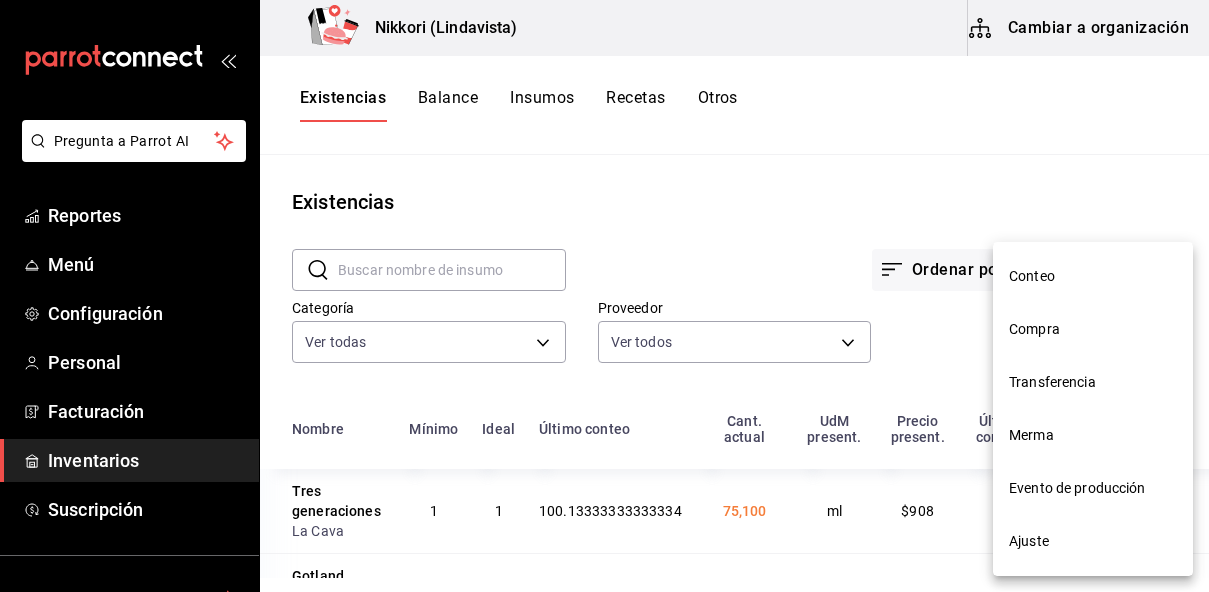 click on "Compra" at bounding box center [1093, 329] 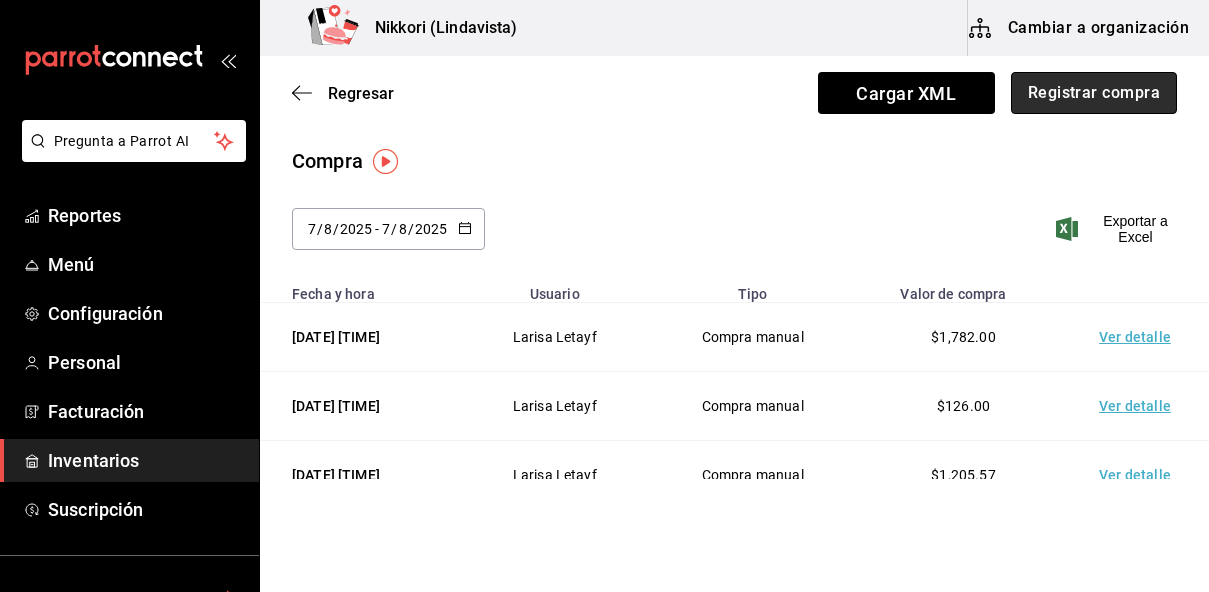 click on "Registrar compra" at bounding box center [1094, 93] 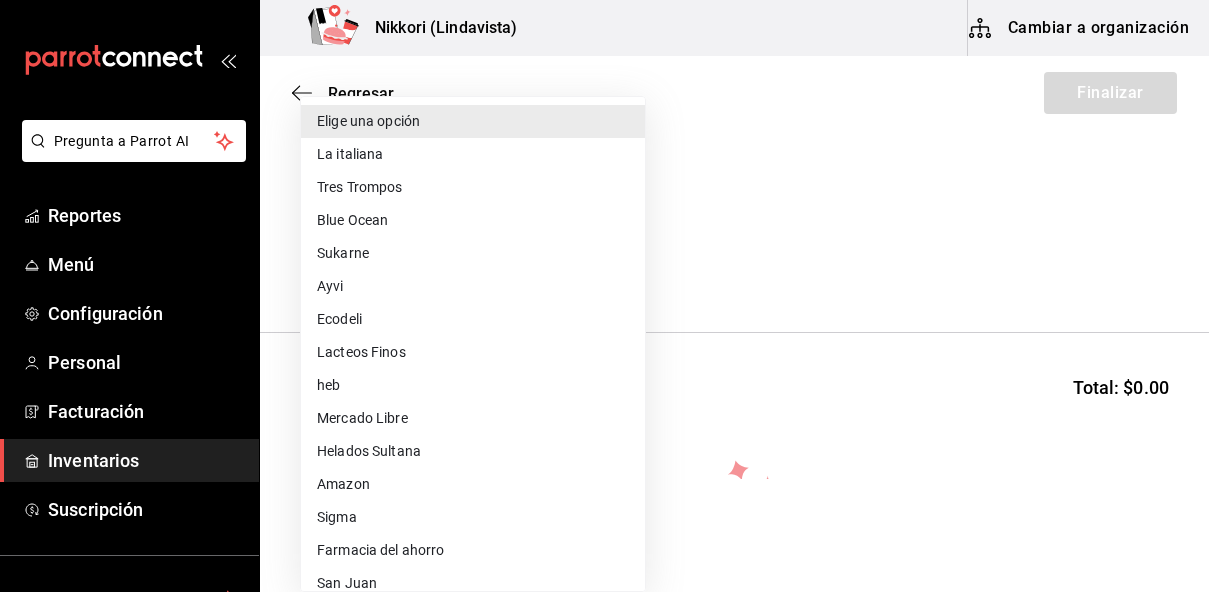 click on "Pregunta a Parrot AI Reportes   Menú   Configuración   Personal   Facturación   Inventarios   Suscripción   Ayuda Recomienda Parrot   [FIRST] [LAST]   Sugerir nueva función   Nikkori (Lindavista) Cambiar a organización Regresar Finalizar Compra Proveedor Elige una opción default Buscar Total: $0.00 No hay insumos a mostrar. Busca un insumo para agregarlo a la lista Pregunta a Parrot AI Reportes   Menú   Configuración   Personal   Facturación   Inventarios   Suscripción   Ayuda Recomienda Parrot   [FIRST] [LAST]   Sugerir nueva función   GANA 1 MES GRATIS EN TU SUSCRIPCIÓN AQUÍ ¿Recuerdas cómo empezó tu restaurante?
Hoy puedes ayudar a un colega a tener el mismo cambio que tú viviste.
Recomienda Parrot directamente desde tu Portal Administrador.
Es fácil y rápido.
🎁 Por cada restaurante que se una, ganas 1 mes gratis. Ver video tutorial Ir a video Editar Eliminar Visitar centro de ayuda ([PHONE]) soporte@example.com Visitar centro de ayuda ([PHONE]) Elige una opción heb" at bounding box center (604, 239) 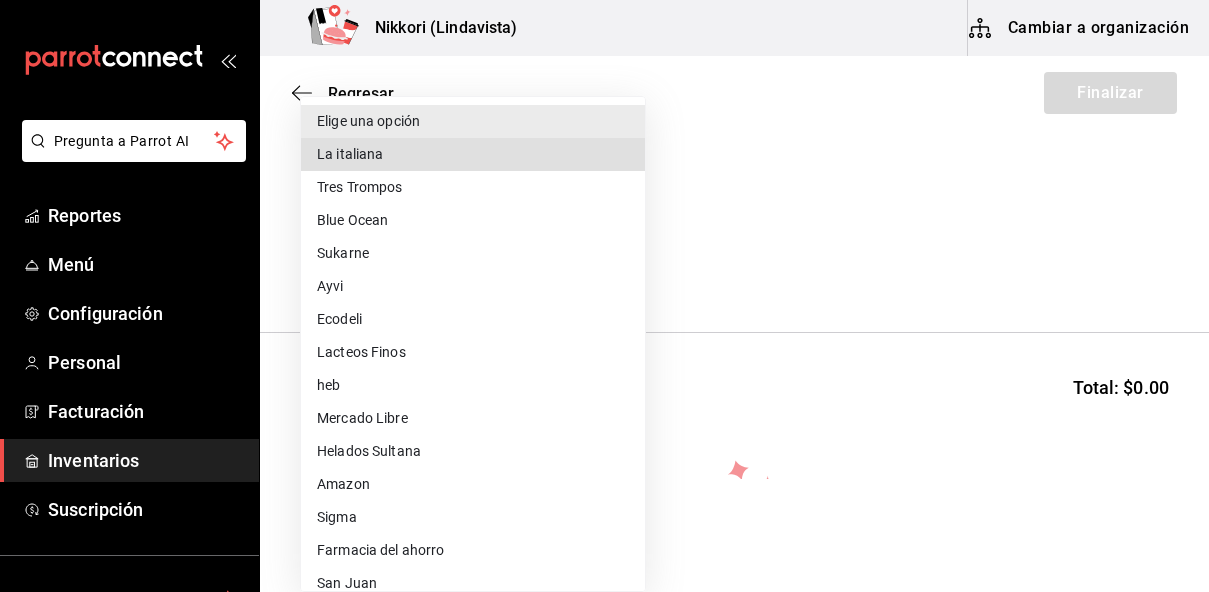 type 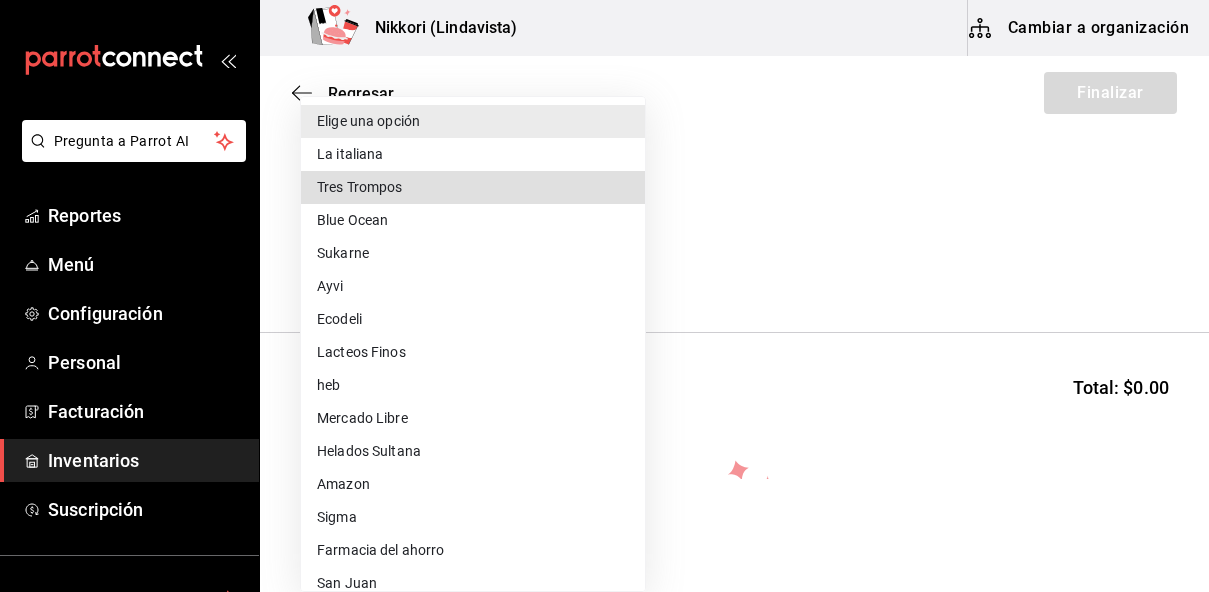 type 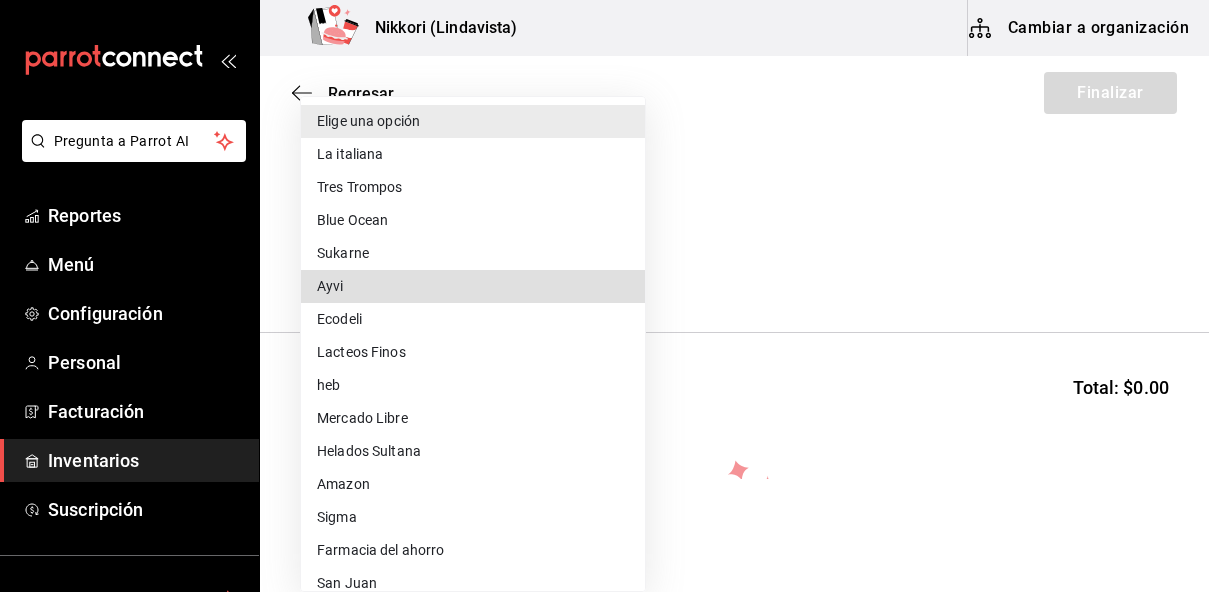 type 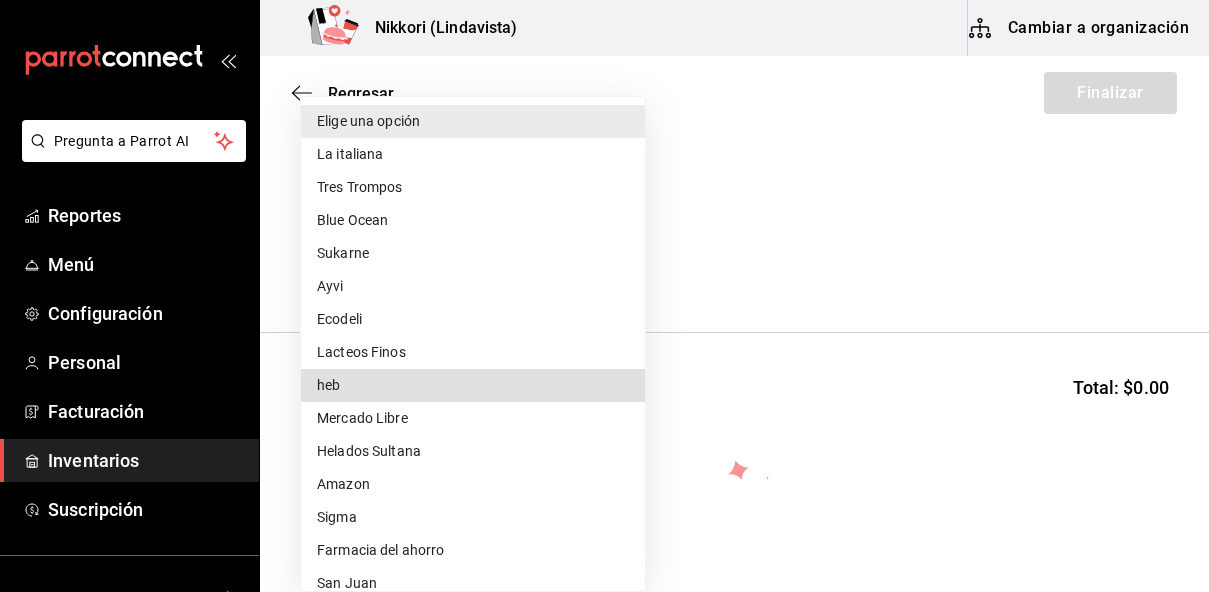 type 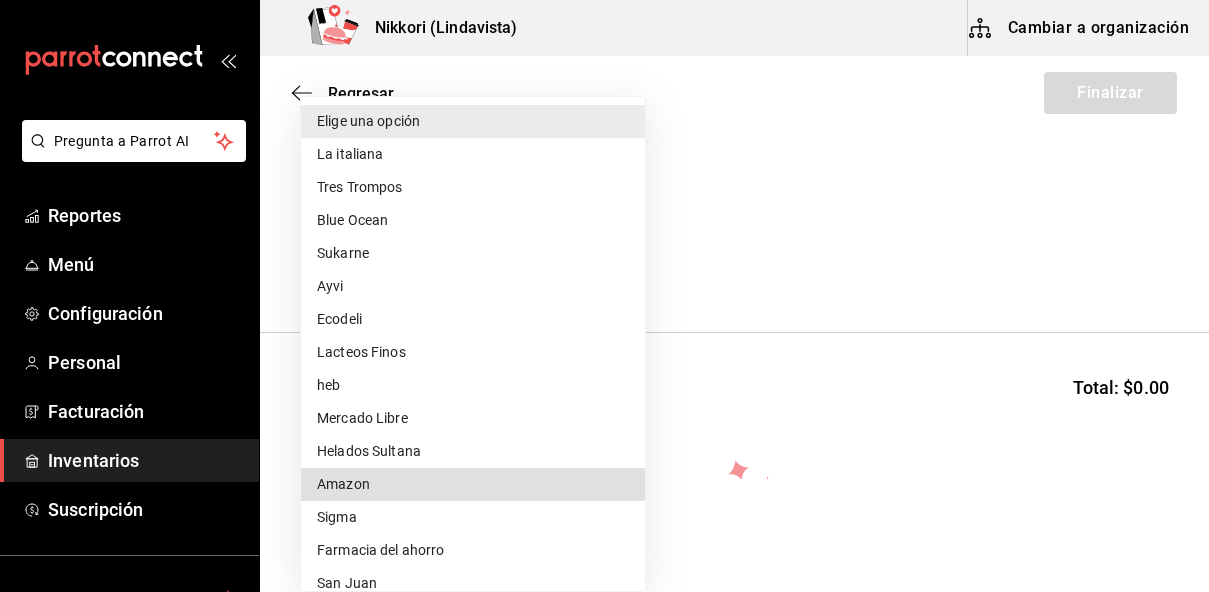 type 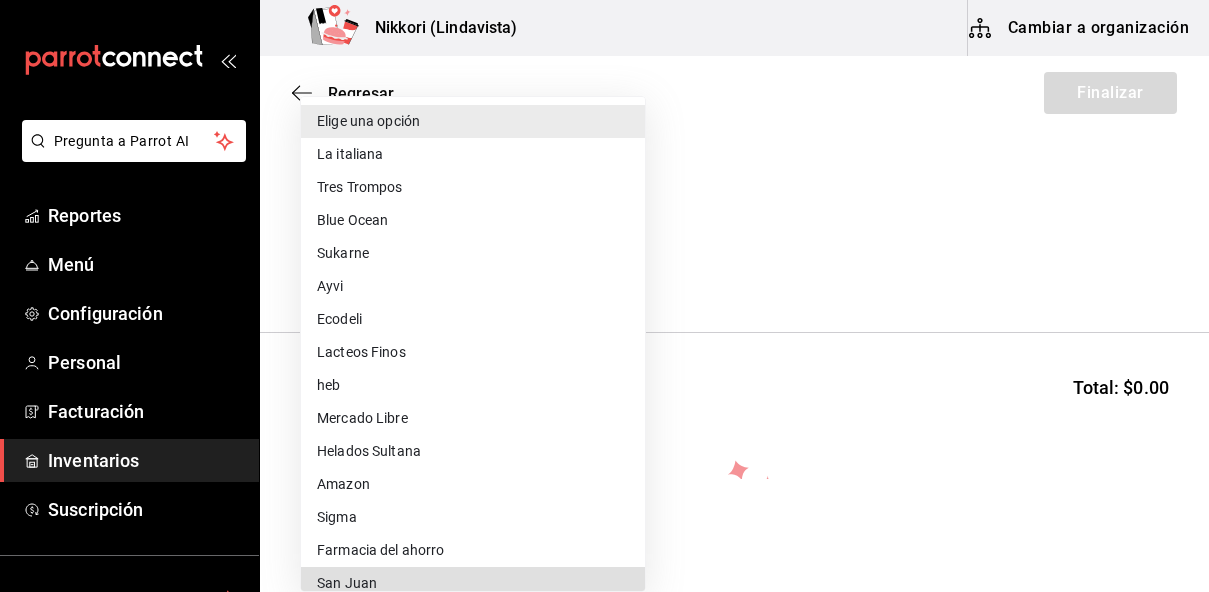 type 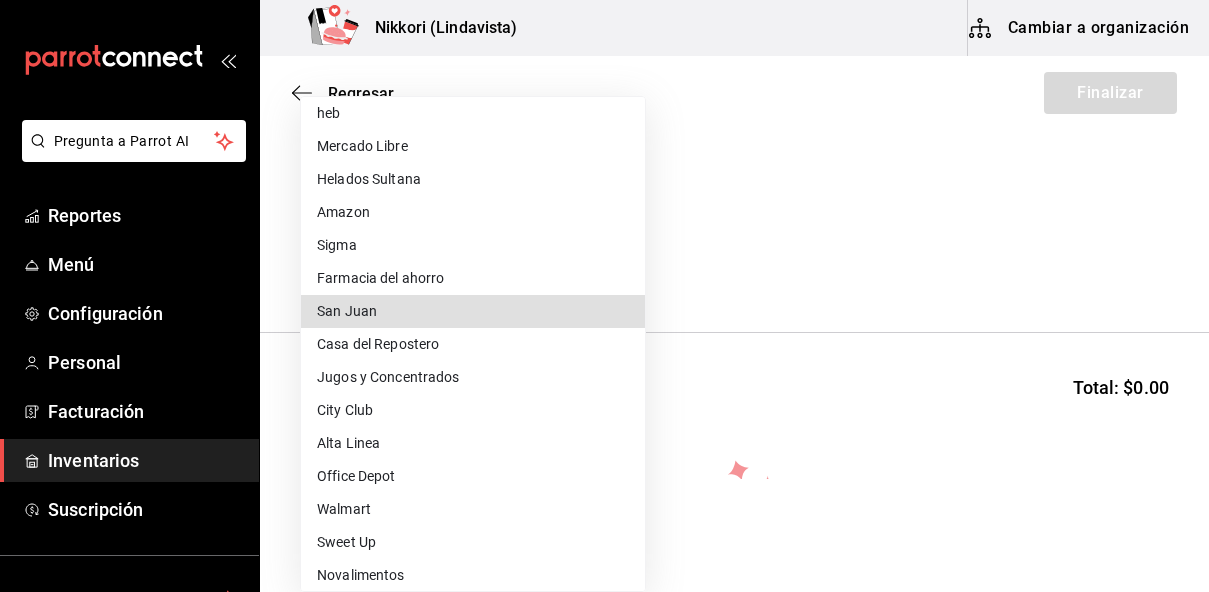 type 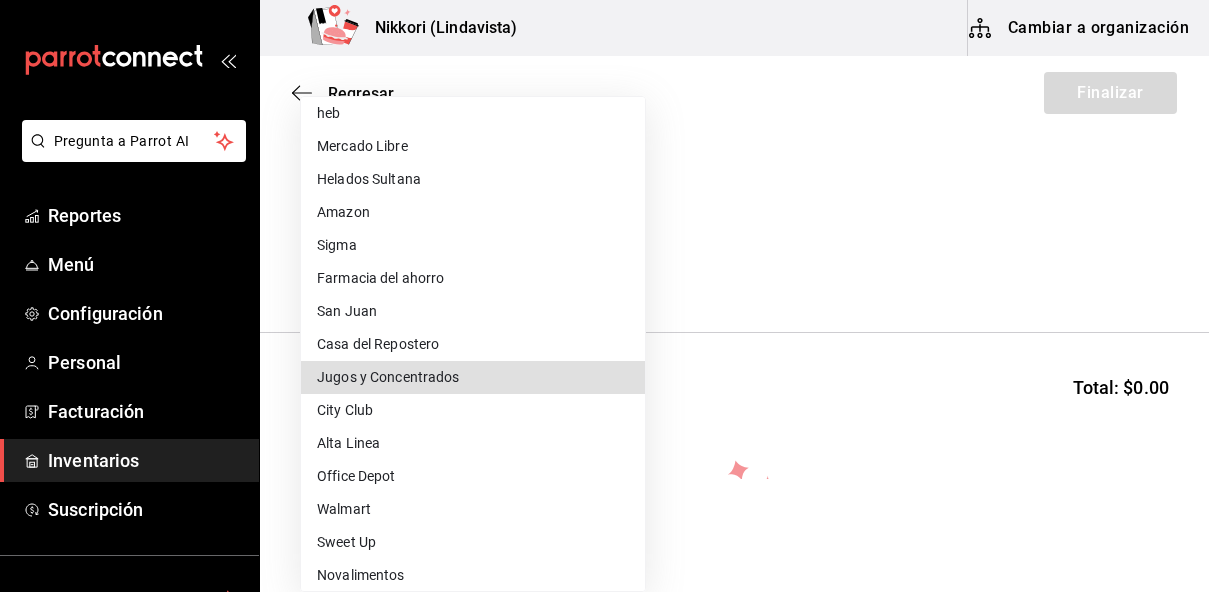 type 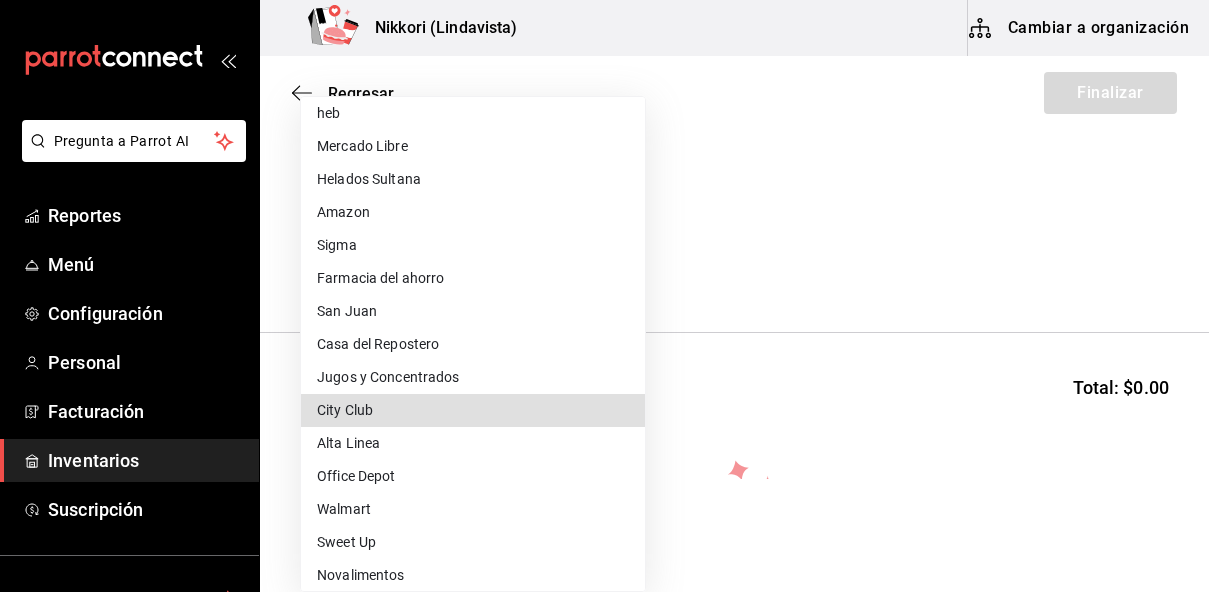 type 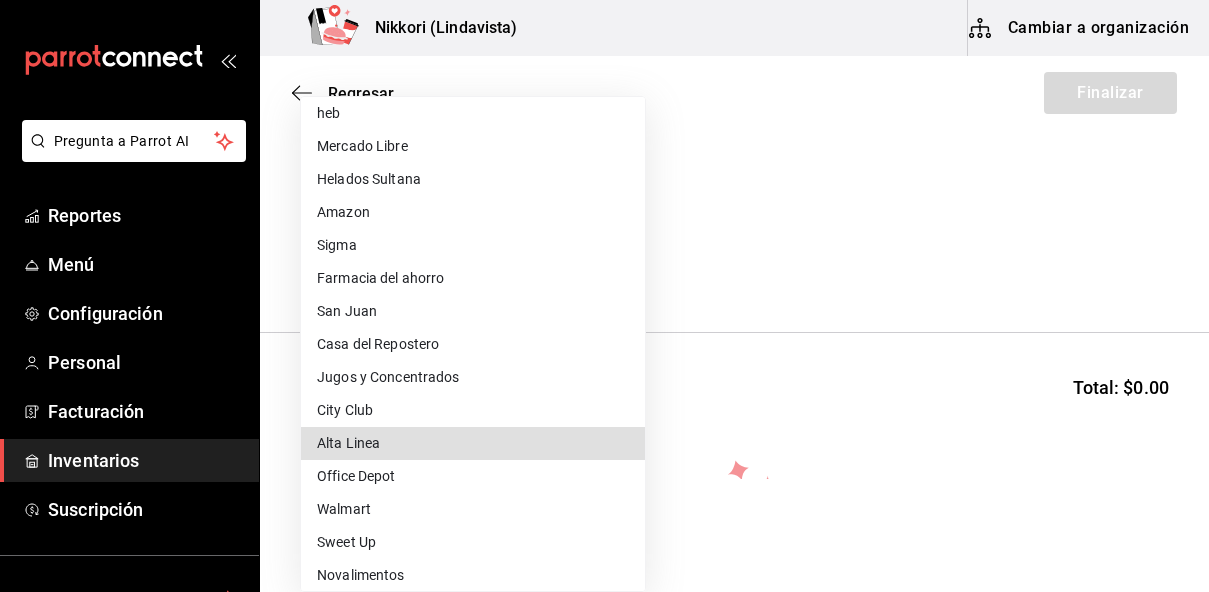 type 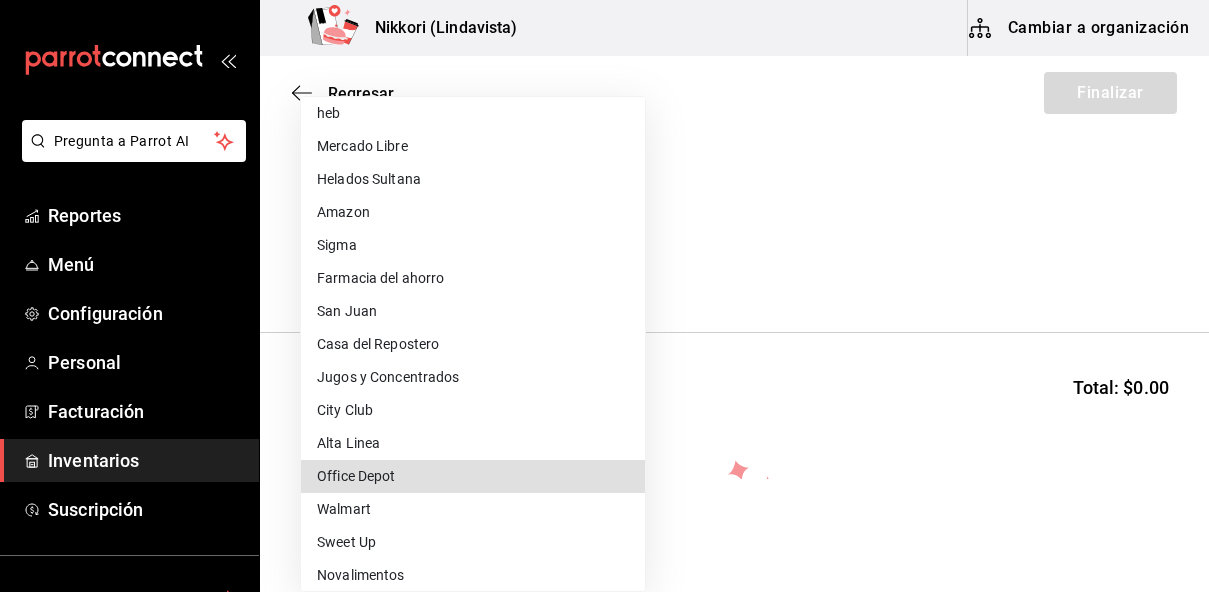 type 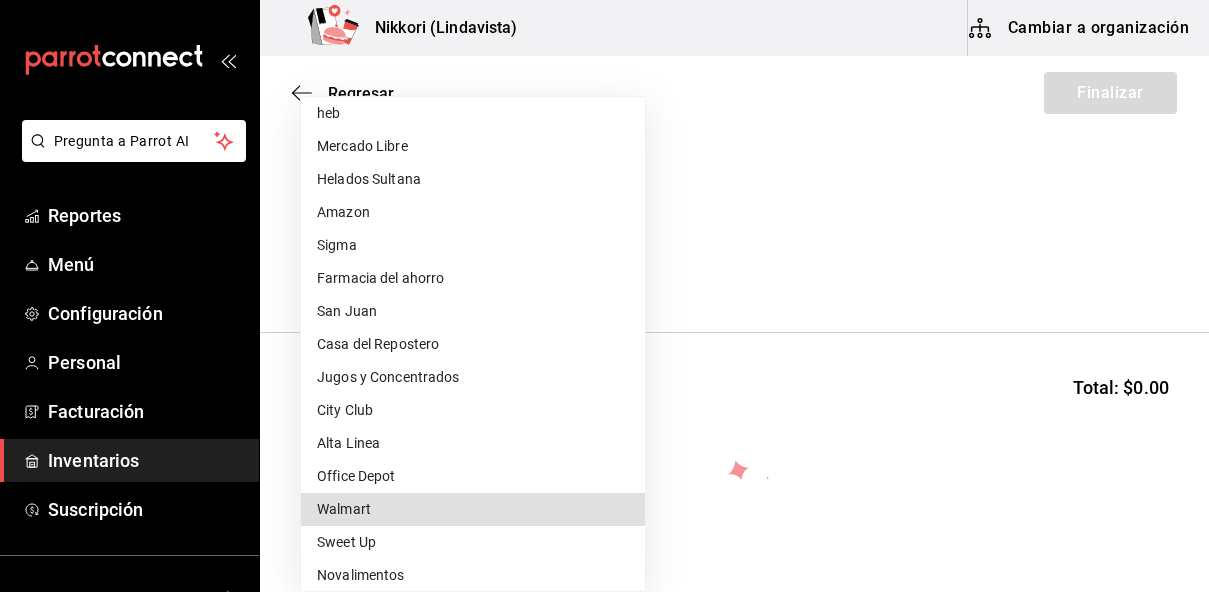 type 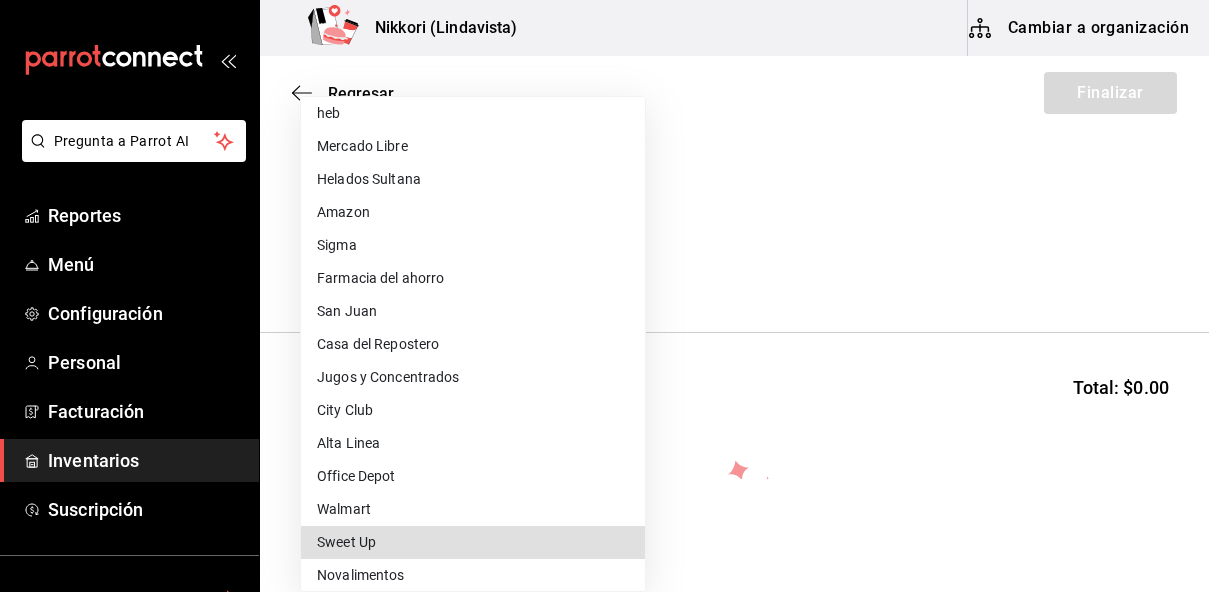 type 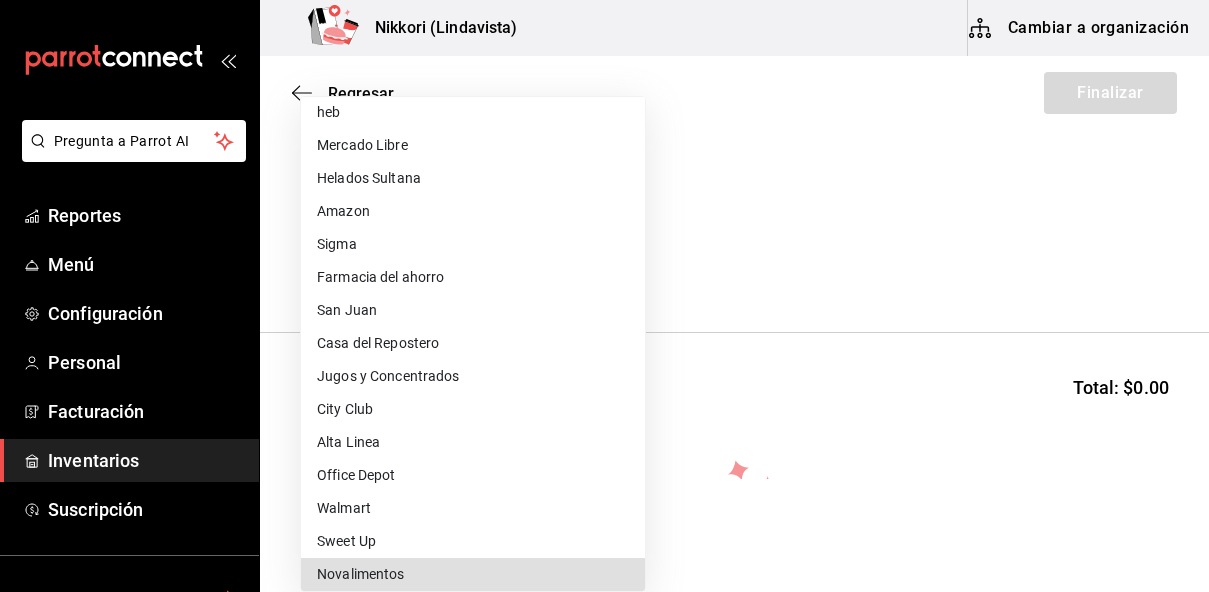 type 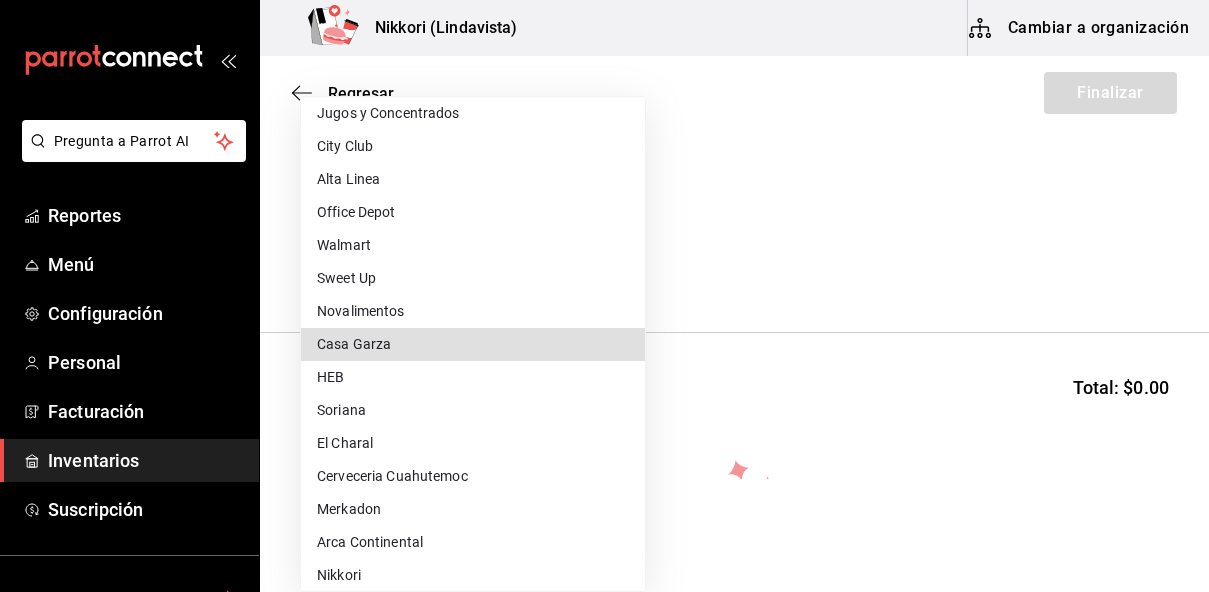 type 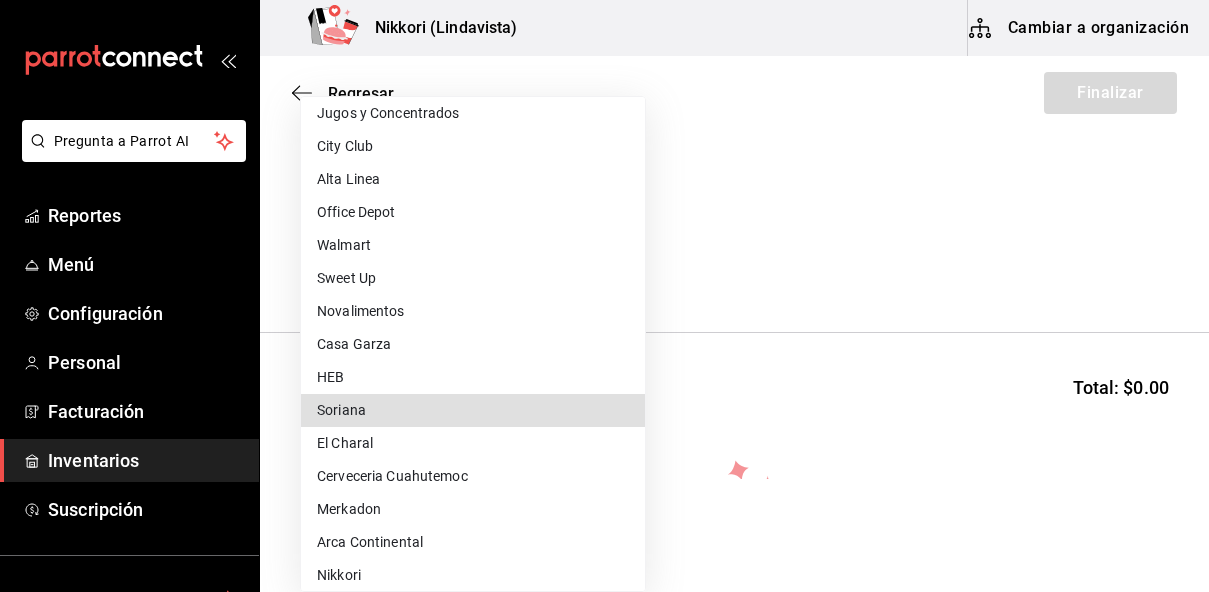 type 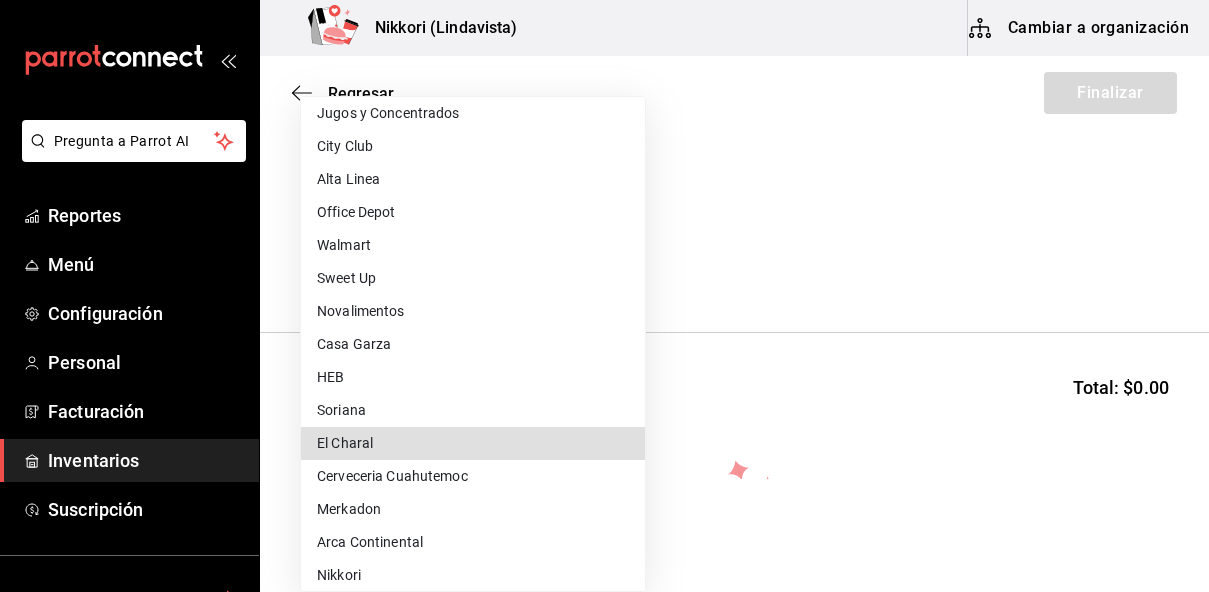 type 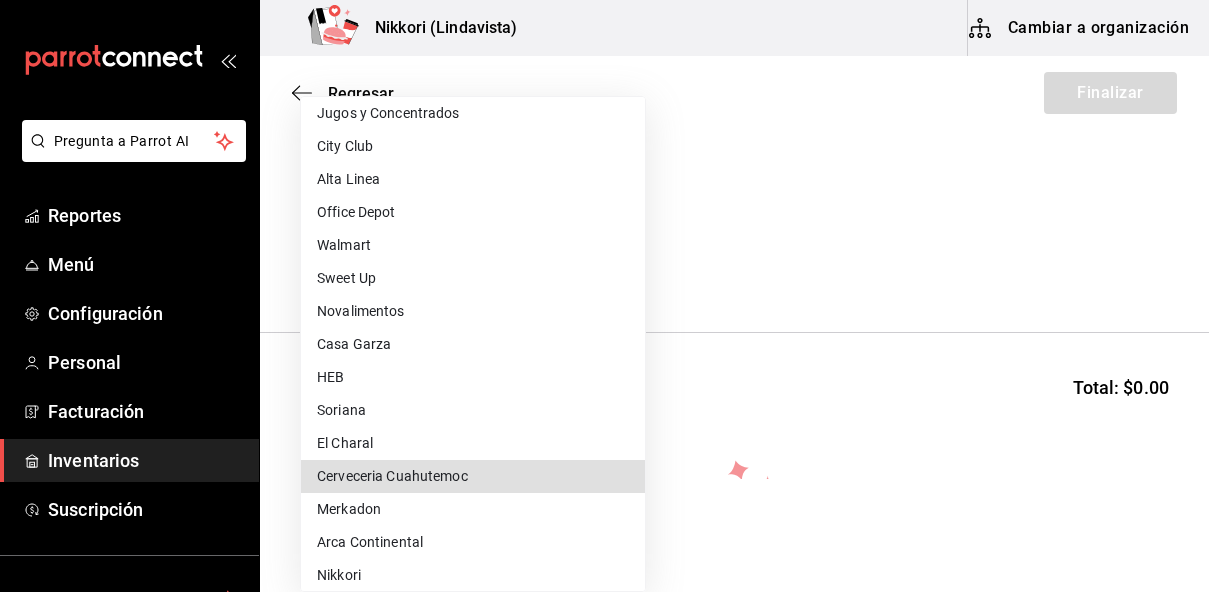 type 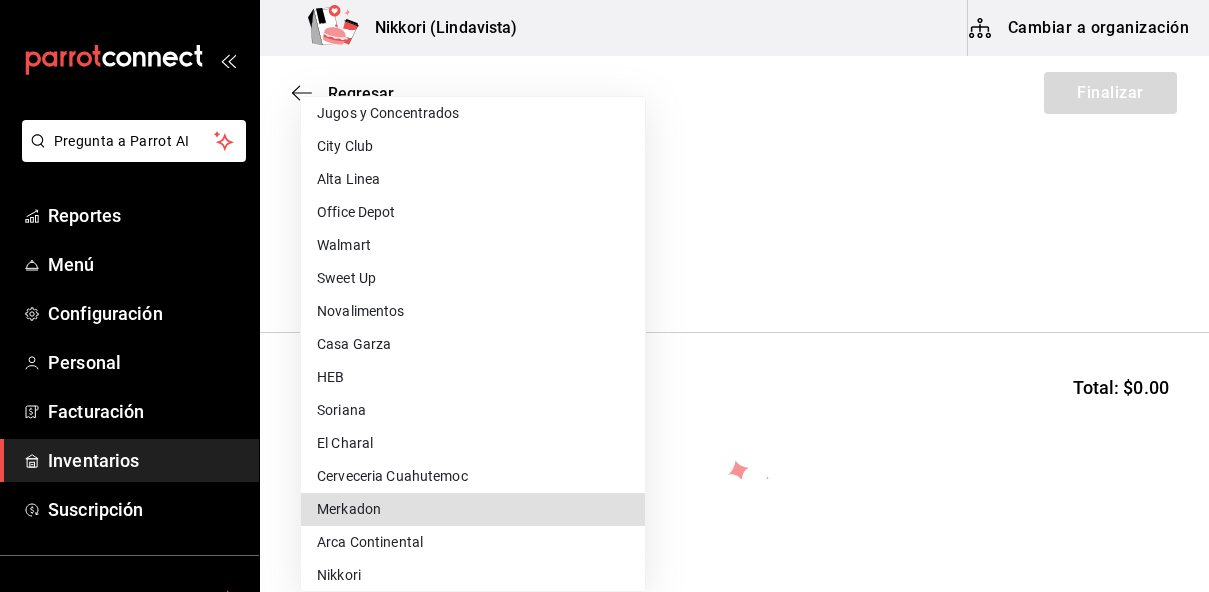 type 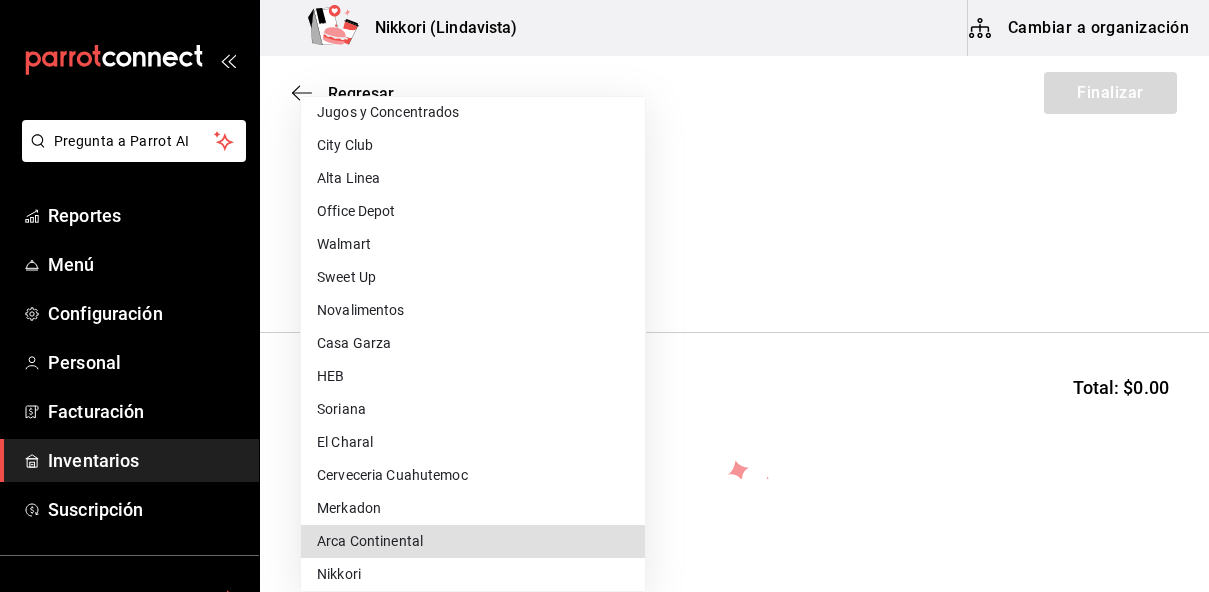 type 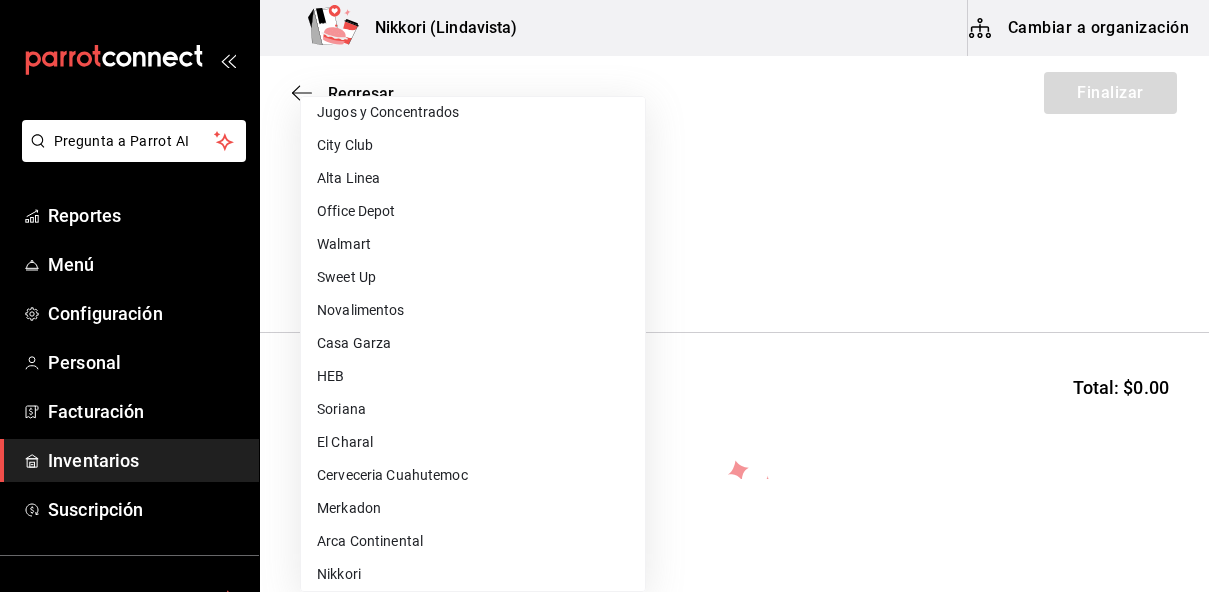 scroll, scrollTop: 776, scrollLeft: 0, axis: vertical 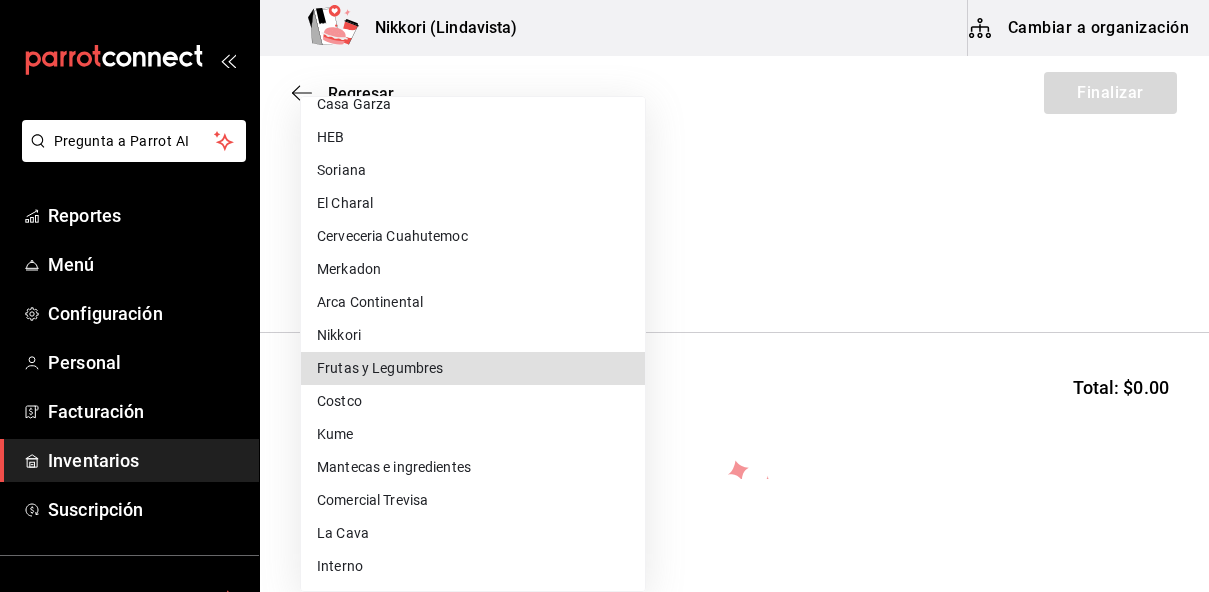 type 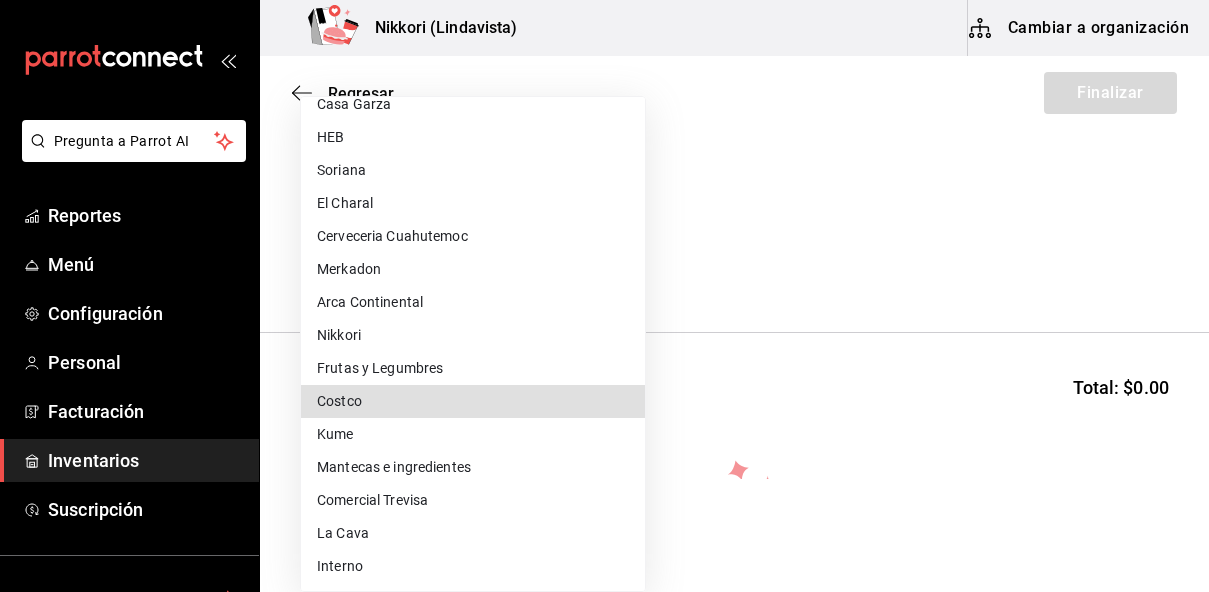 type 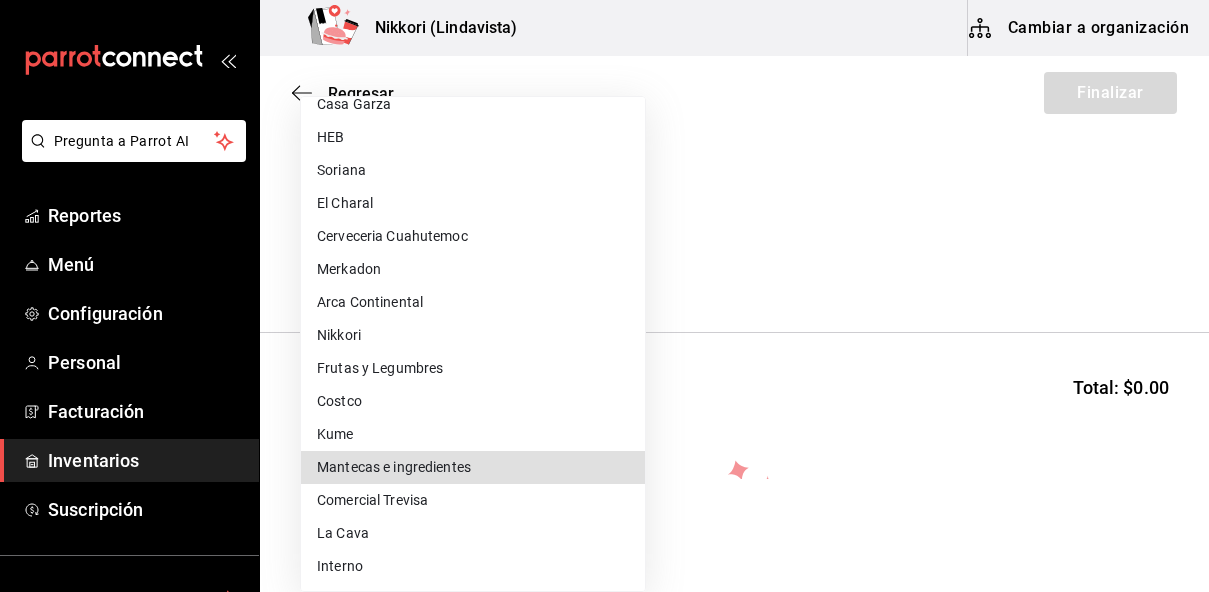 type 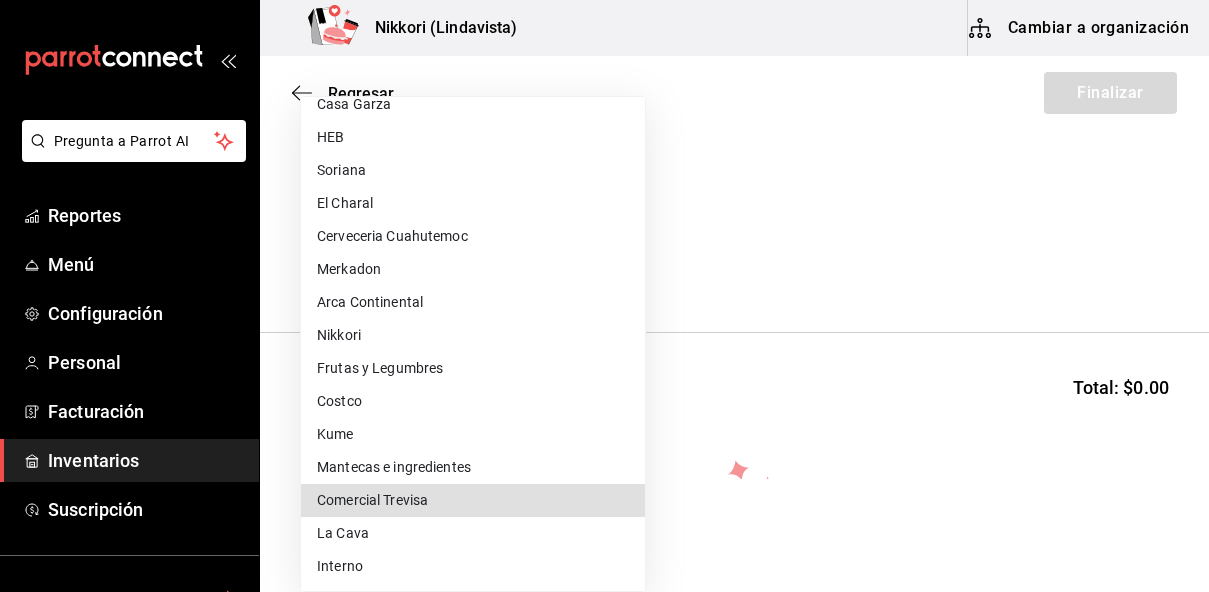 type on "95719caf-bbbb-4973-a8c7-dcabf973f8ad" 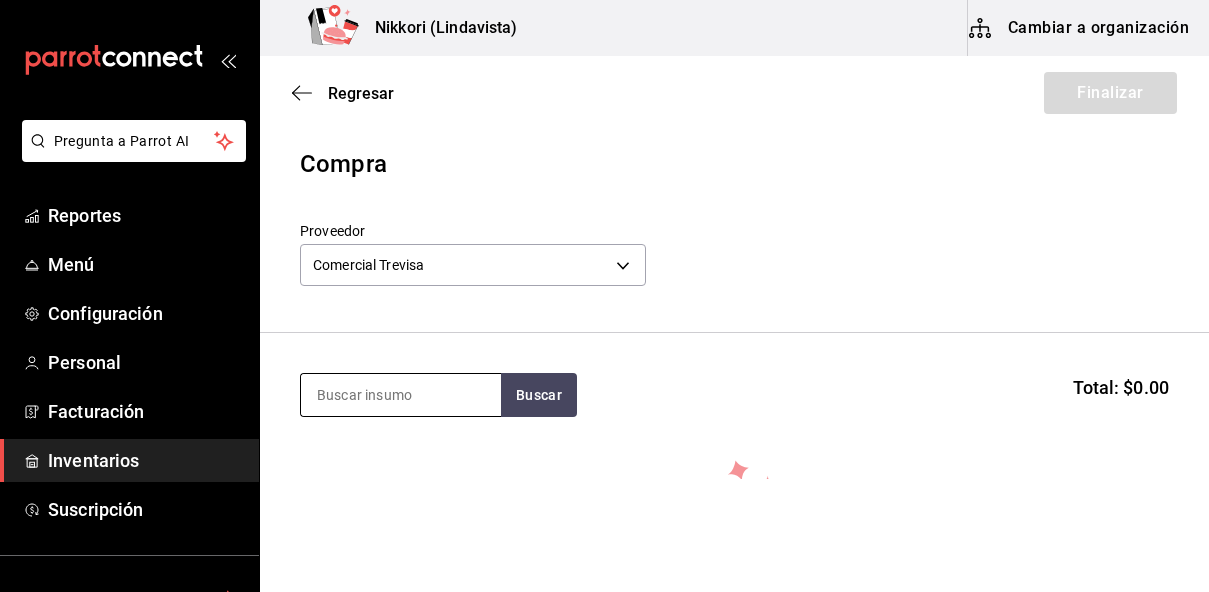 click at bounding box center [401, 395] 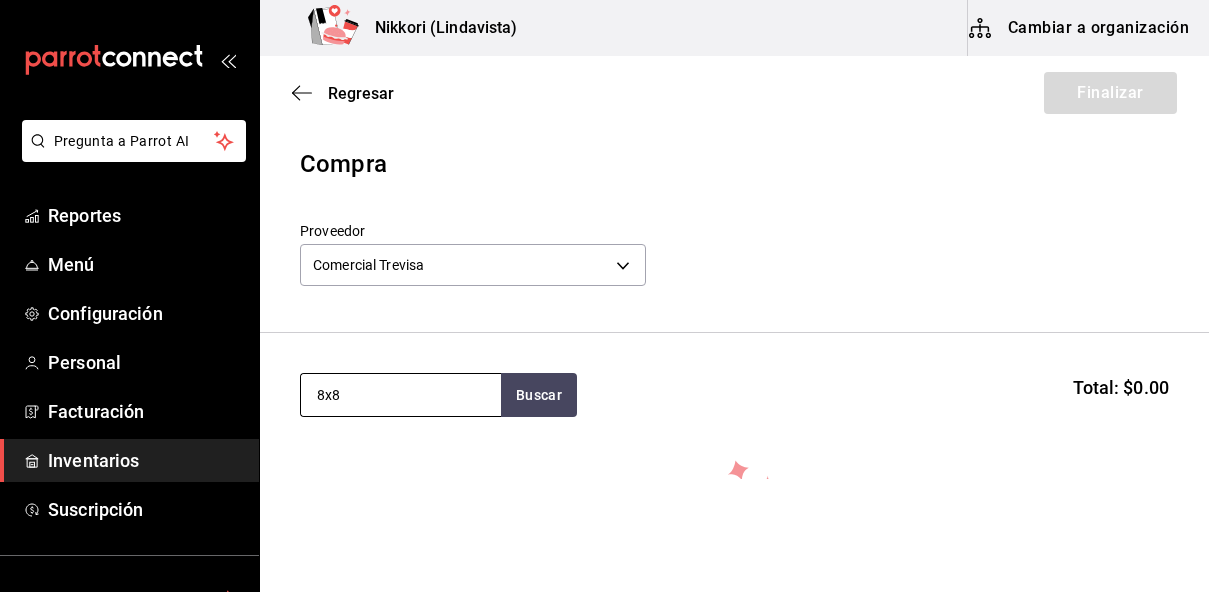 type on "8x8" 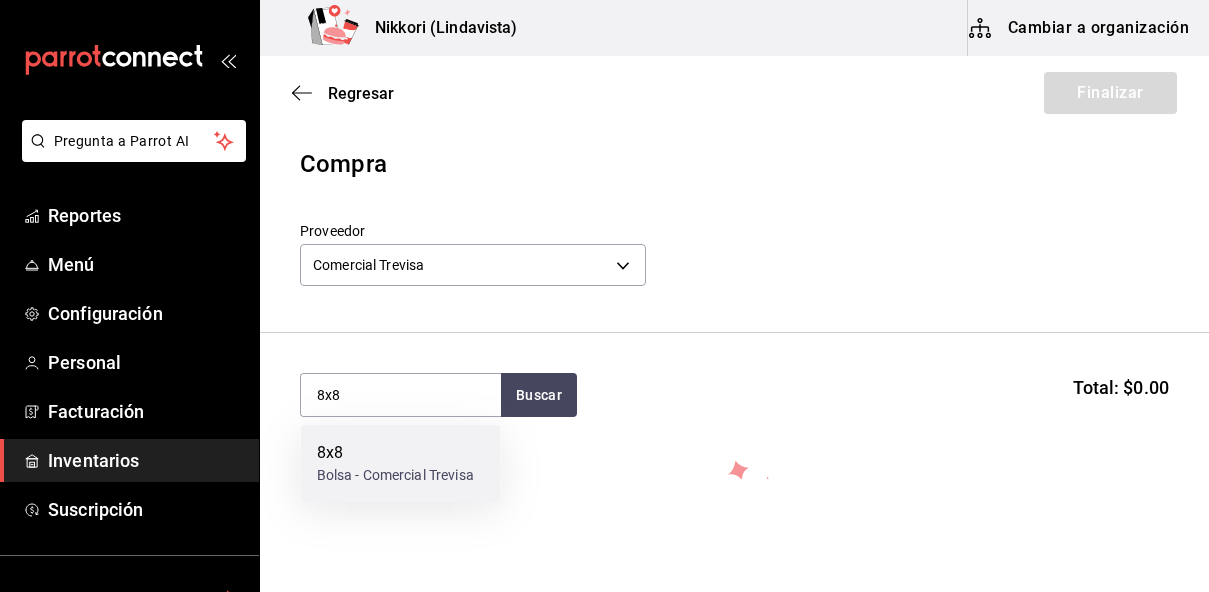 click on "Bolsa - Comercial Trevisa" at bounding box center [395, 475] 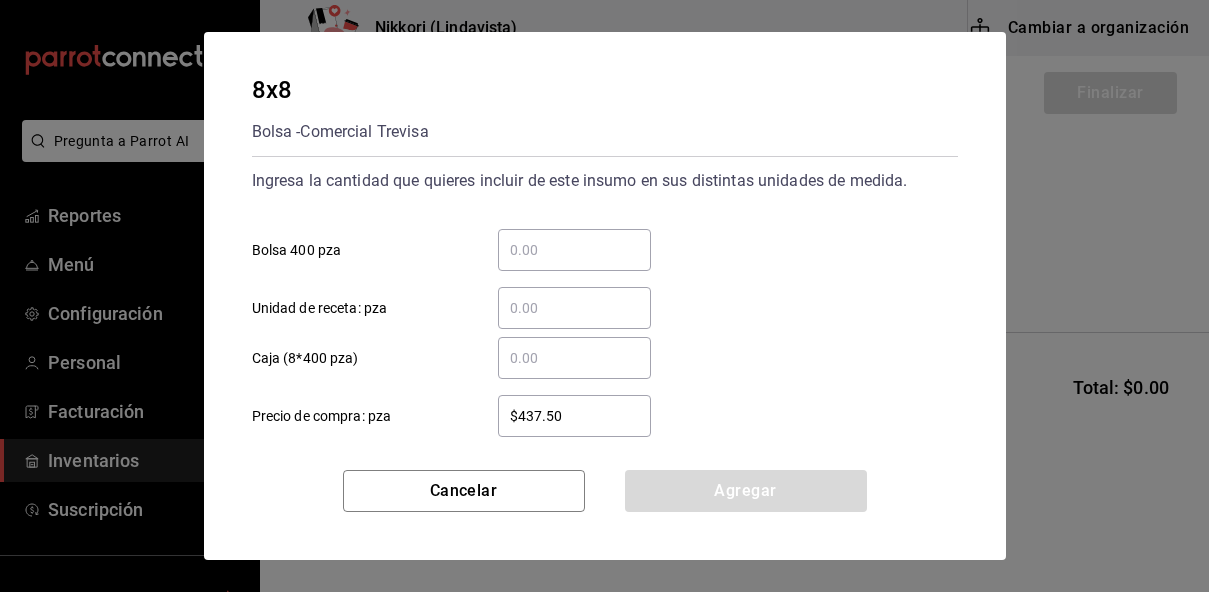 click on "​" at bounding box center [574, 250] 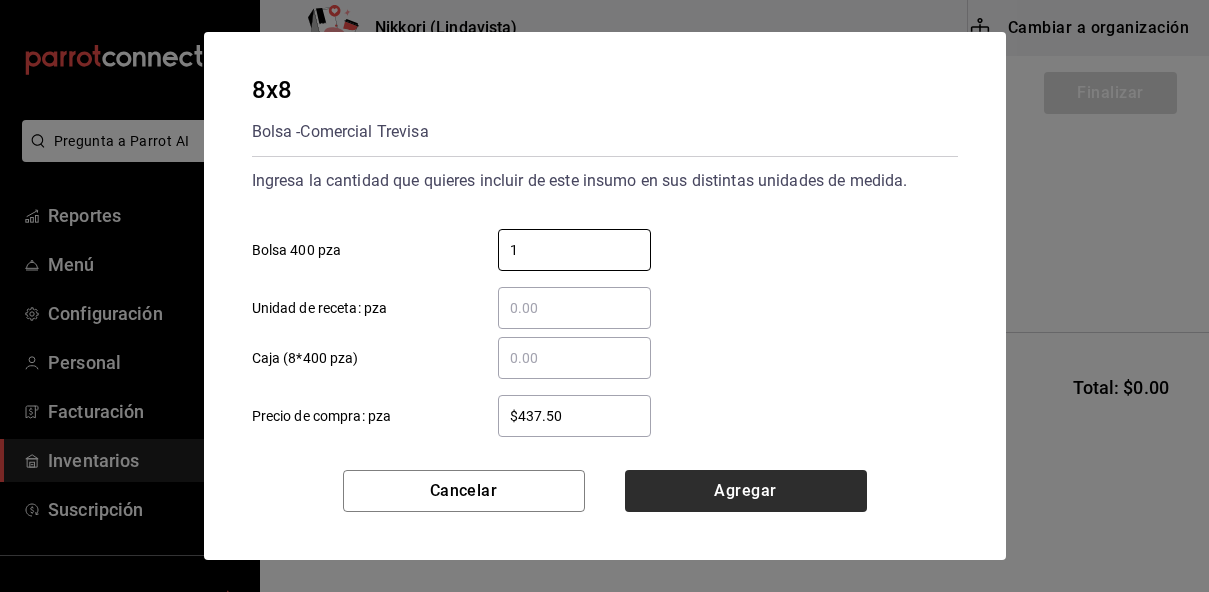 type on "1" 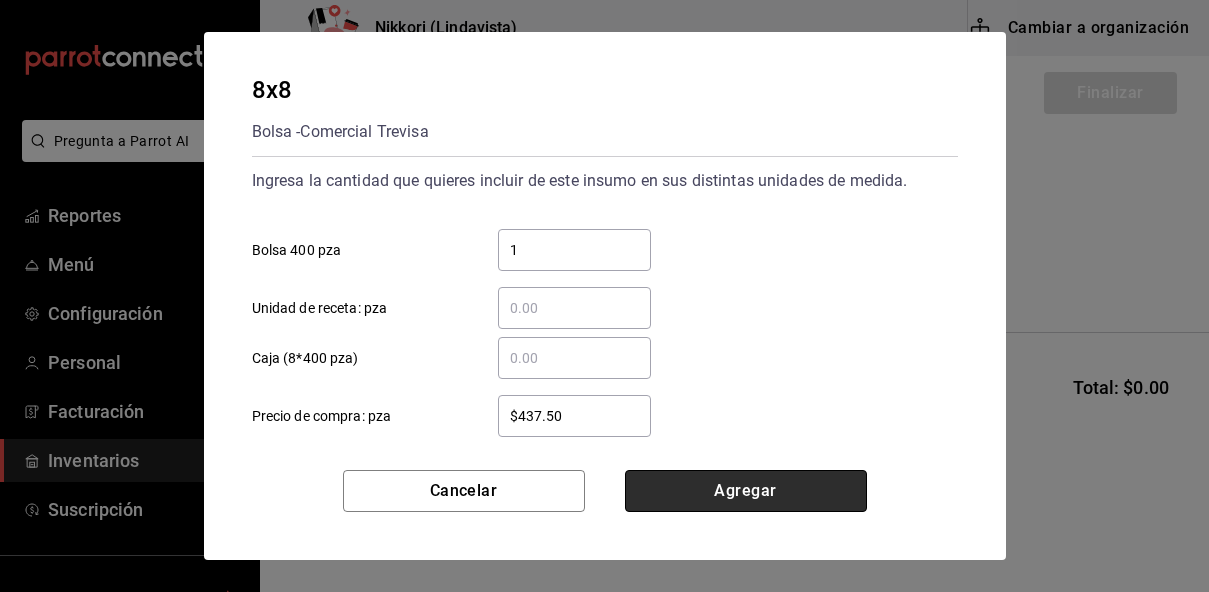 click on "Agregar" at bounding box center [746, 491] 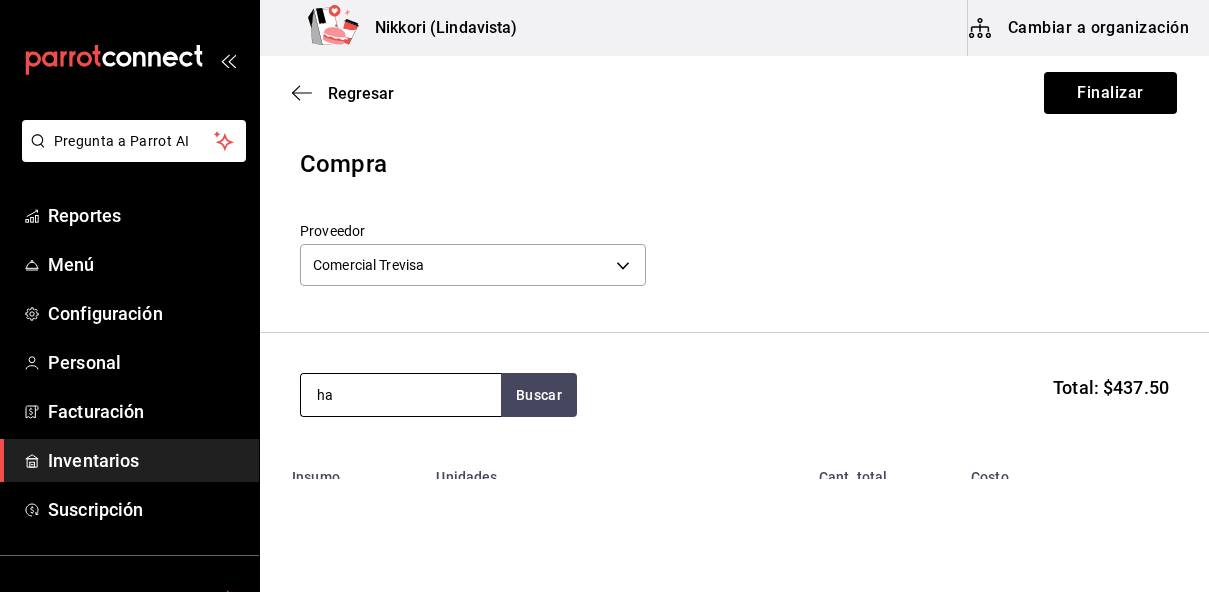 type on "h" 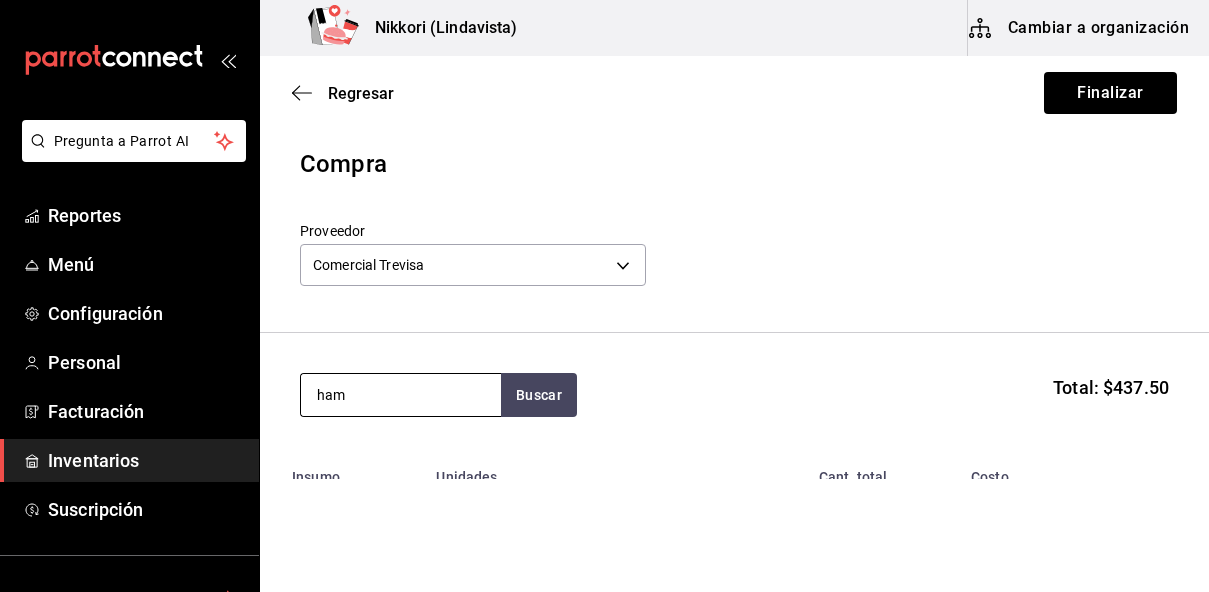type on "ham" 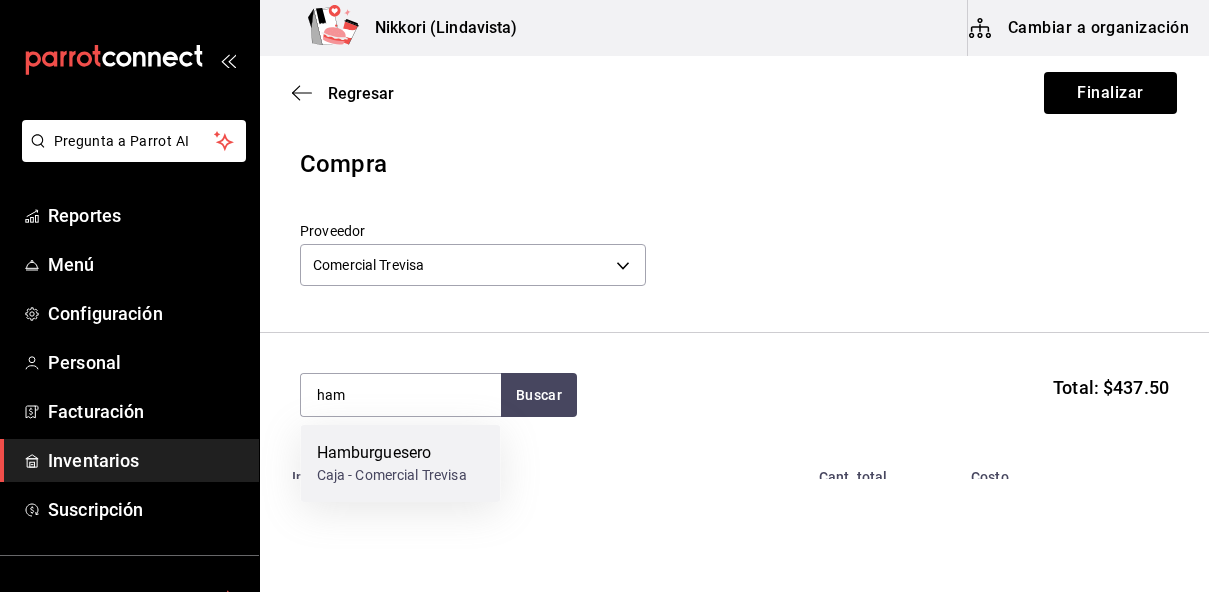click on "Hamburguesero" at bounding box center [392, 453] 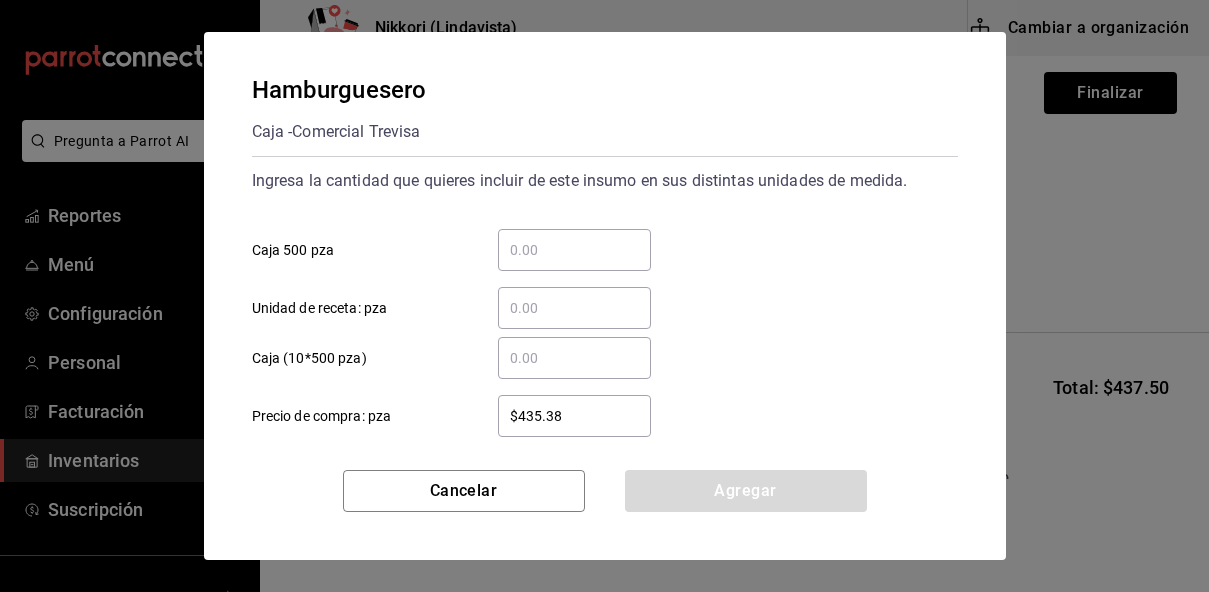 click on "​ Caja 500 pza" at bounding box center [574, 250] 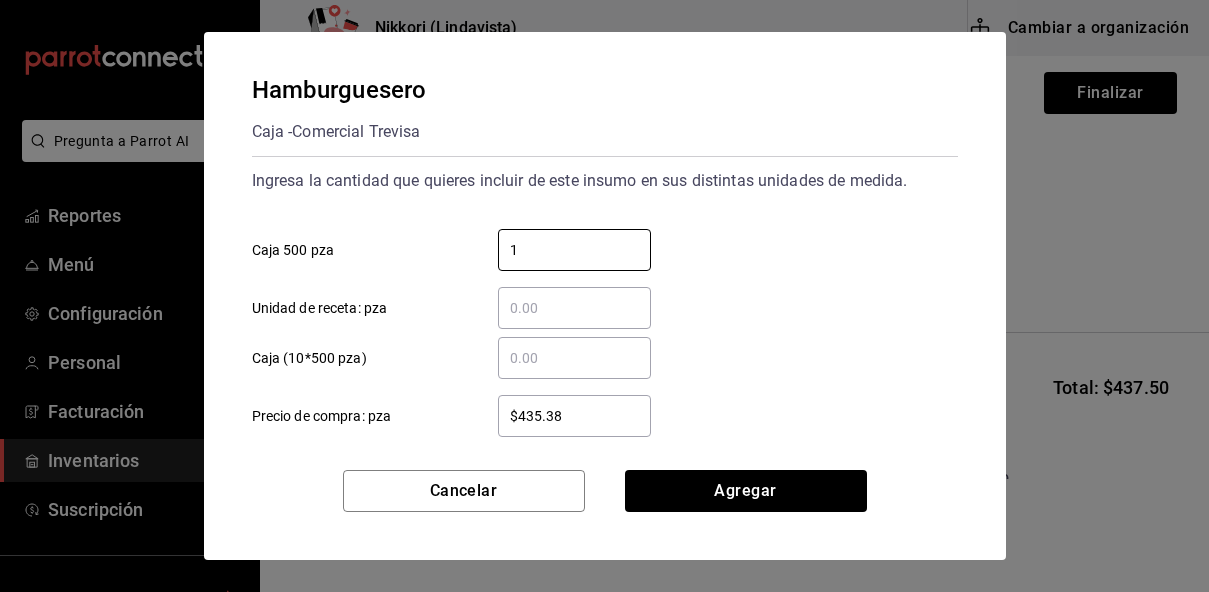 type on "1" 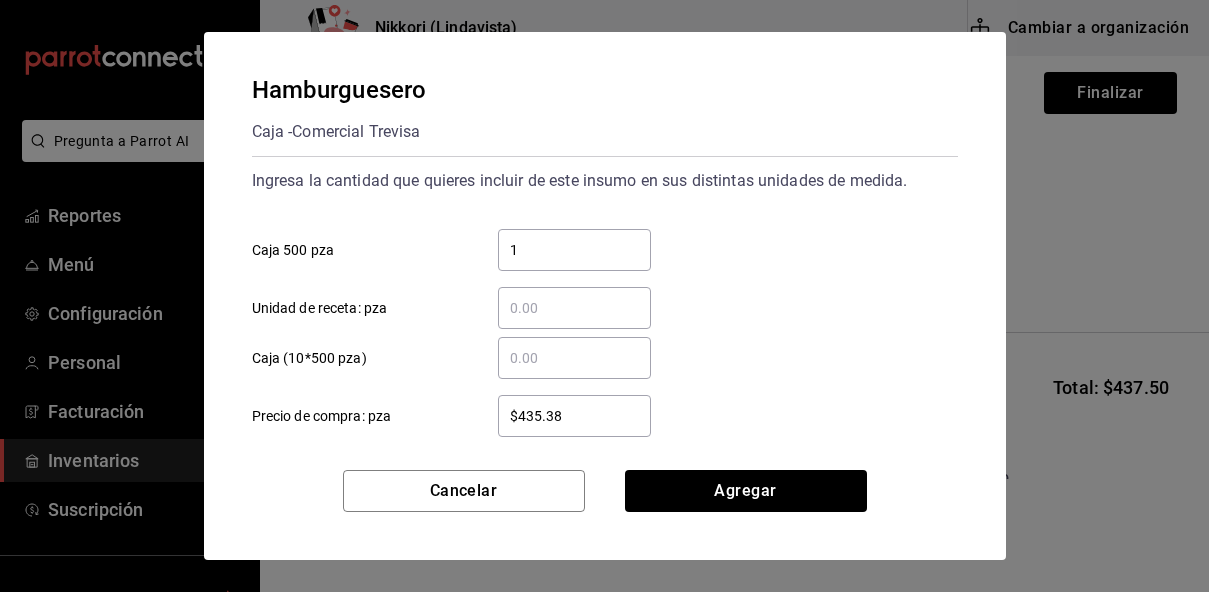 click on "$435.38" at bounding box center (574, 416) 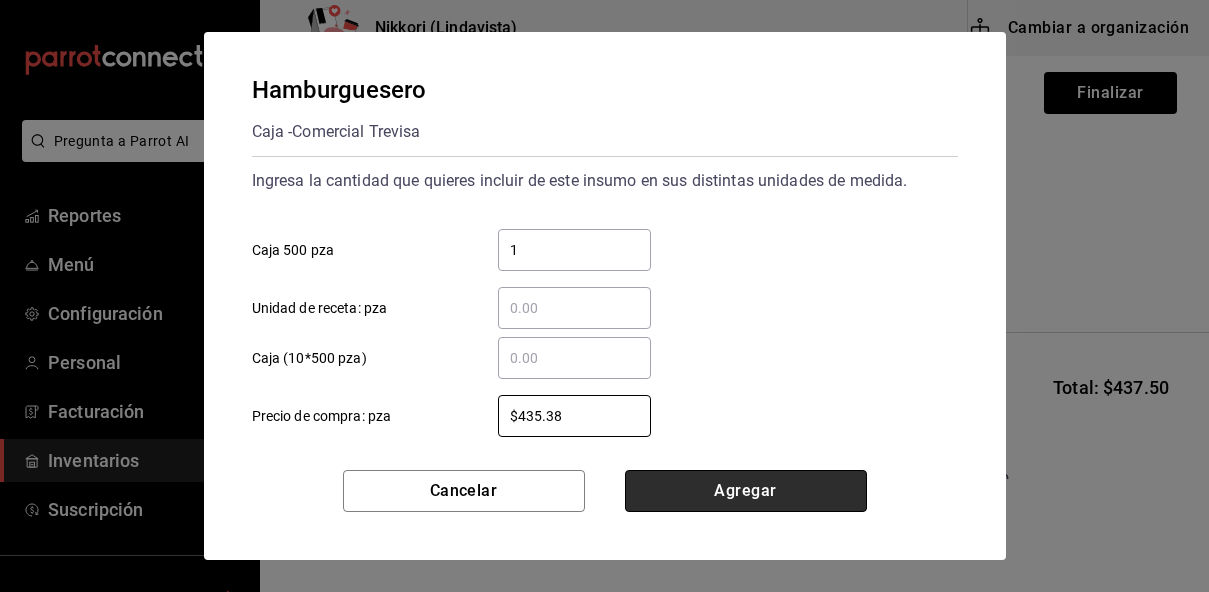 click on "Agregar" at bounding box center [746, 491] 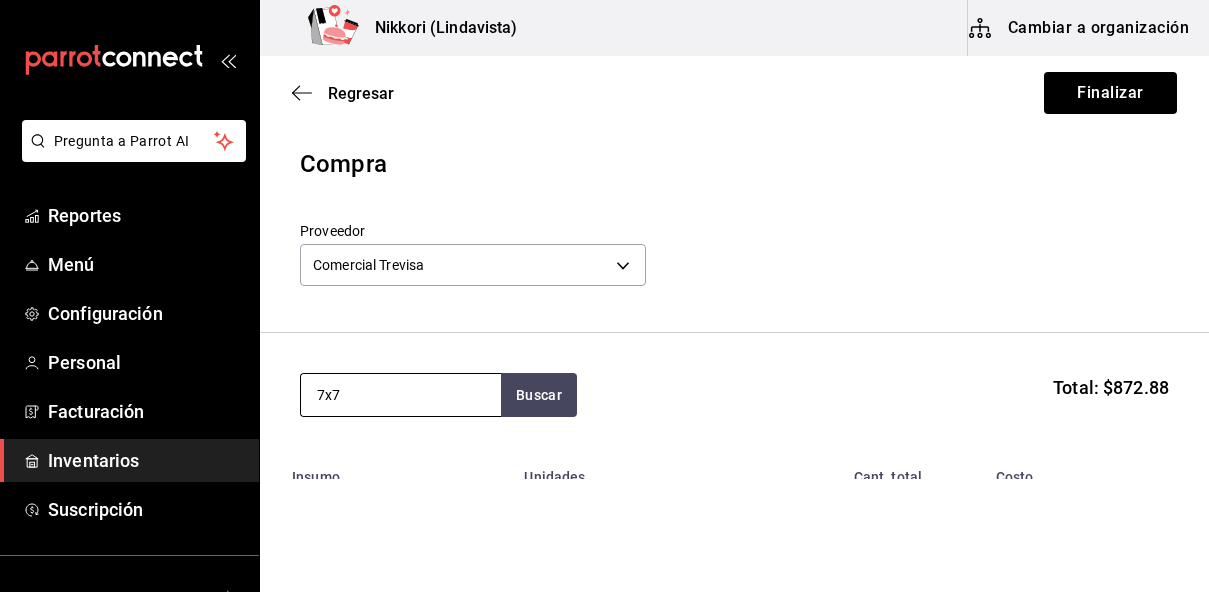 type on "7x7" 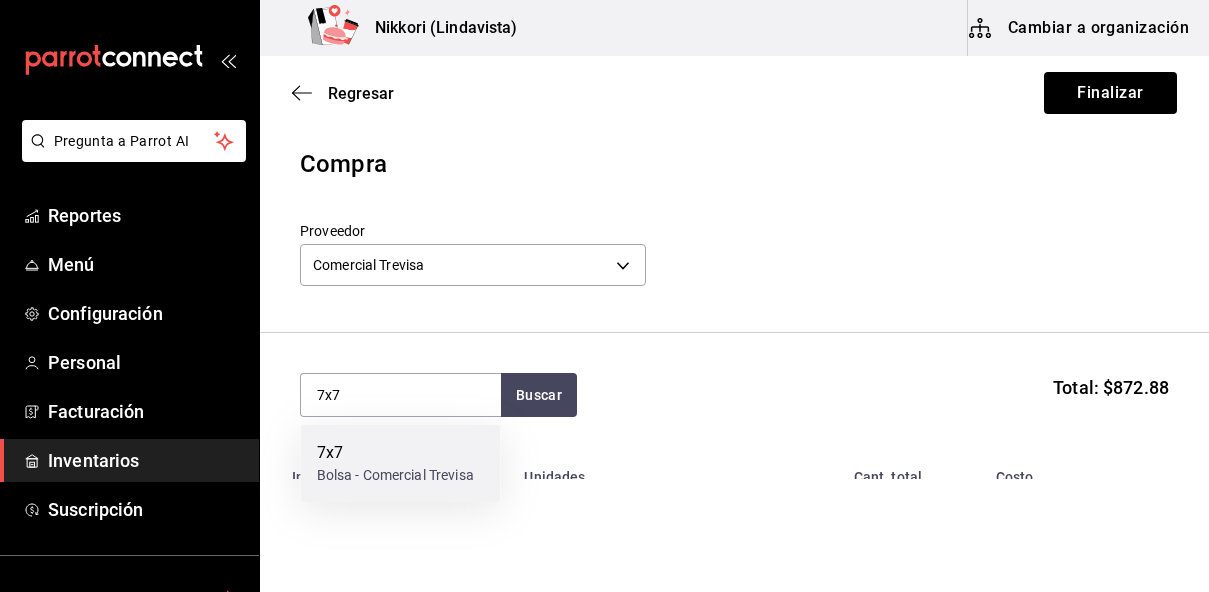 click on "7x7" at bounding box center [395, 453] 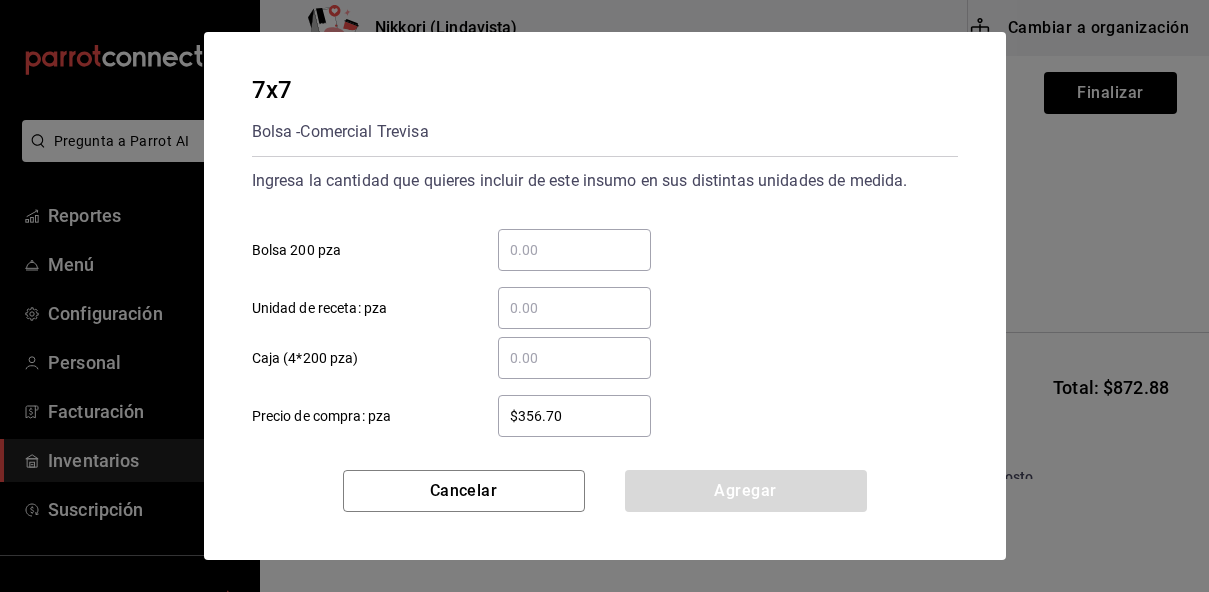 click on "$356.70" at bounding box center [574, 416] 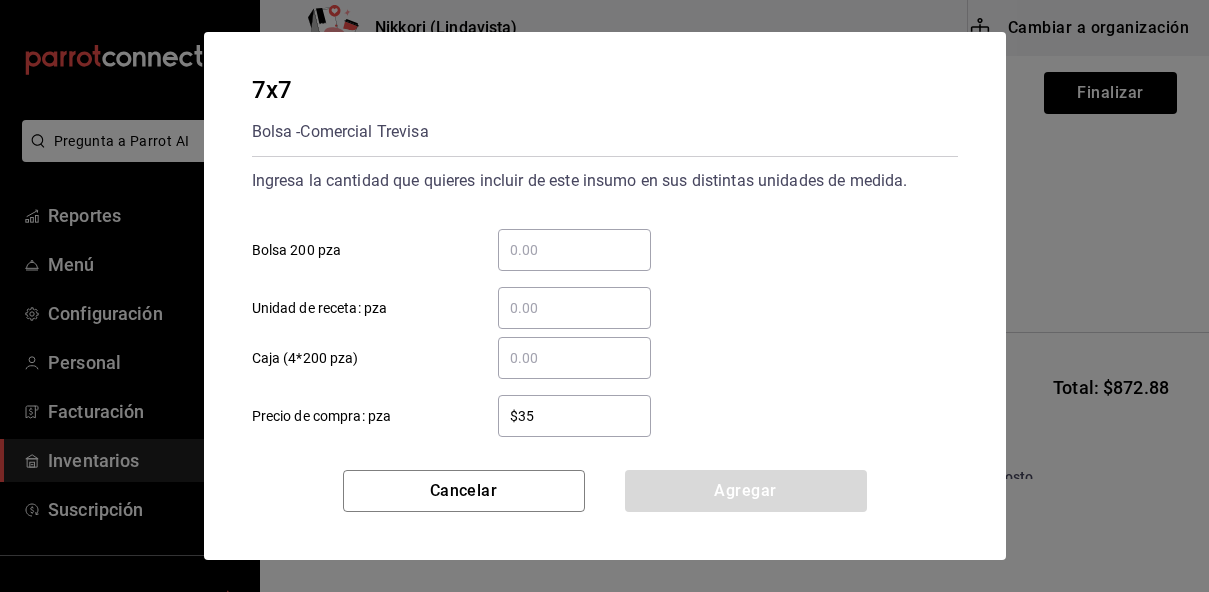 type on "$3" 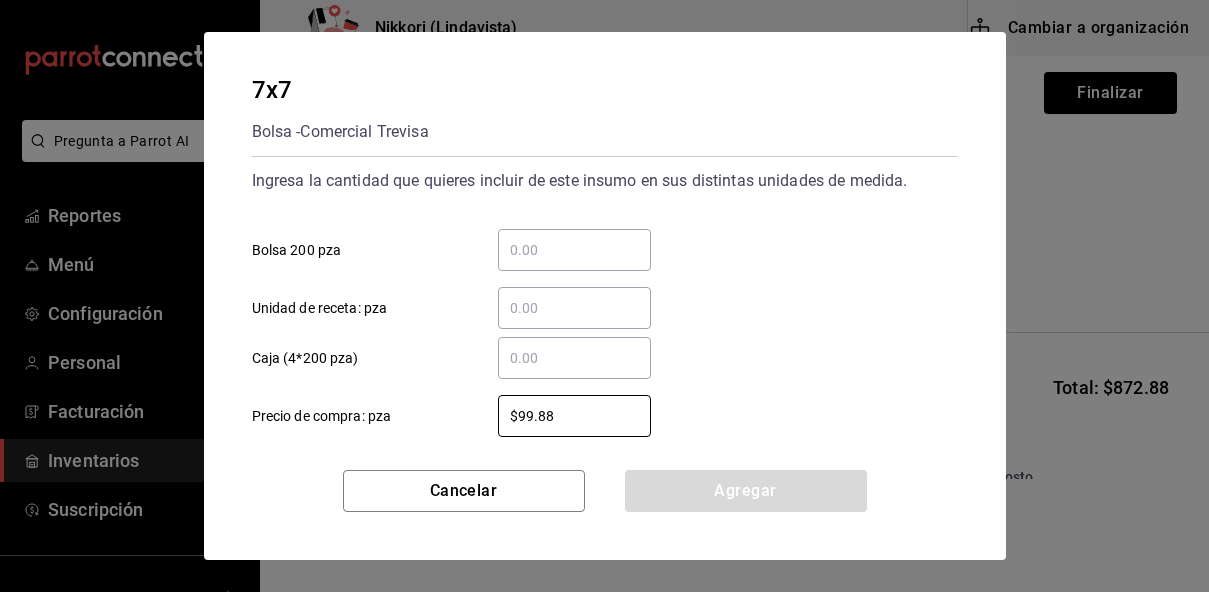 type on "$99.88" 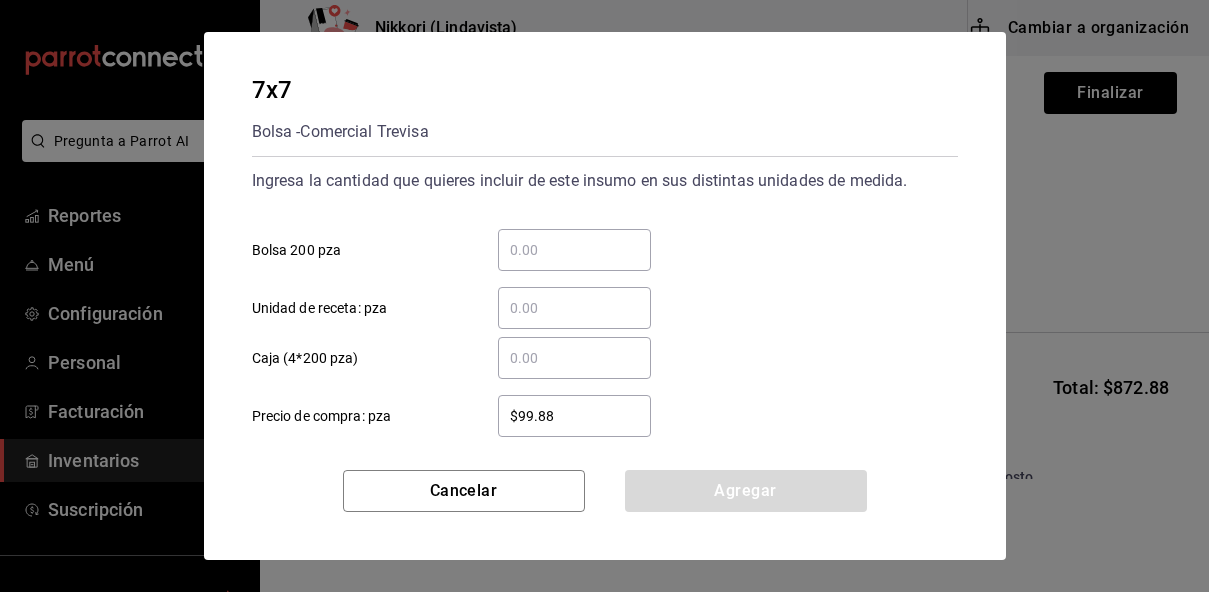 click on "​ Bolsa 200 pza" at bounding box center [574, 250] 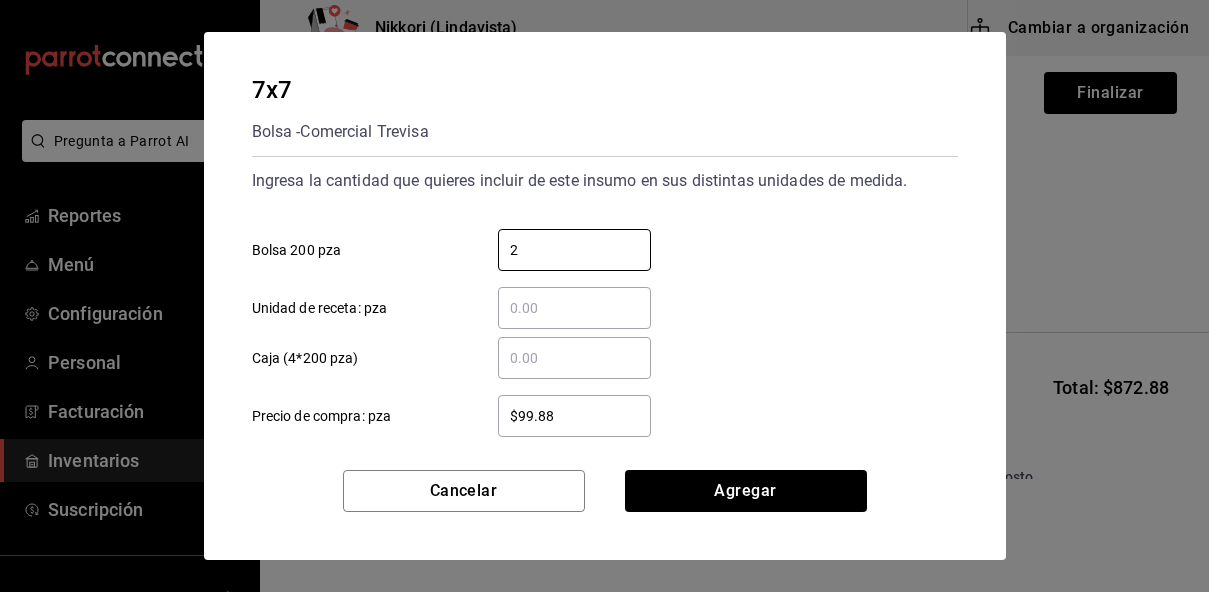 type on "2" 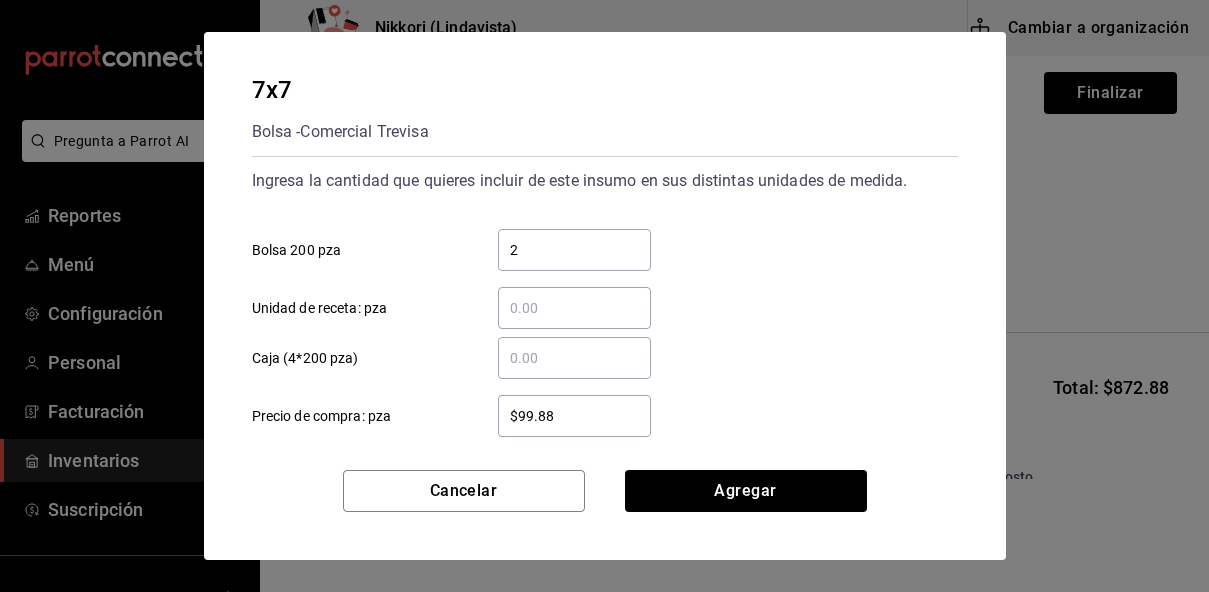 click on "$99.88 ​ Precio de compra: pza" at bounding box center (597, 408) 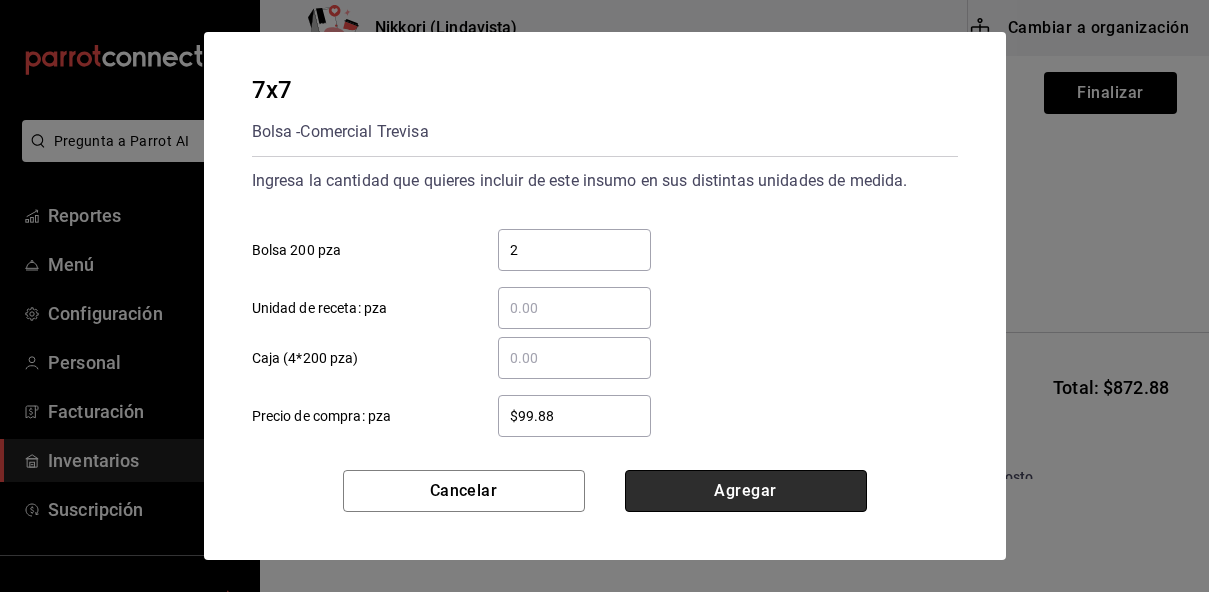 click on "Agregar" at bounding box center [746, 491] 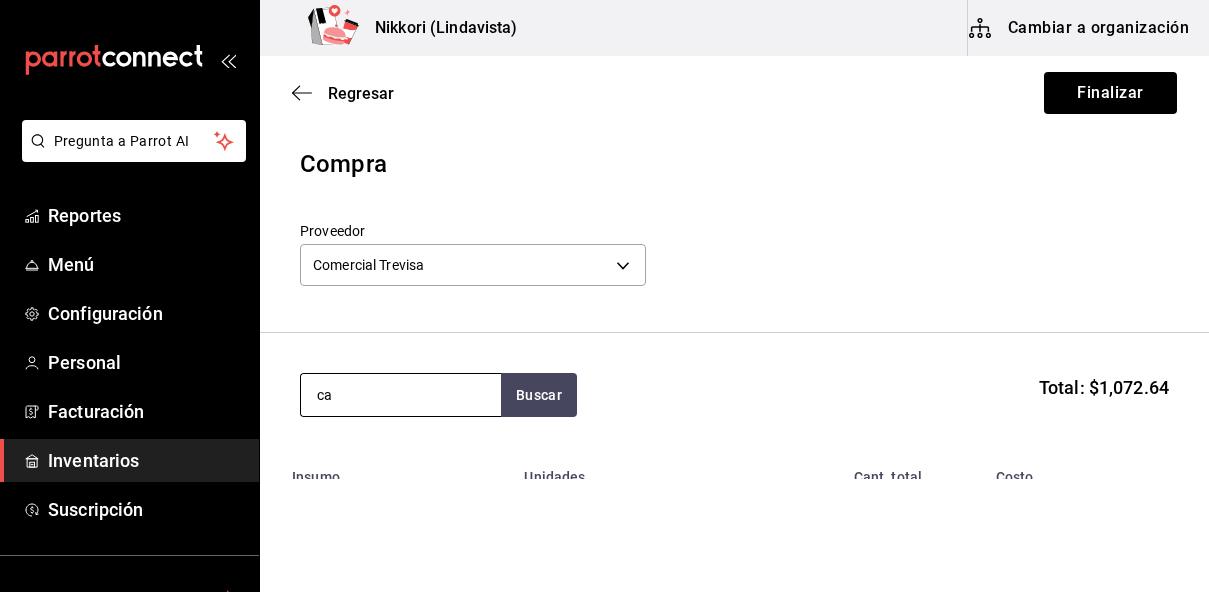 type on "c" 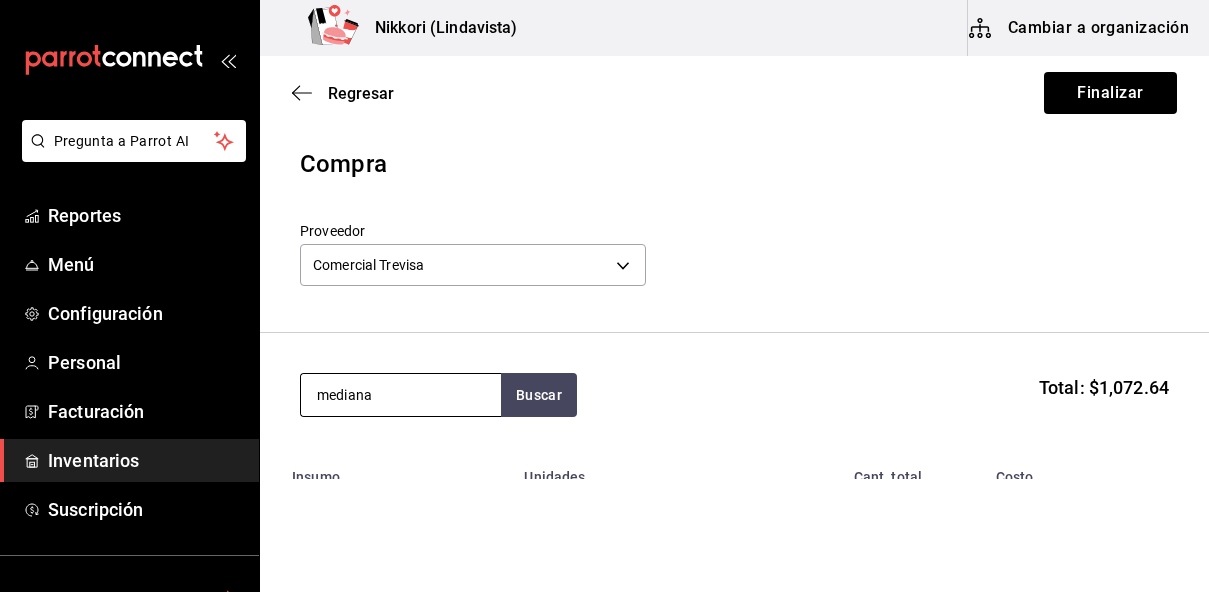 type on "mediana" 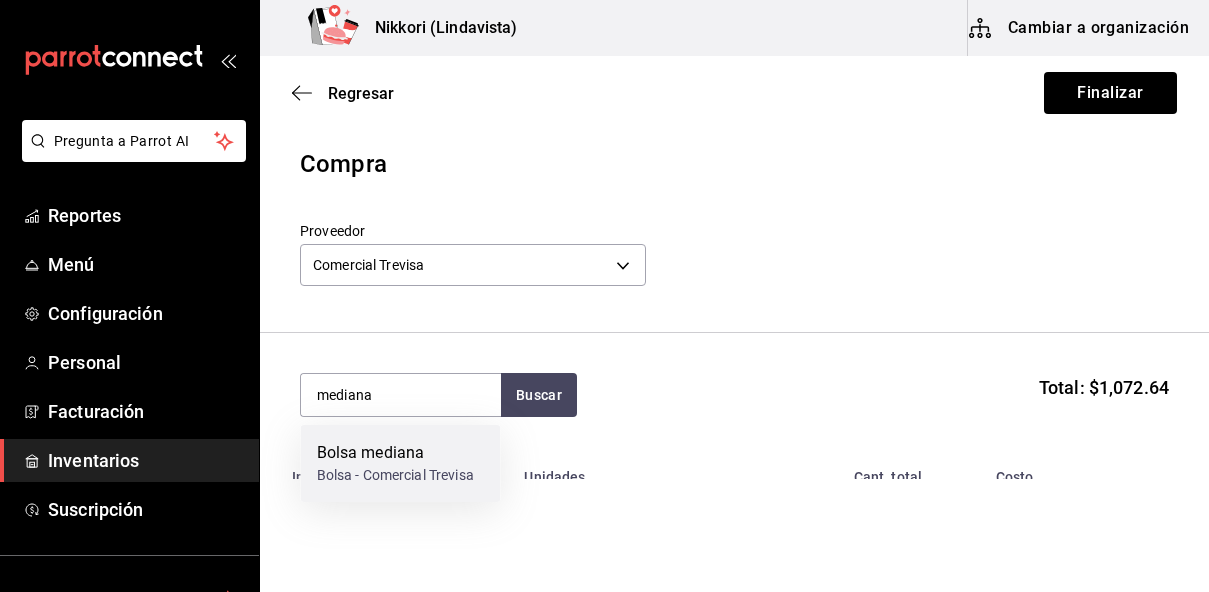 click on "Bolsa - Comercial Trevisa" at bounding box center (395, 475) 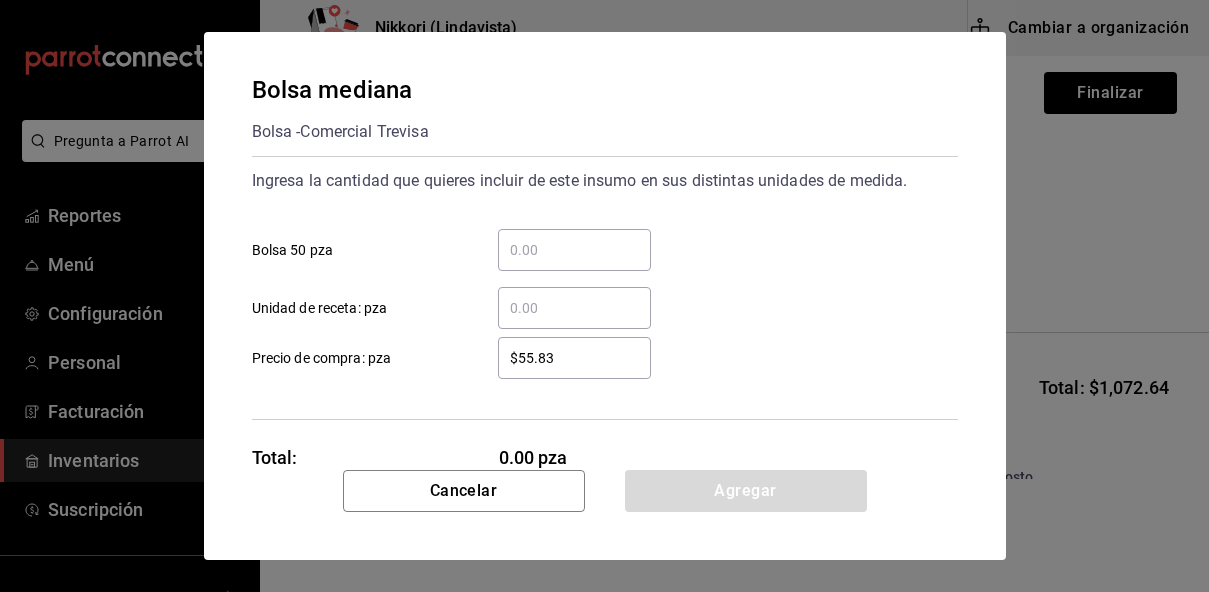 click on "​" at bounding box center (574, 250) 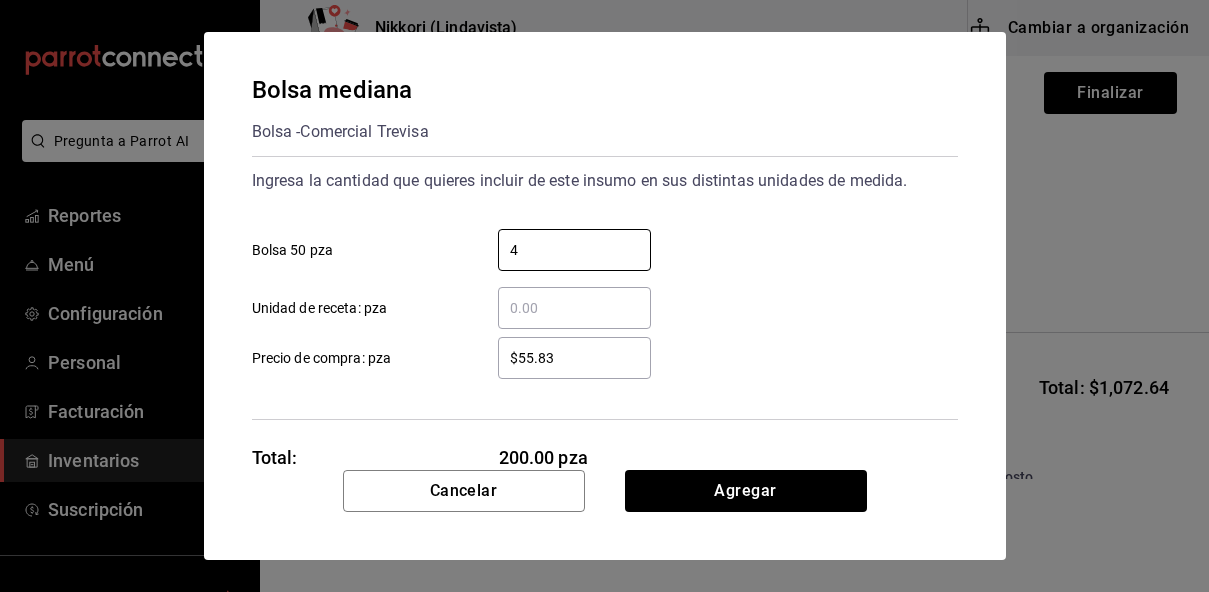 type on "4" 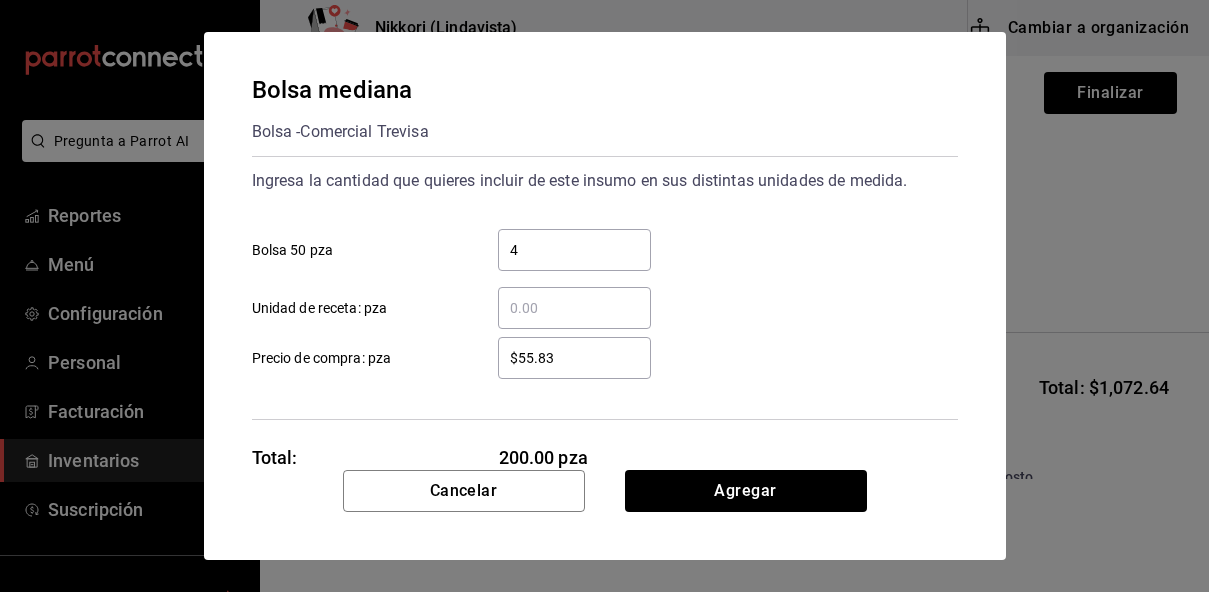 click on "$55.83" at bounding box center (574, 358) 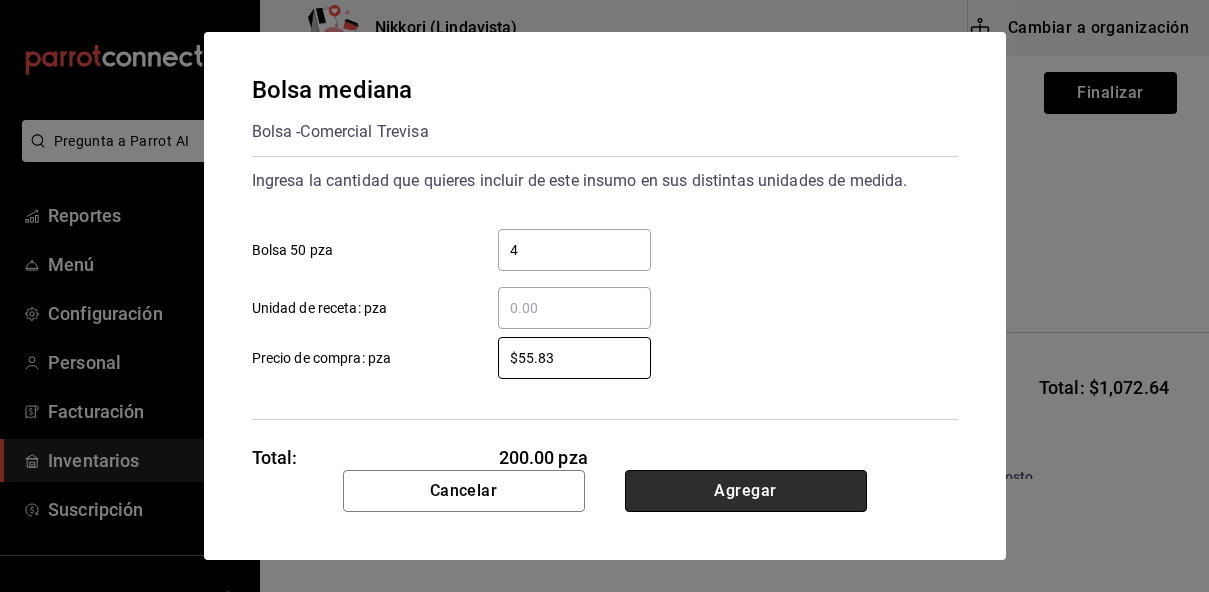 click on "Agregar" at bounding box center (746, 491) 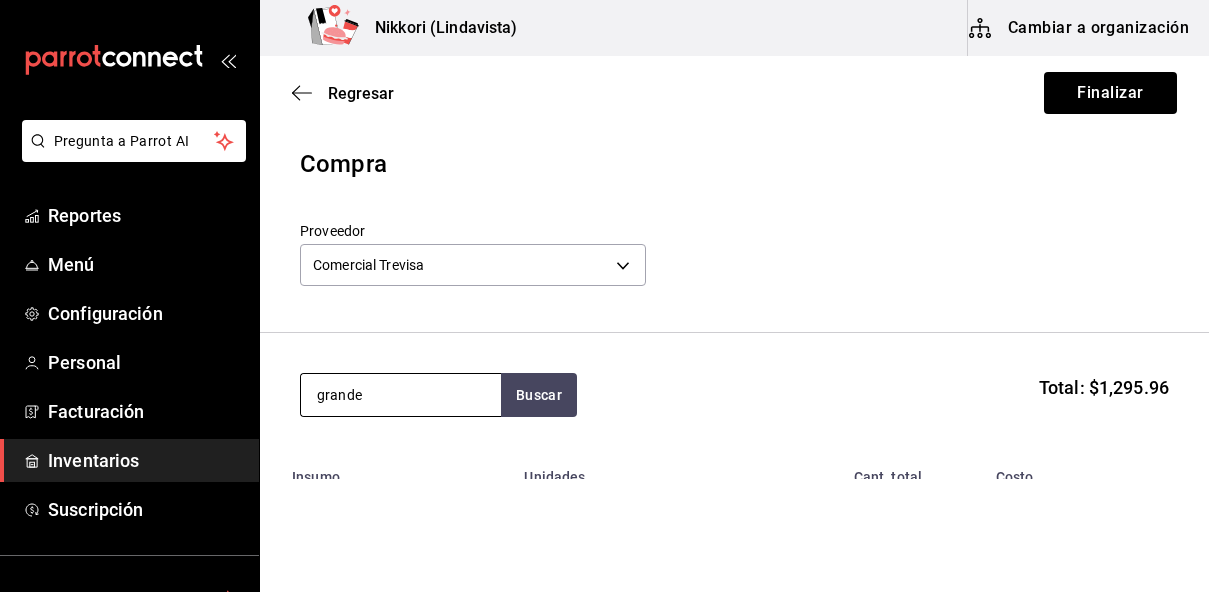 type on "grande" 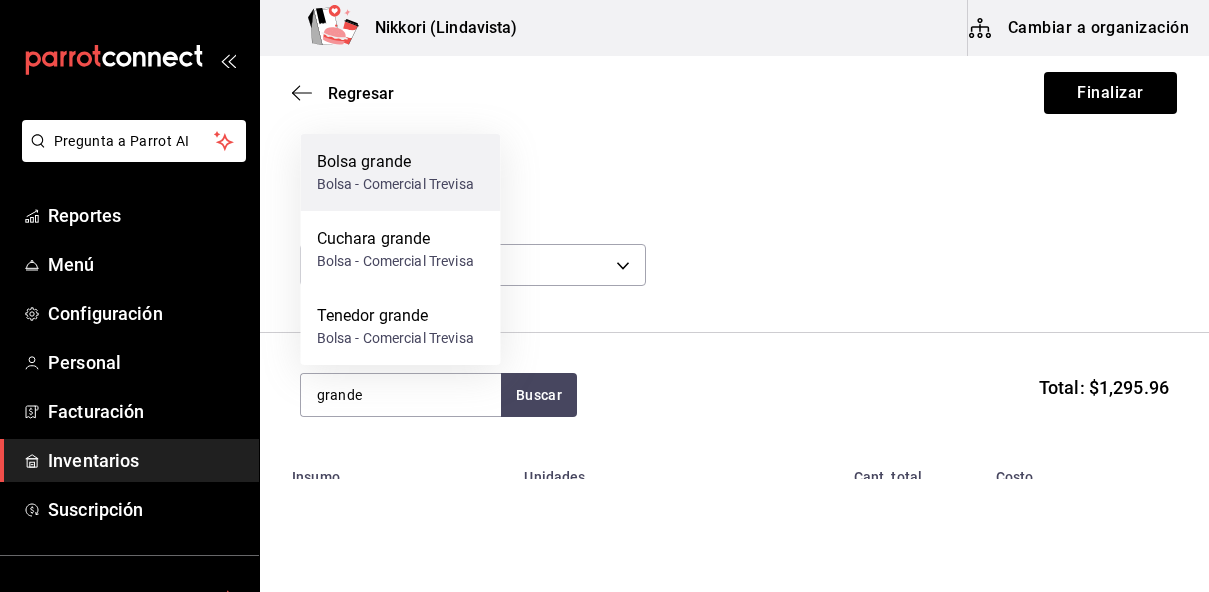click on "Bolsa - Comercial Trevisa" at bounding box center (395, 184) 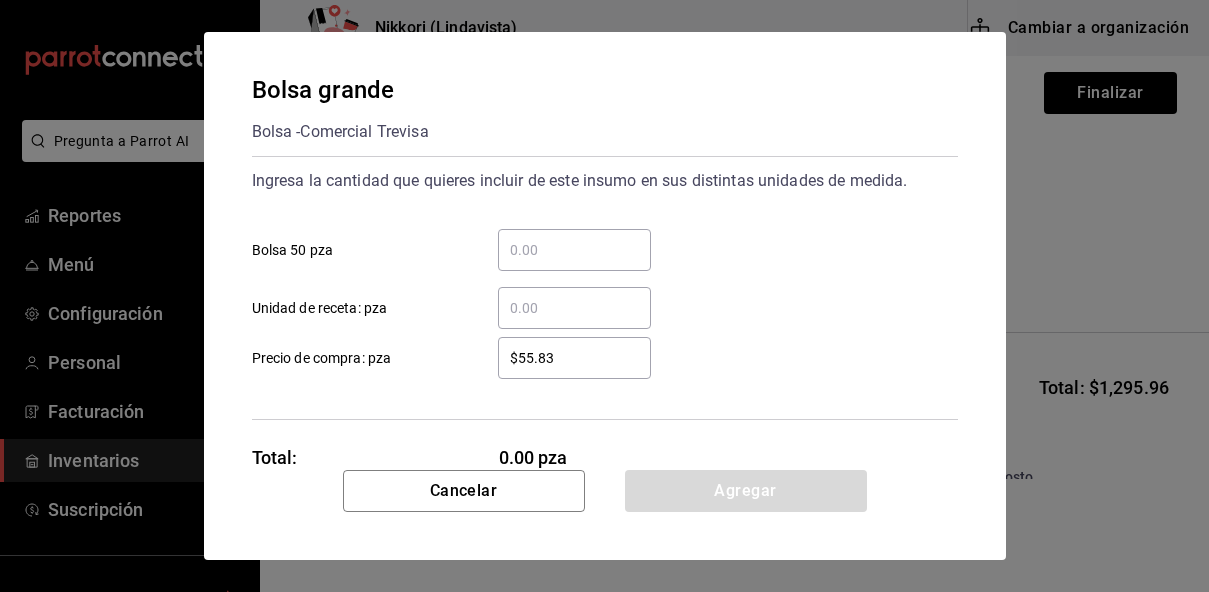 click on "​ Bolsa 50 pza" at bounding box center (574, 250) 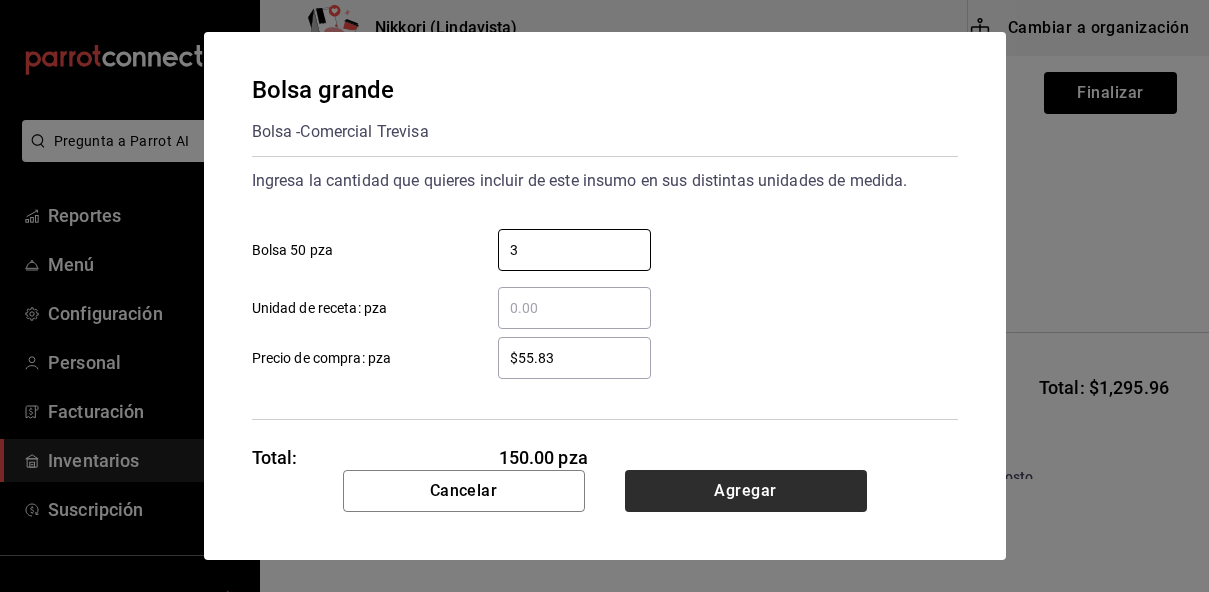 type on "3" 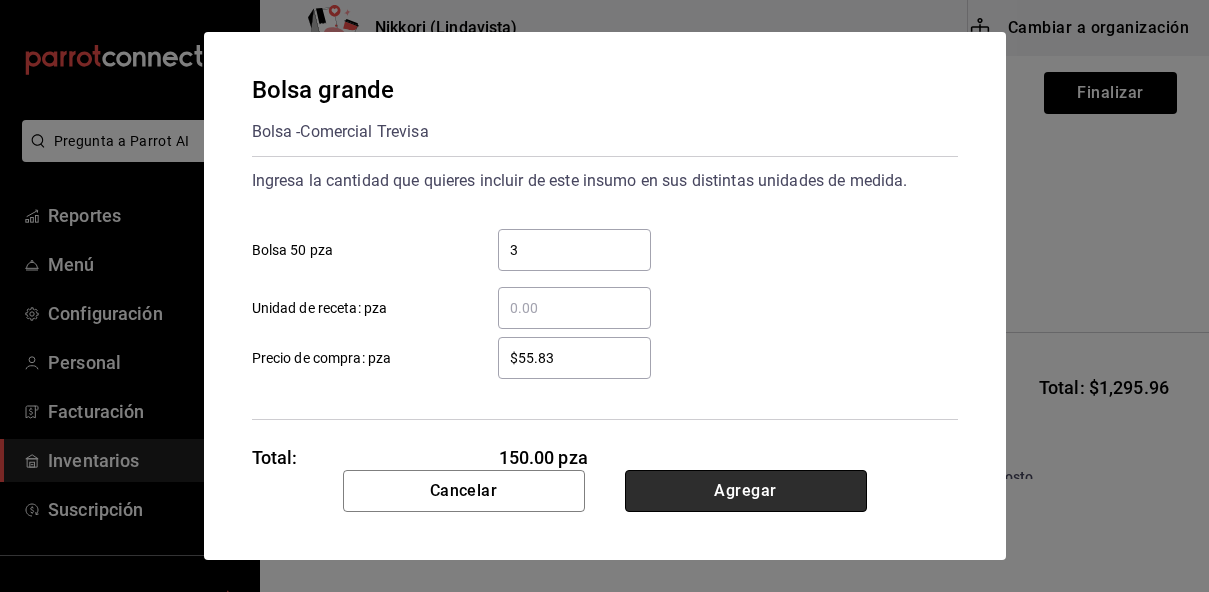 click on "Agregar" at bounding box center (746, 491) 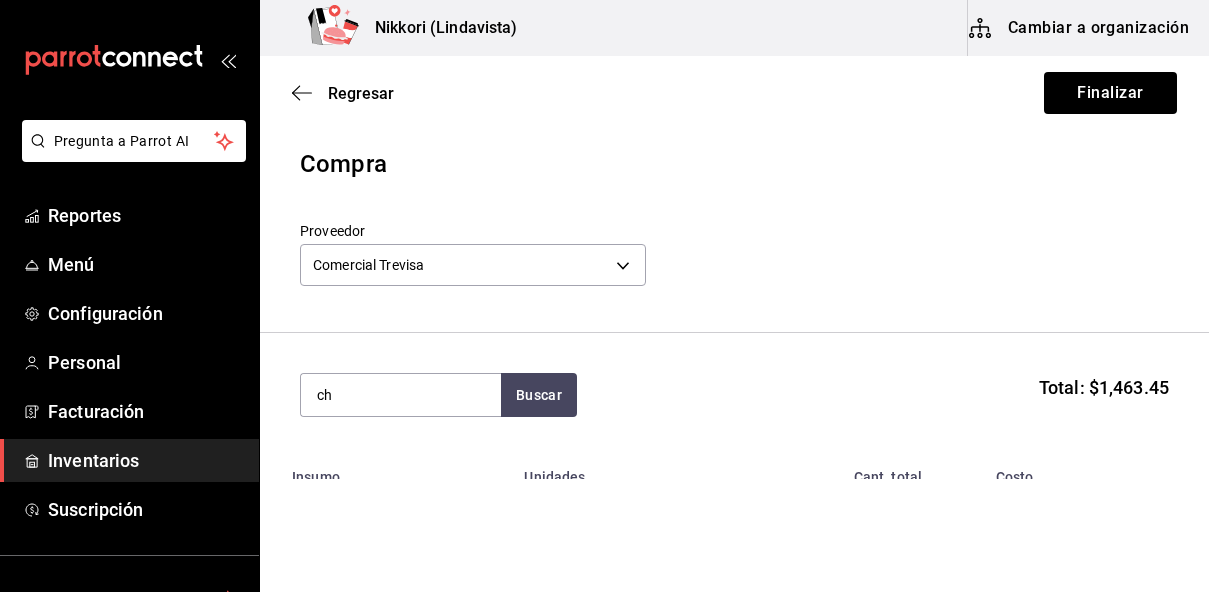 type on "c" 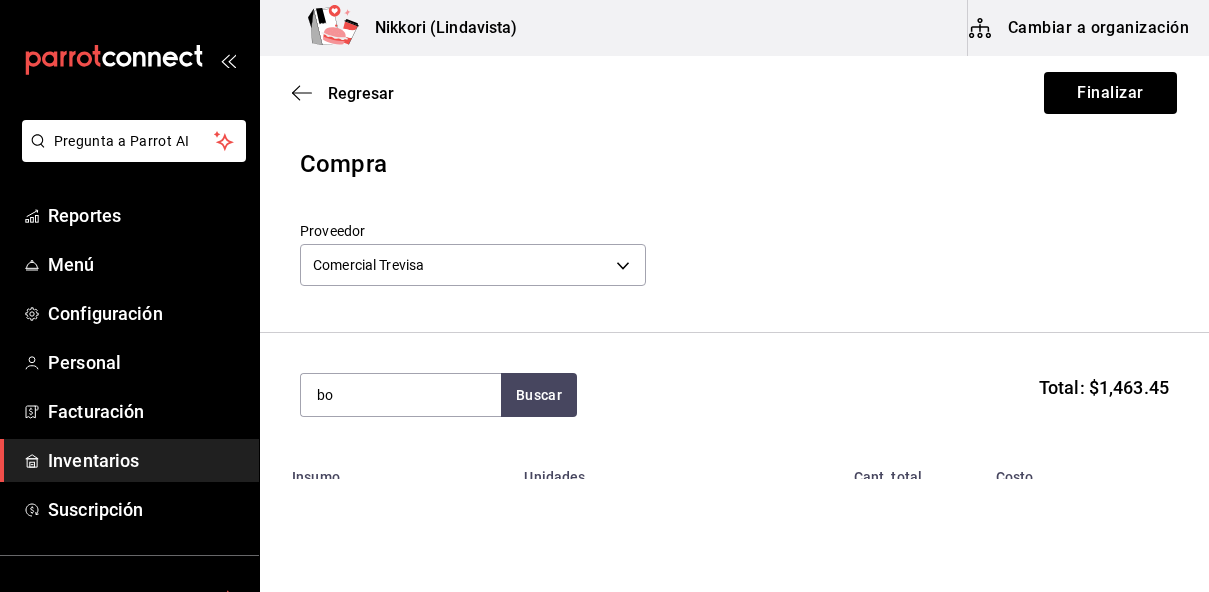 type on "b" 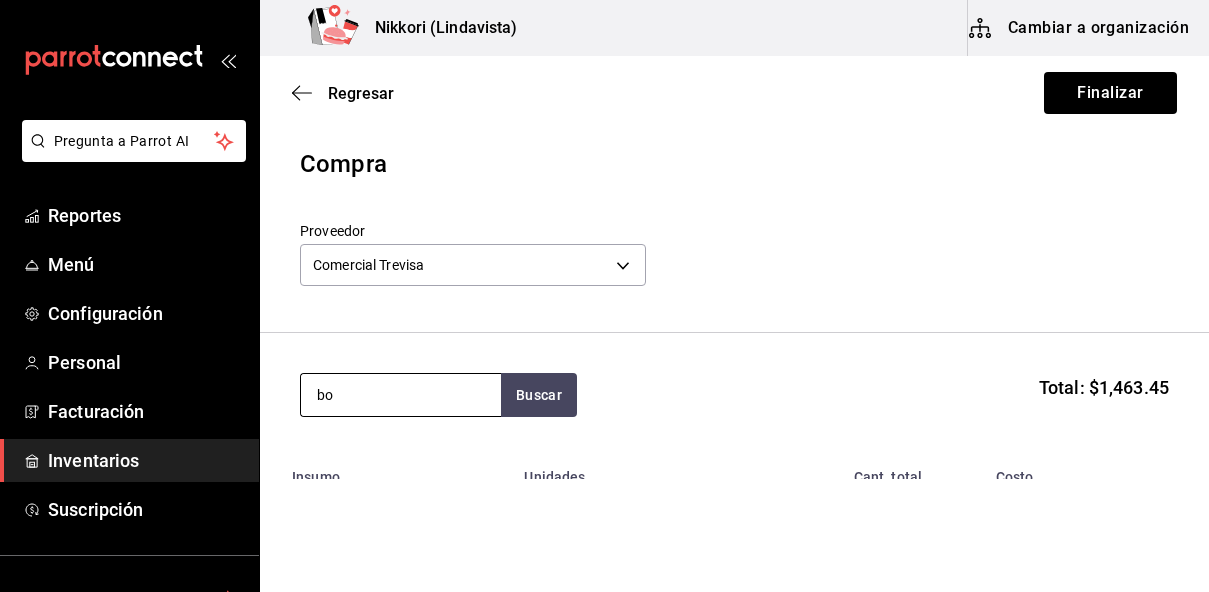 type on "b" 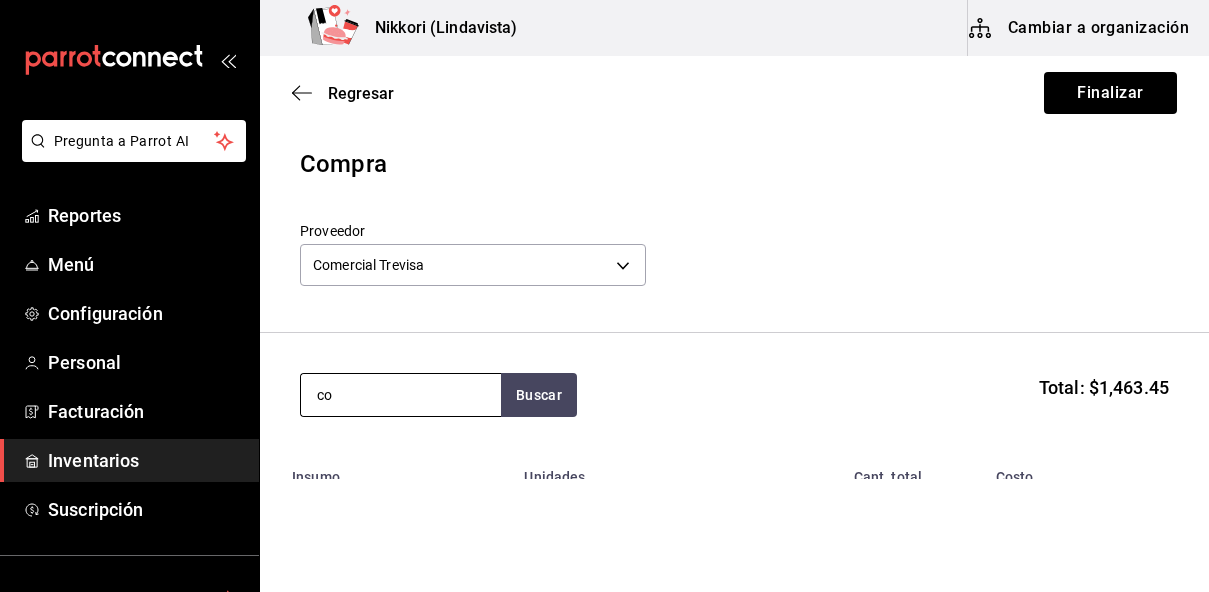 type on "c" 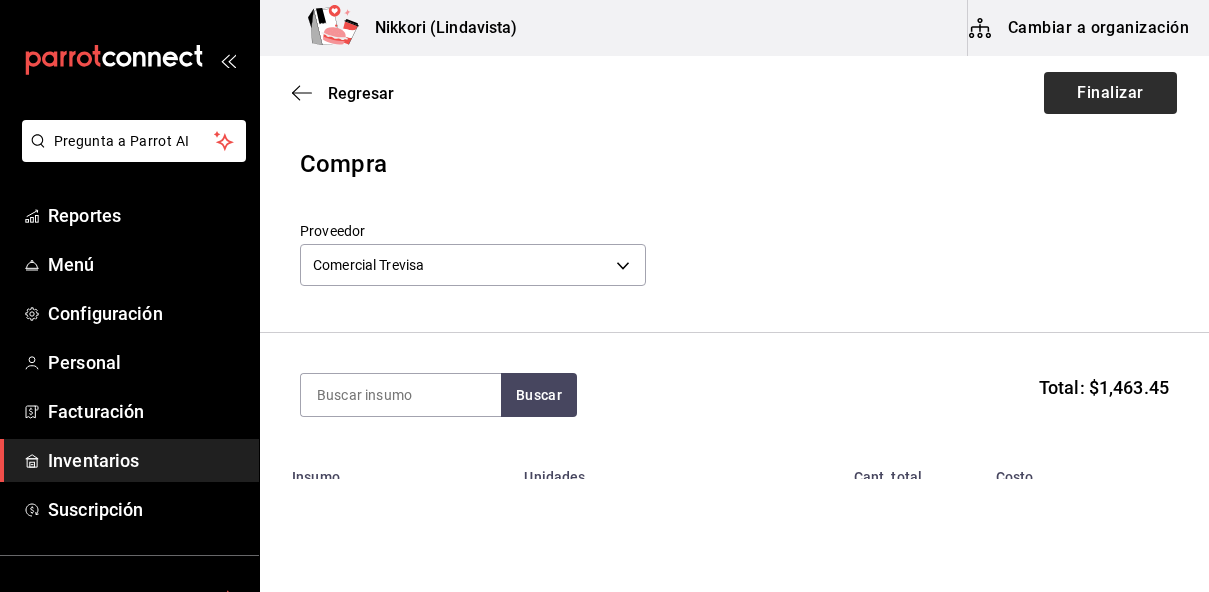 type 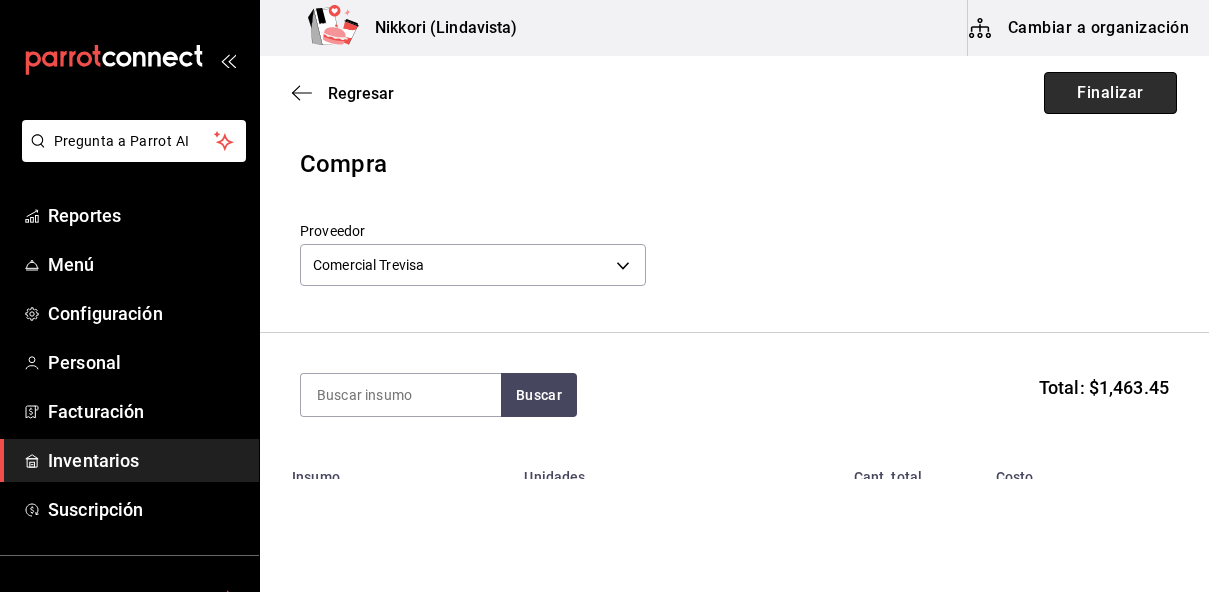 click on "Finalizar" at bounding box center [1110, 93] 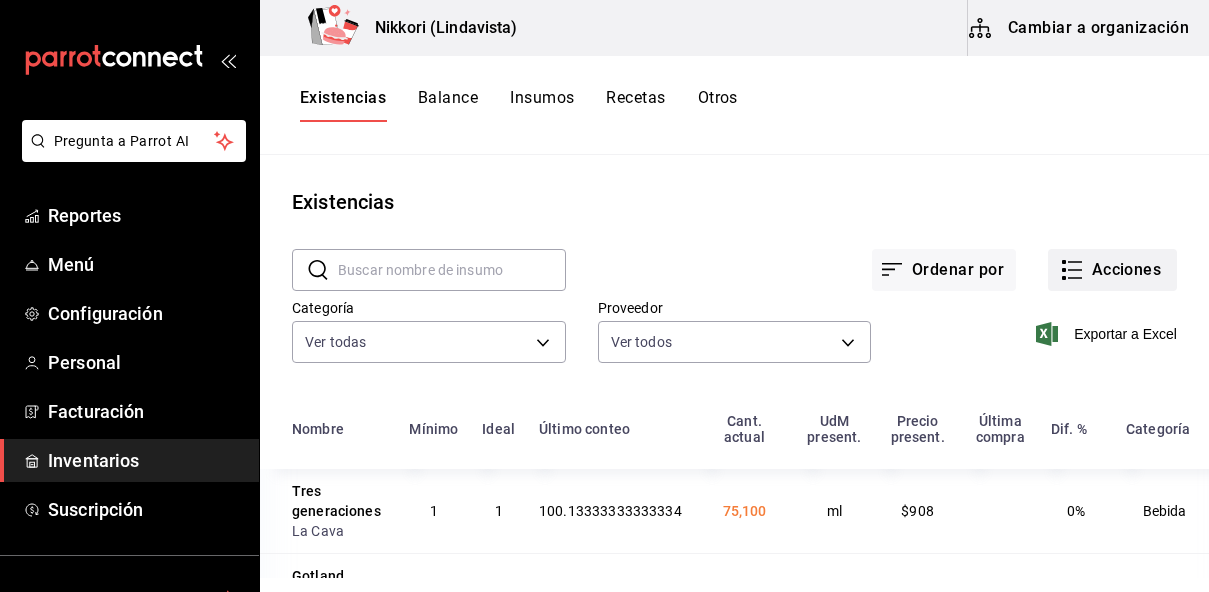 click on "Acciones" at bounding box center (1112, 270) 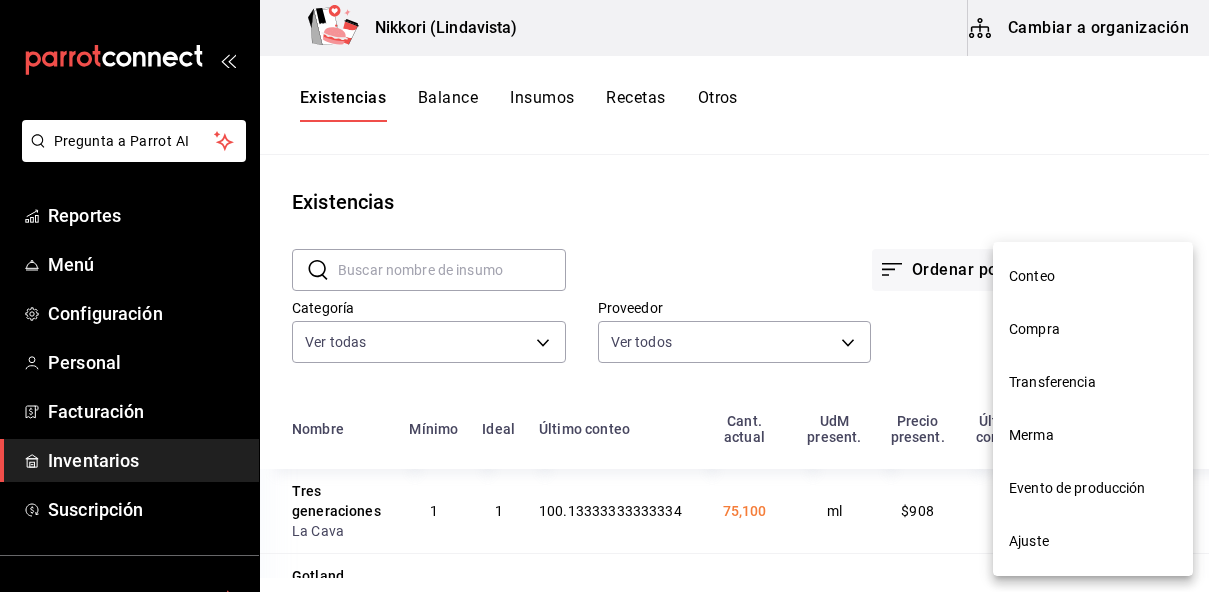 click on "Compra" at bounding box center (1093, 329) 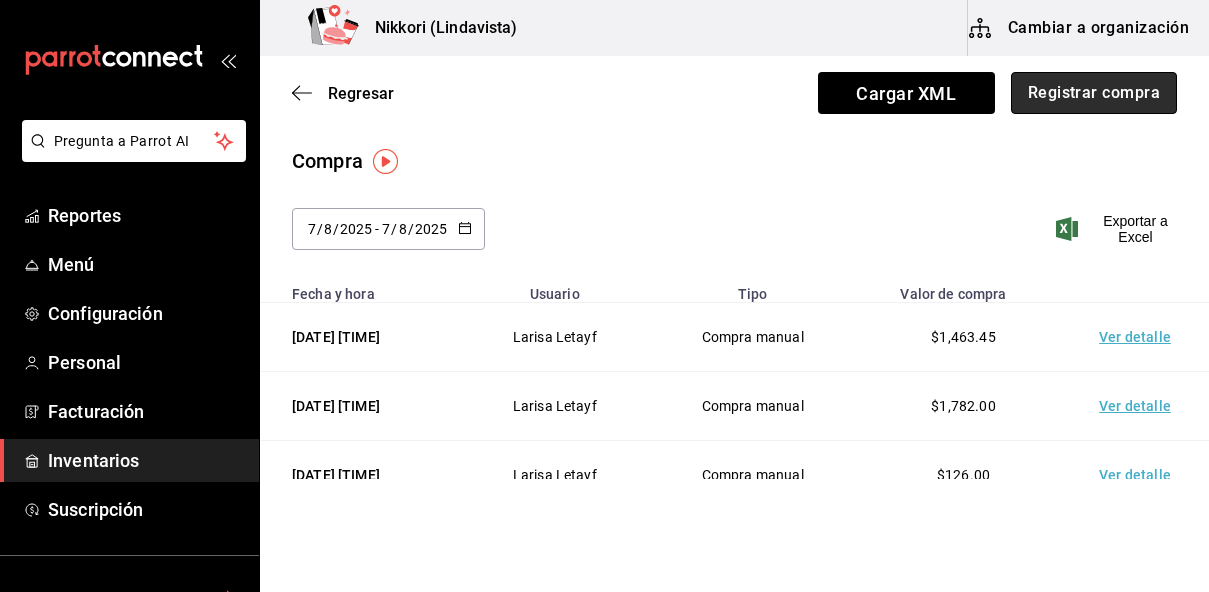 click on "Registrar compra" at bounding box center (1094, 93) 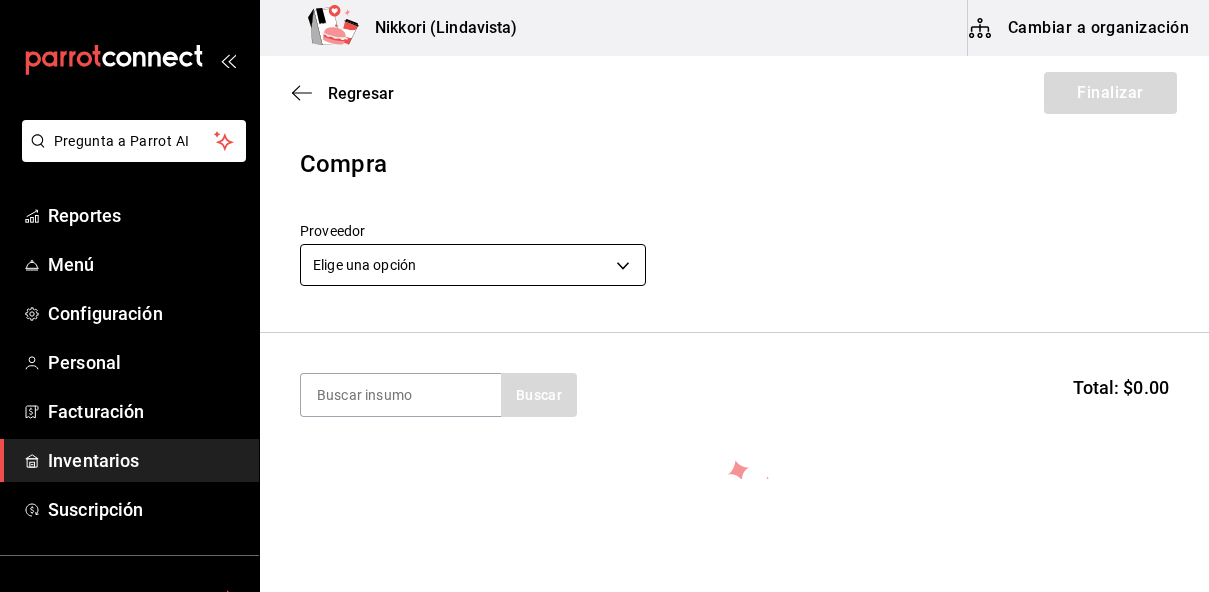 click on "Pregunta a Parrot AI Reportes   Menú   Configuración   Personal   Facturación   Inventarios   Suscripción   Ayuda Recomienda Parrot   [FIRST] [LAST]   Sugerir nueva función   Nikkori (Lindavista) Cambiar a organización Regresar Finalizar Compra Proveedor Elige una opción default Buscar Total: $0.00 No hay insumos a mostrar. Busca un insumo para agregarlo a la lista Pregunta a Parrot AI Reportes   Menú   Configuración   Personal   Facturación   Inventarios   Suscripción   Ayuda Recomienda Parrot   [FIRST] [LAST]   Sugerir nueva función   GANA 1 MES GRATIS EN TU SUSCRIPCIÓN AQUÍ ¿Recuerdas cómo empezó tu restaurante?
Hoy puedes ayudar a un colega a tener el mismo cambio que tú viviste.
Recomienda Parrot directamente desde tu Portal Administrador.
Es fácil y rápido.
🎁 Por cada restaurante que se una, ganas 1 mes gratis. Ver video tutorial Ir a video Editar Eliminar Visitar centro de ayuda ([PHONE]) soporte@example.com Visitar centro de ayuda ([PHONE])" at bounding box center [604, 239] 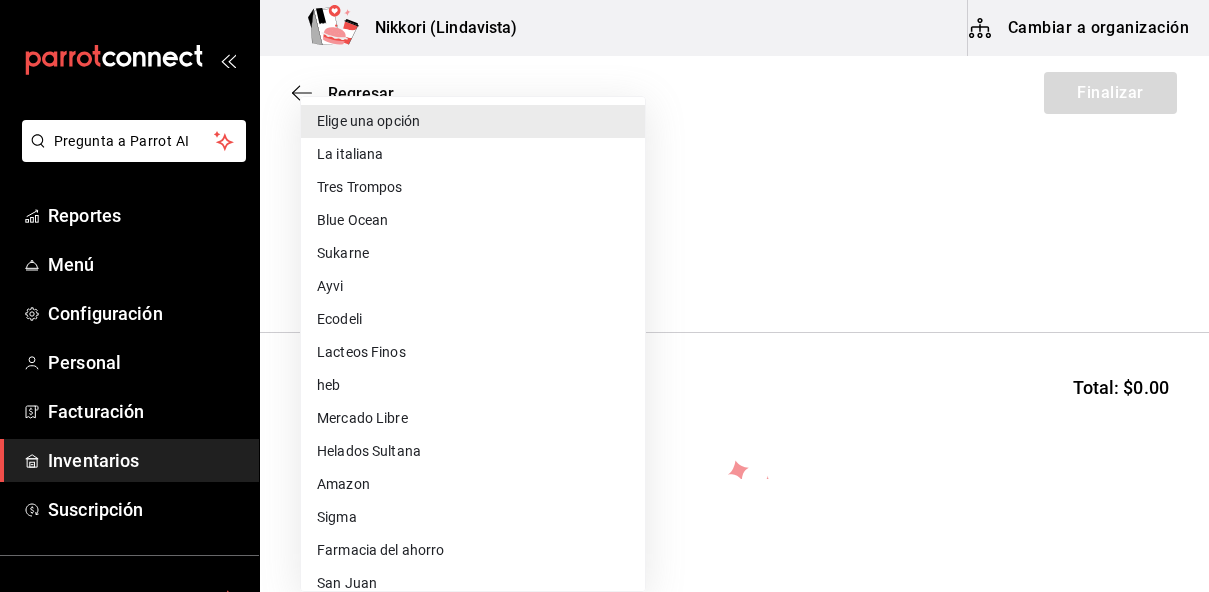 type 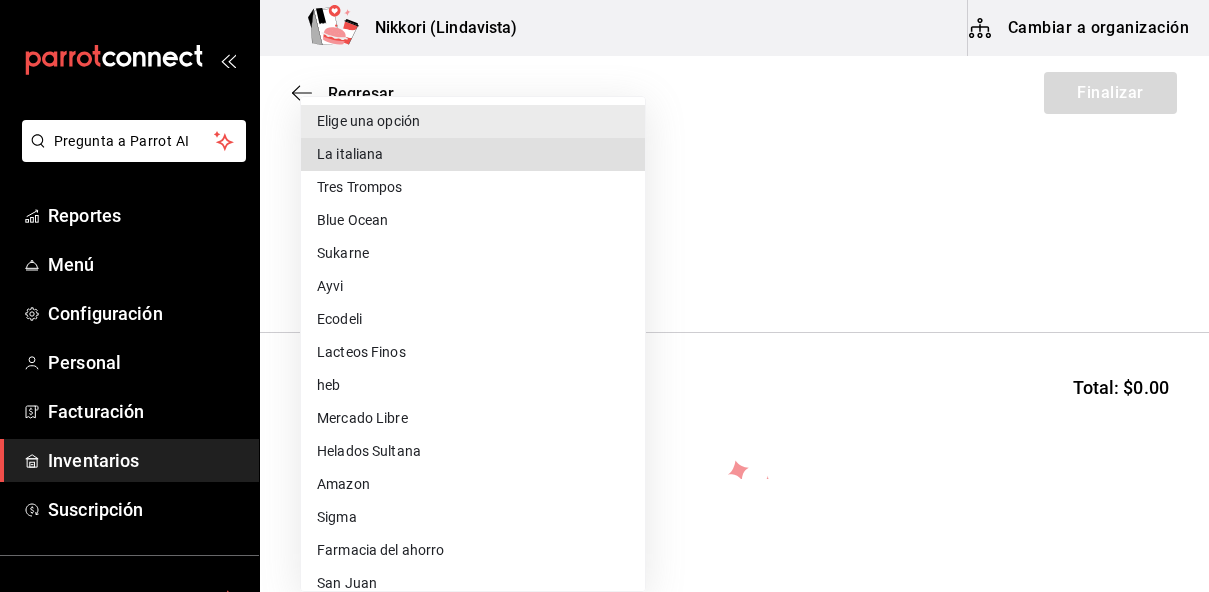 type 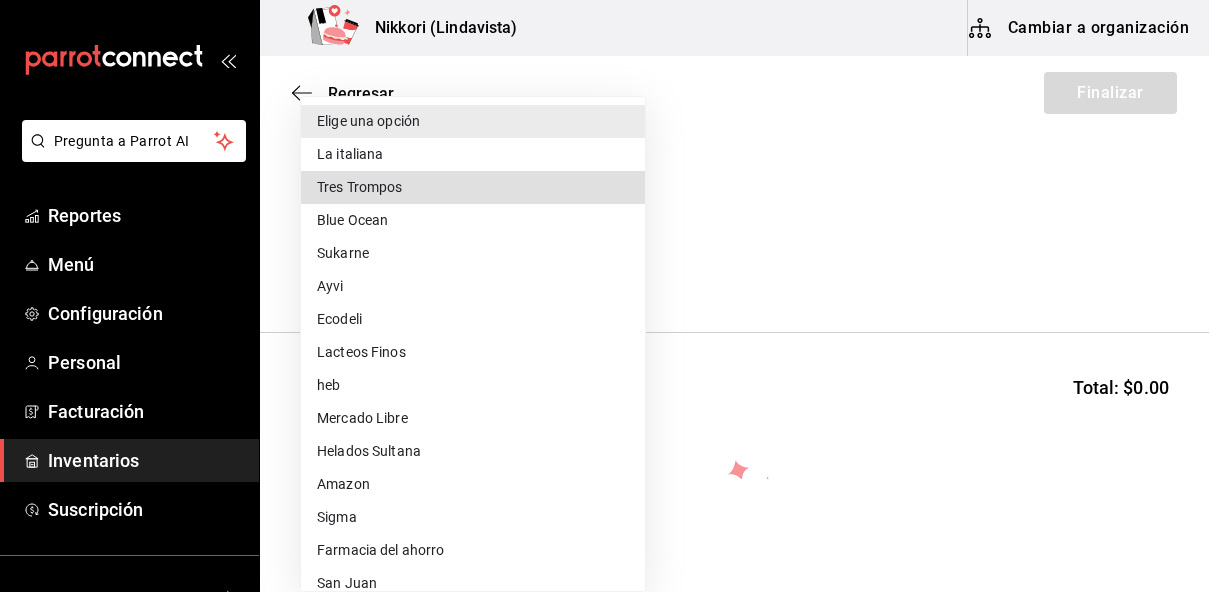 type 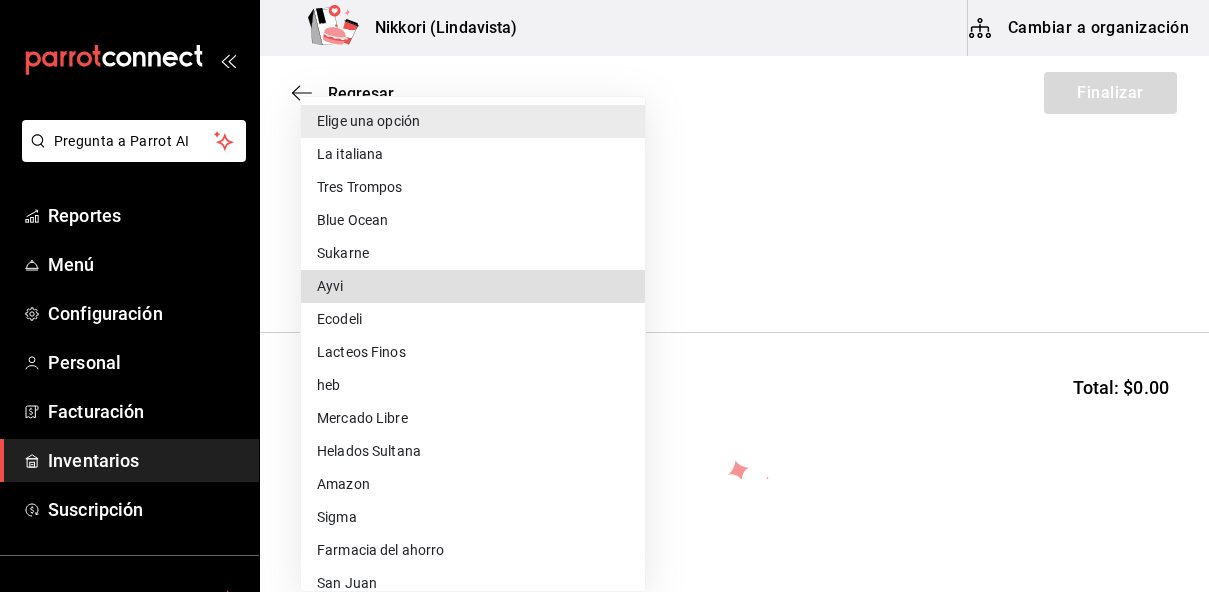 type 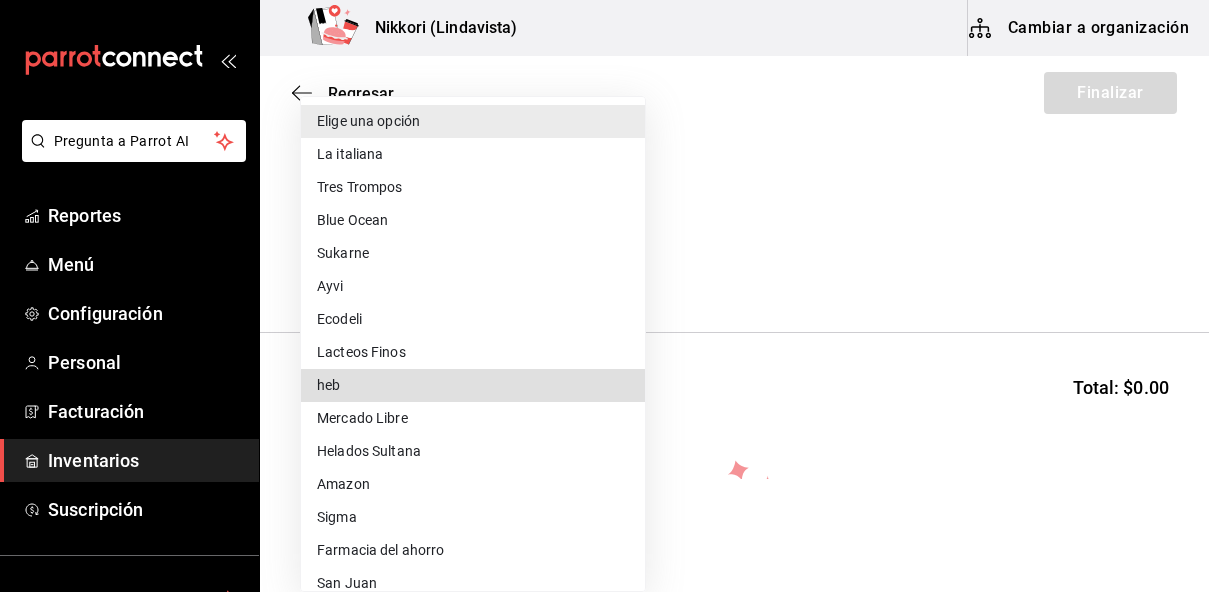 type 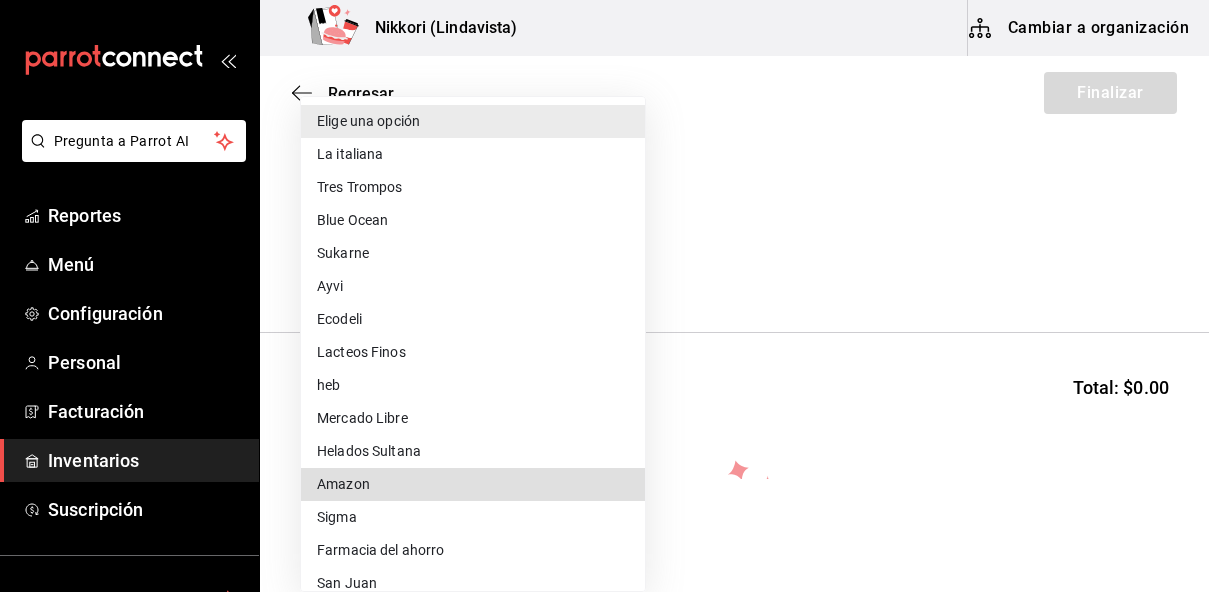 type 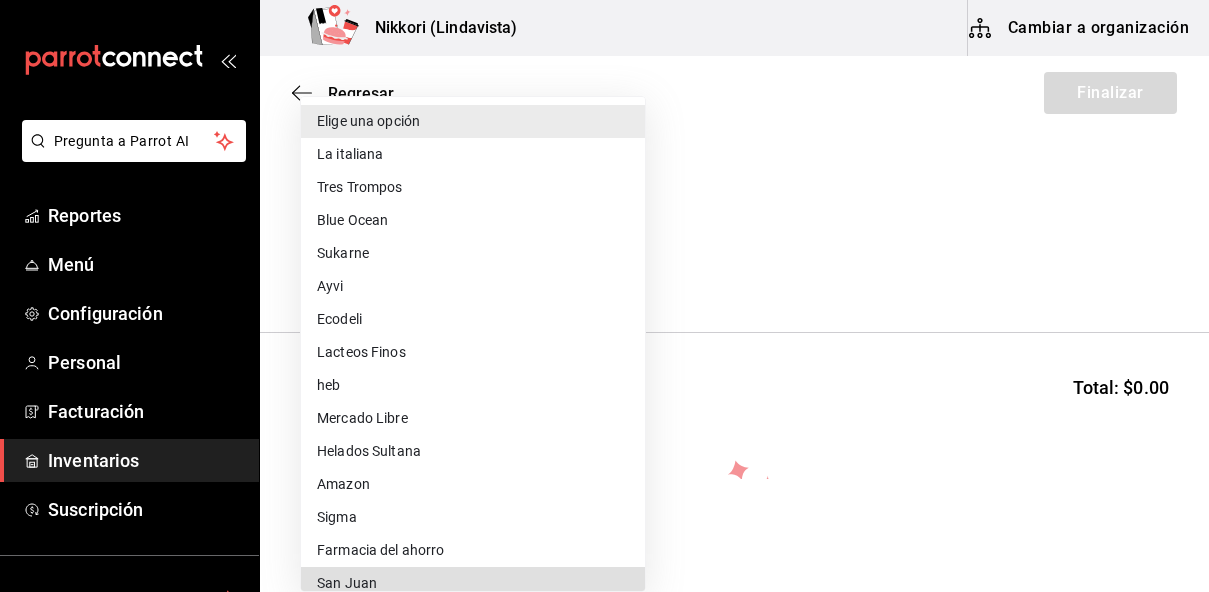 type 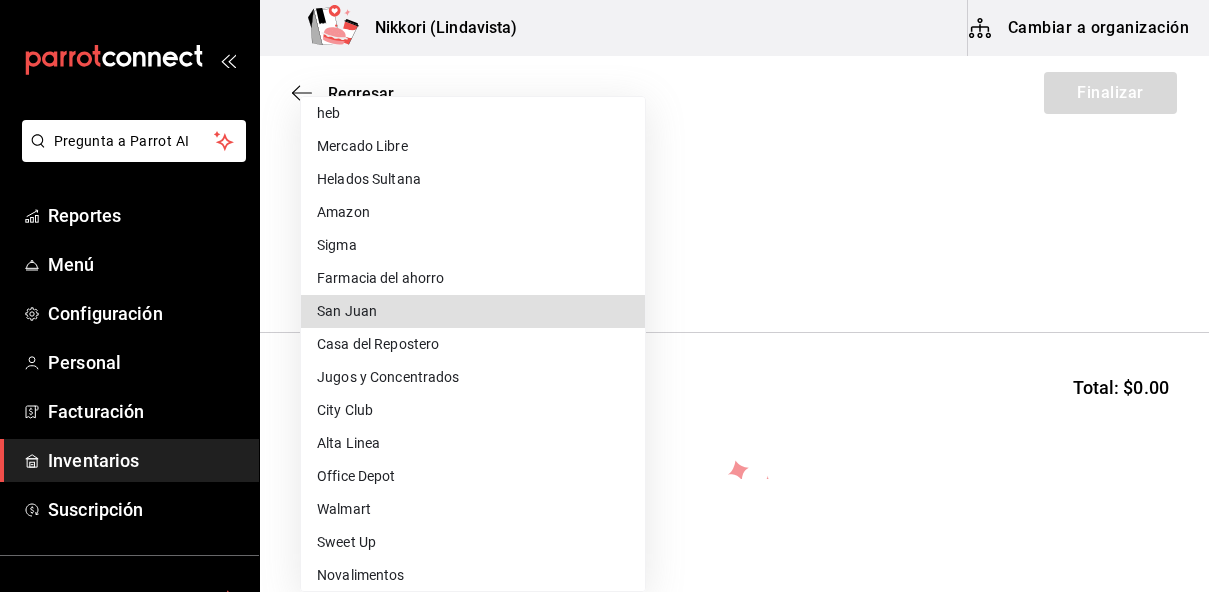 type 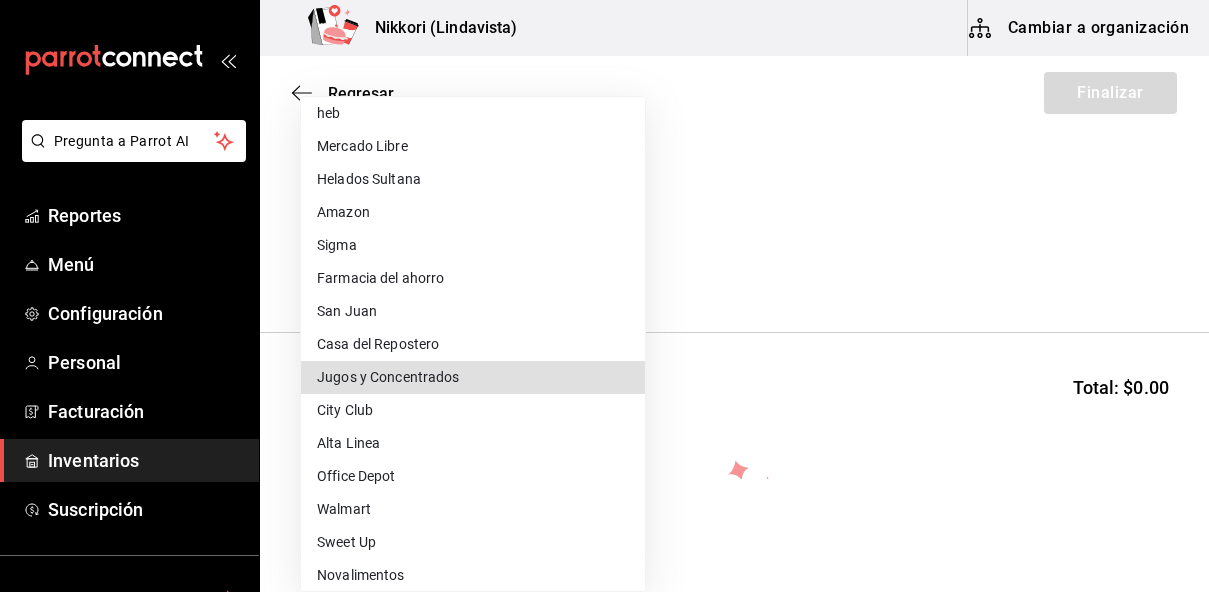 type 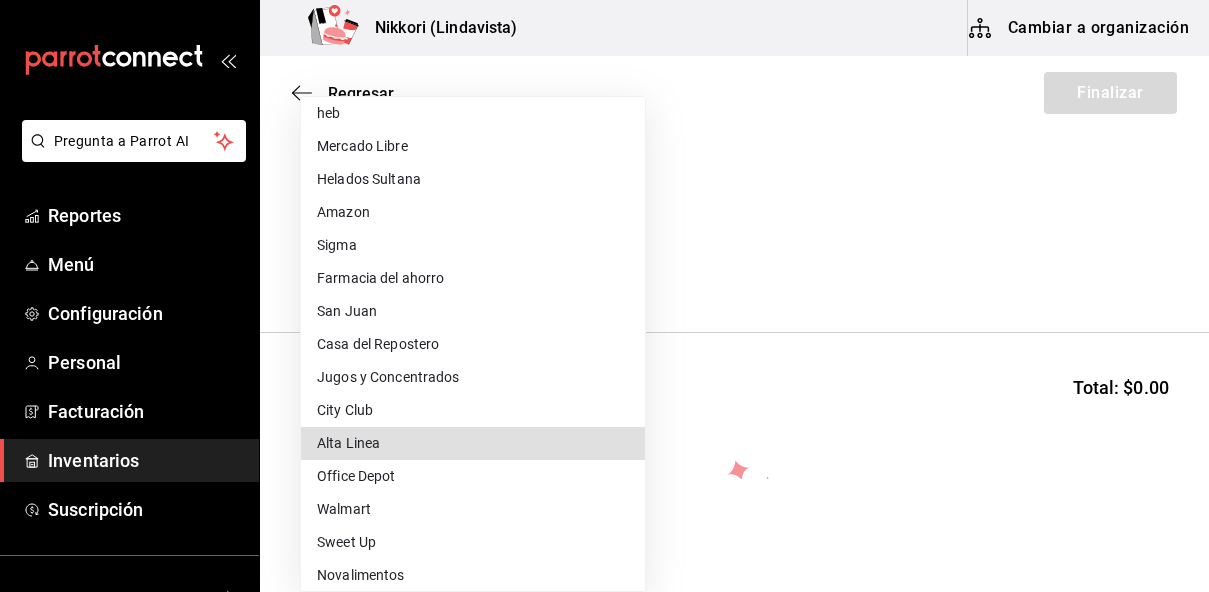 type 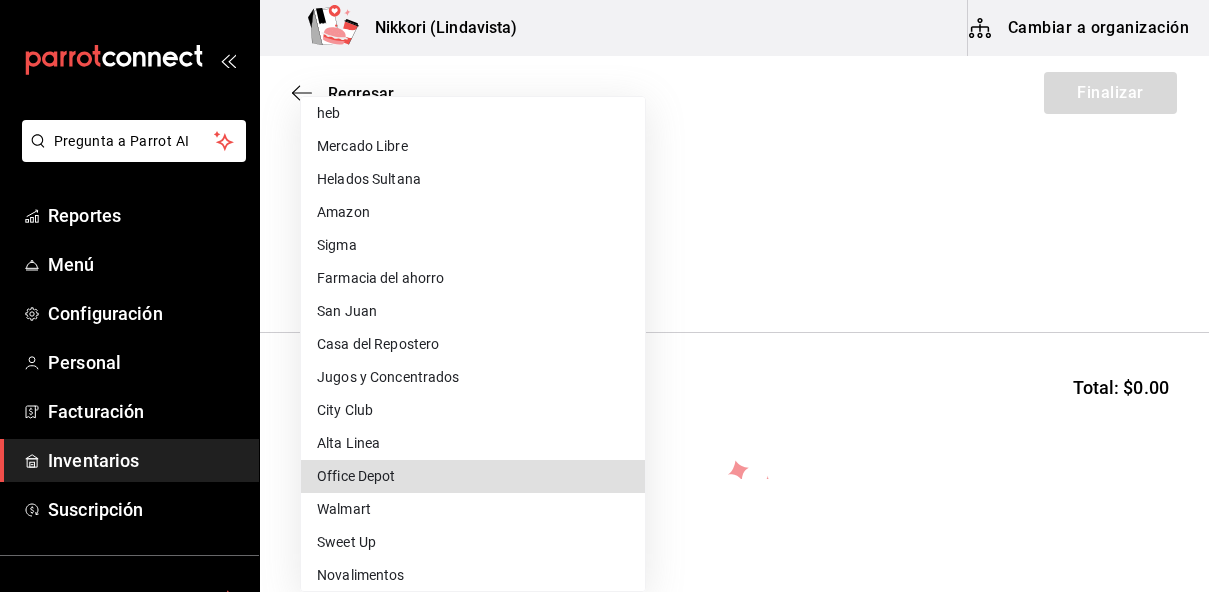type 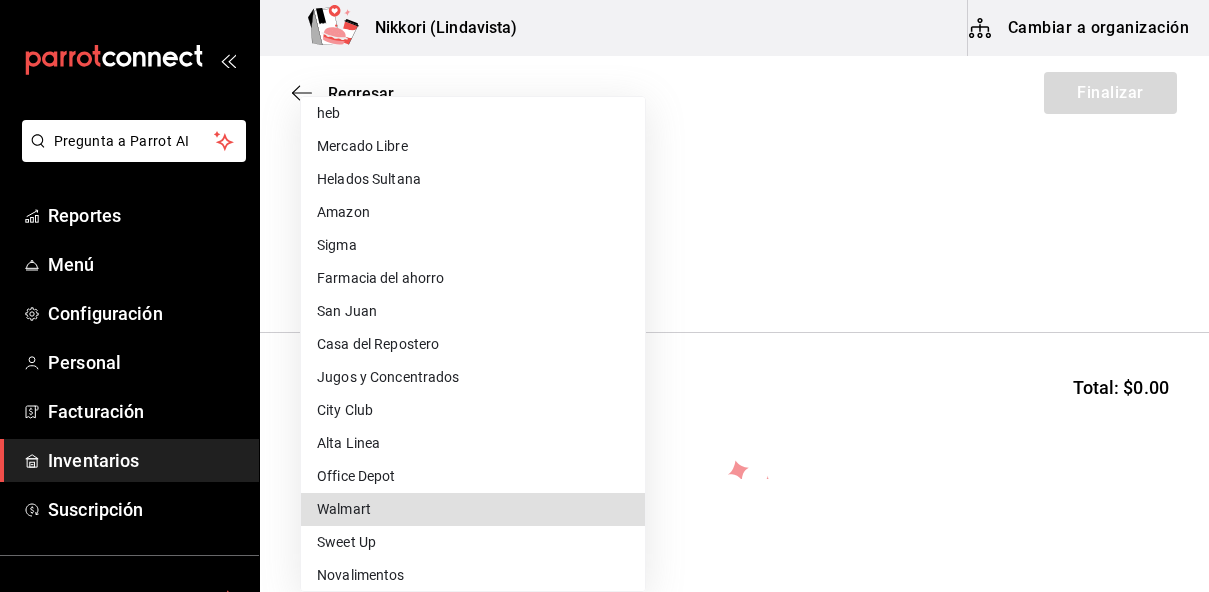 type 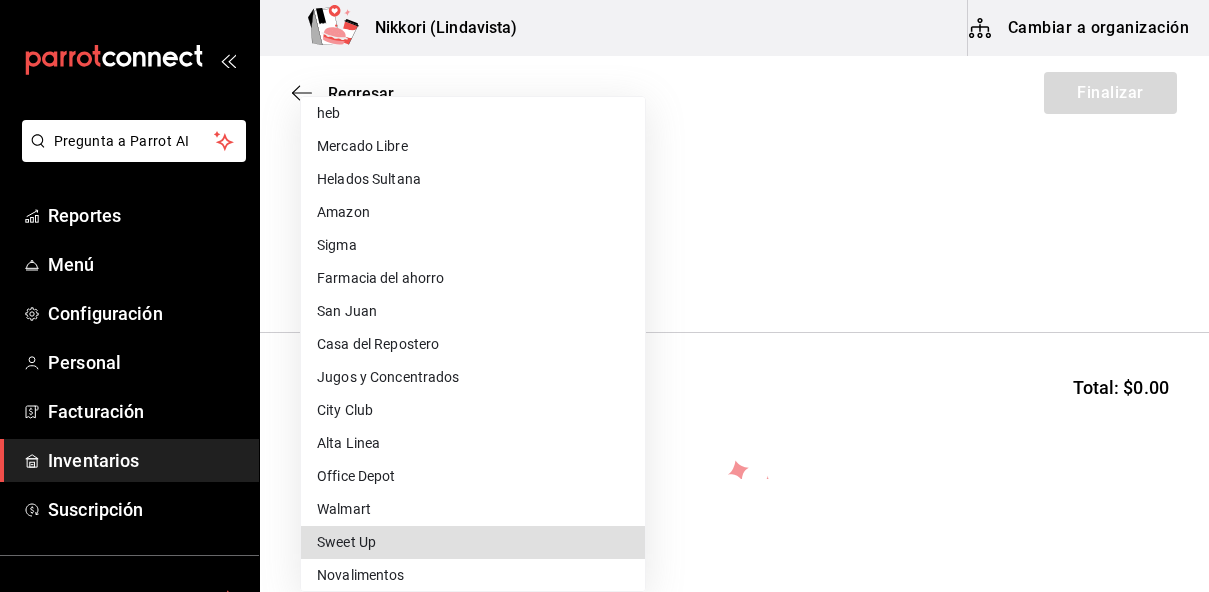 type 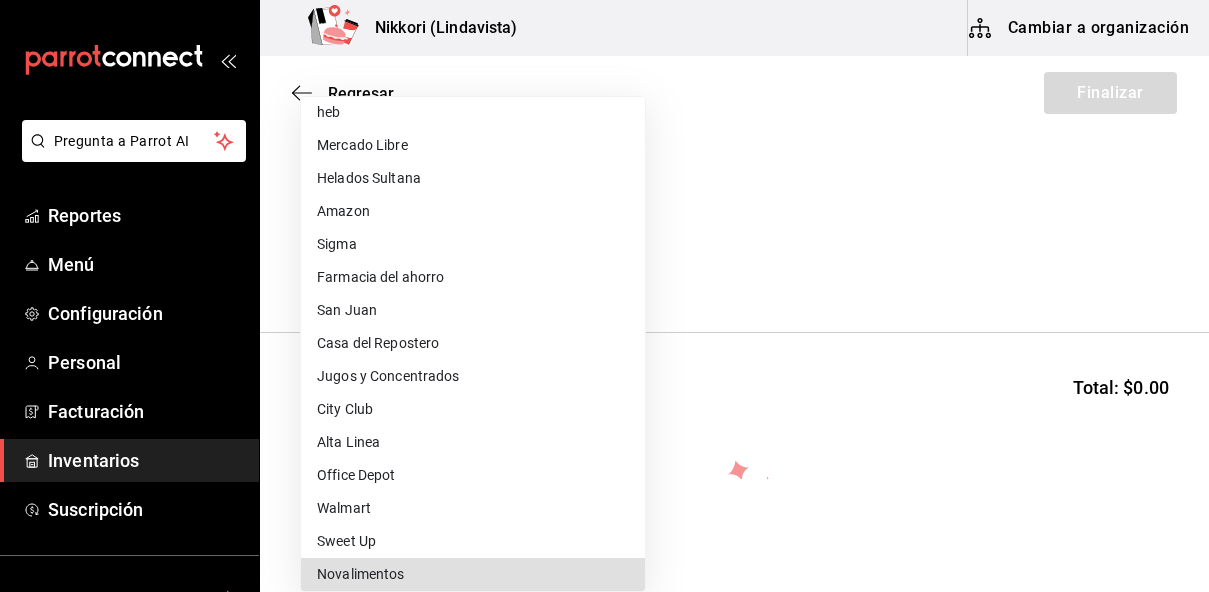scroll, scrollTop: 536, scrollLeft: 0, axis: vertical 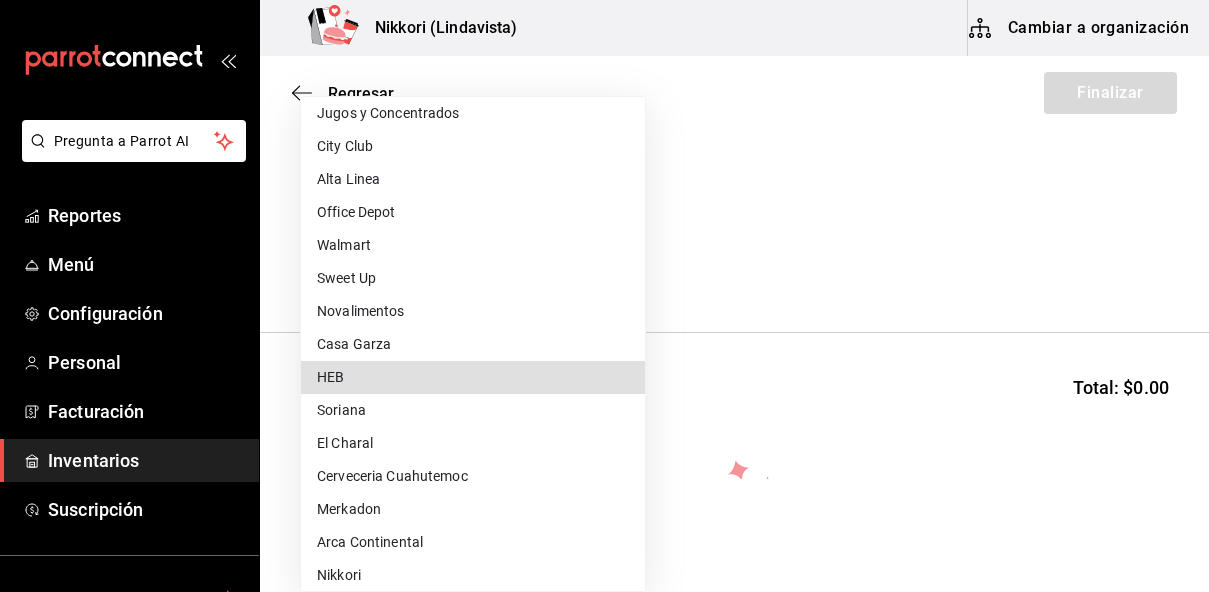 type 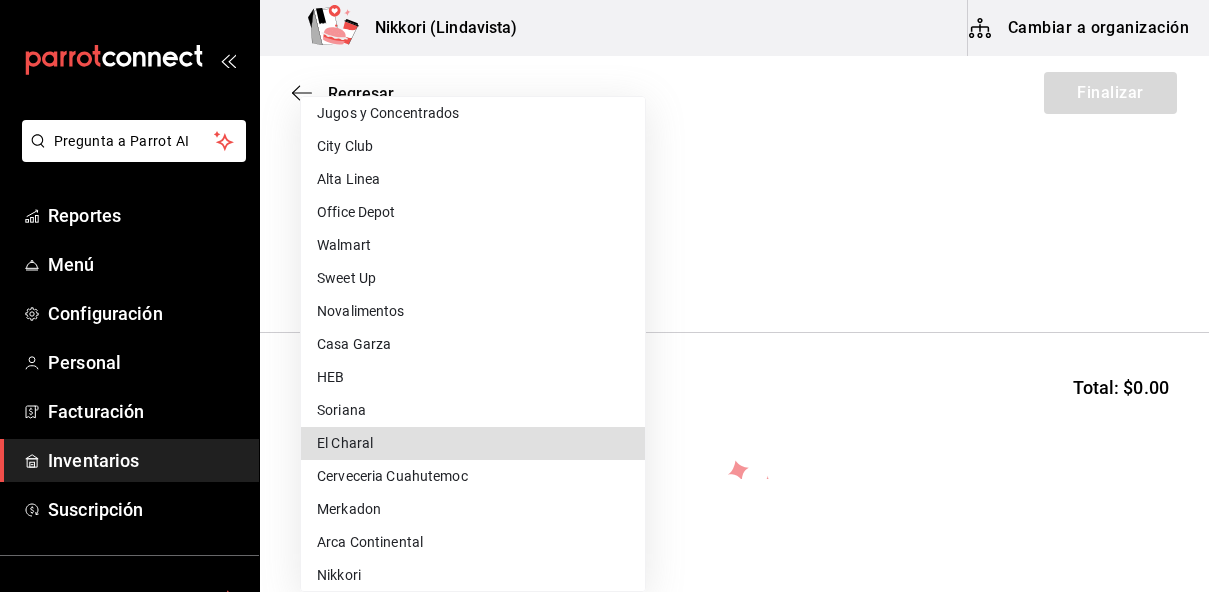 type 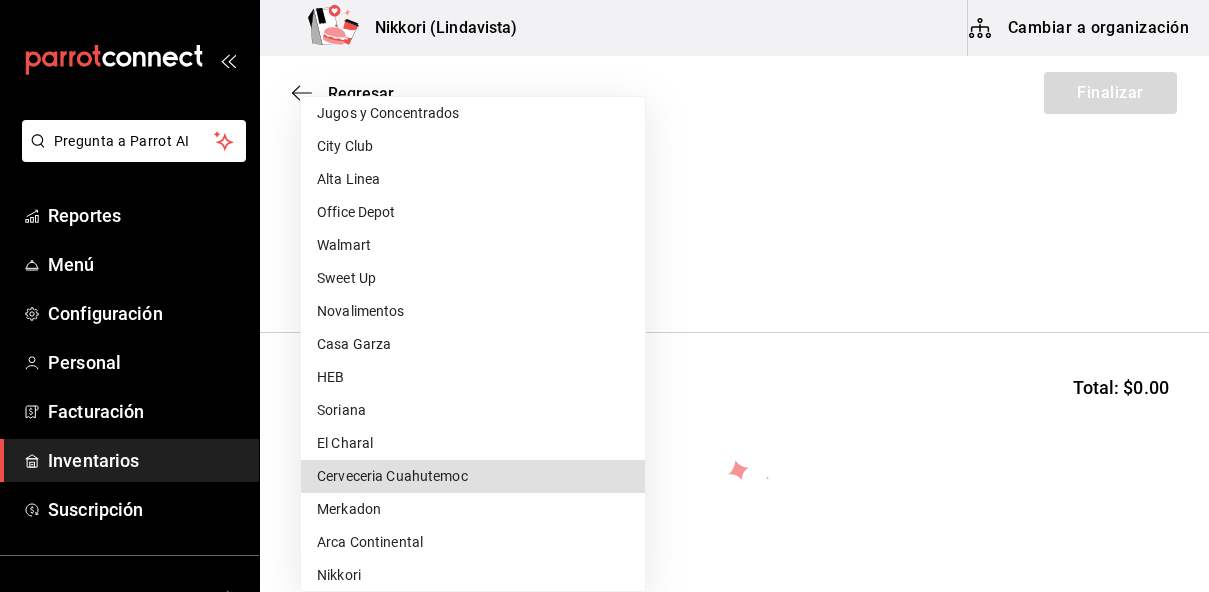 type 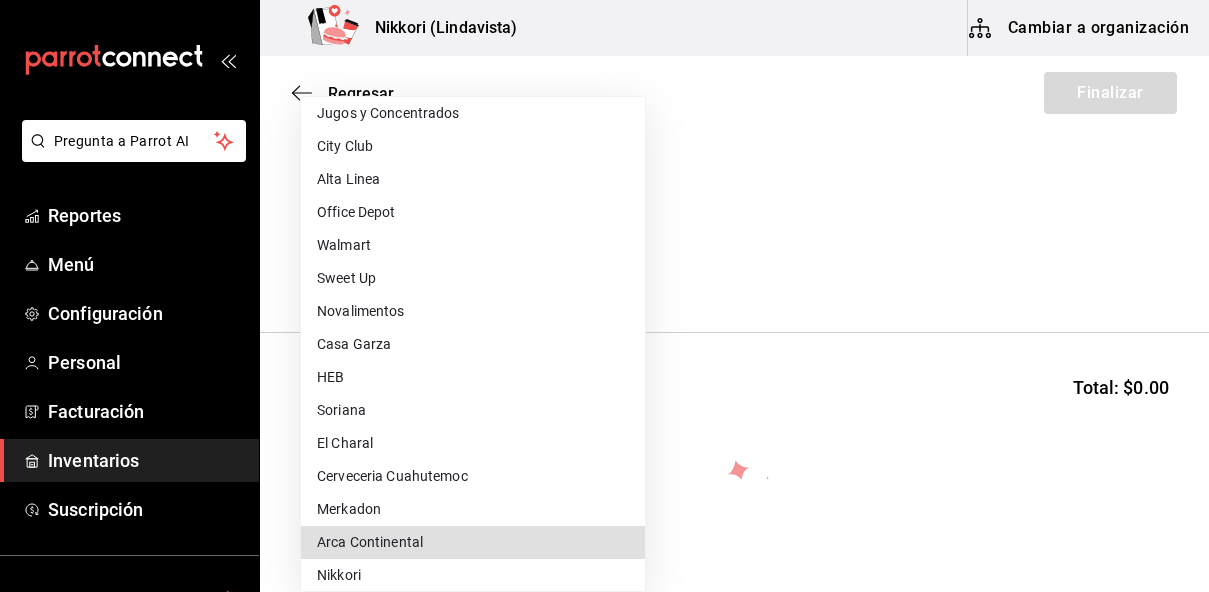 type 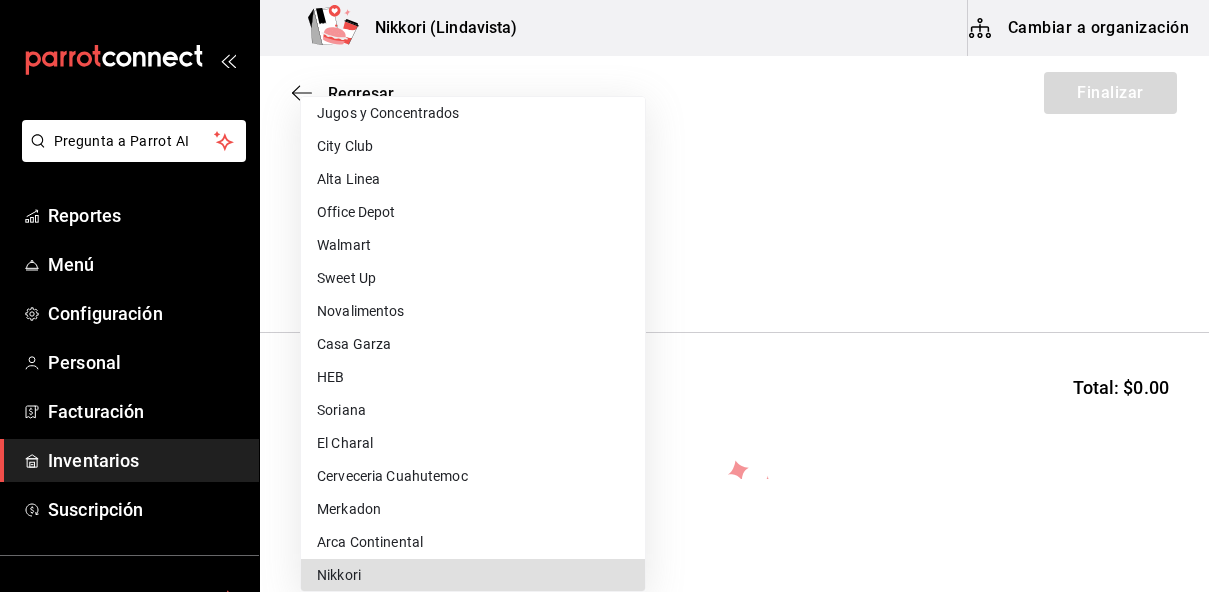 type 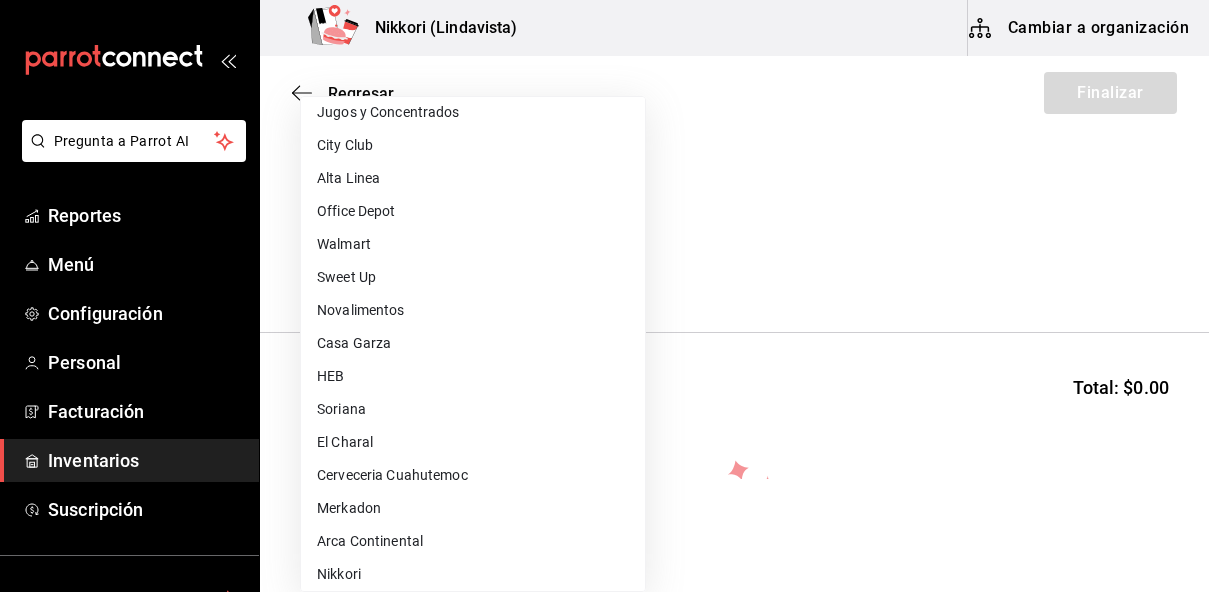 scroll, scrollTop: 776, scrollLeft: 0, axis: vertical 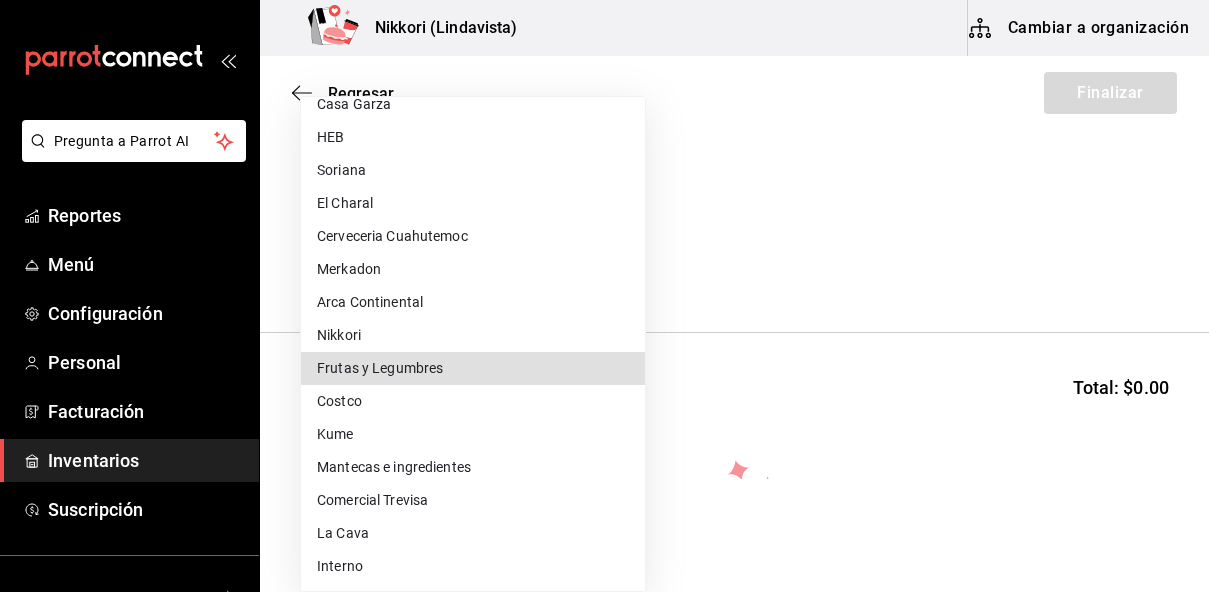 type 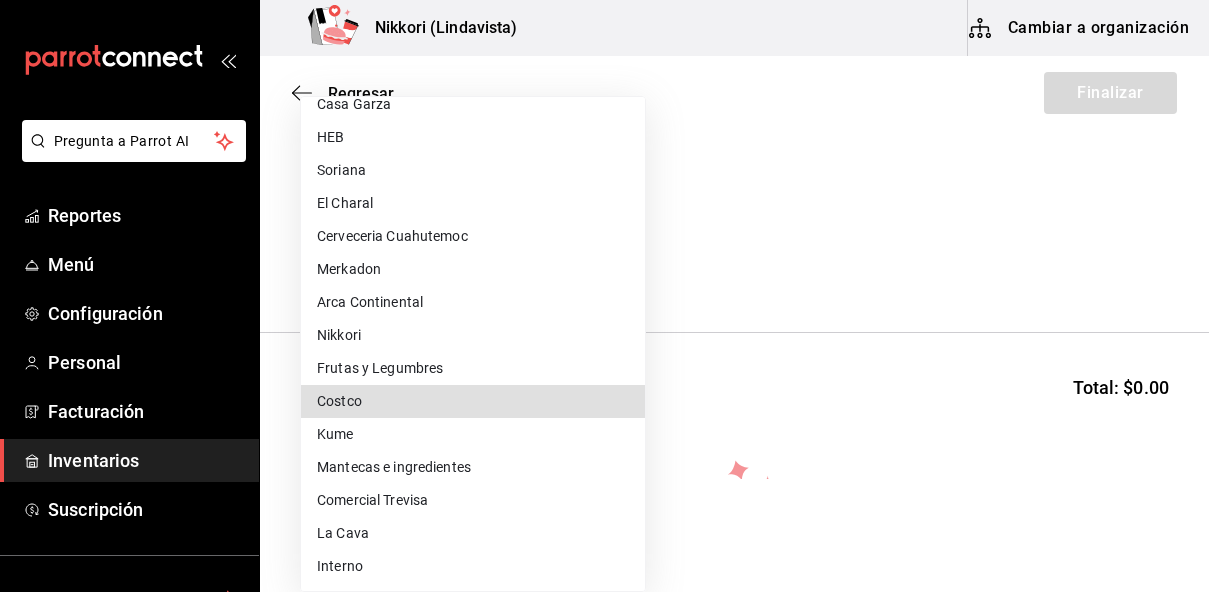 type 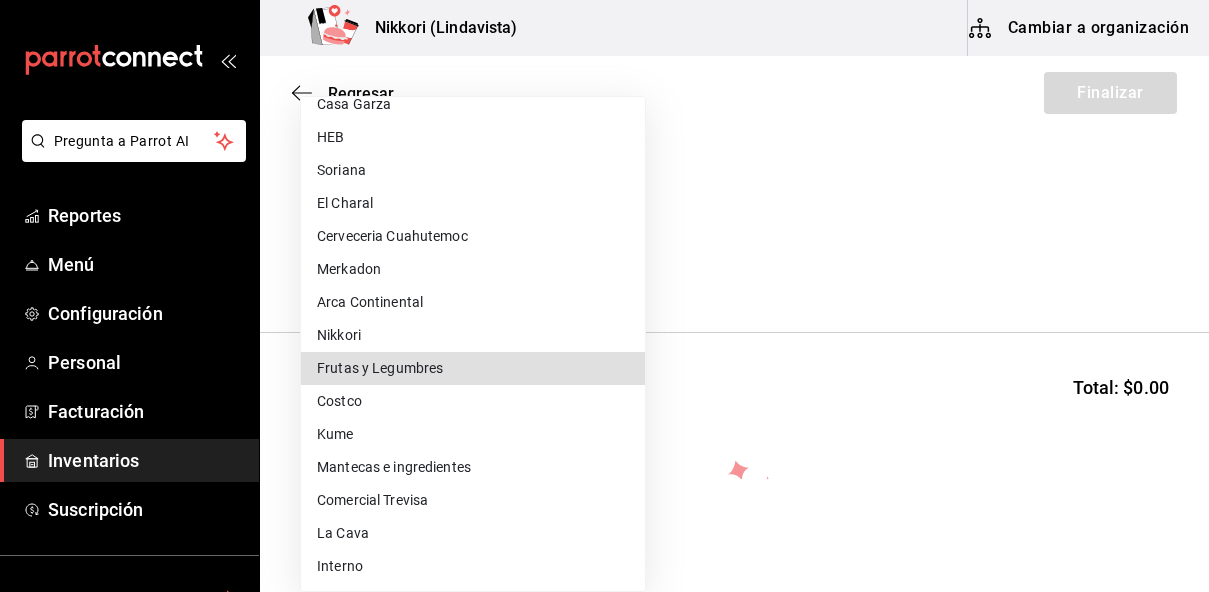 type on "84d68576-4e3a-44e0-bfcf-210a6f36c3a4" 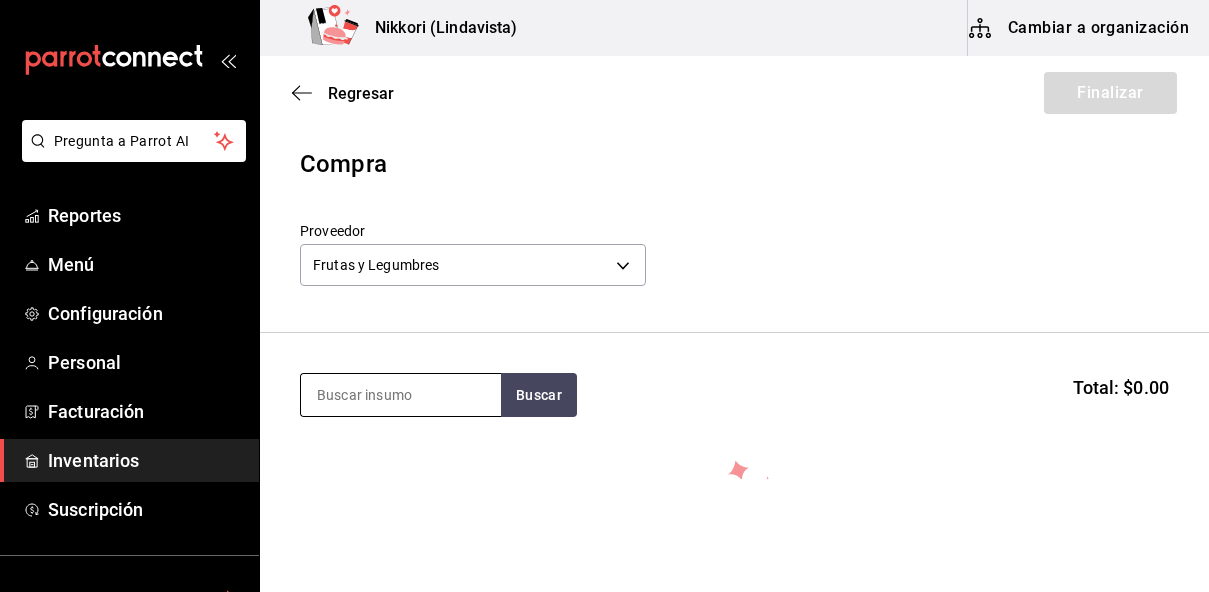 click at bounding box center (401, 395) 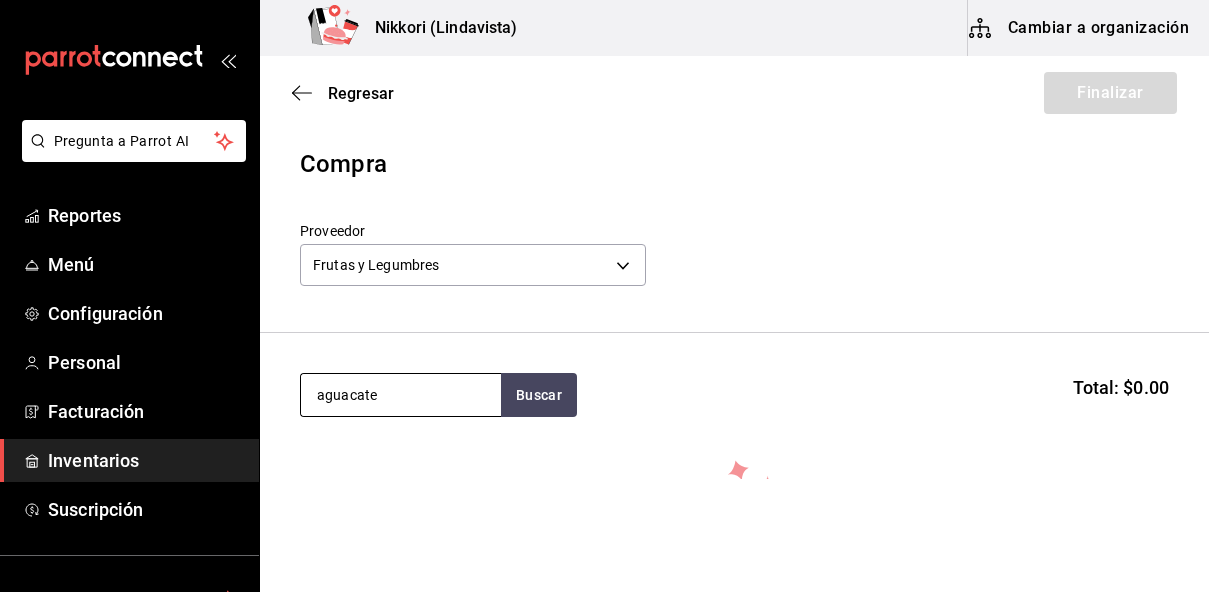 type on "aguacate" 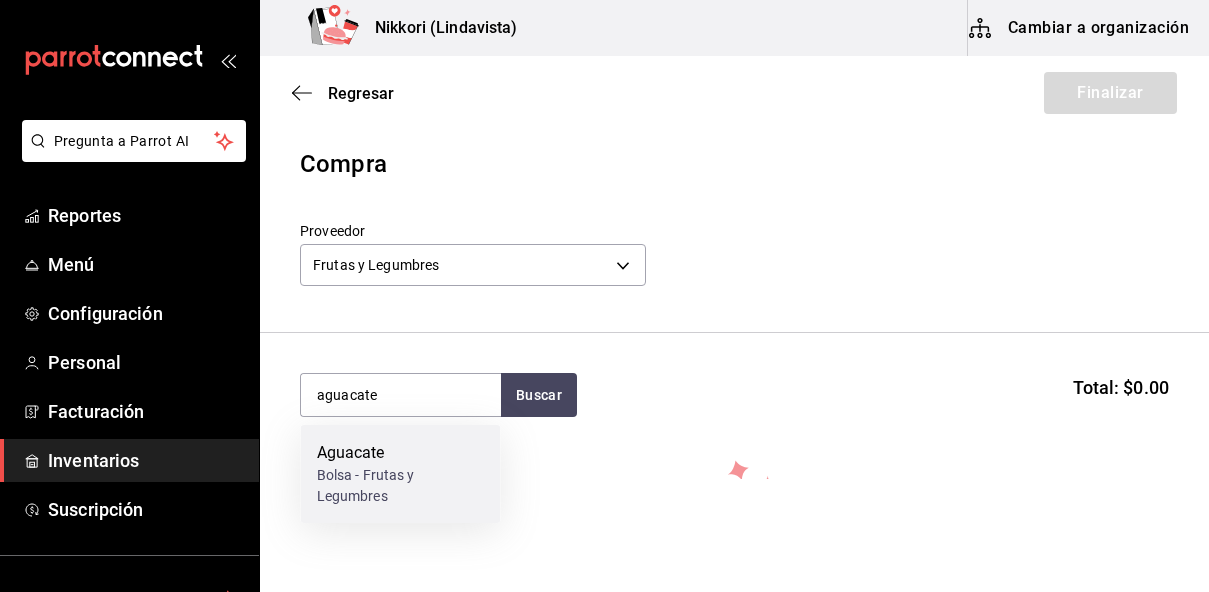 click on "Bolsa - Frutas y Legumbres" at bounding box center (401, 486) 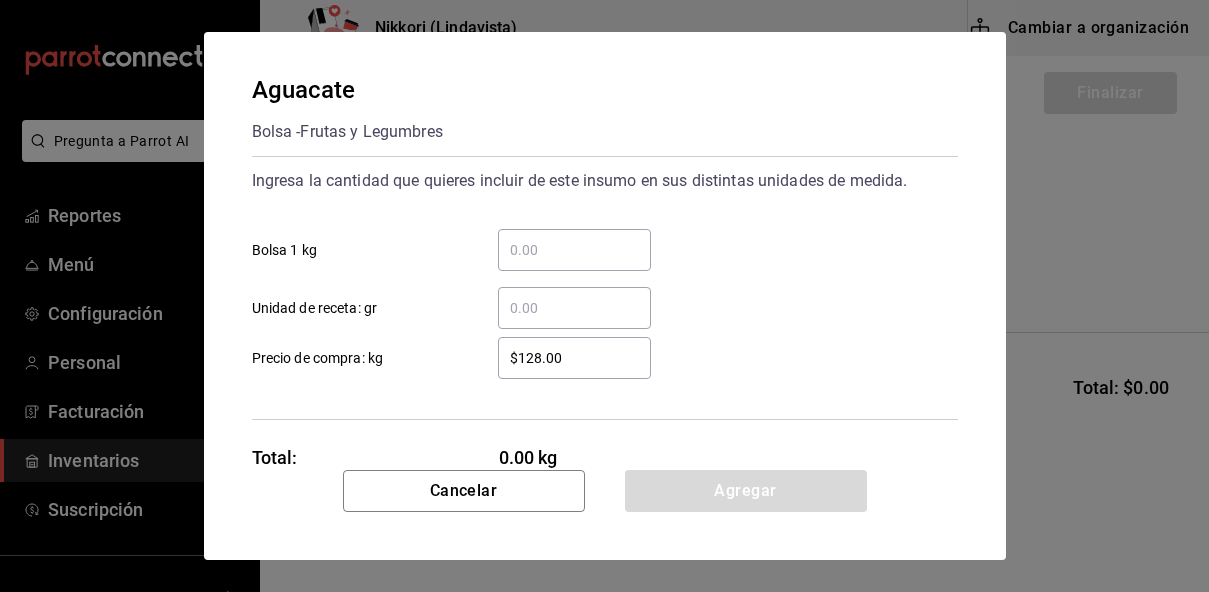 click on "​" at bounding box center [574, 250] 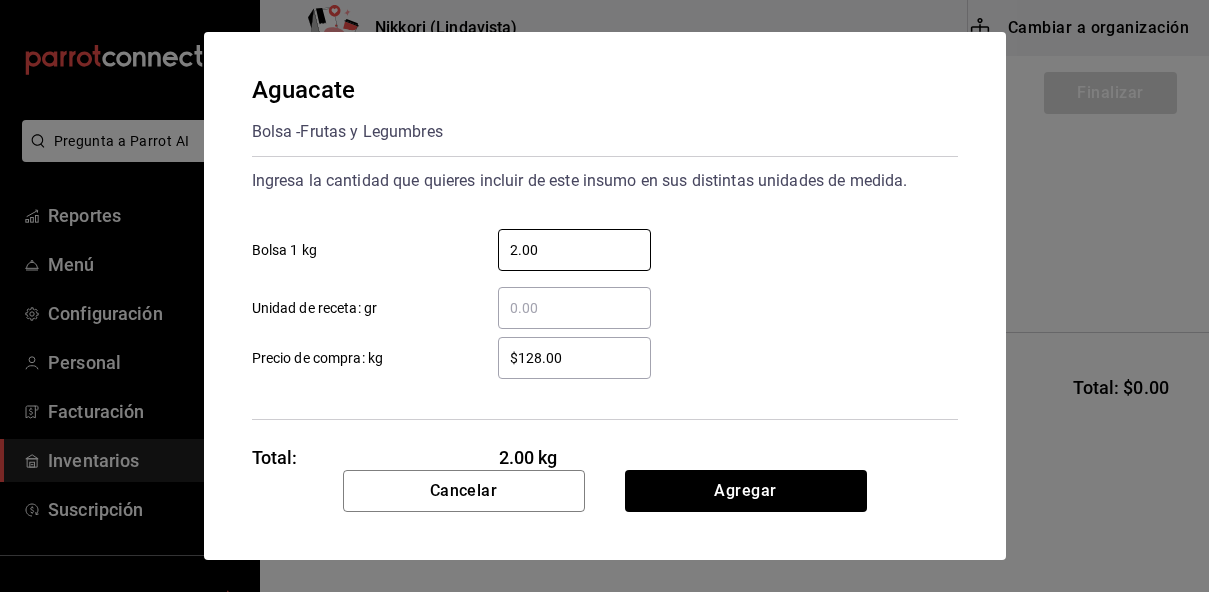 type on "2.00" 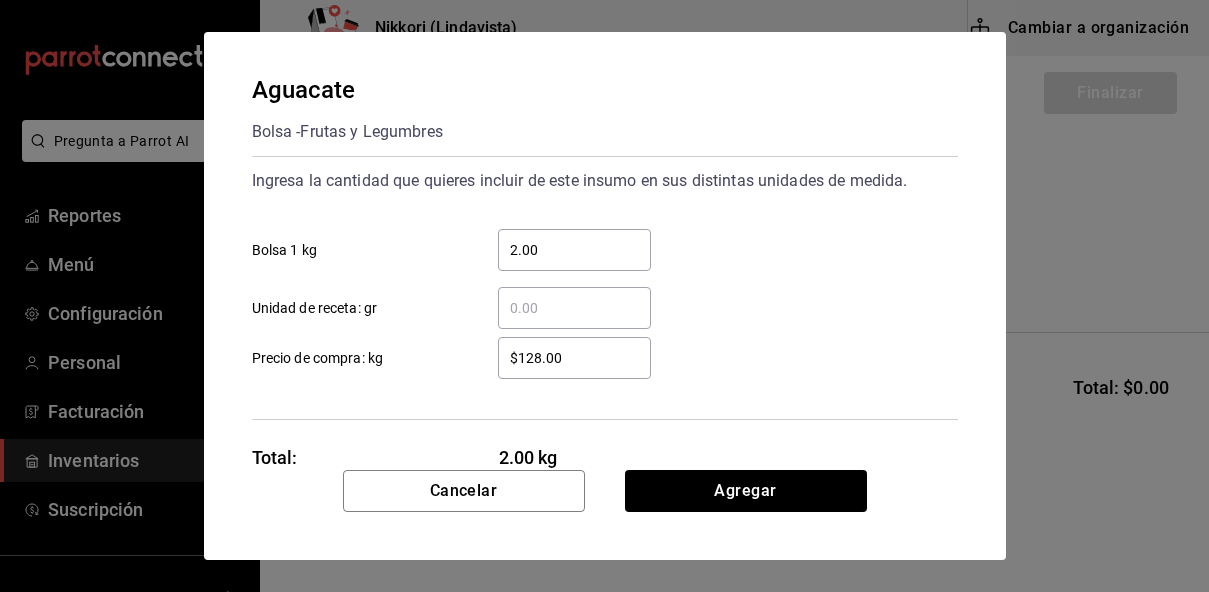 click on "$128.00" at bounding box center [574, 358] 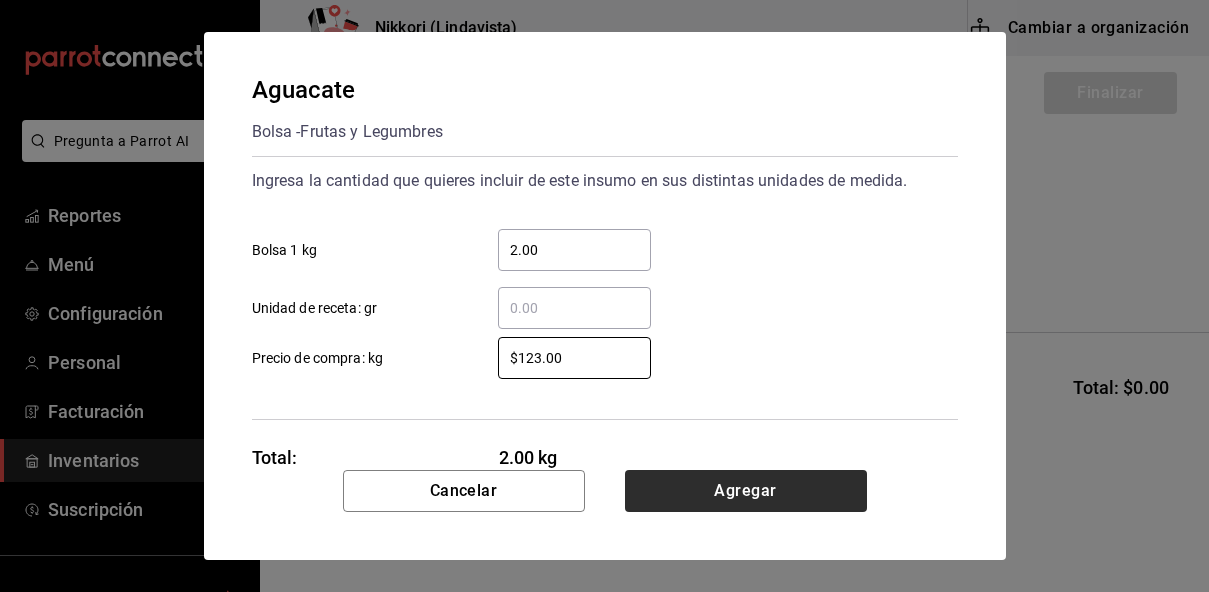 type on "$123.00" 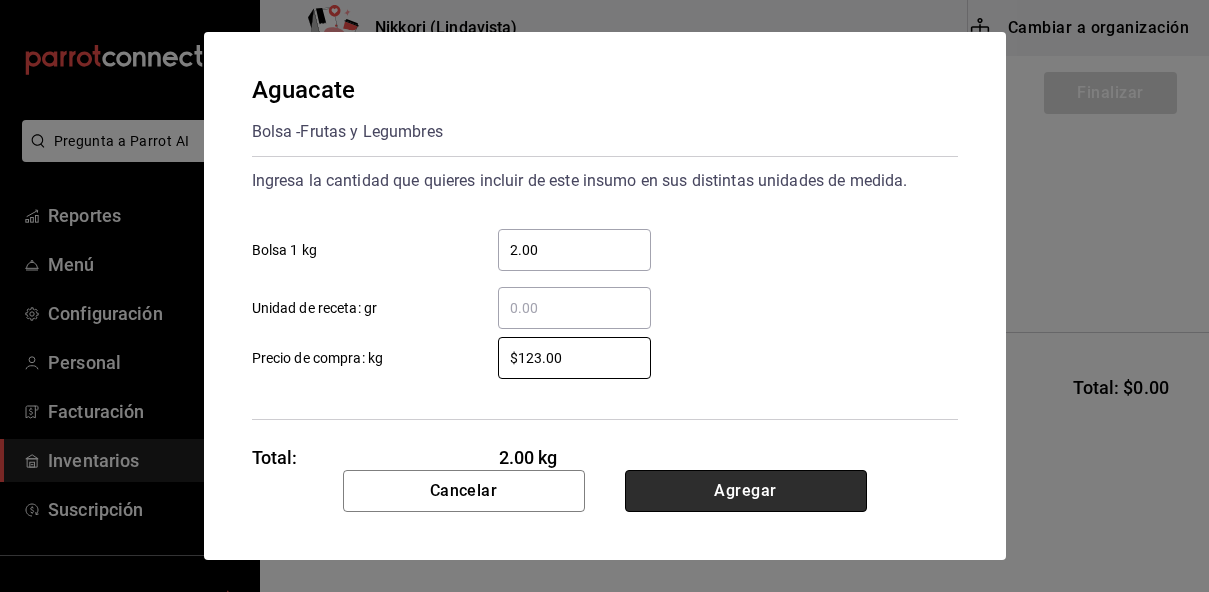 click on "Agregar" at bounding box center (746, 491) 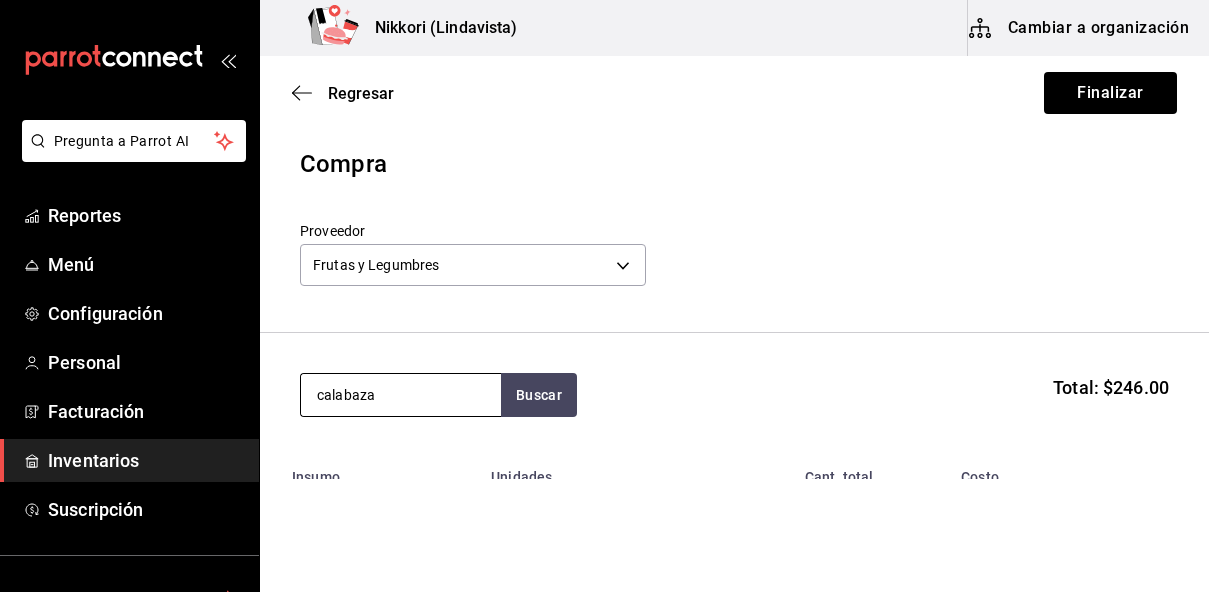 type on "calabaza" 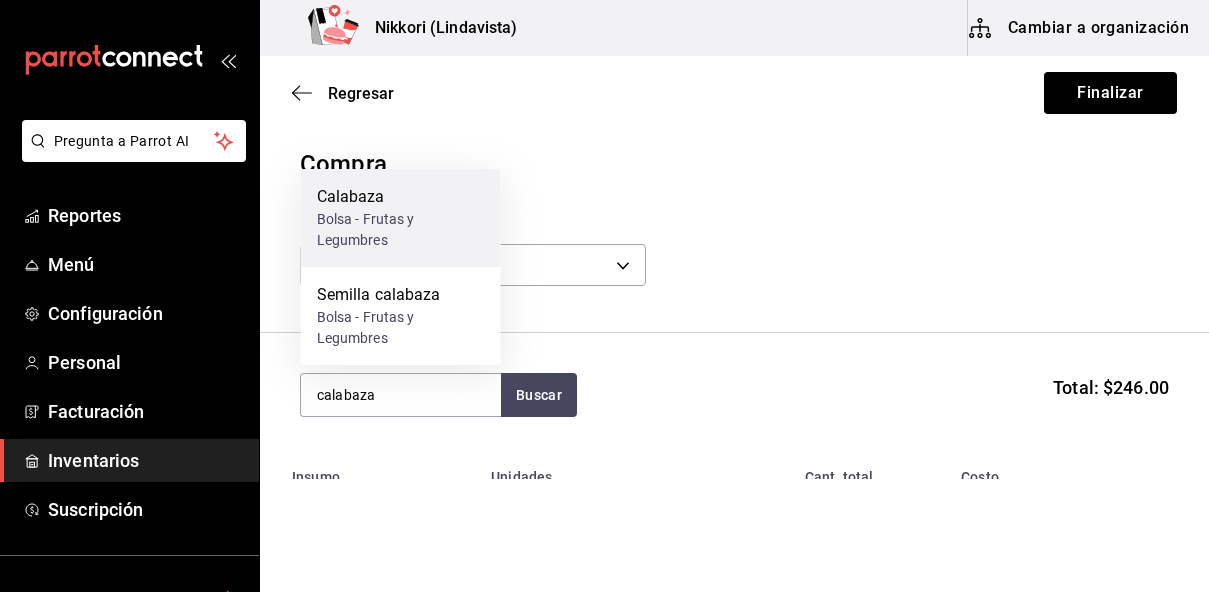 click on "Bolsa - Frutas y Legumbres" at bounding box center [401, 230] 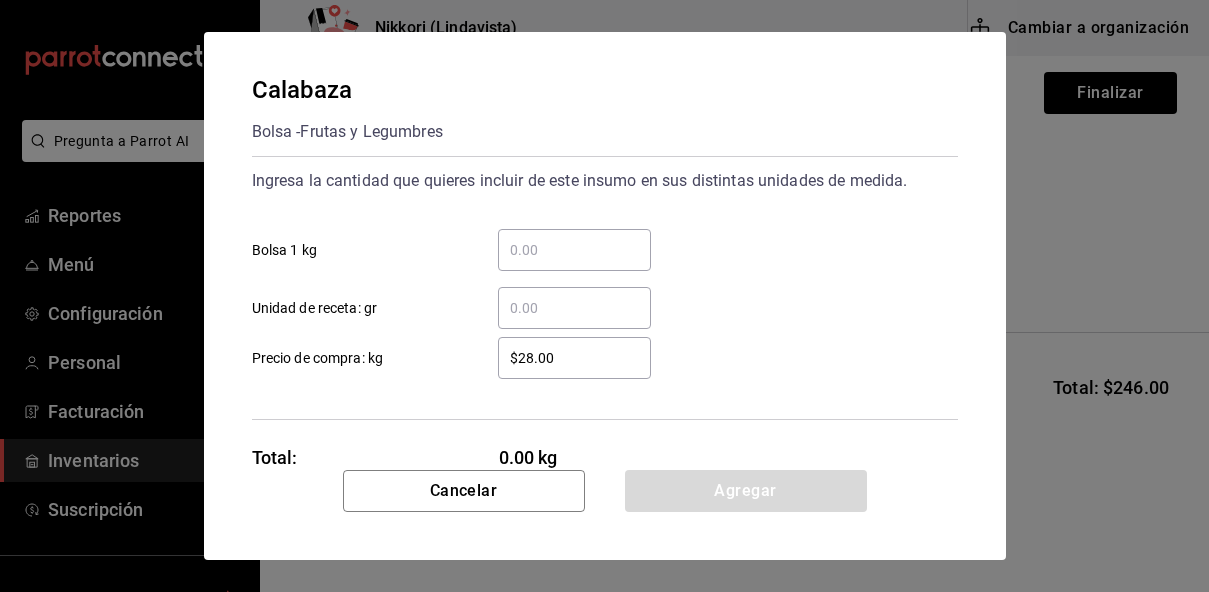 click on "​" at bounding box center (574, 250) 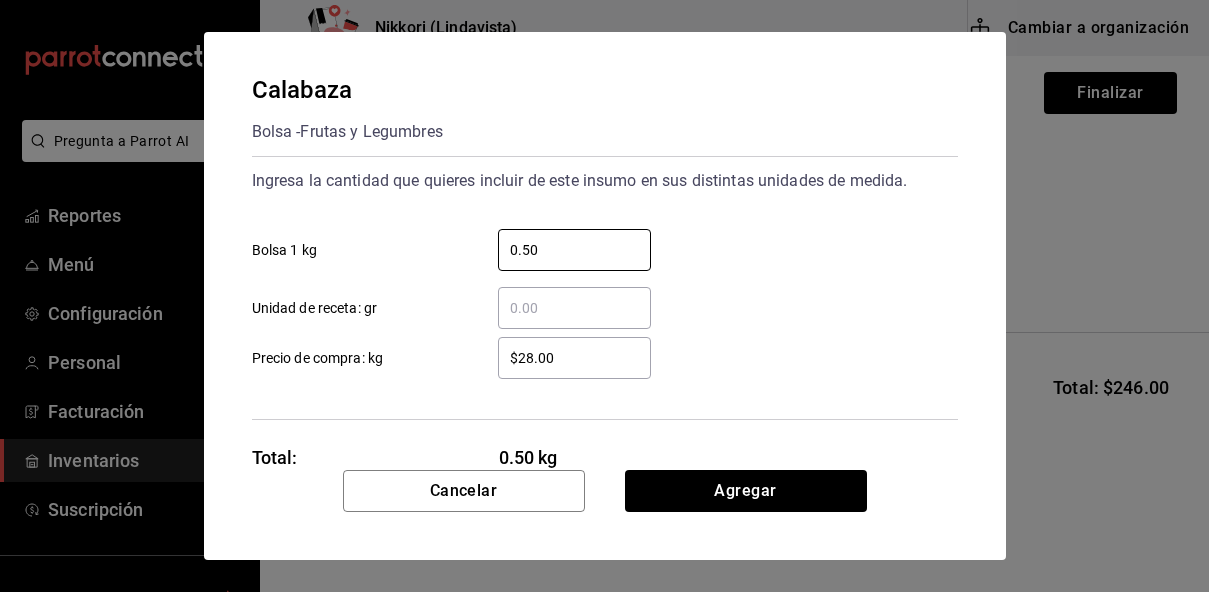 type on "0.50" 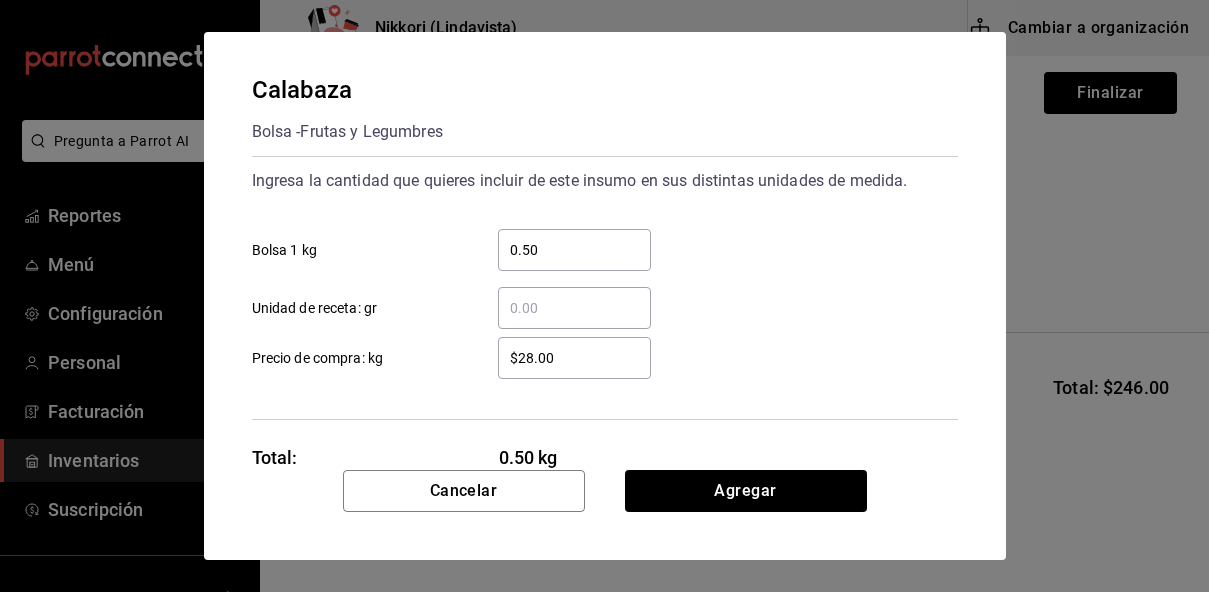 click on "$28.00" at bounding box center [574, 358] 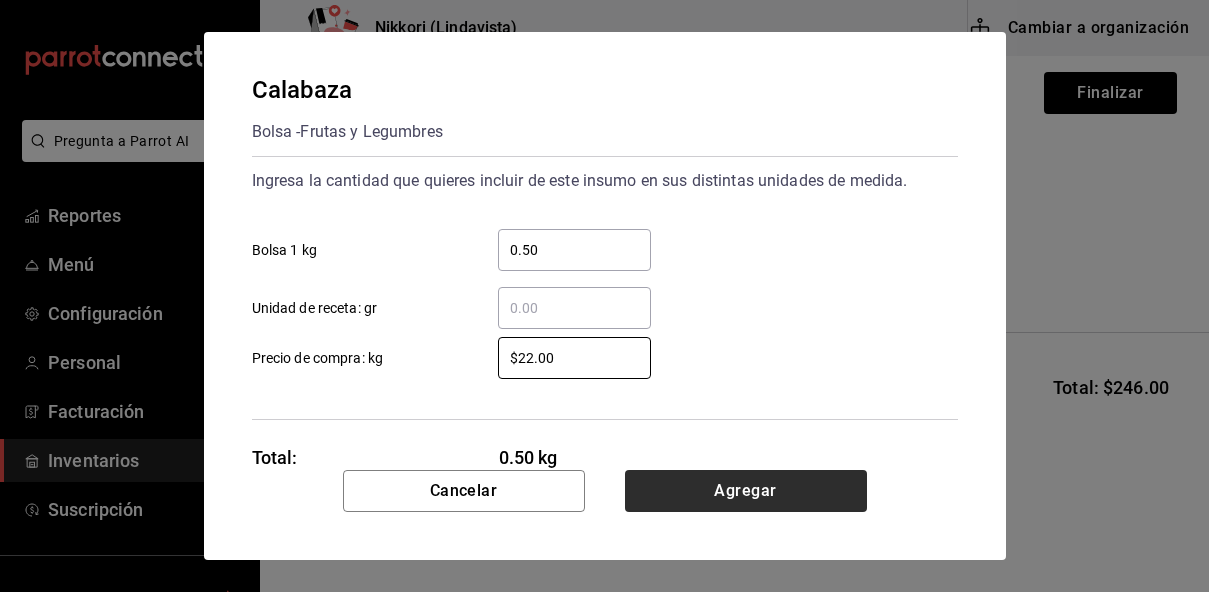 type on "$22.00" 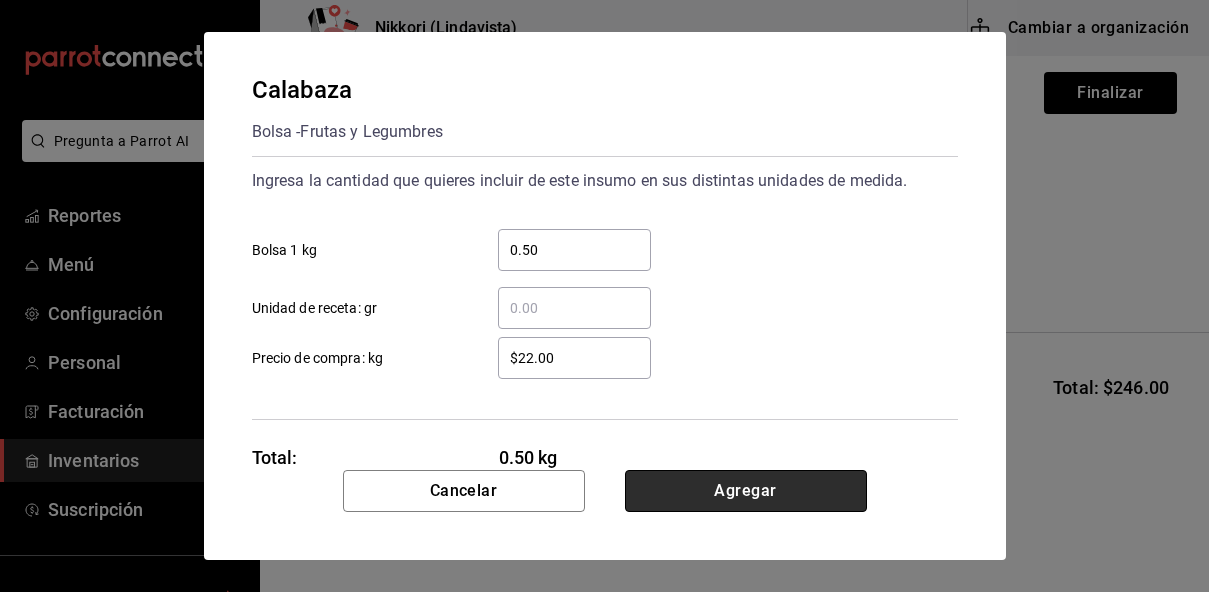 click on "Agregar" at bounding box center [746, 491] 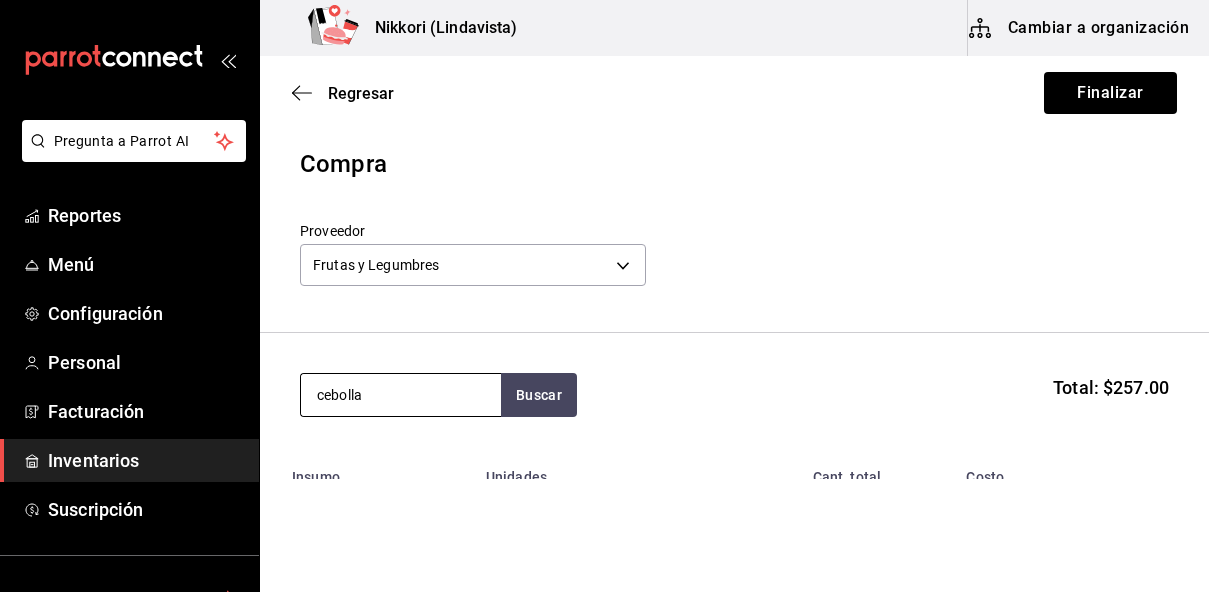 type on "cebolla" 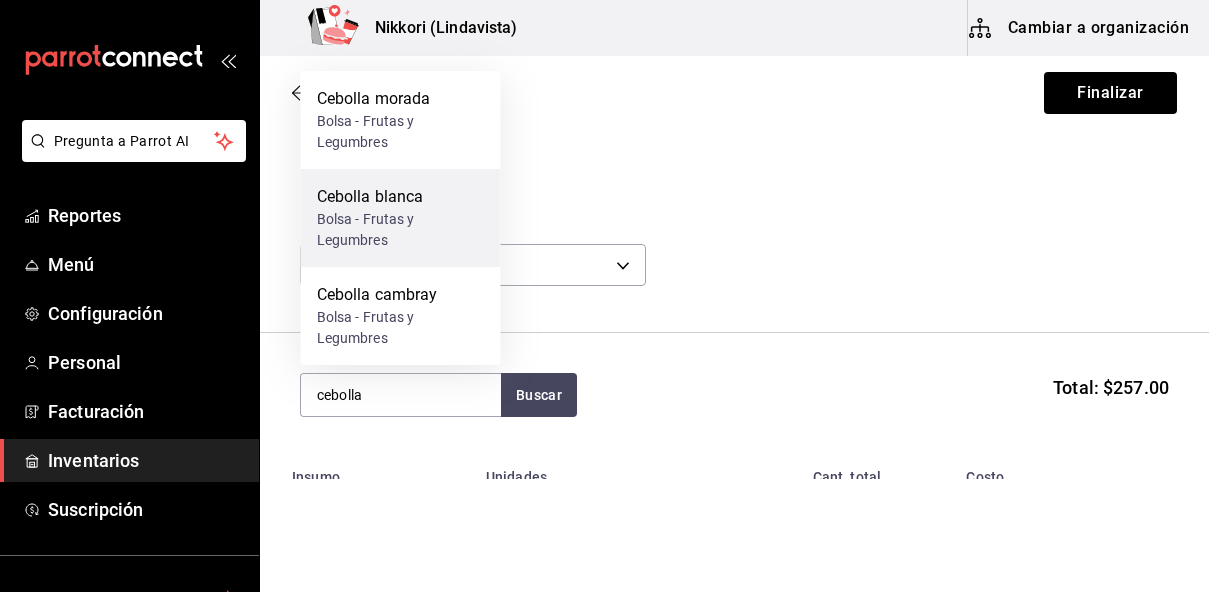 click on "Bolsa - Frutas y Legumbres" at bounding box center (401, 230) 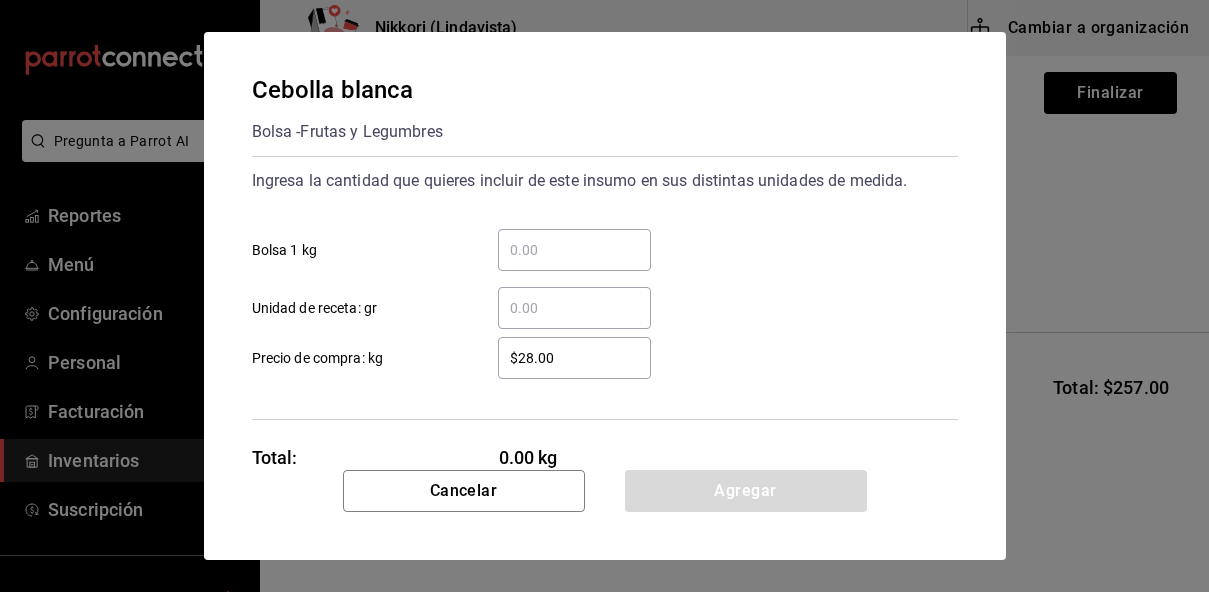 click on "​ Bolsa 1 kg" at bounding box center [574, 250] 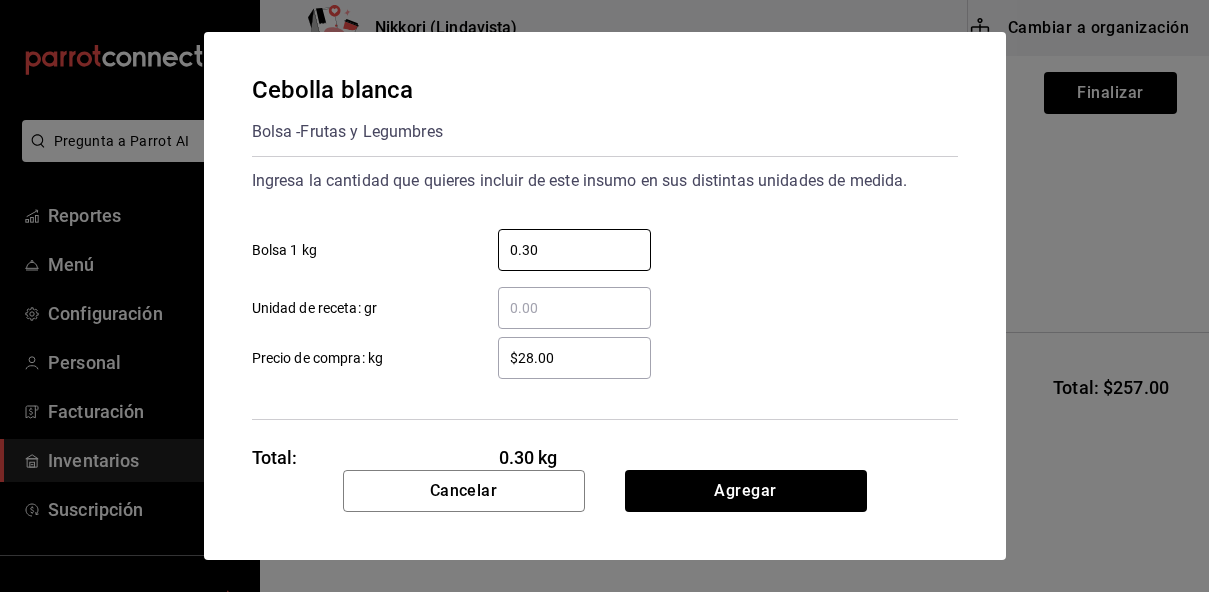 type on "0.30" 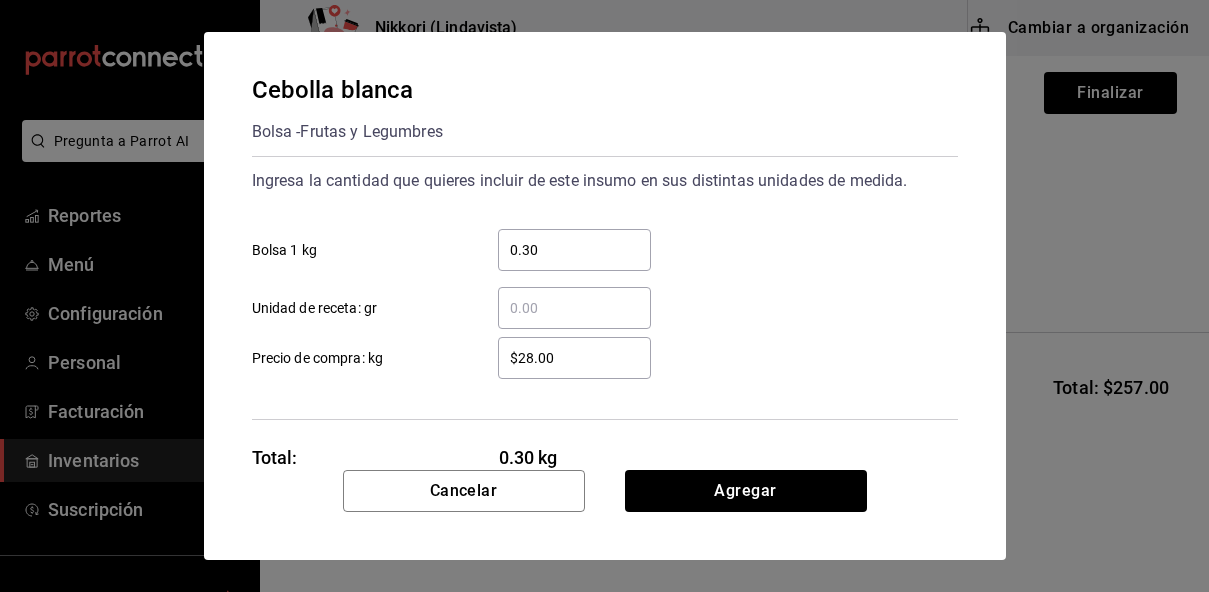click on "$28.00" at bounding box center [574, 358] 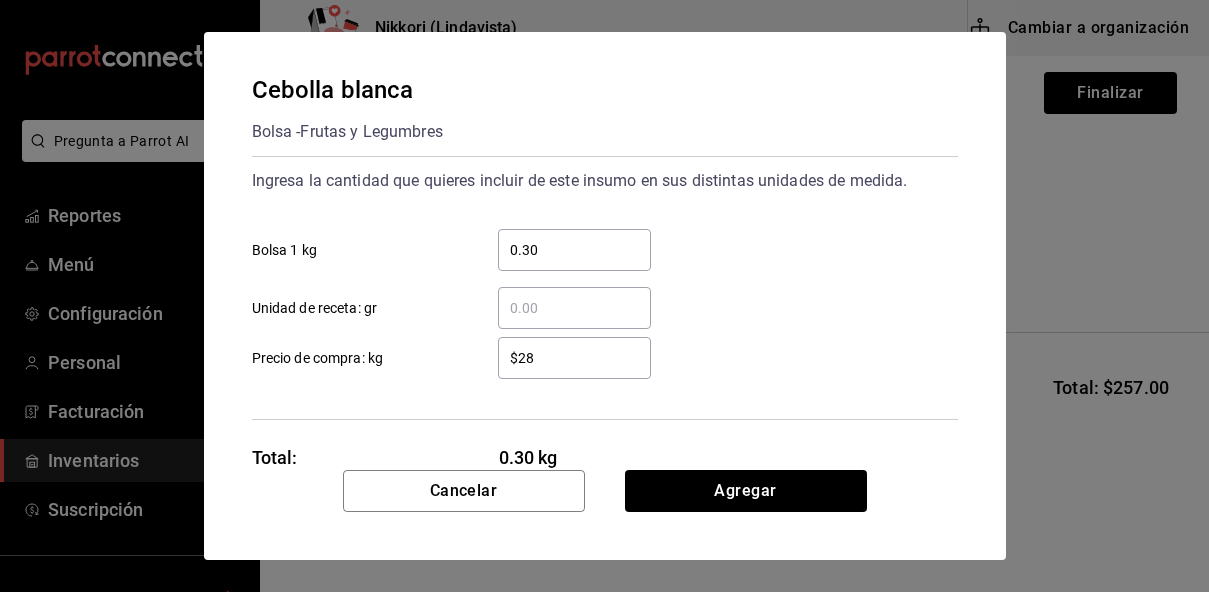 type on "$2" 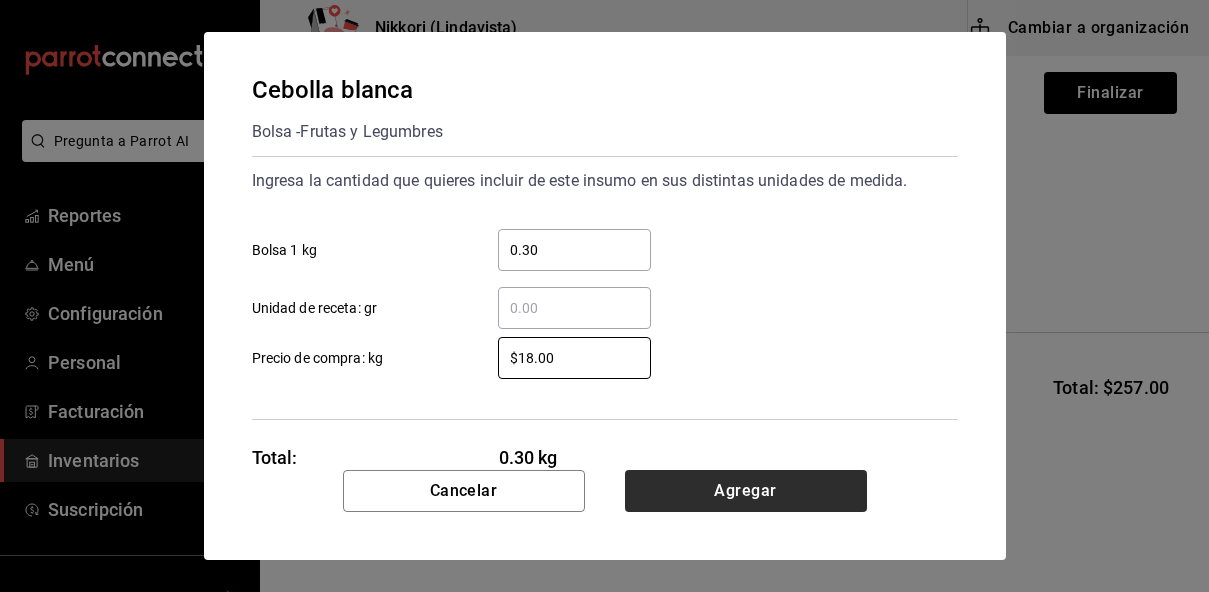 type on "$18.00" 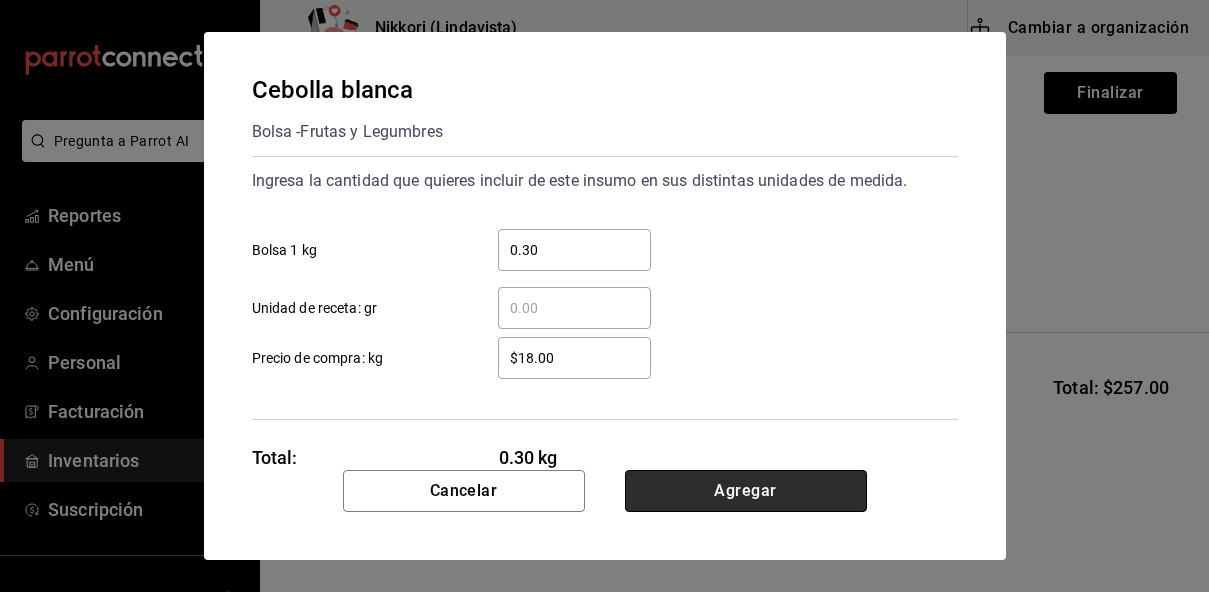 click on "Agregar" at bounding box center (746, 491) 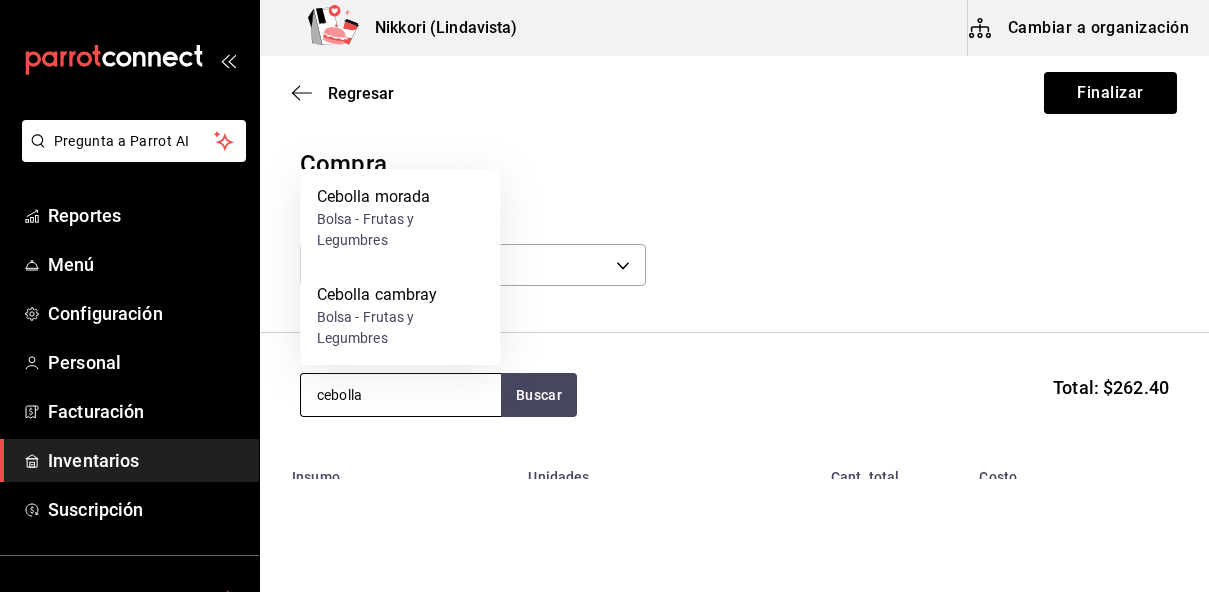 type on "cebolla" 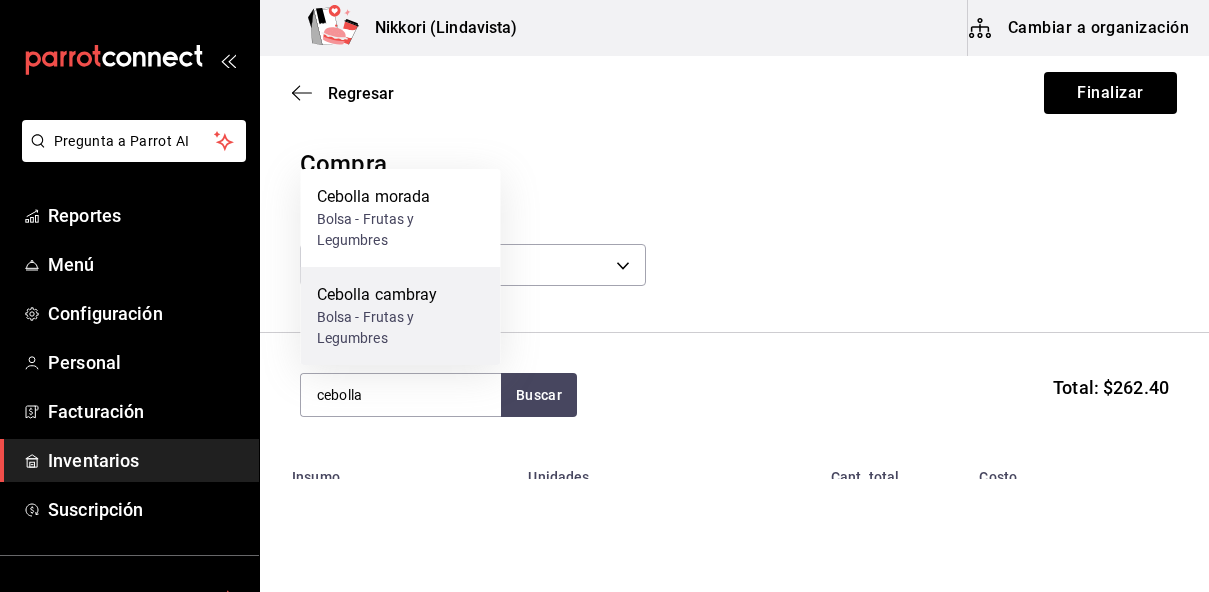 click on "Bolsa - Frutas y Legumbres" at bounding box center (401, 328) 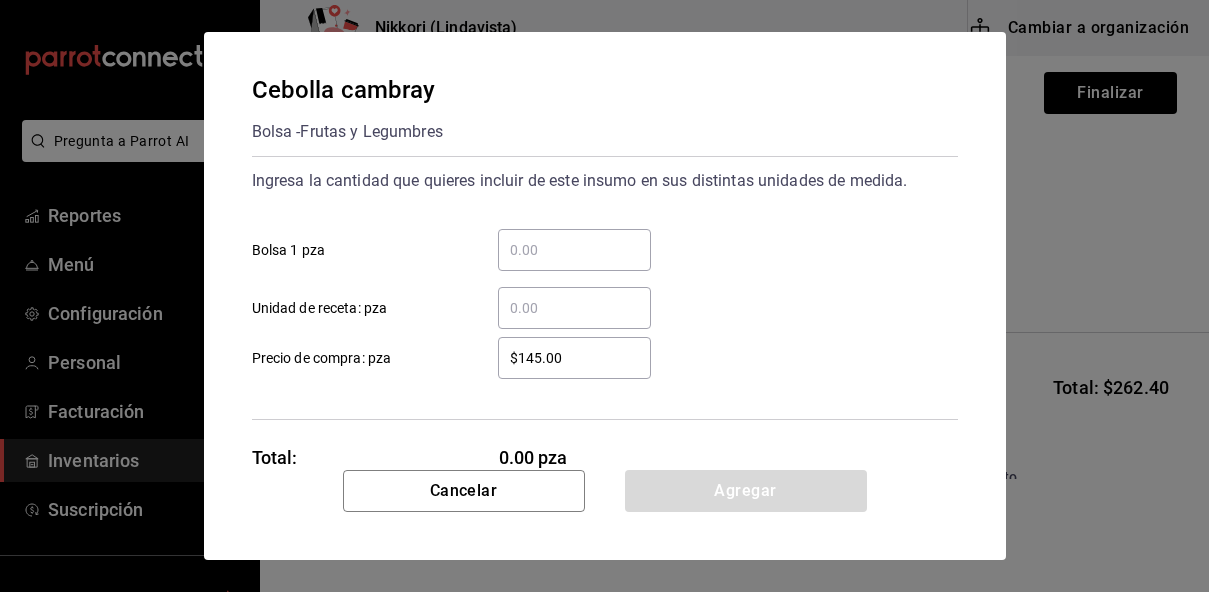 click on "​ Bolsa 1 pza" at bounding box center (574, 250) 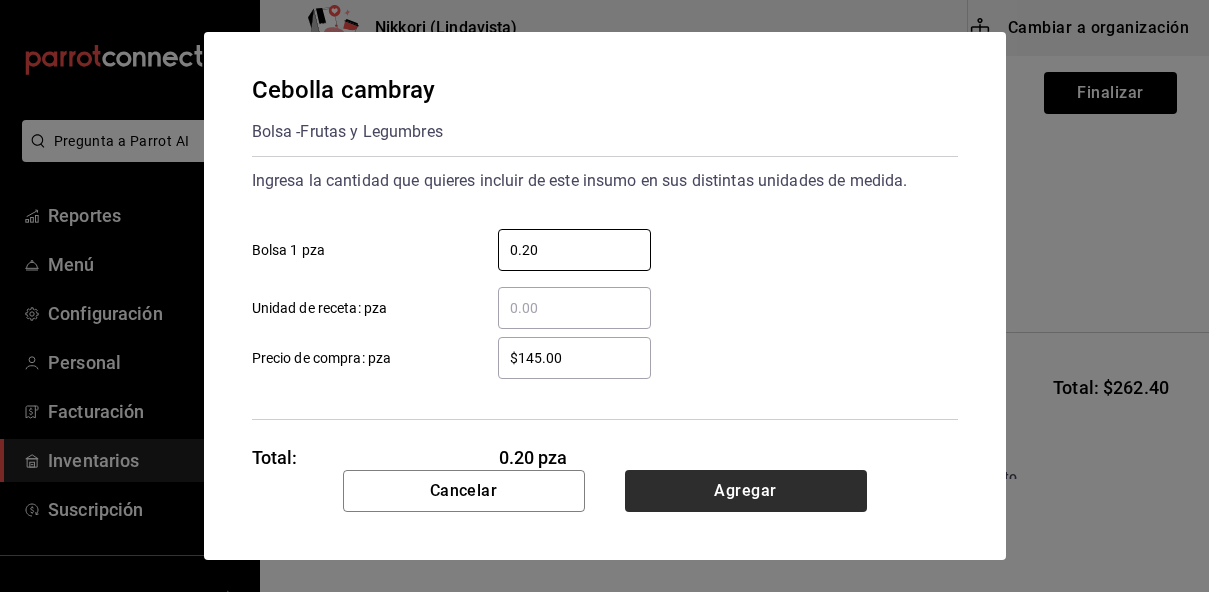 type on "0.20" 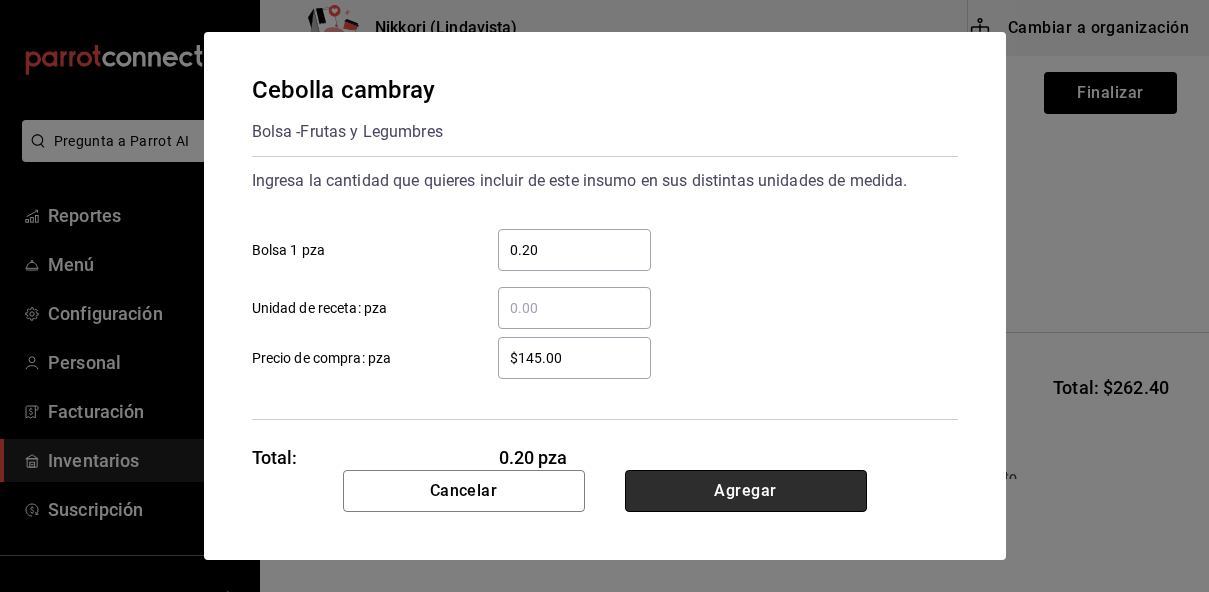 click on "Agregar" at bounding box center [746, 491] 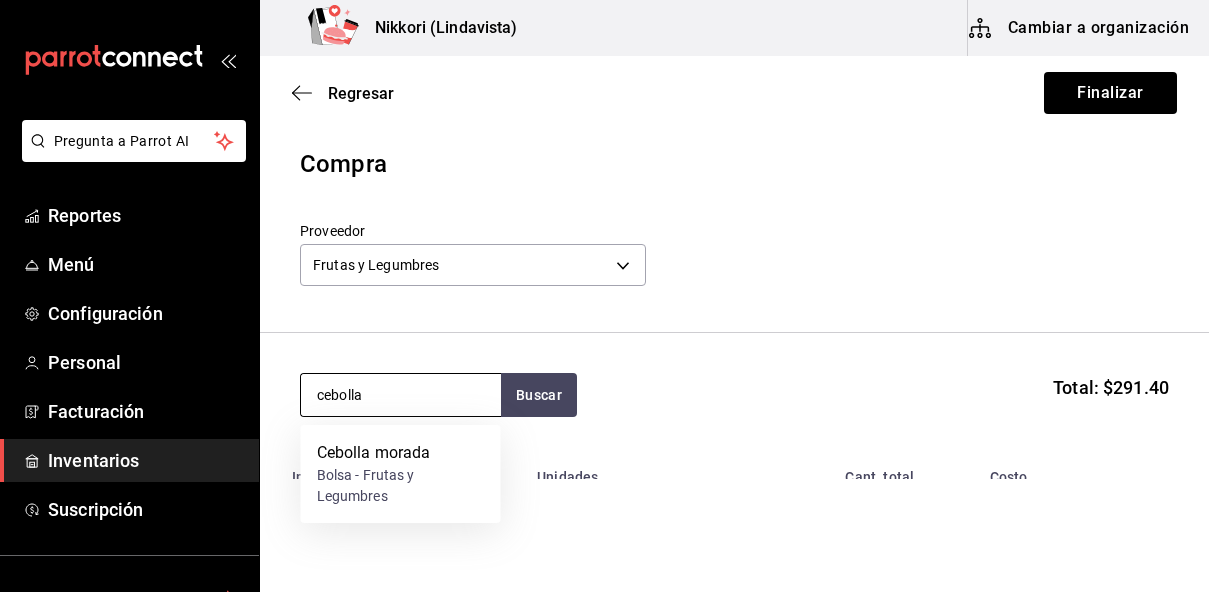 type on "cebolla" 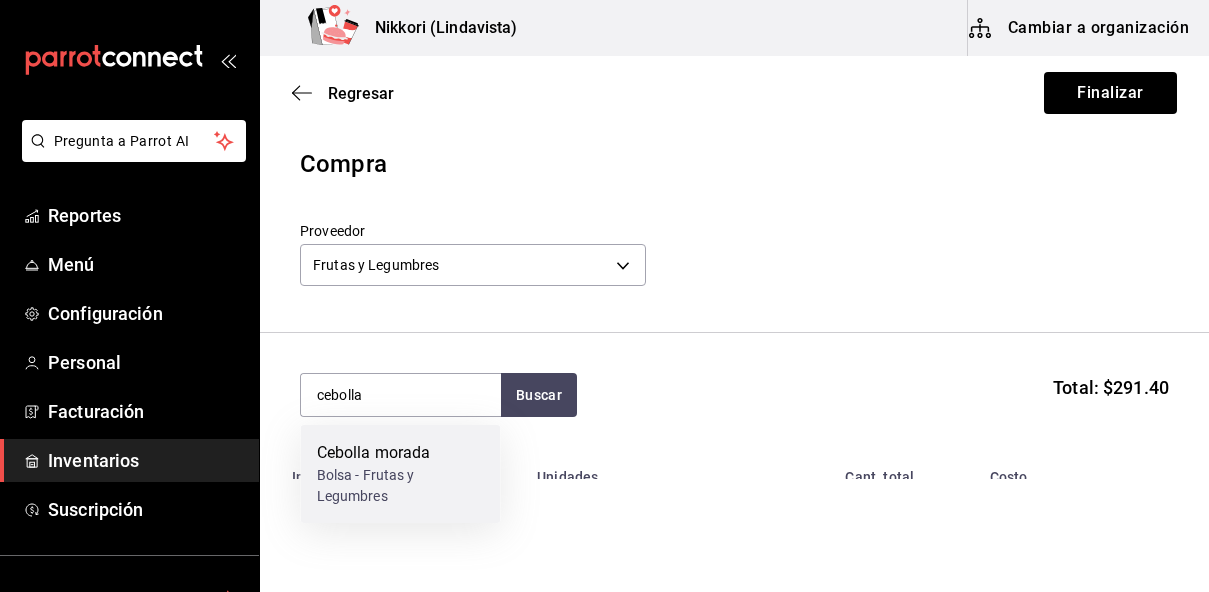 click on "Bolsa - Frutas y Legumbres" at bounding box center (401, 486) 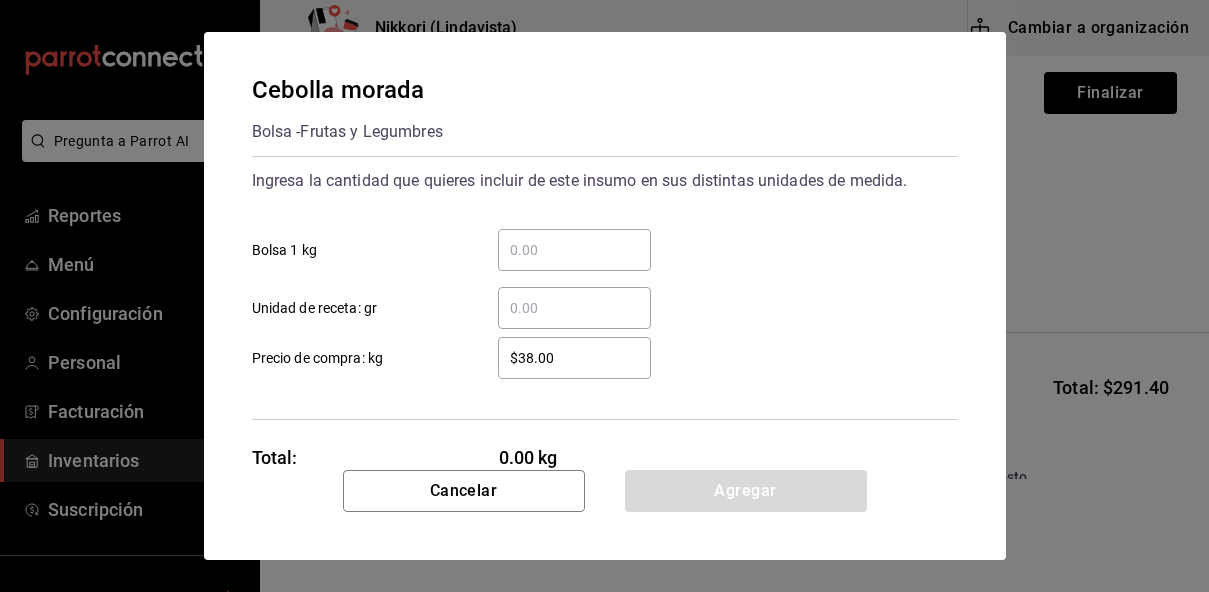 click on "​ Bolsa 1 kg" at bounding box center (574, 250) 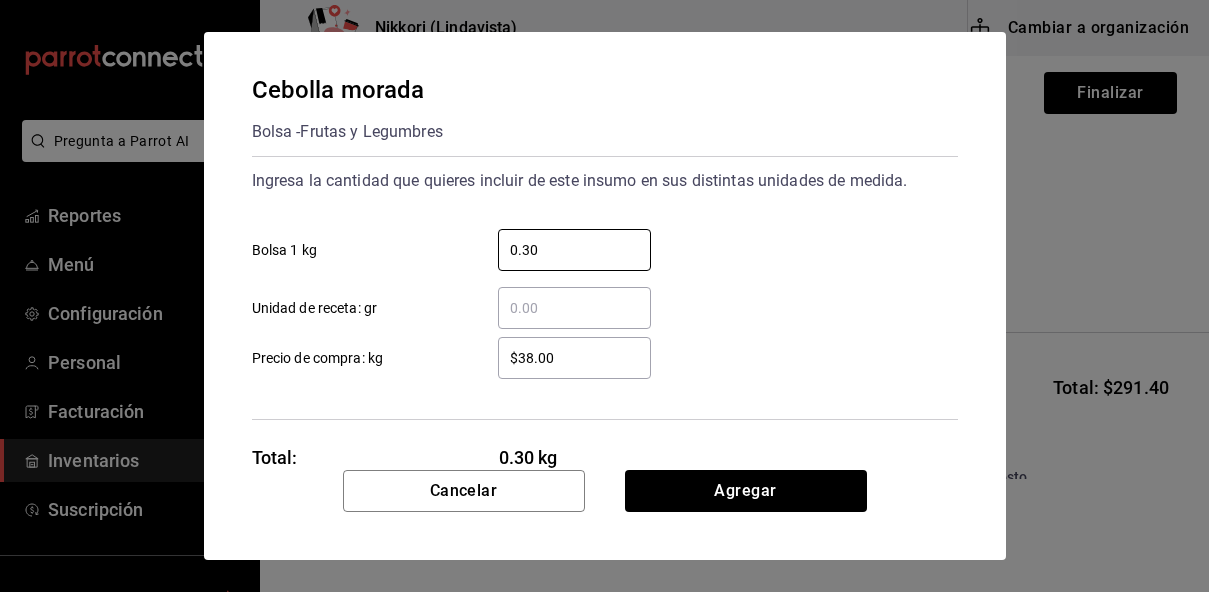 type on "0.30" 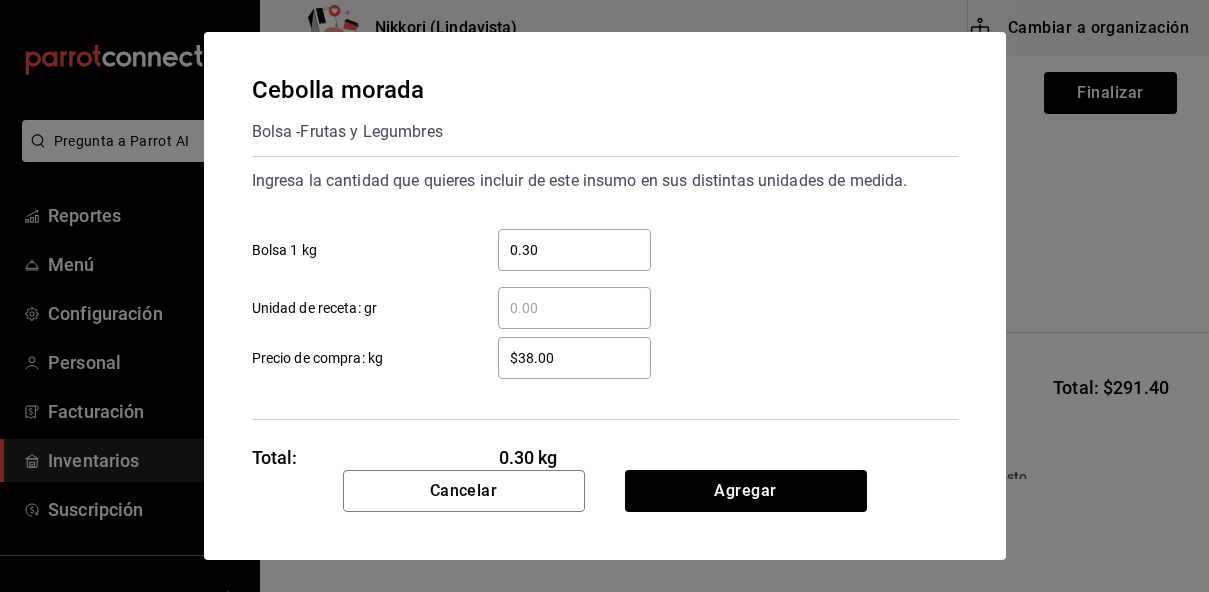 click on "$38.00" at bounding box center [574, 358] 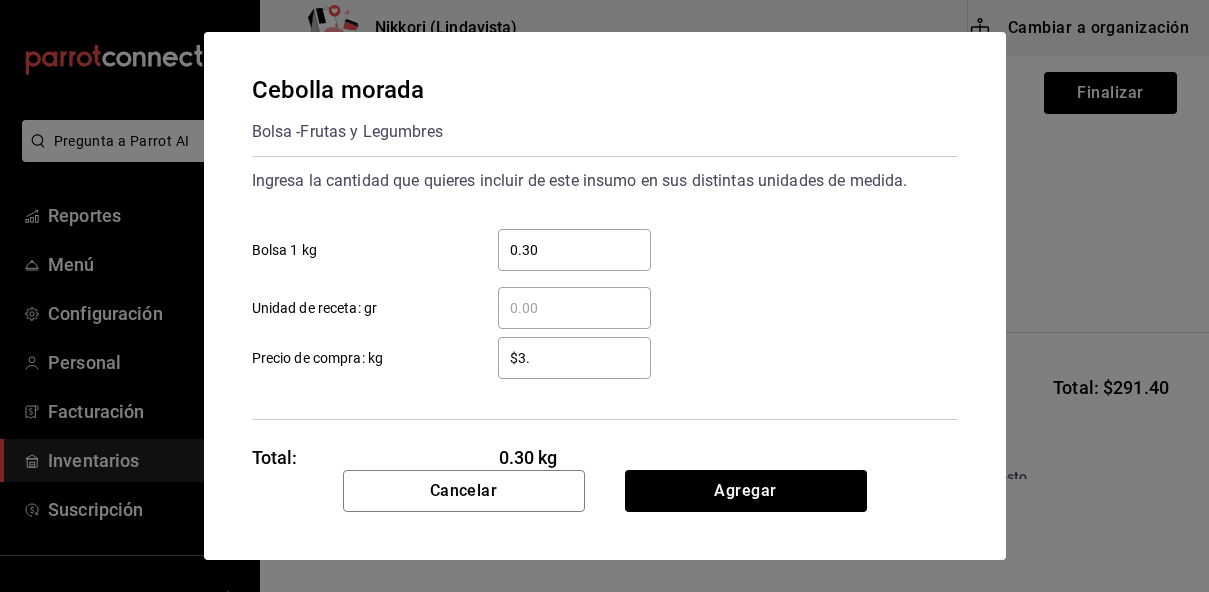 type on "$3" 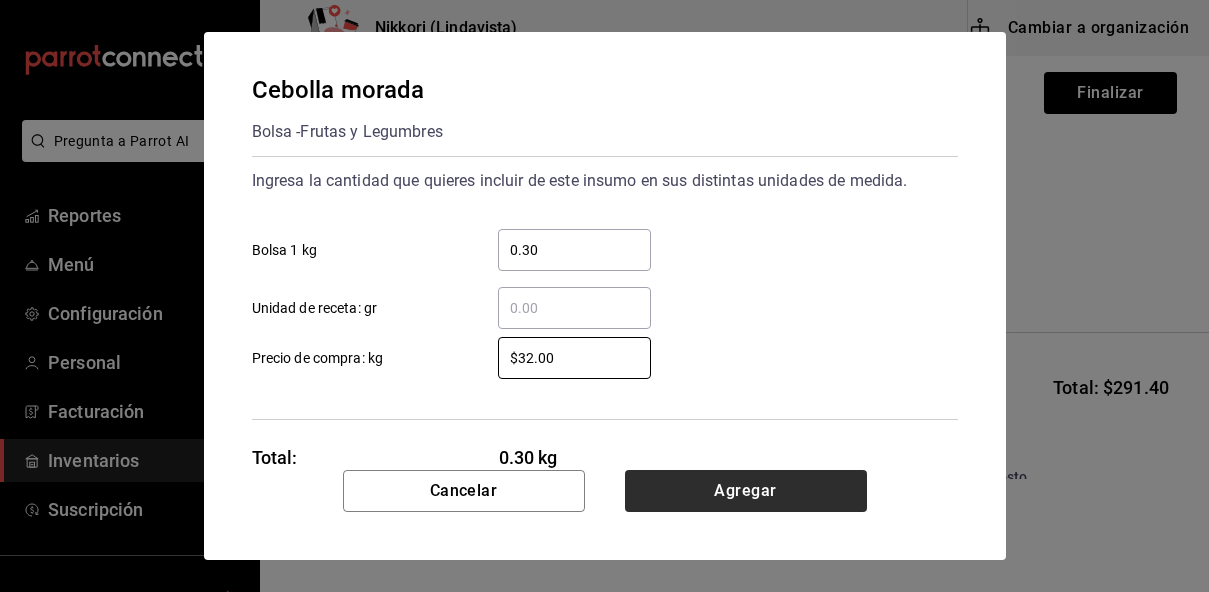 type on "$32.00" 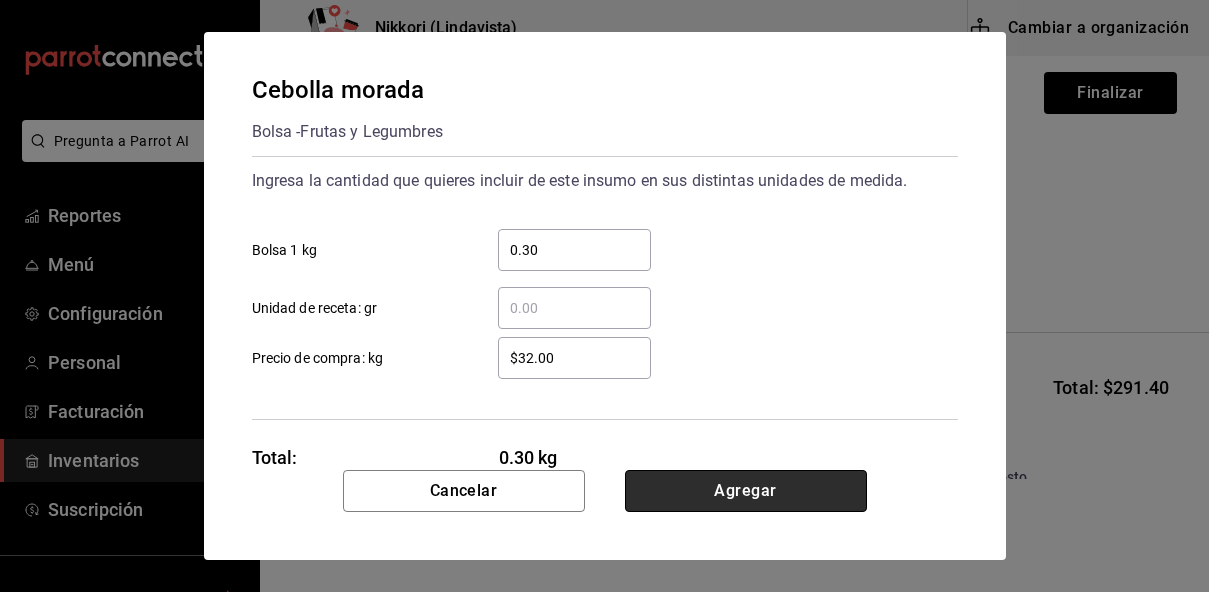 click on "Agregar" at bounding box center (746, 491) 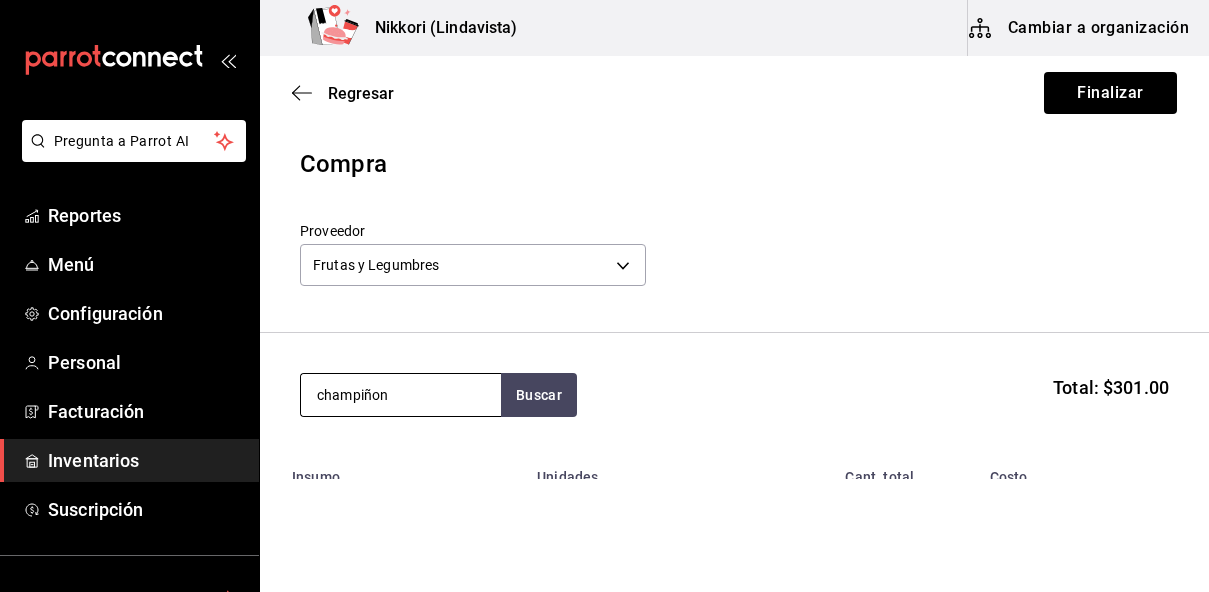 type on "champiñon" 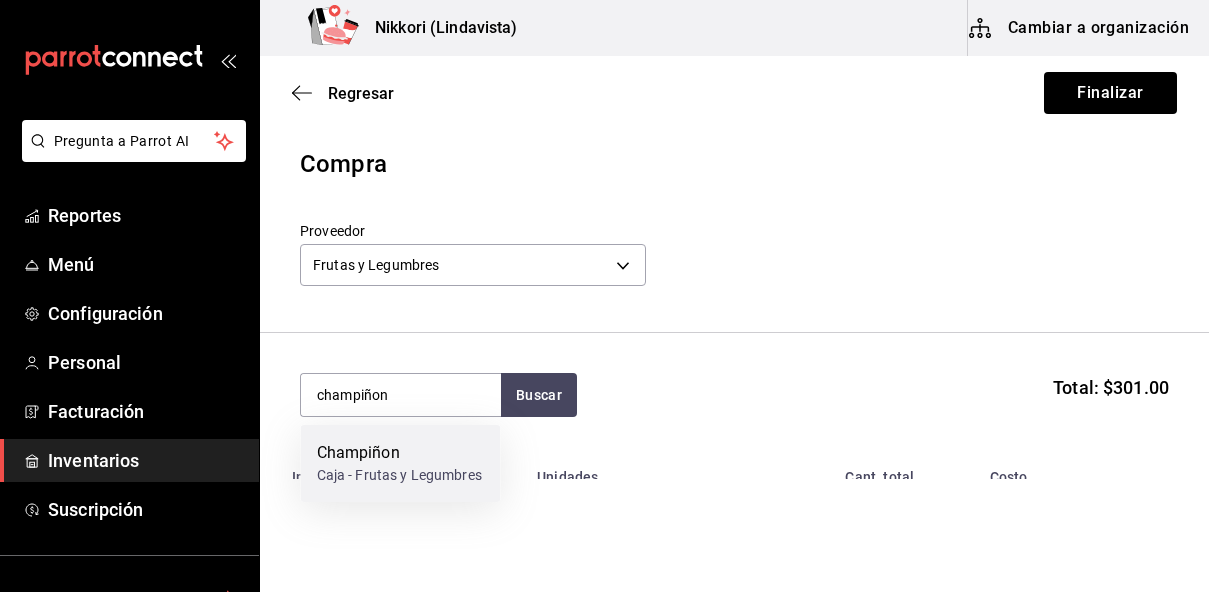 click on "Champiñon" at bounding box center (399, 453) 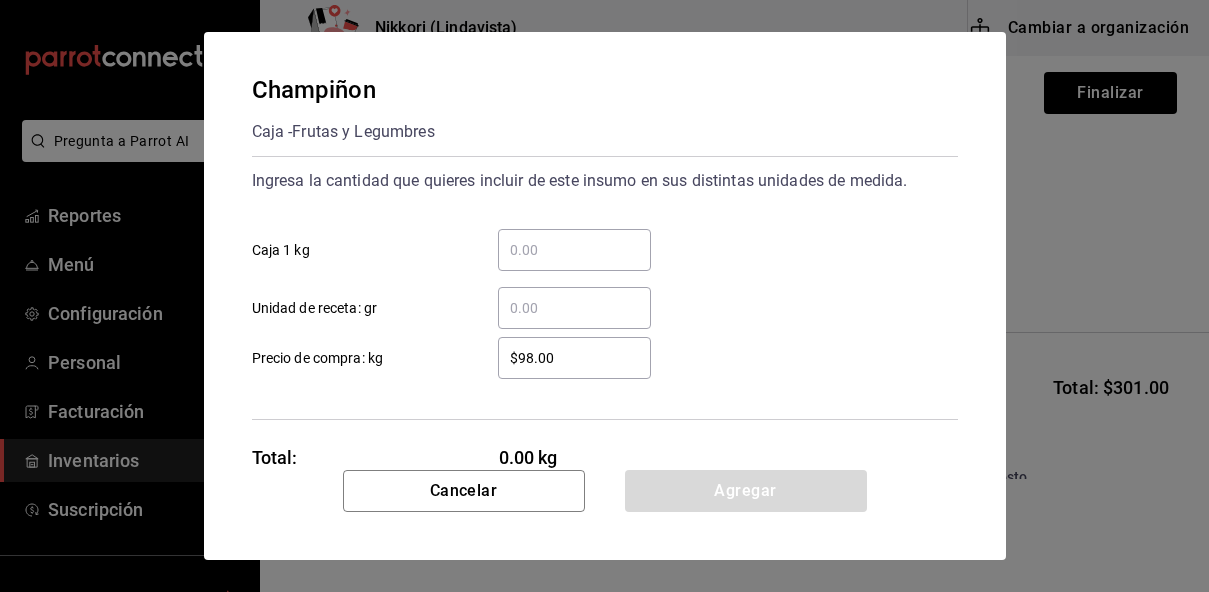 click on "​" at bounding box center (574, 250) 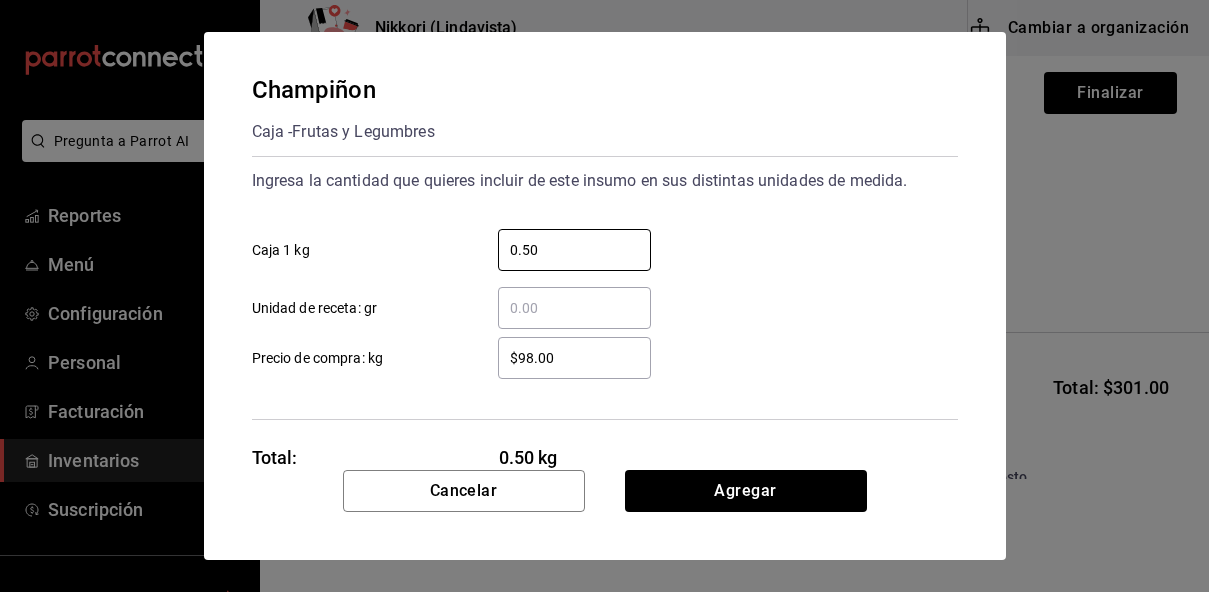 type on "0.50" 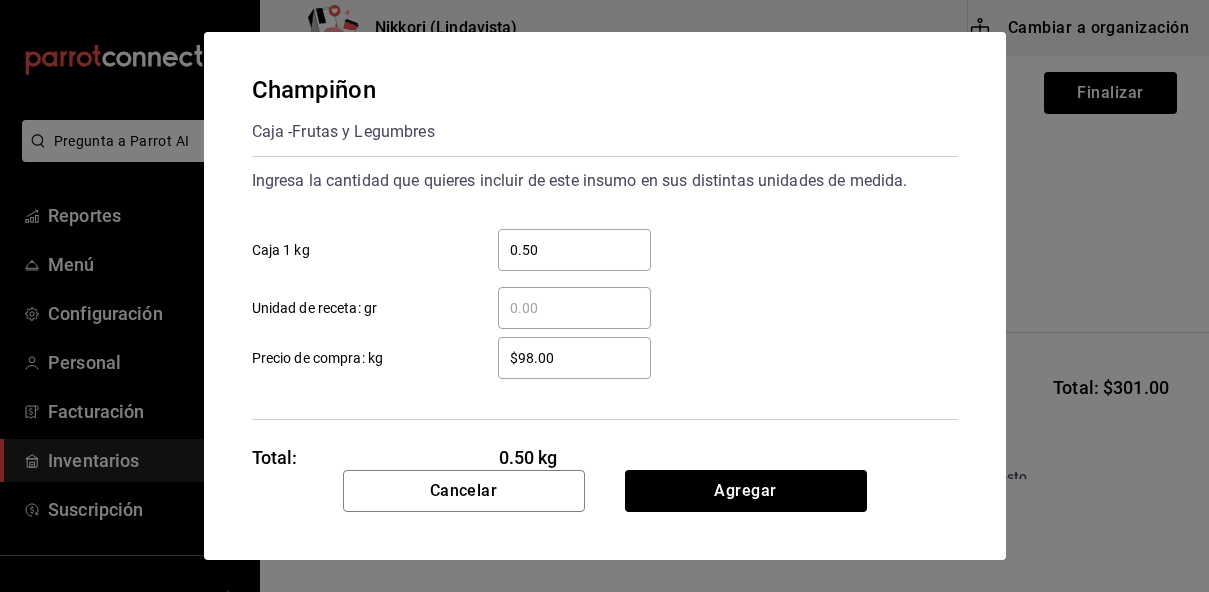 click on "$98.00" at bounding box center [574, 358] 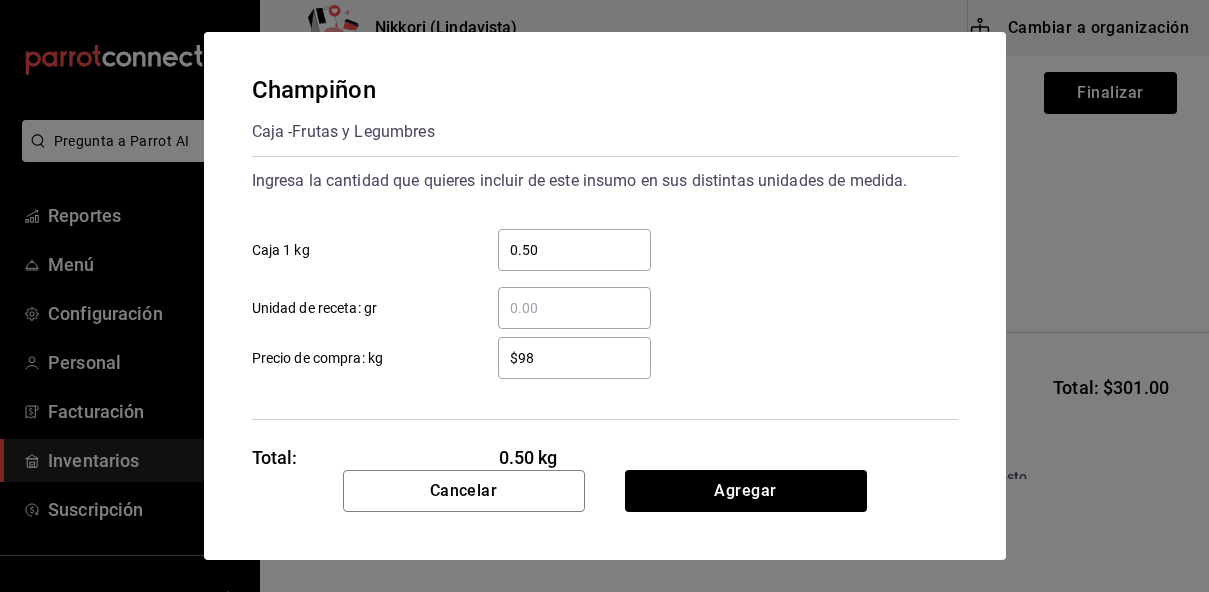 type on "$9" 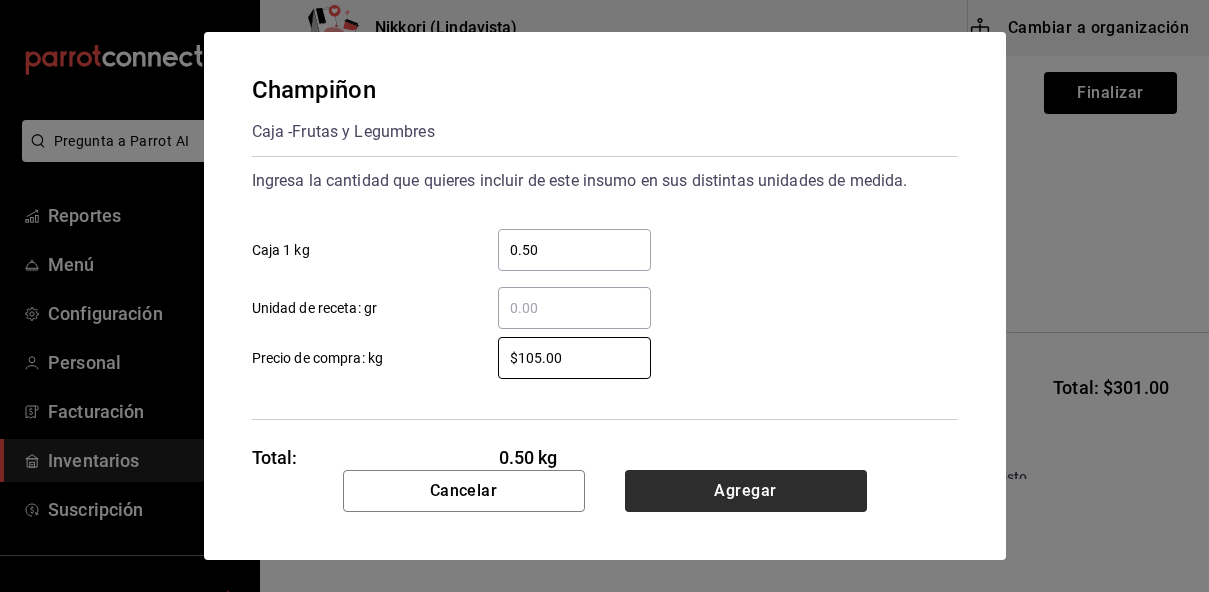 type on "$105.00" 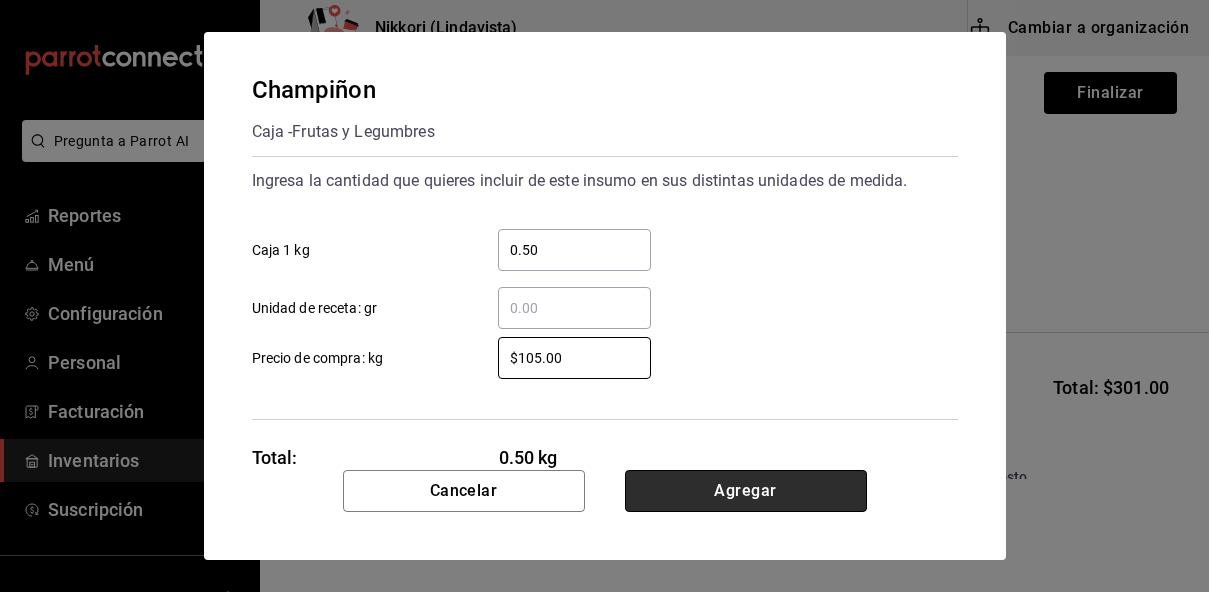 click on "Agregar" at bounding box center (746, 491) 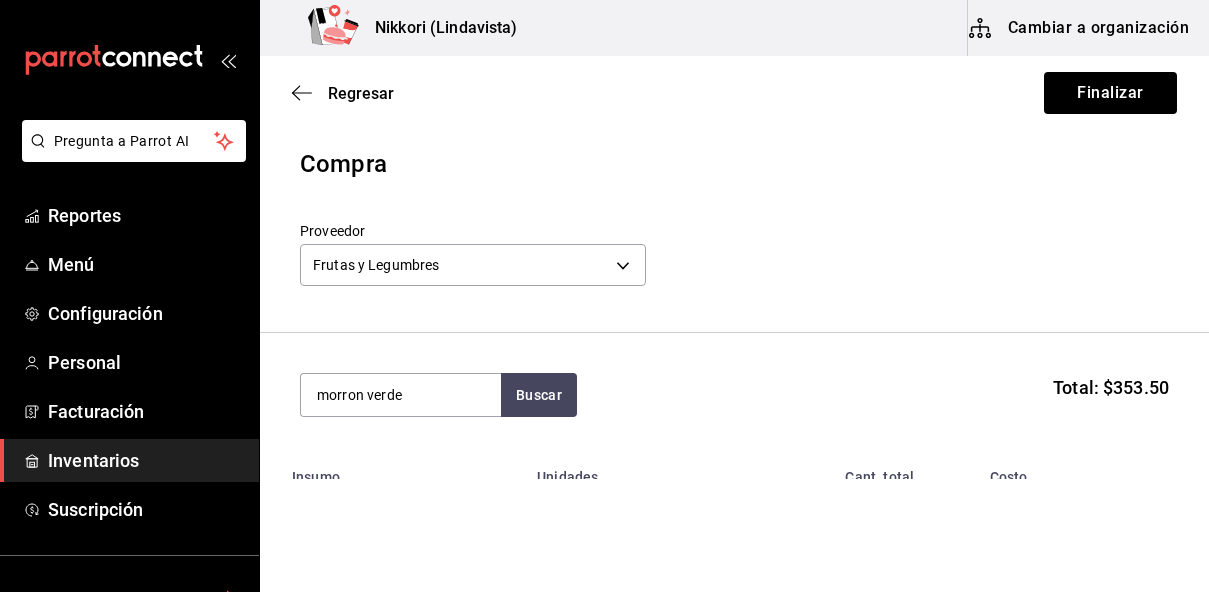 type on "morron verde" 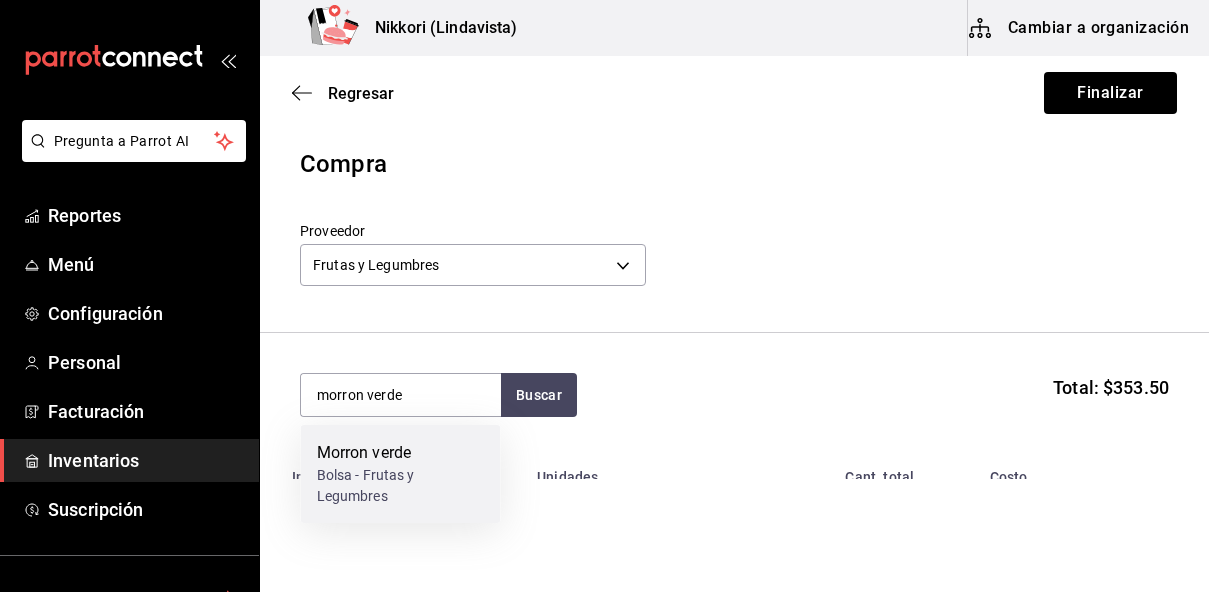 click on "Bolsa - Frutas y Legumbres" at bounding box center [401, 486] 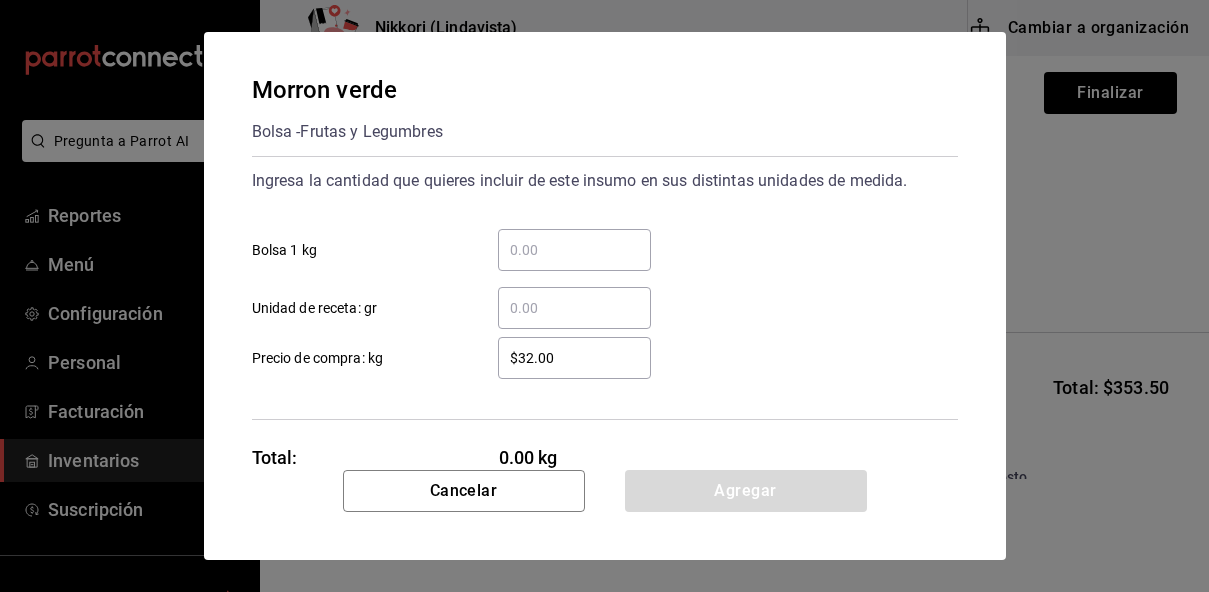 click on "​" at bounding box center [574, 250] 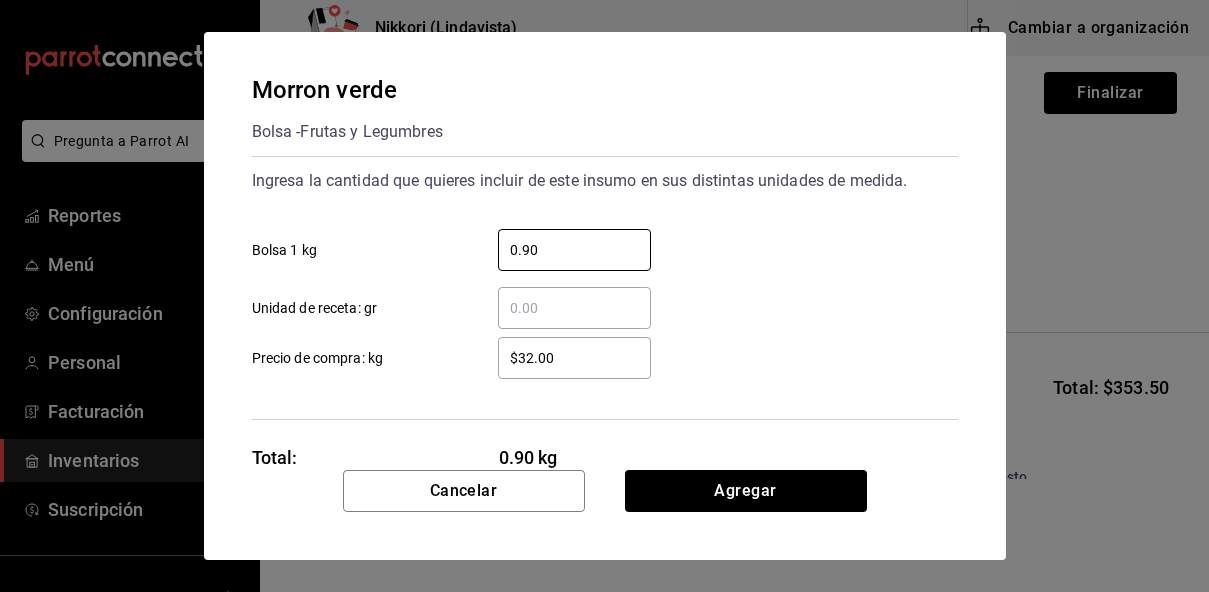 type on "0.90" 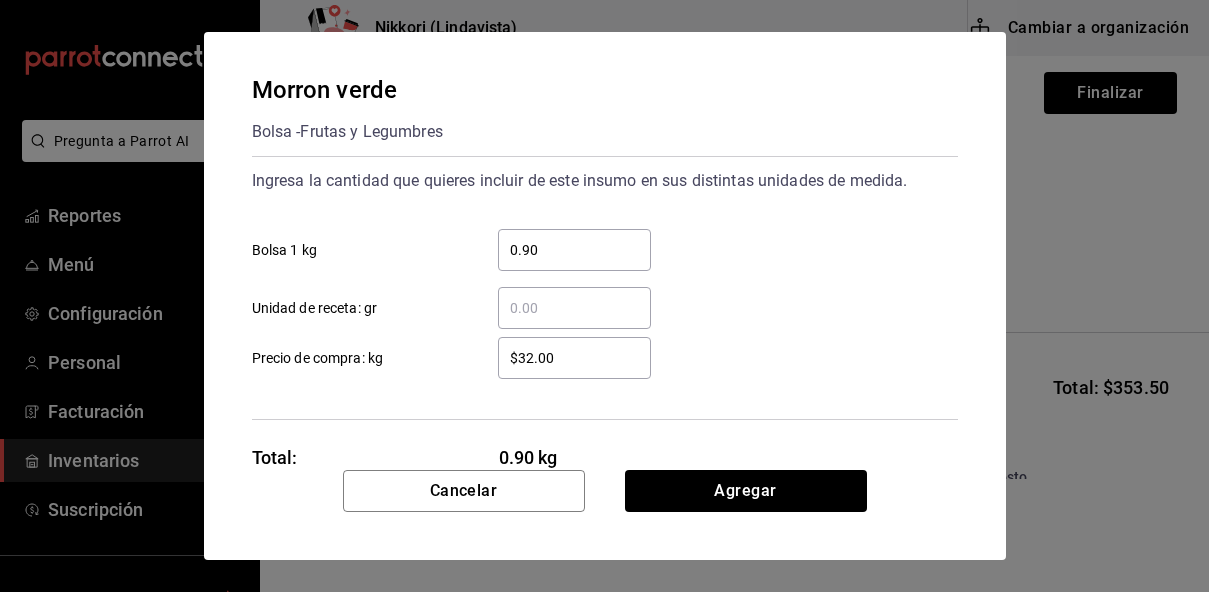 click on "$32.00" at bounding box center [574, 358] 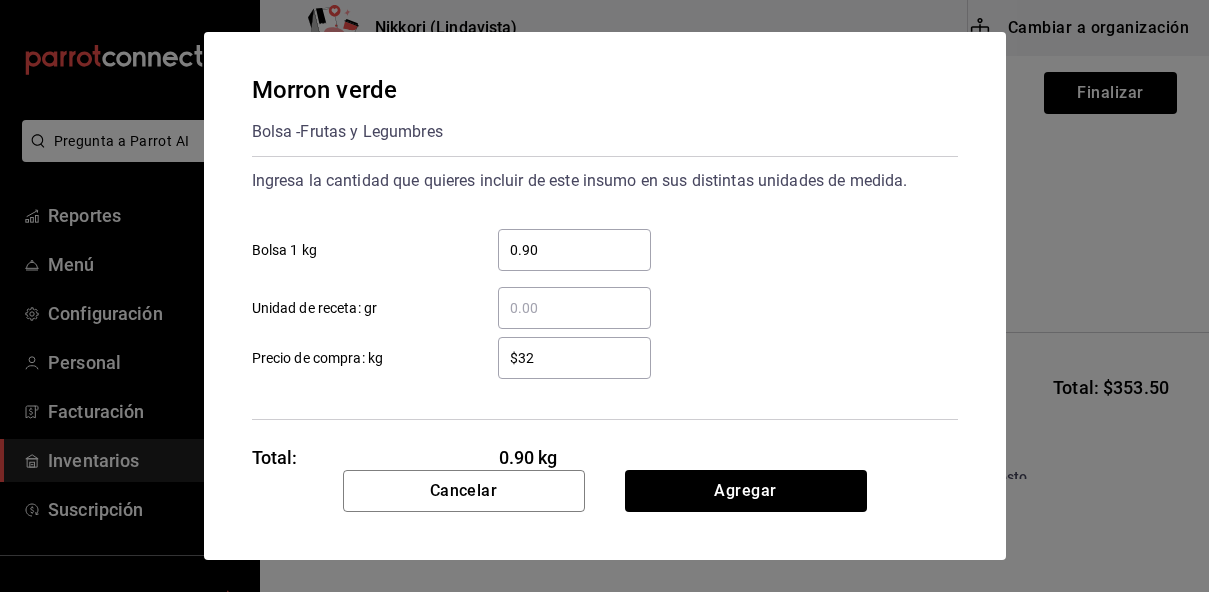 type on "$3" 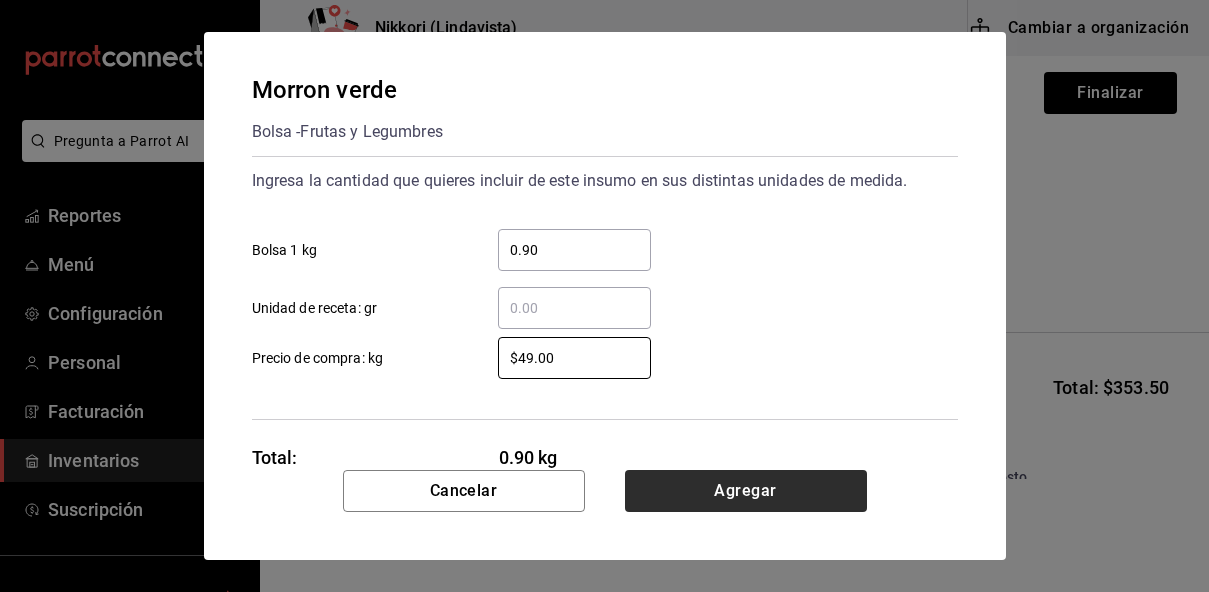 type on "$49.00" 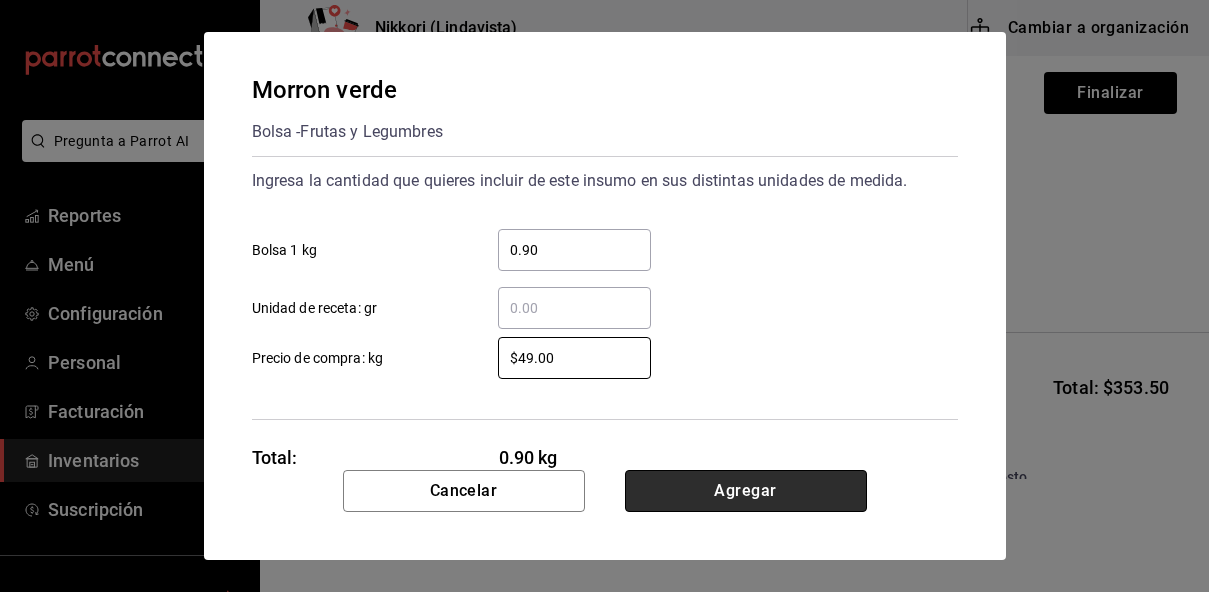 click on "Agregar" at bounding box center (746, 491) 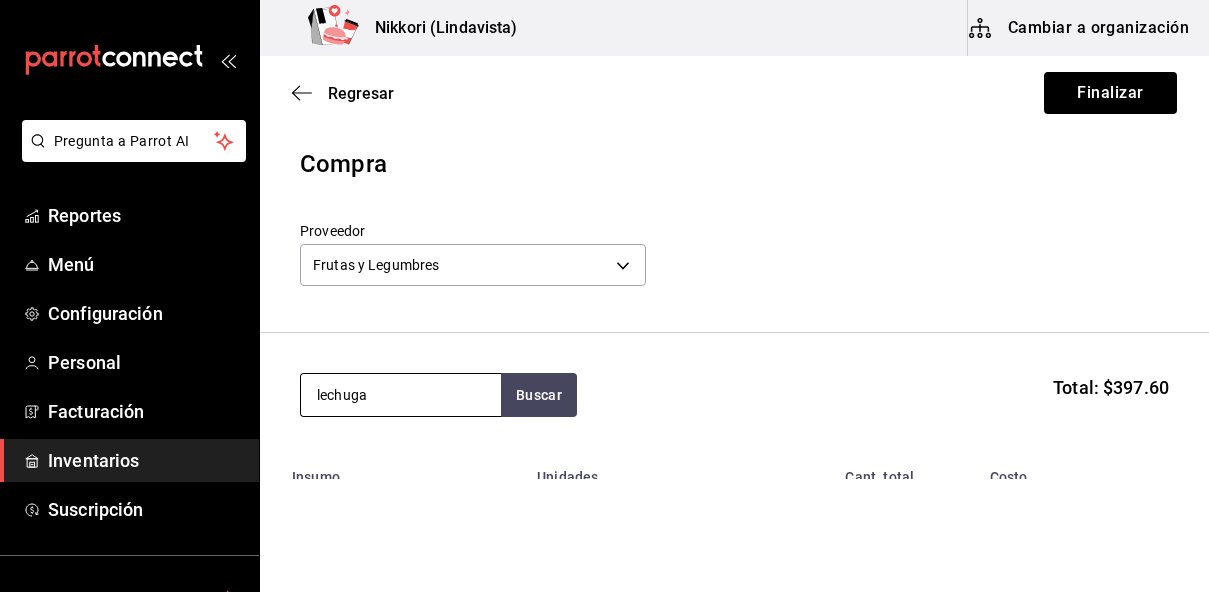 type on "lechuga" 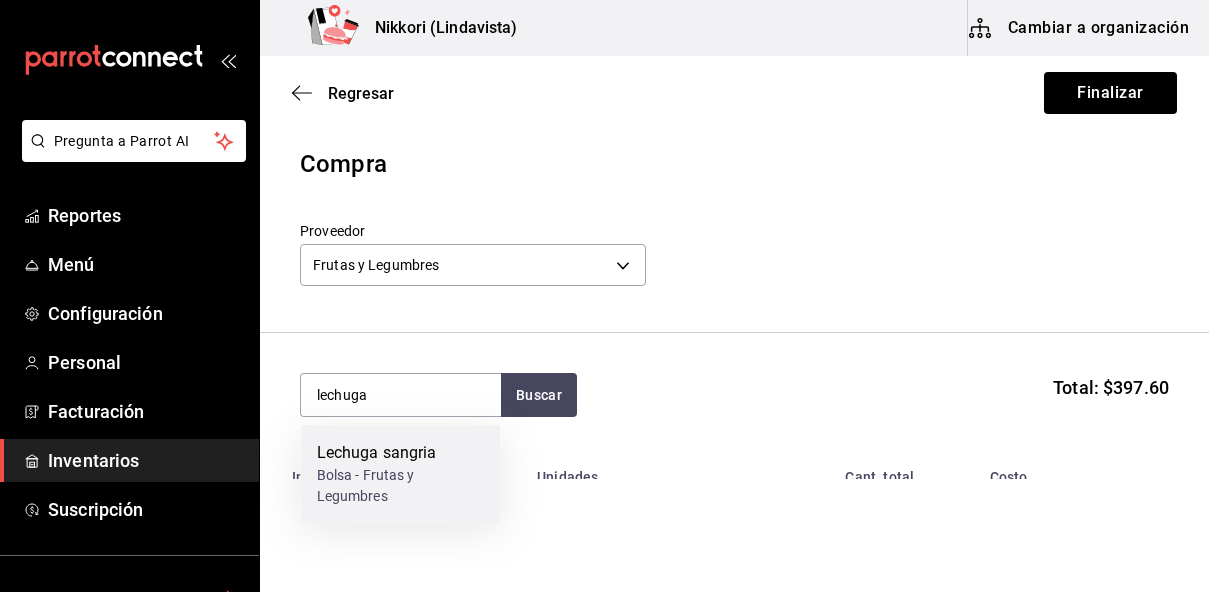 click on "Lechuga sangria" at bounding box center [401, 453] 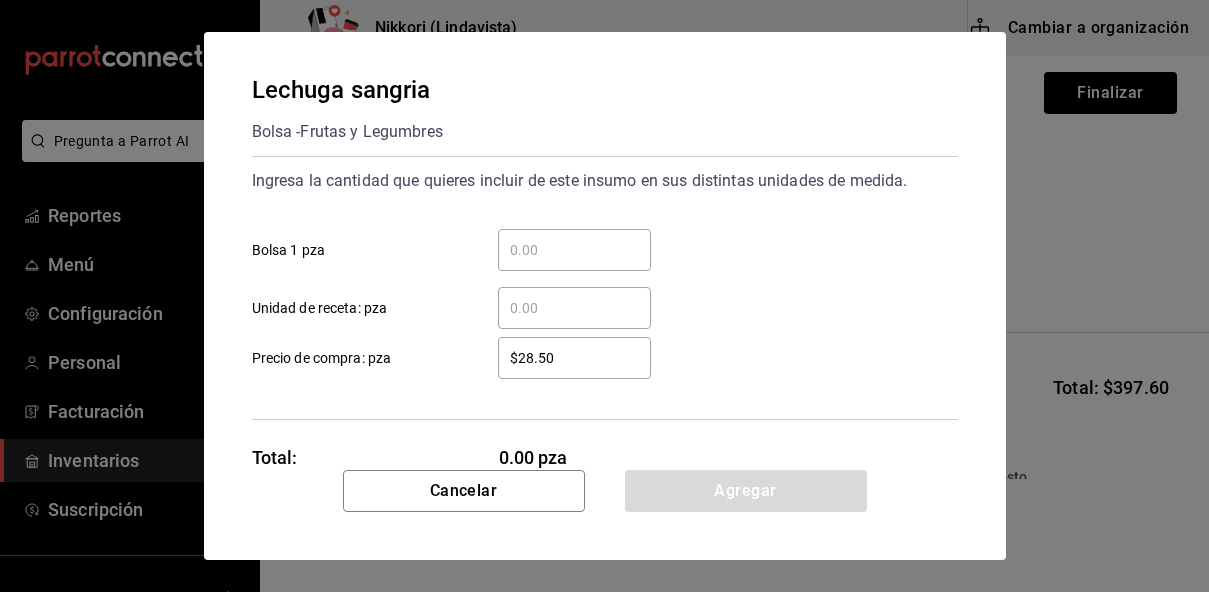 click on "​" at bounding box center (574, 250) 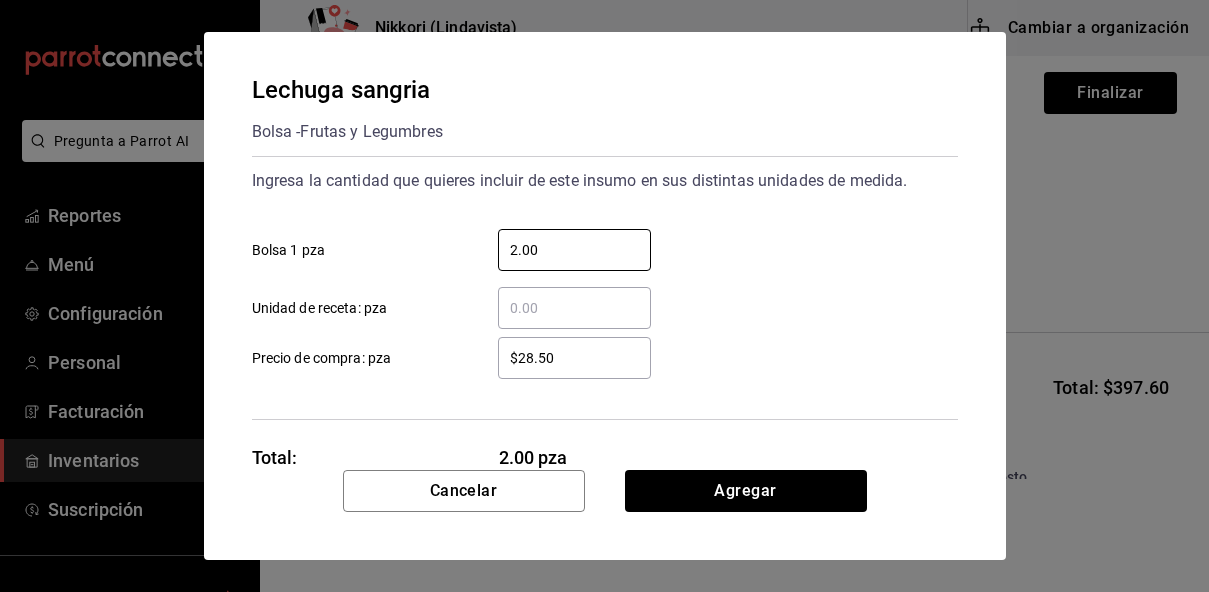 type on "2.00" 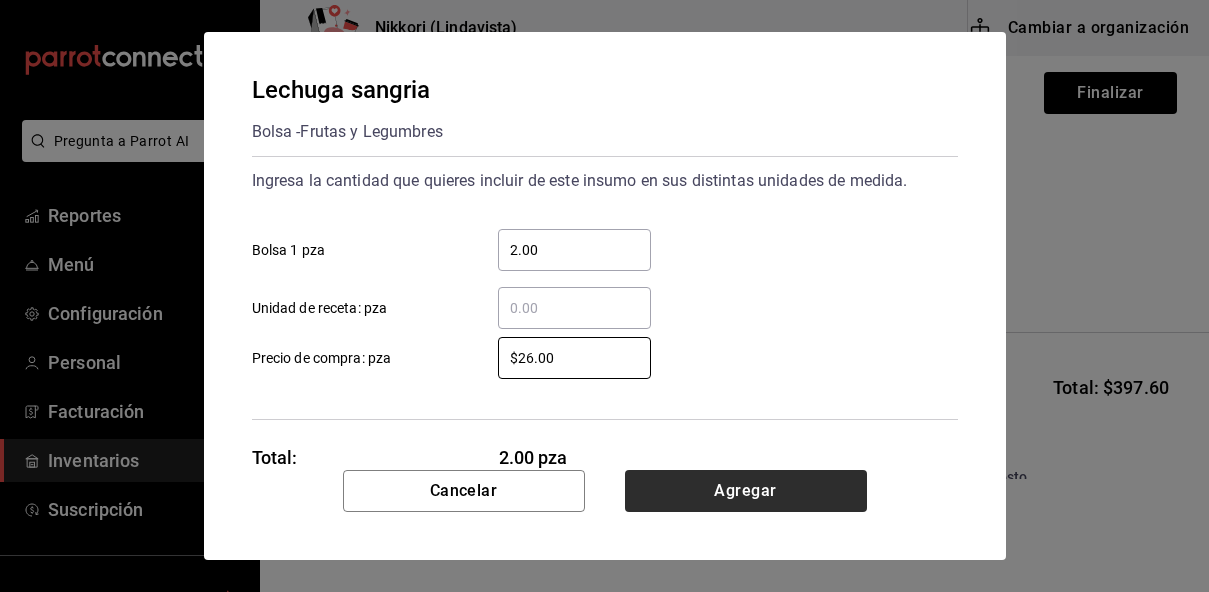 type on "$26.00" 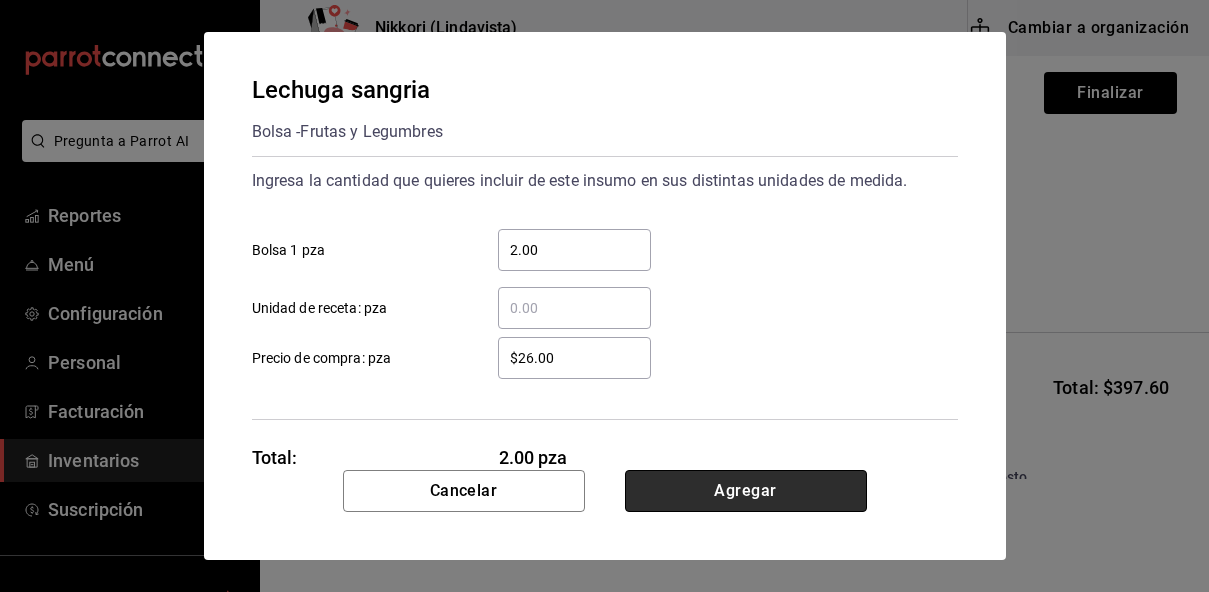 click on "Agregar" at bounding box center (746, 491) 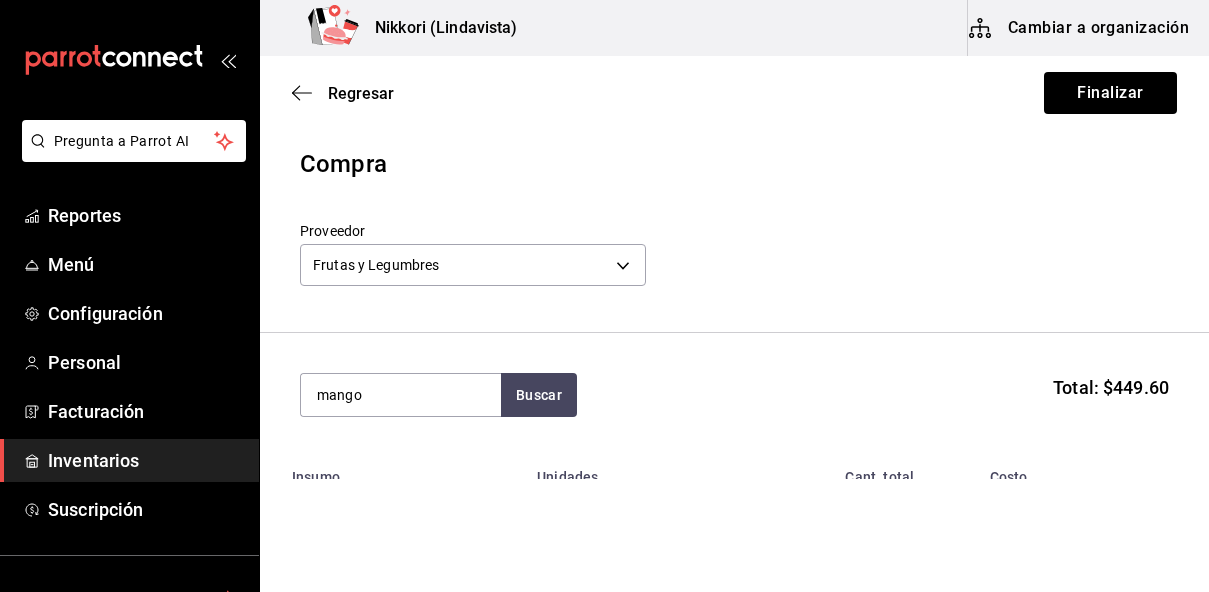 type on "mango" 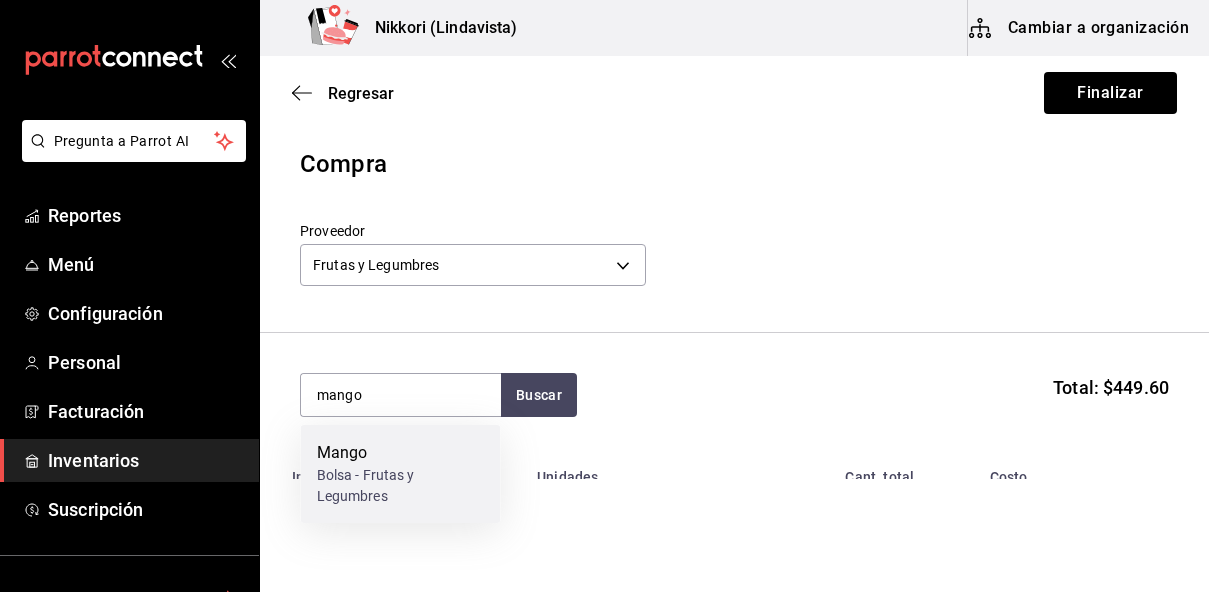 click on "Bolsa - Frutas y Legumbres" at bounding box center (401, 486) 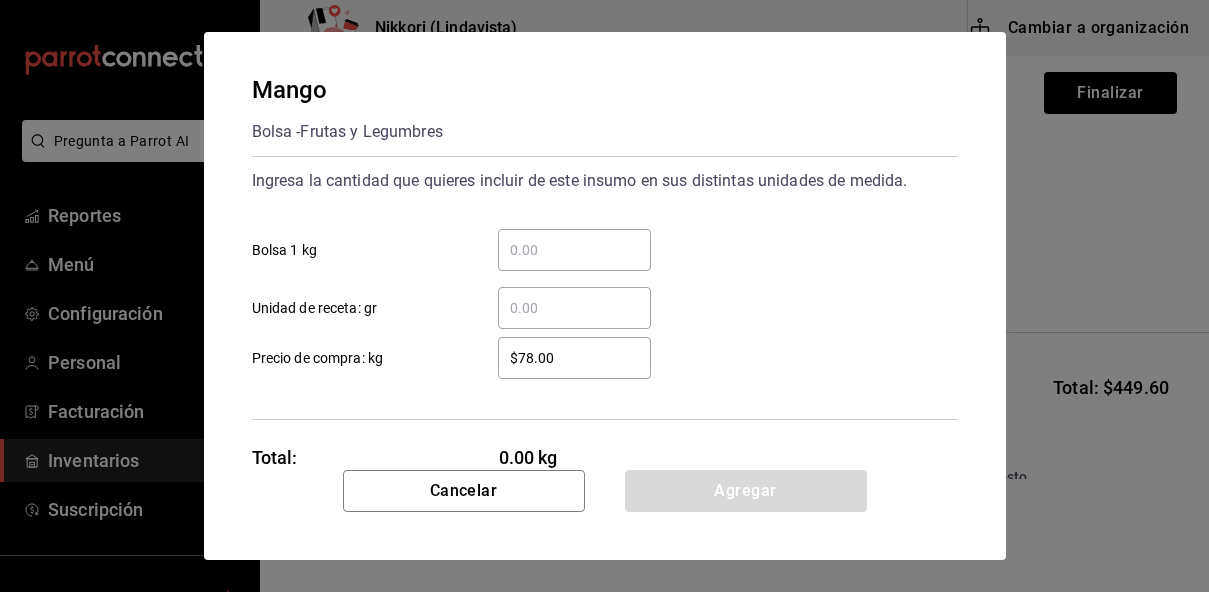 click on "​ Bolsa 1 kg" at bounding box center (574, 250) 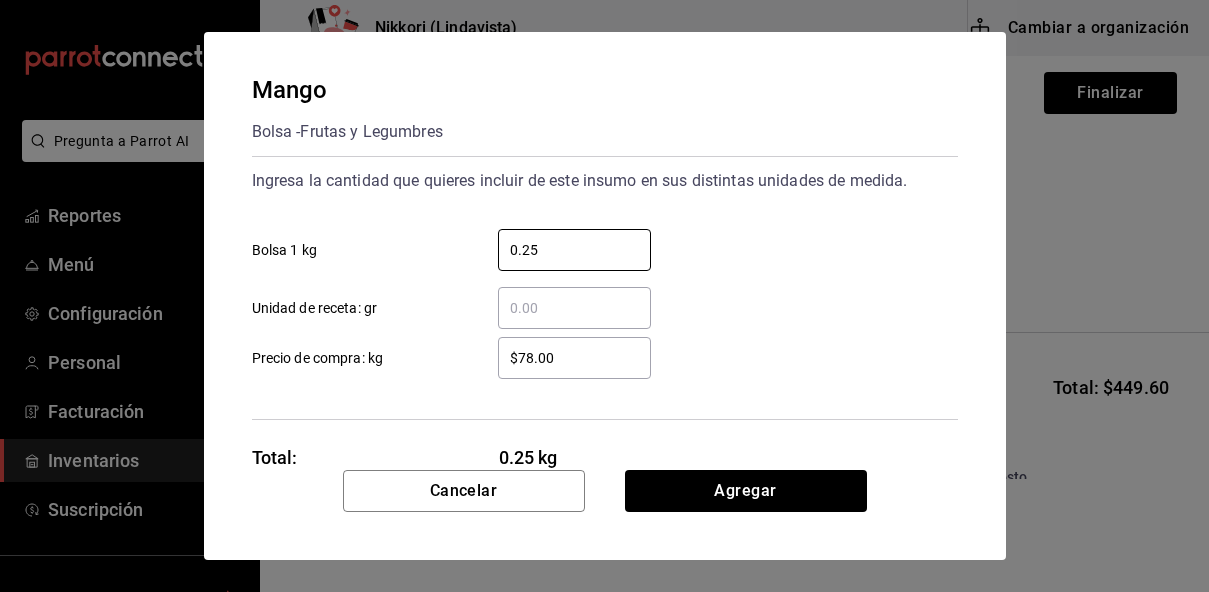 type on "0.25" 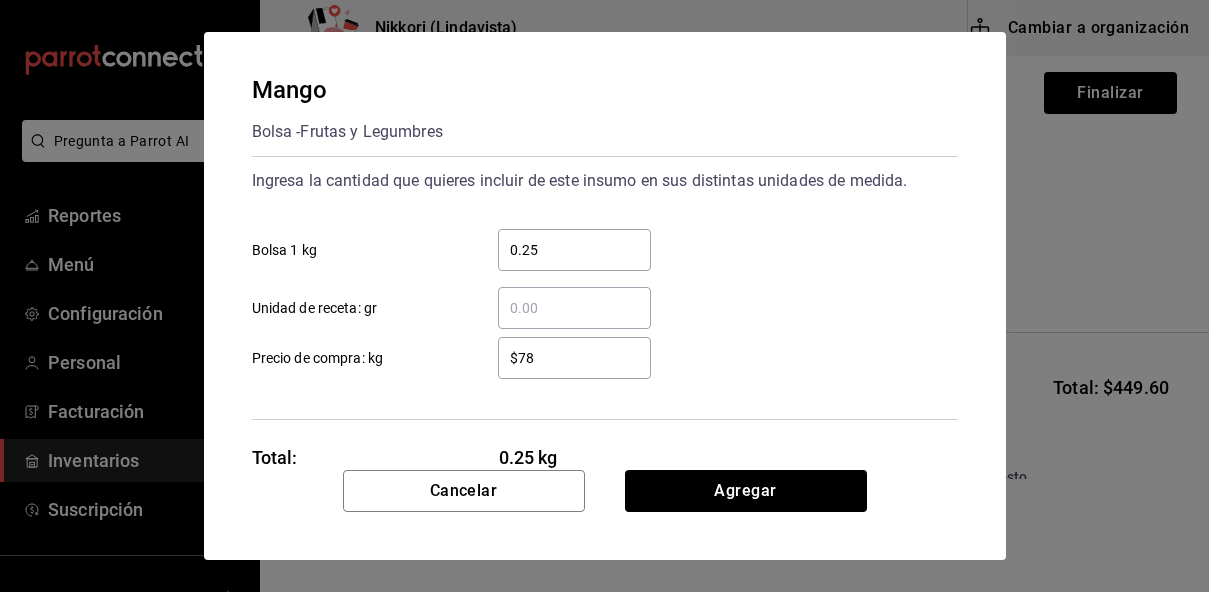 type on "$7" 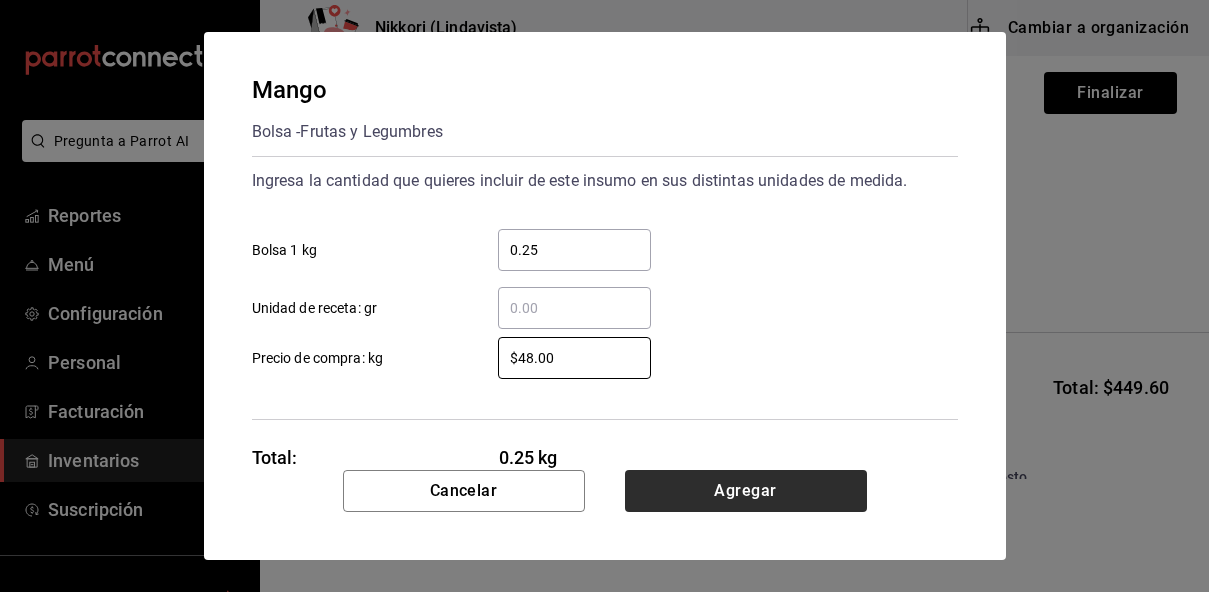 type on "$48.00" 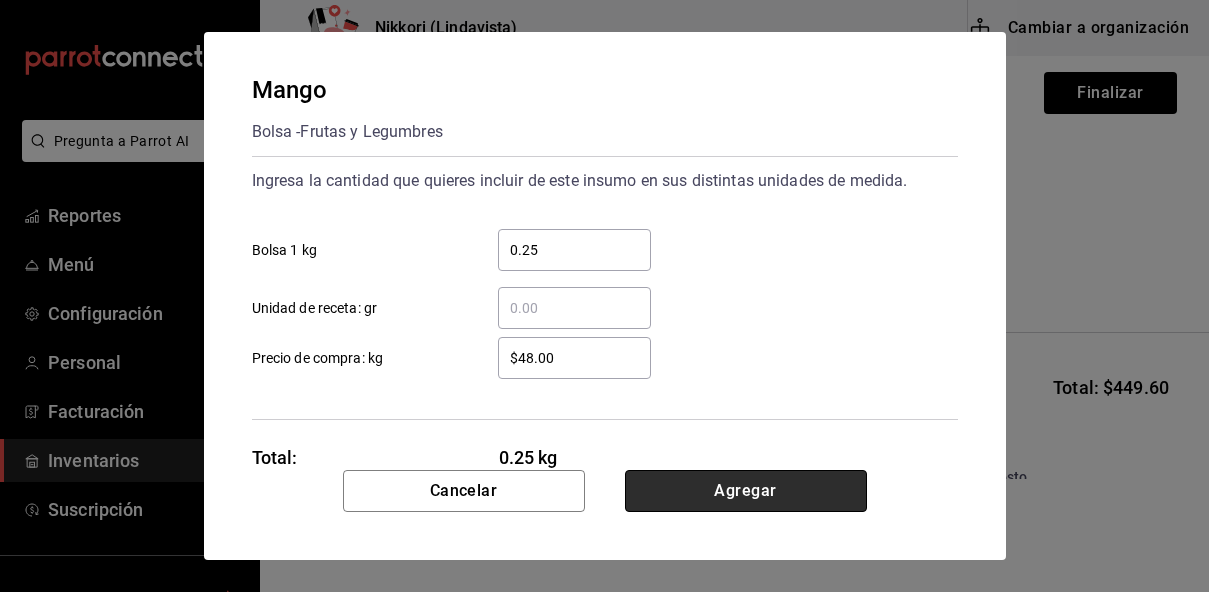 click on "Agregar" at bounding box center (746, 491) 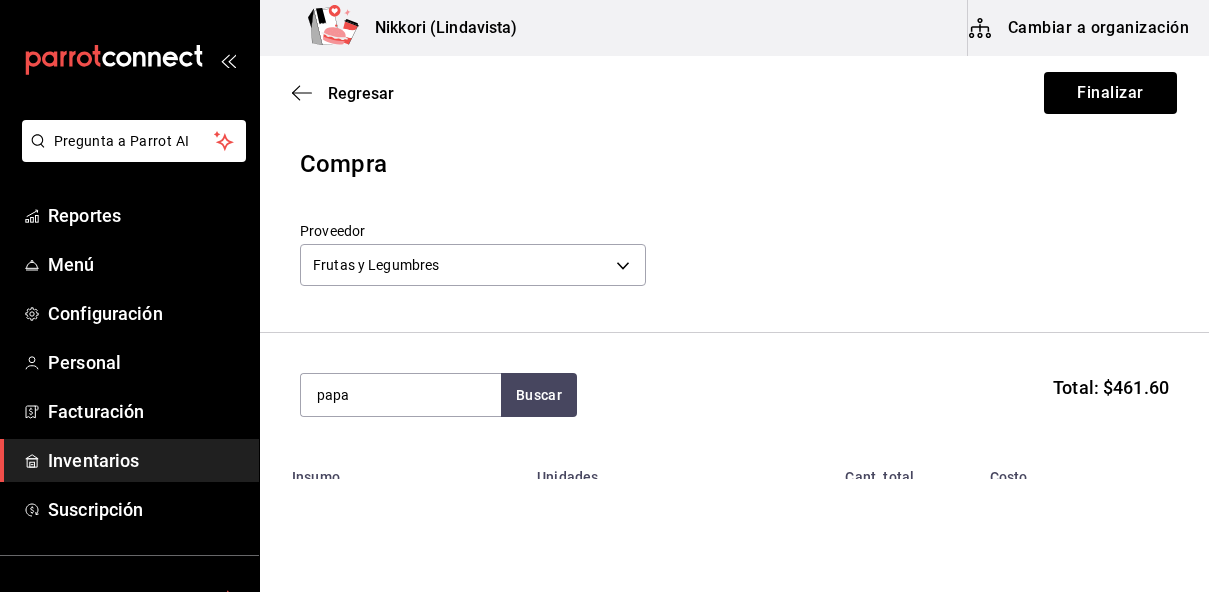 type on "papa" 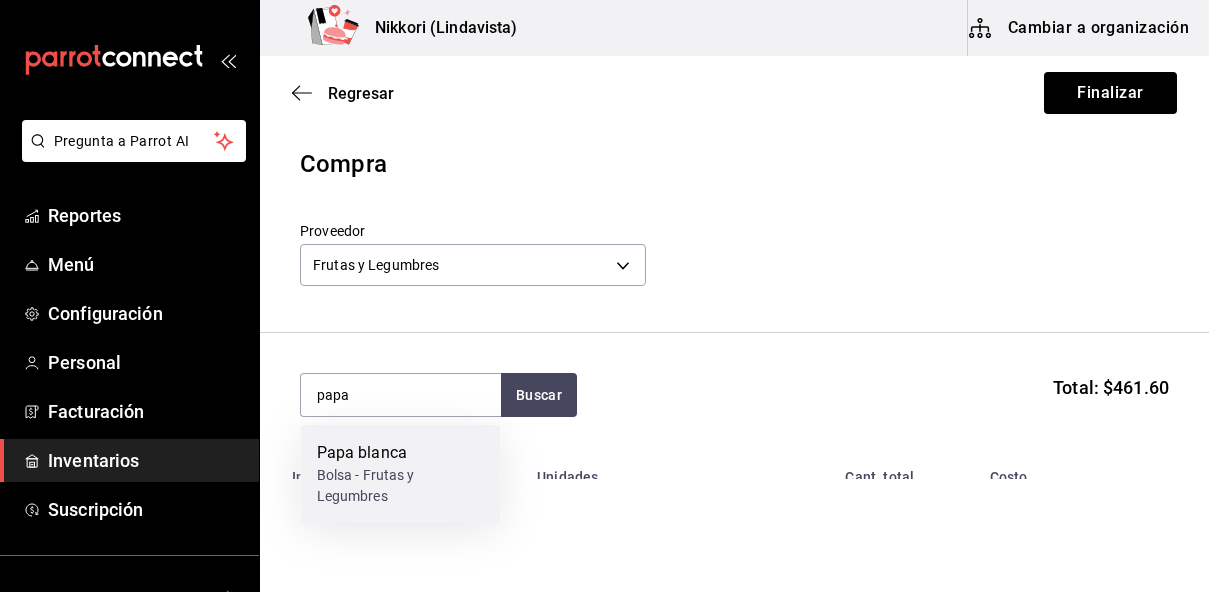 click on "Bolsa - Frutas y Legumbres" at bounding box center (401, 486) 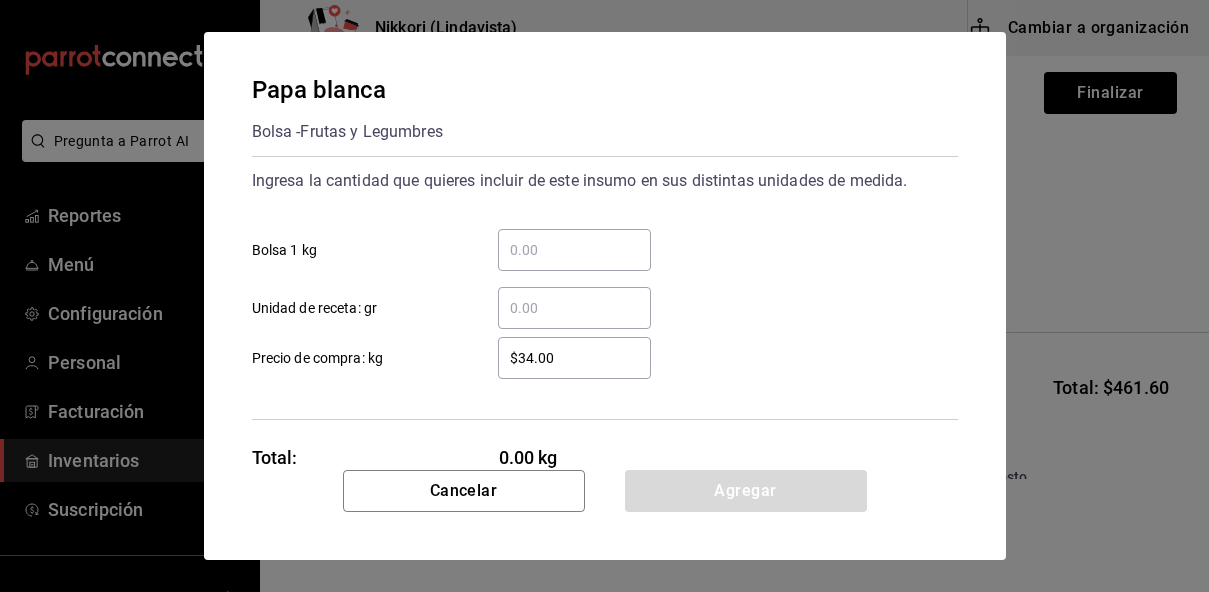 click on "​ Bolsa 1 kg" at bounding box center [574, 250] 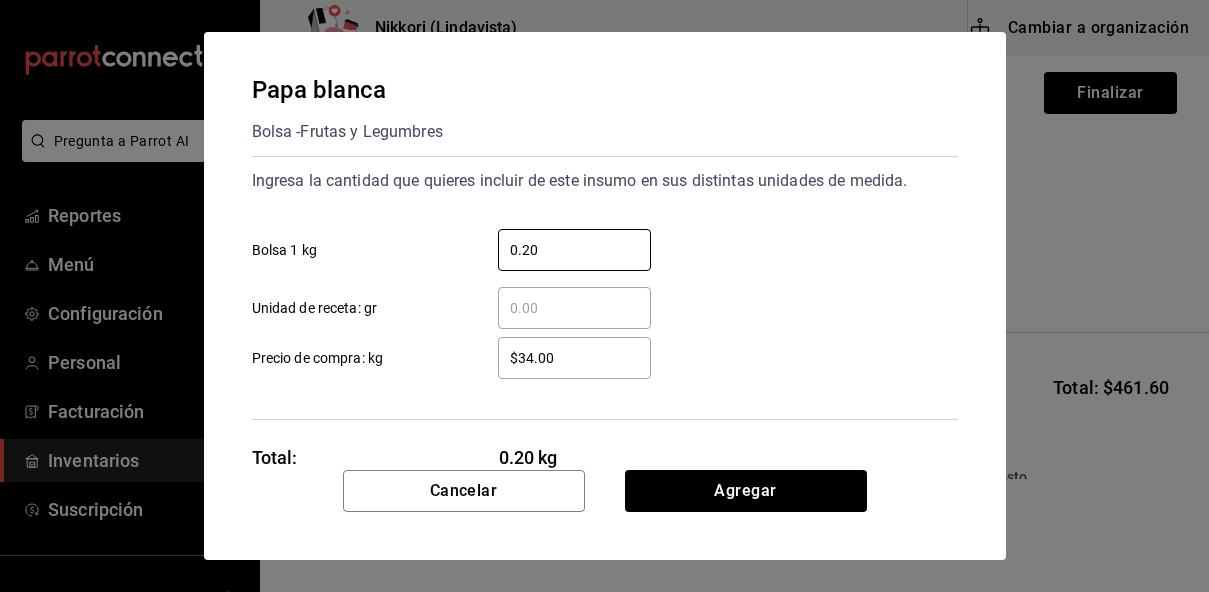type on "0.20" 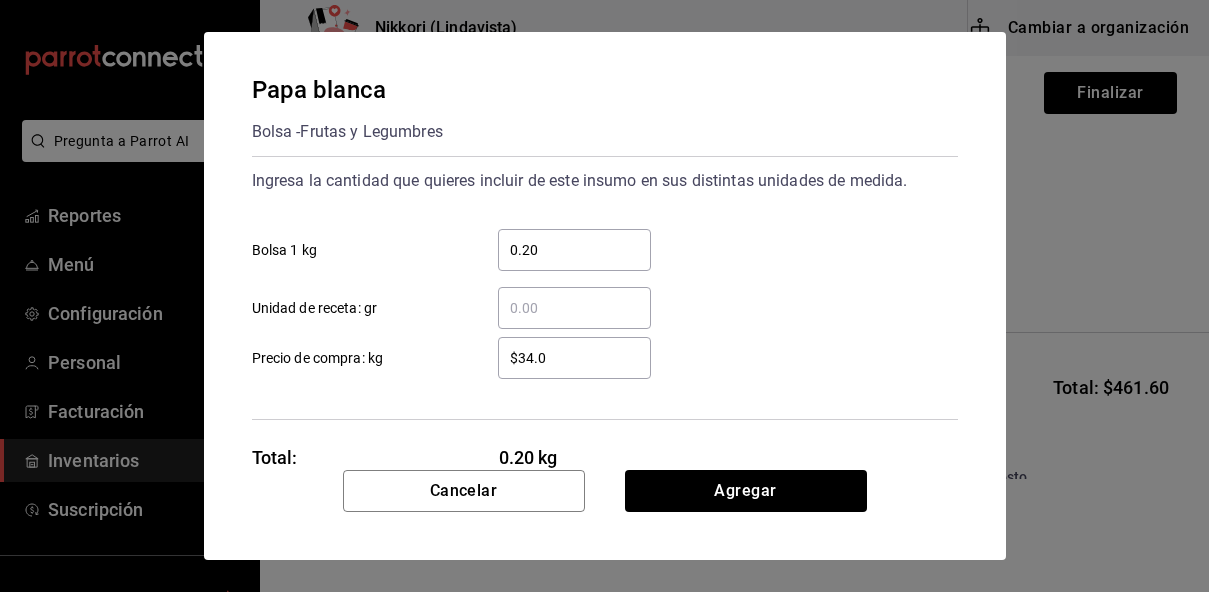 type on "$34.00" 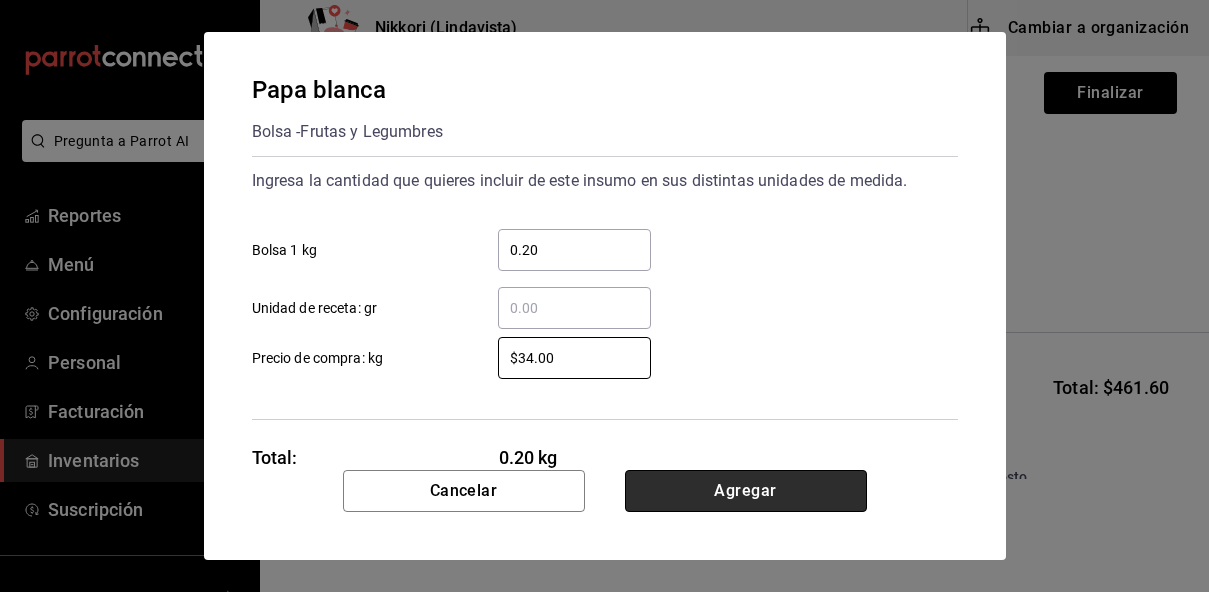 click on "Agregar" at bounding box center [746, 491] 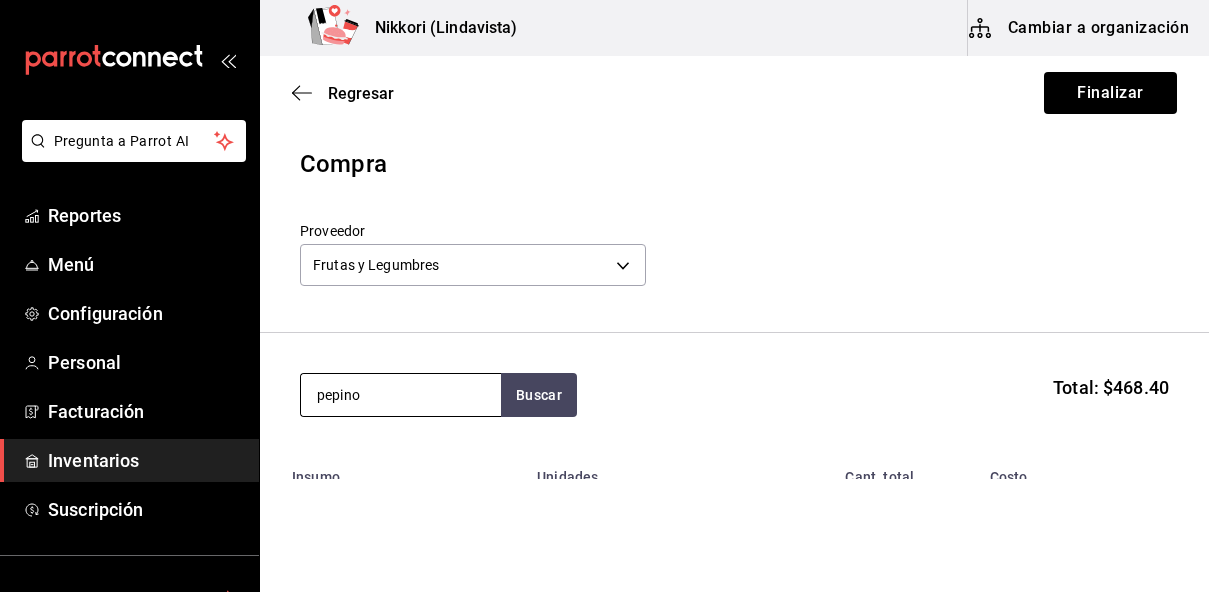 type on "pepino" 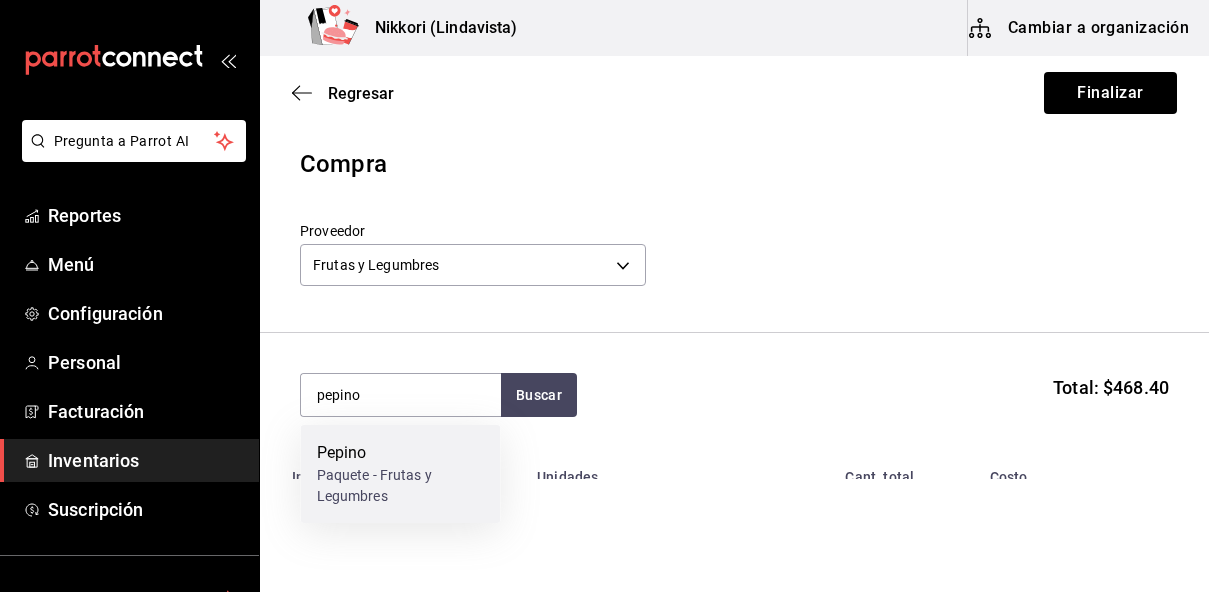 click on "Paquete - Frutas y Legumbres" at bounding box center [401, 486] 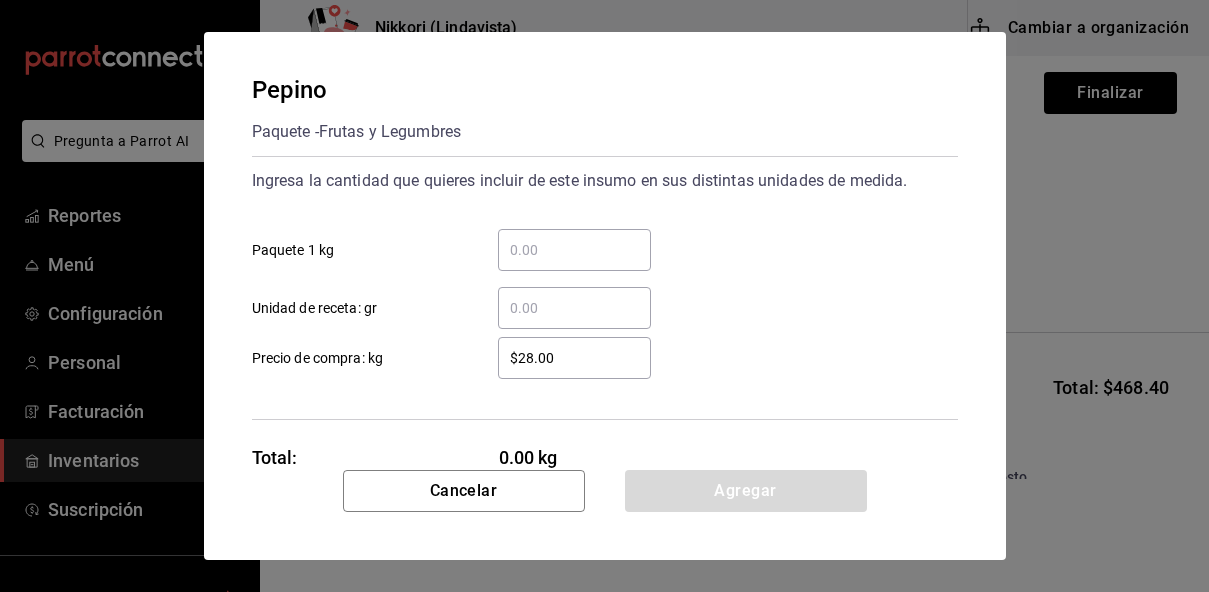click on "​ Paquete 1 kg" at bounding box center (574, 250) 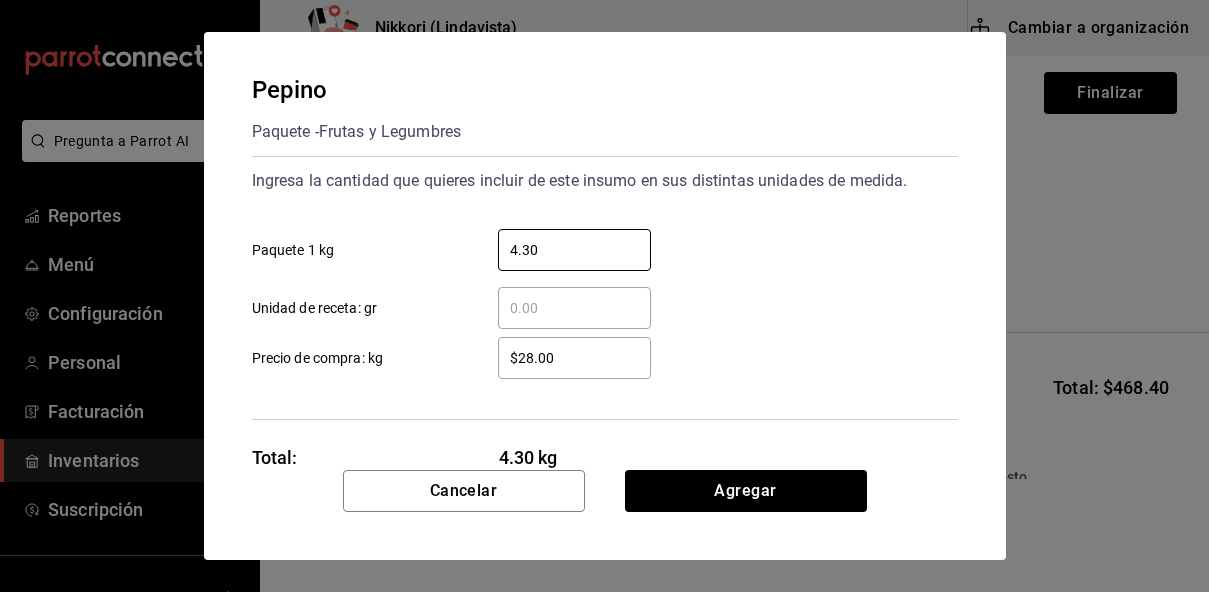 type on "4.30" 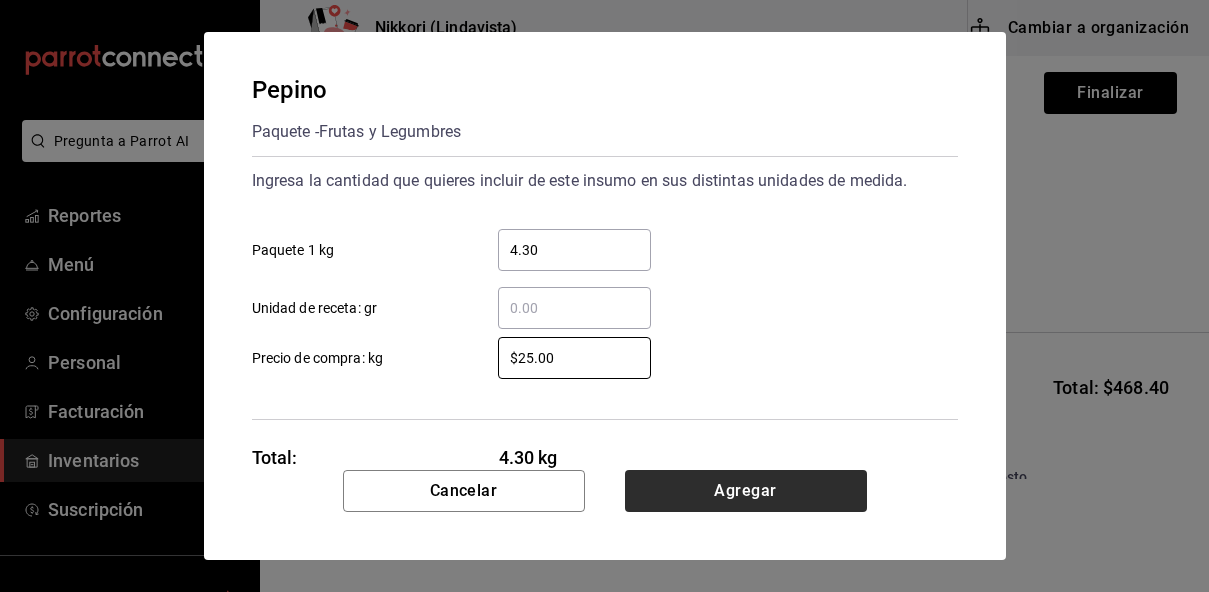 type on "$25.00" 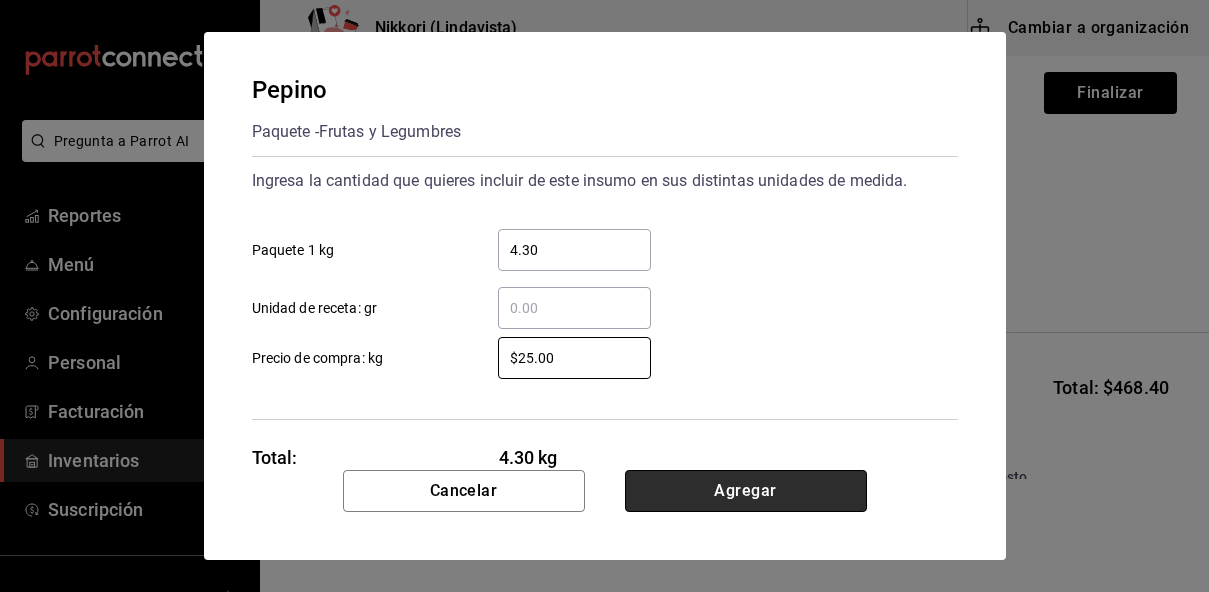 click on "Agregar" at bounding box center (746, 491) 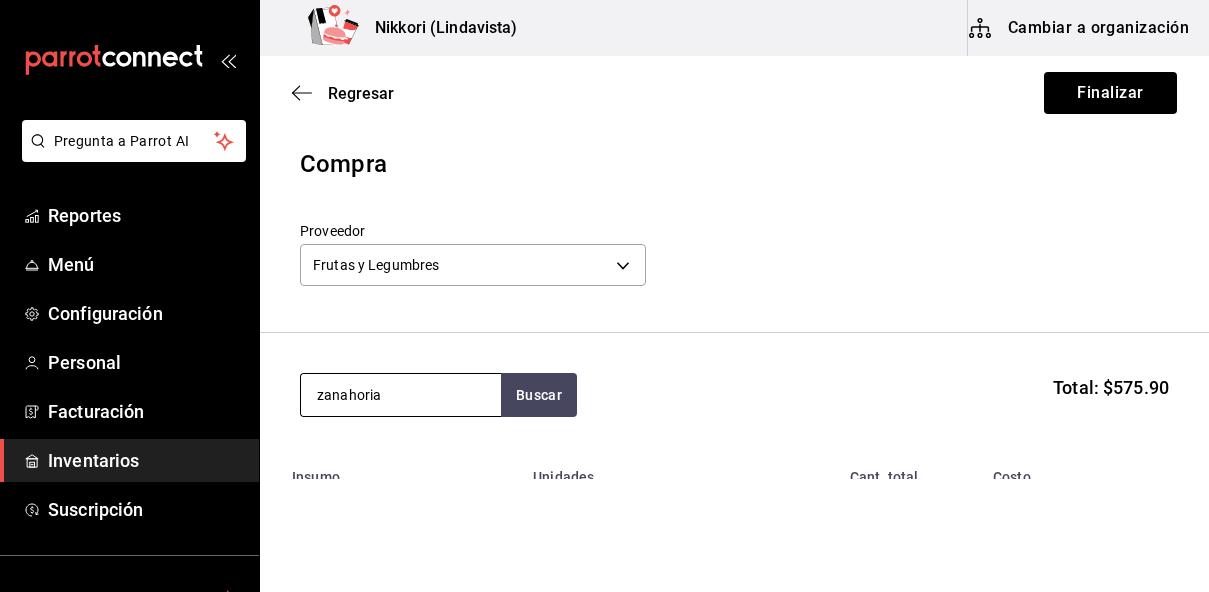 type on "zanahoria" 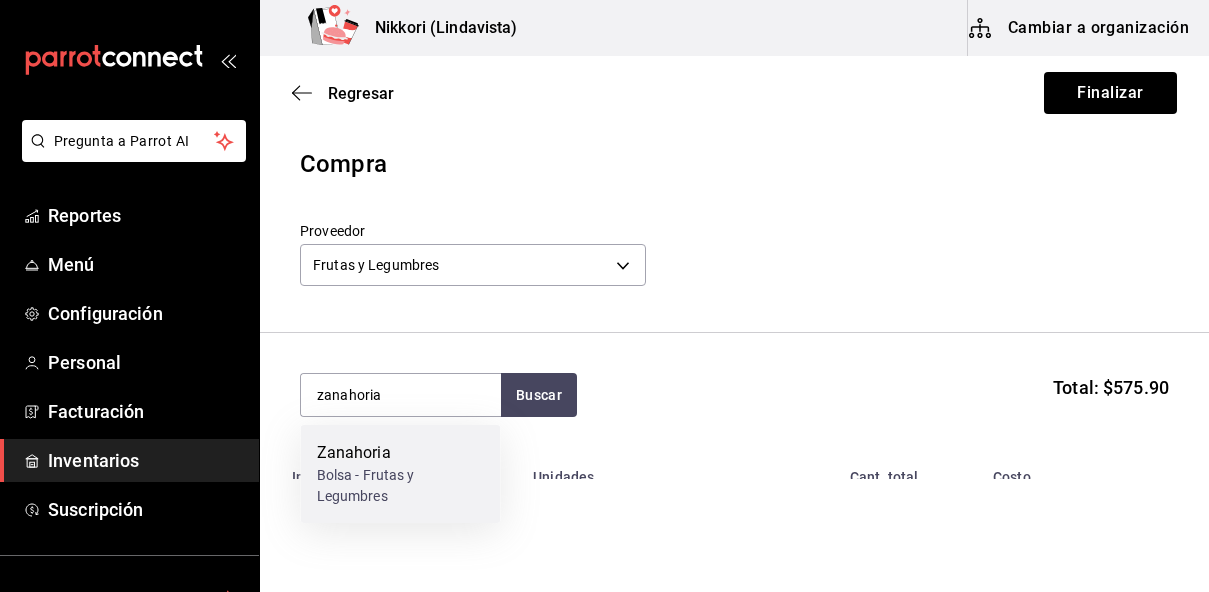 click on "Bolsa - Frutas y Legumbres" at bounding box center [401, 486] 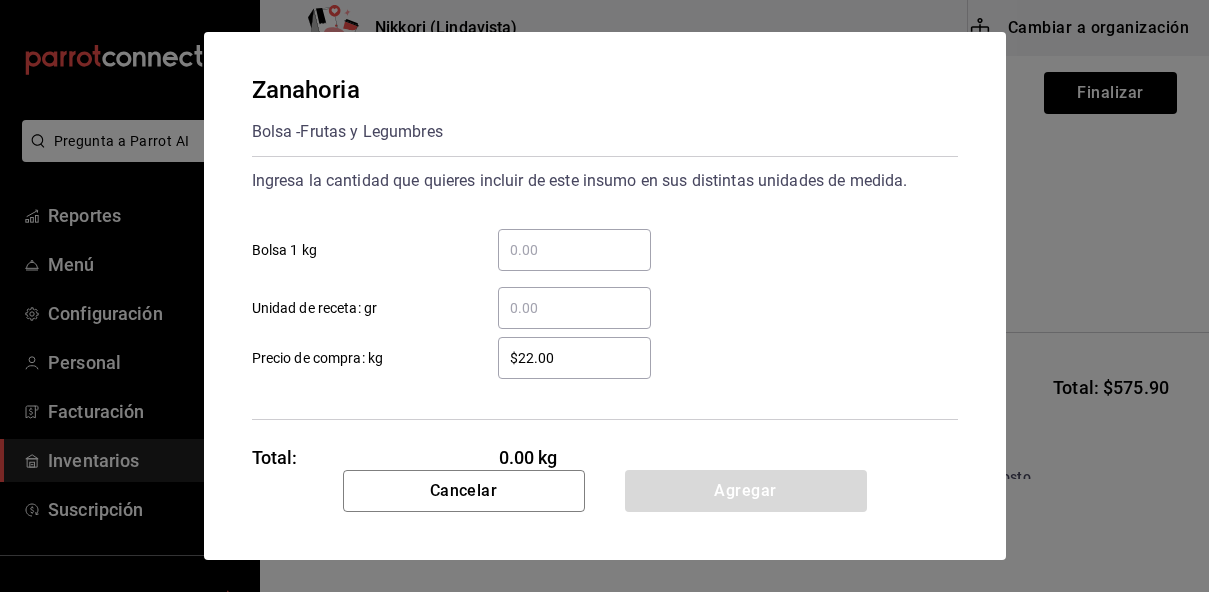 click on "​ Bolsa 1 kg" at bounding box center (574, 250) 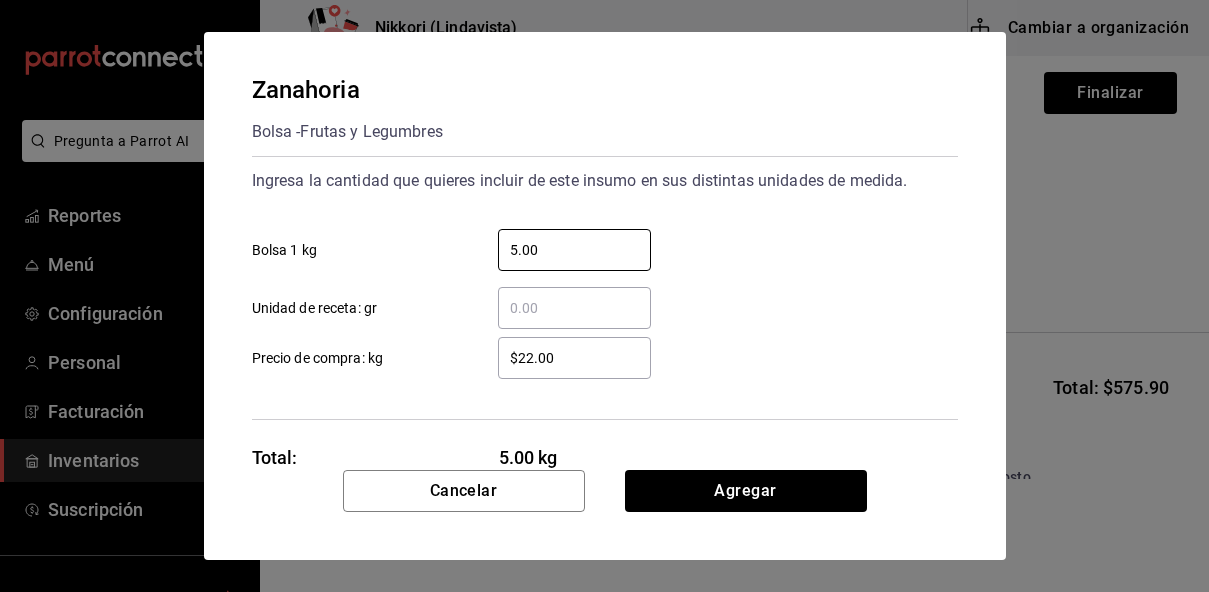 type on "5.00" 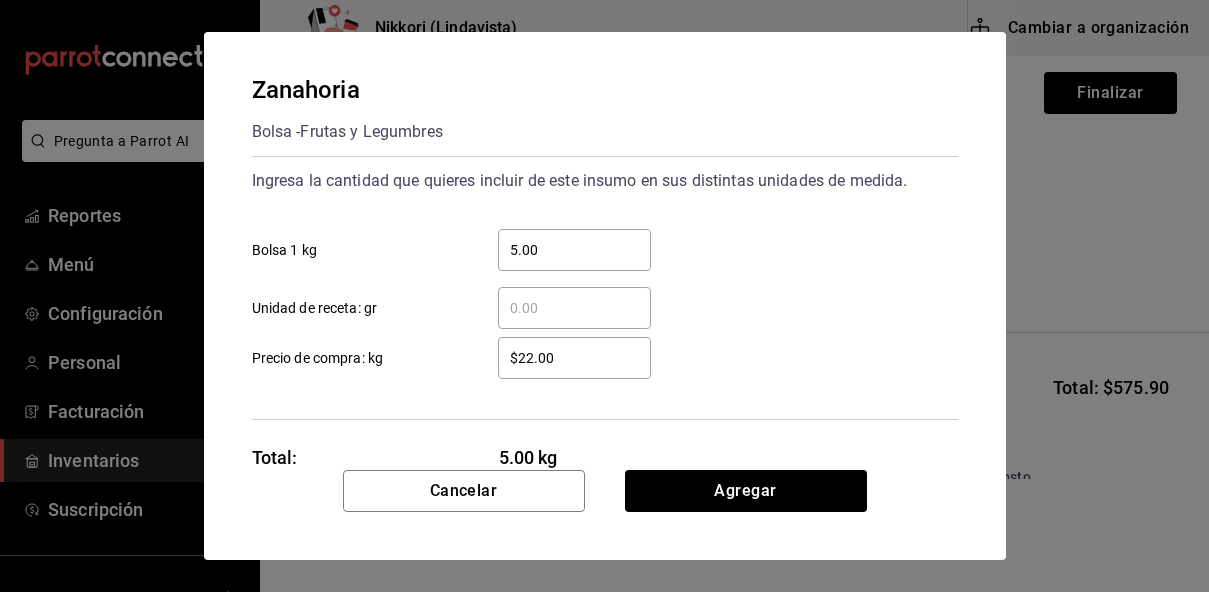 click on "$22.00" at bounding box center (574, 358) 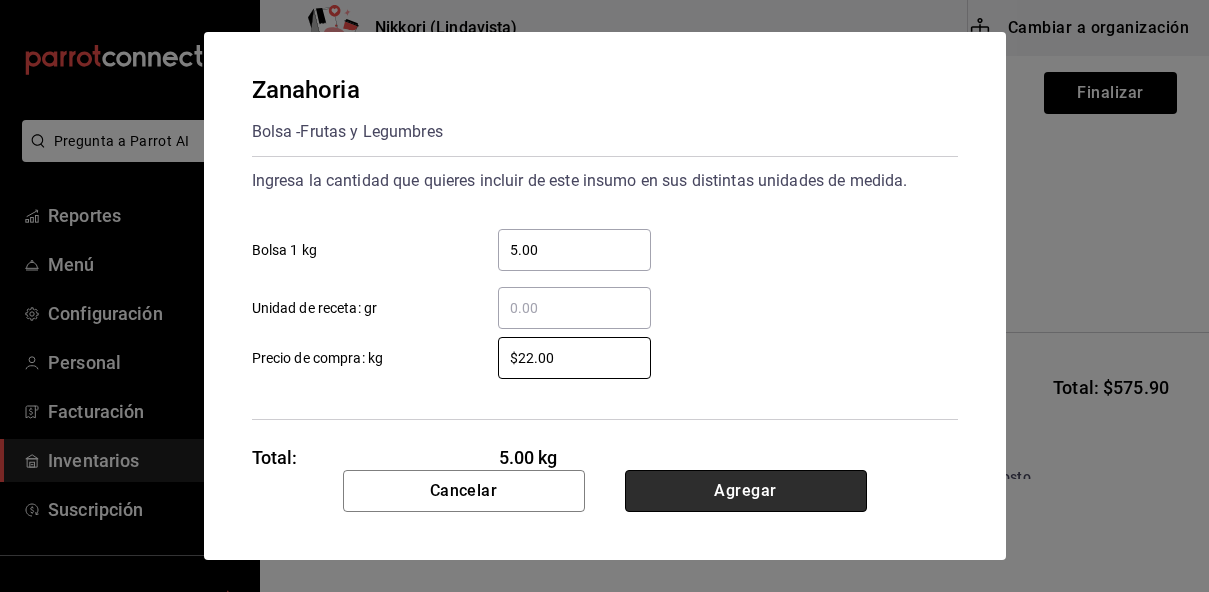 click on "Agregar" at bounding box center [746, 491] 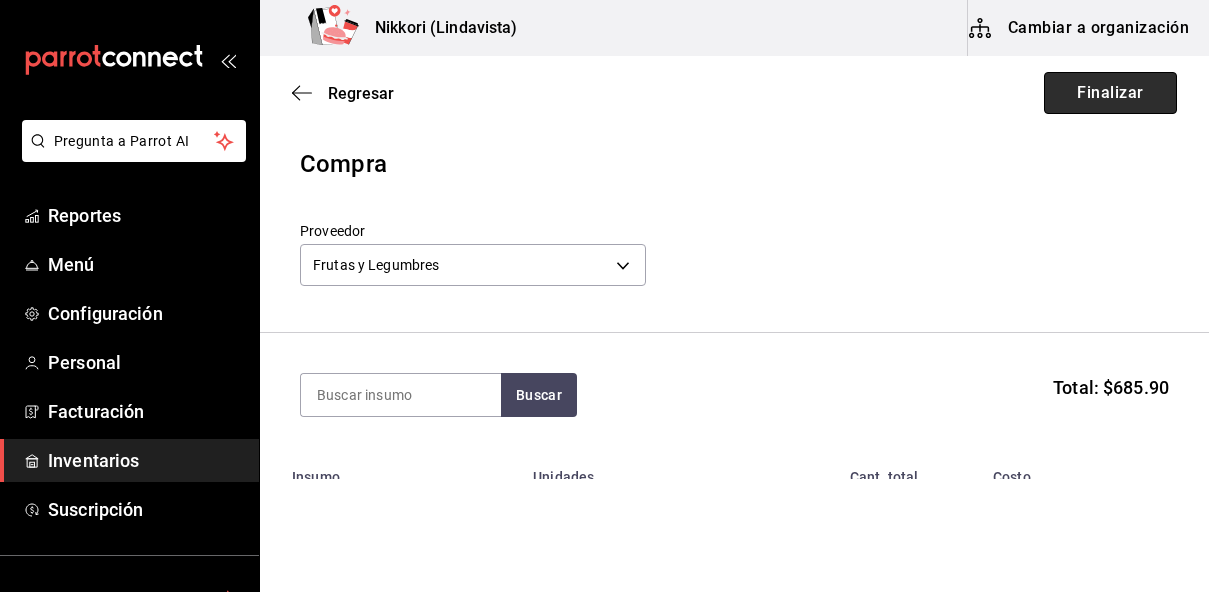 click on "Finalizar" at bounding box center [1110, 93] 